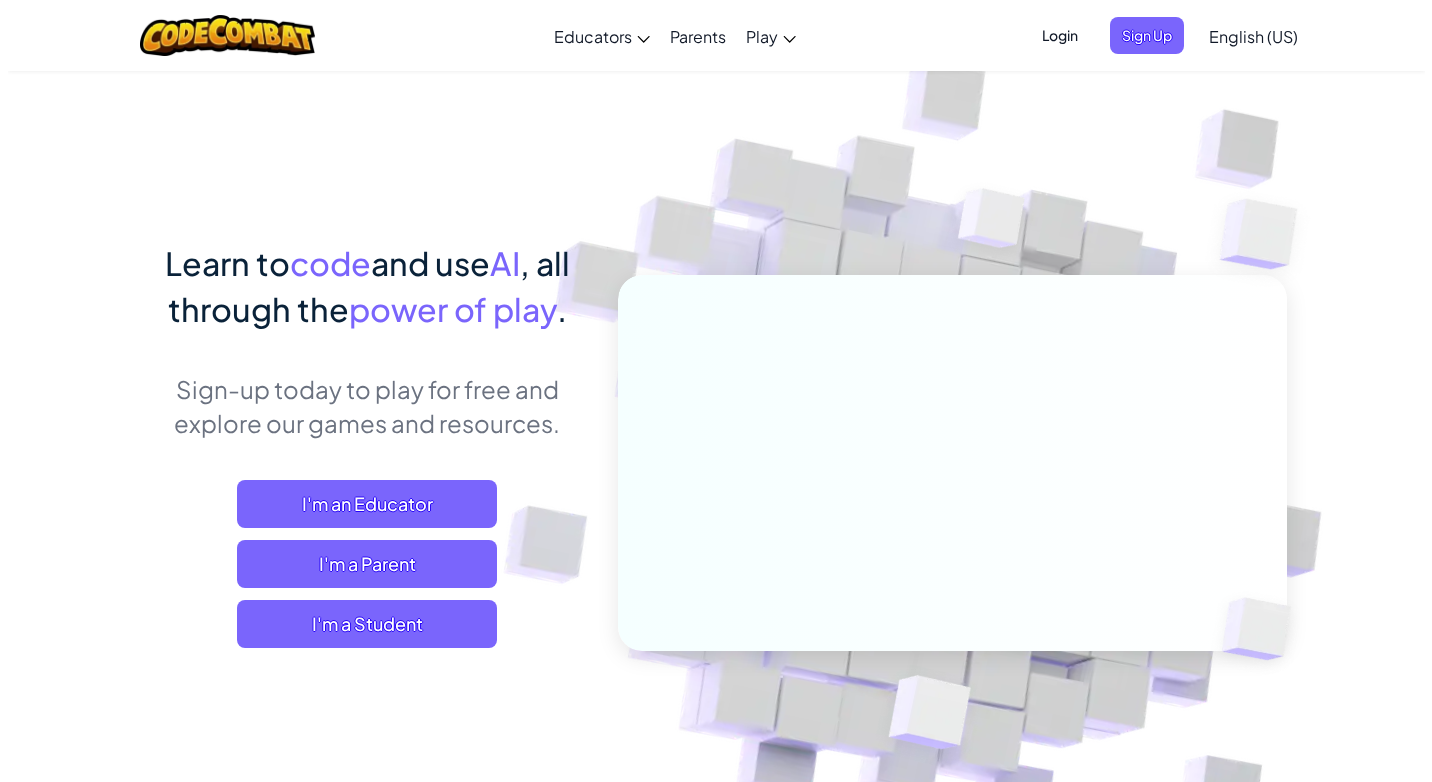scroll, scrollTop: 0, scrollLeft: 0, axis: both 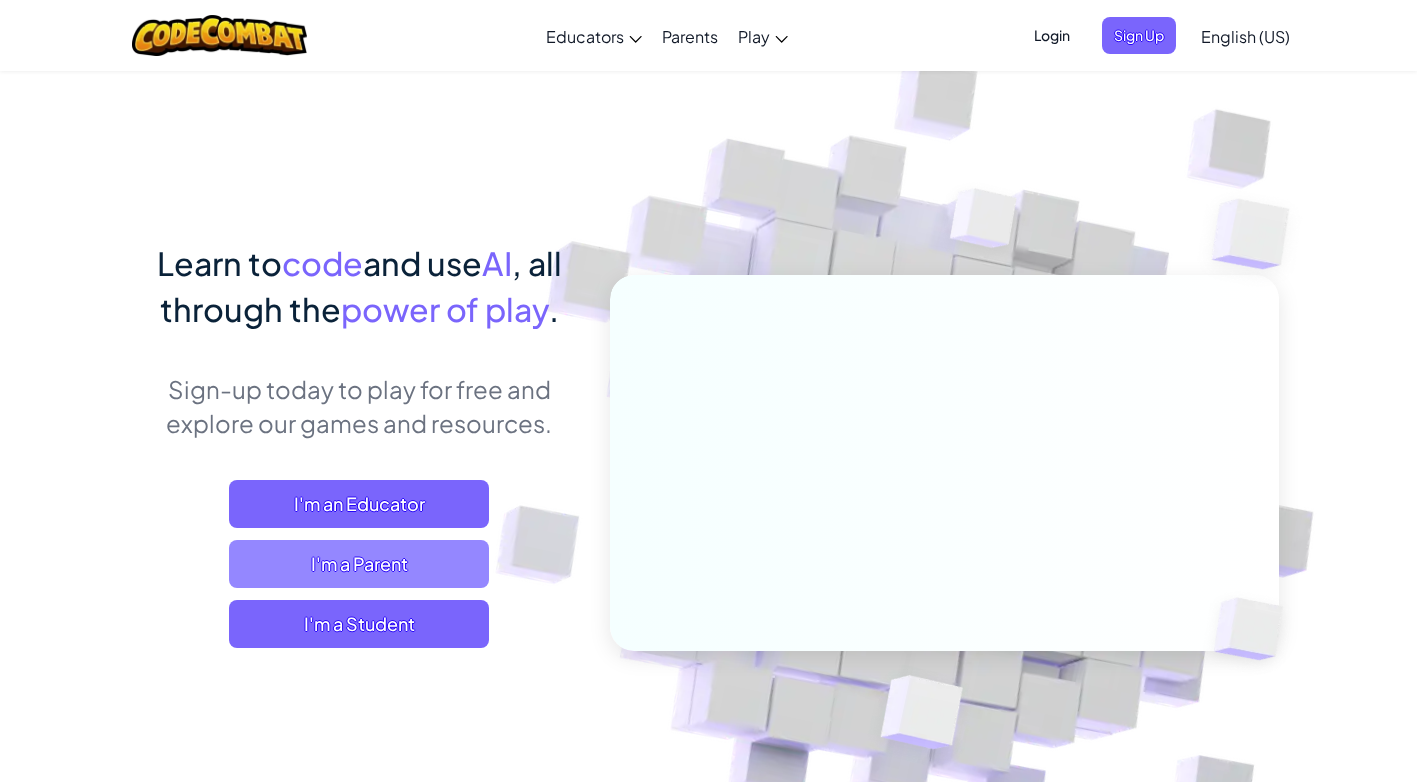 click on "I'm a Parent" at bounding box center (359, 564) 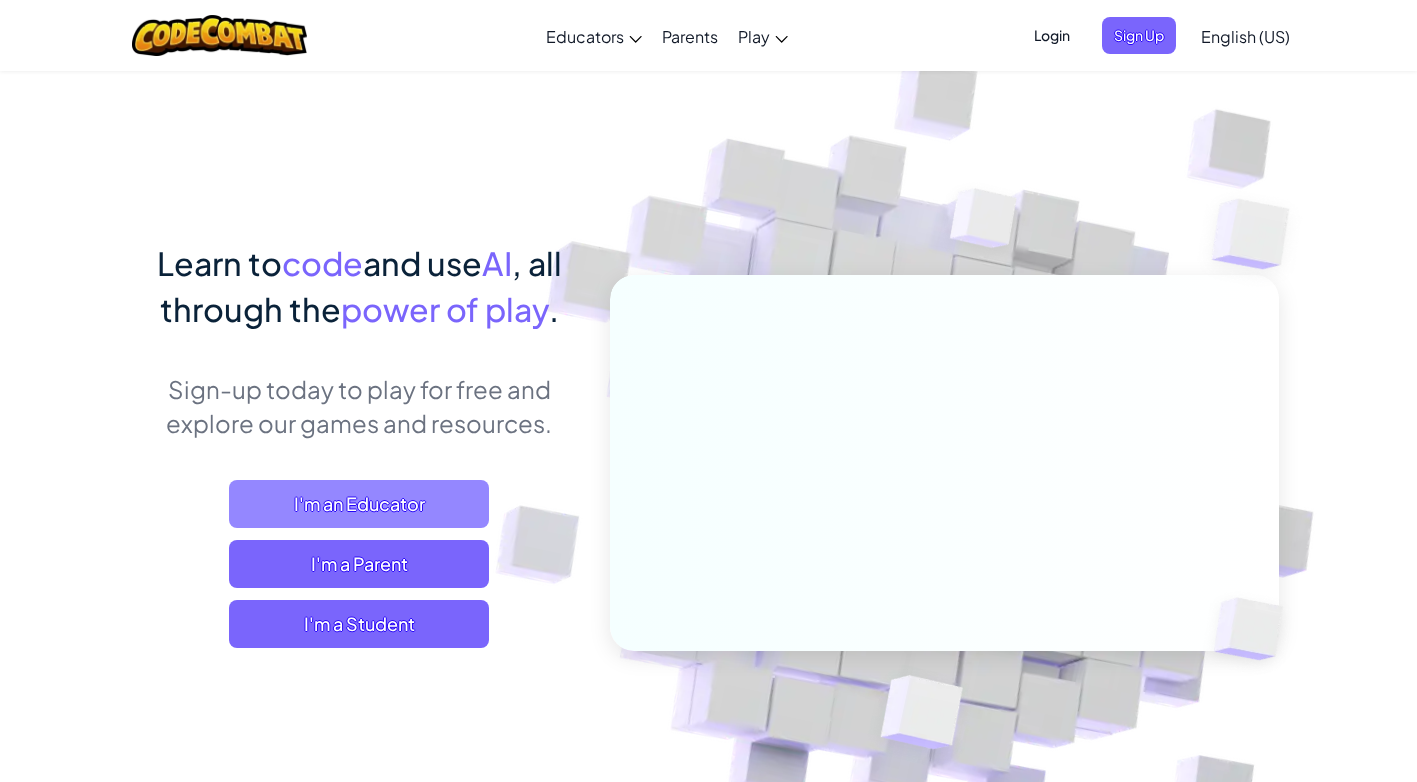 click on "I'm an Educator" at bounding box center [359, 504] 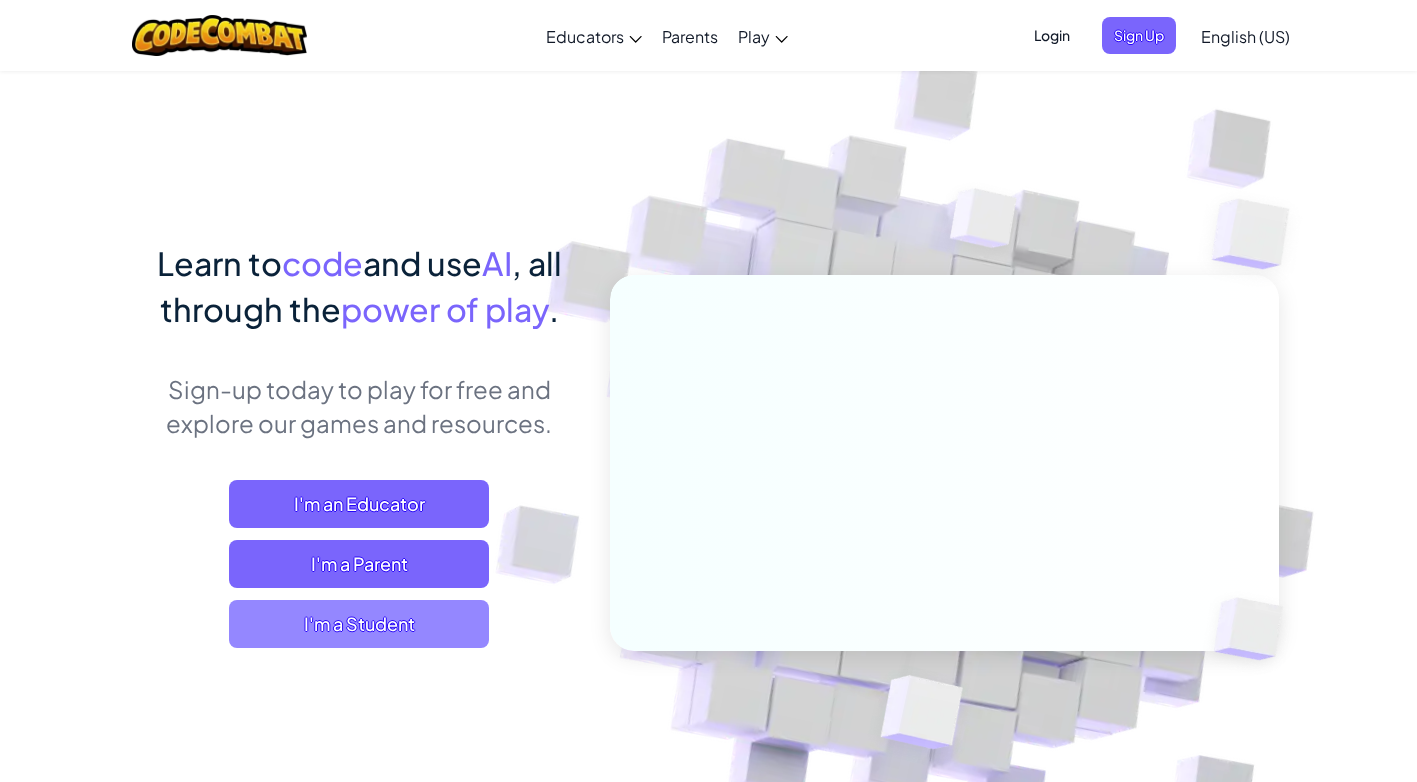 click on "I'm a Student" at bounding box center [359, 624] 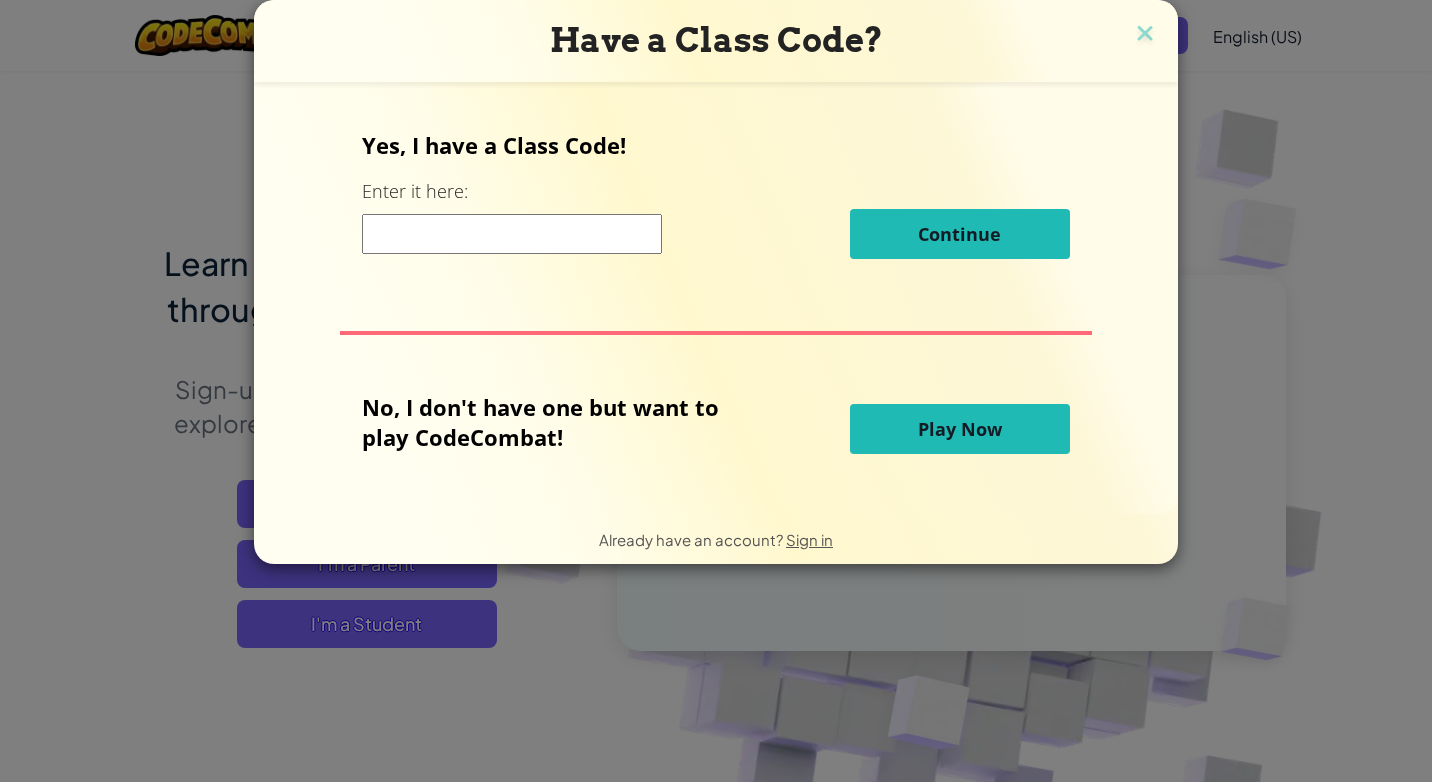 click on "Play Now" at bounding box center [960, 429] 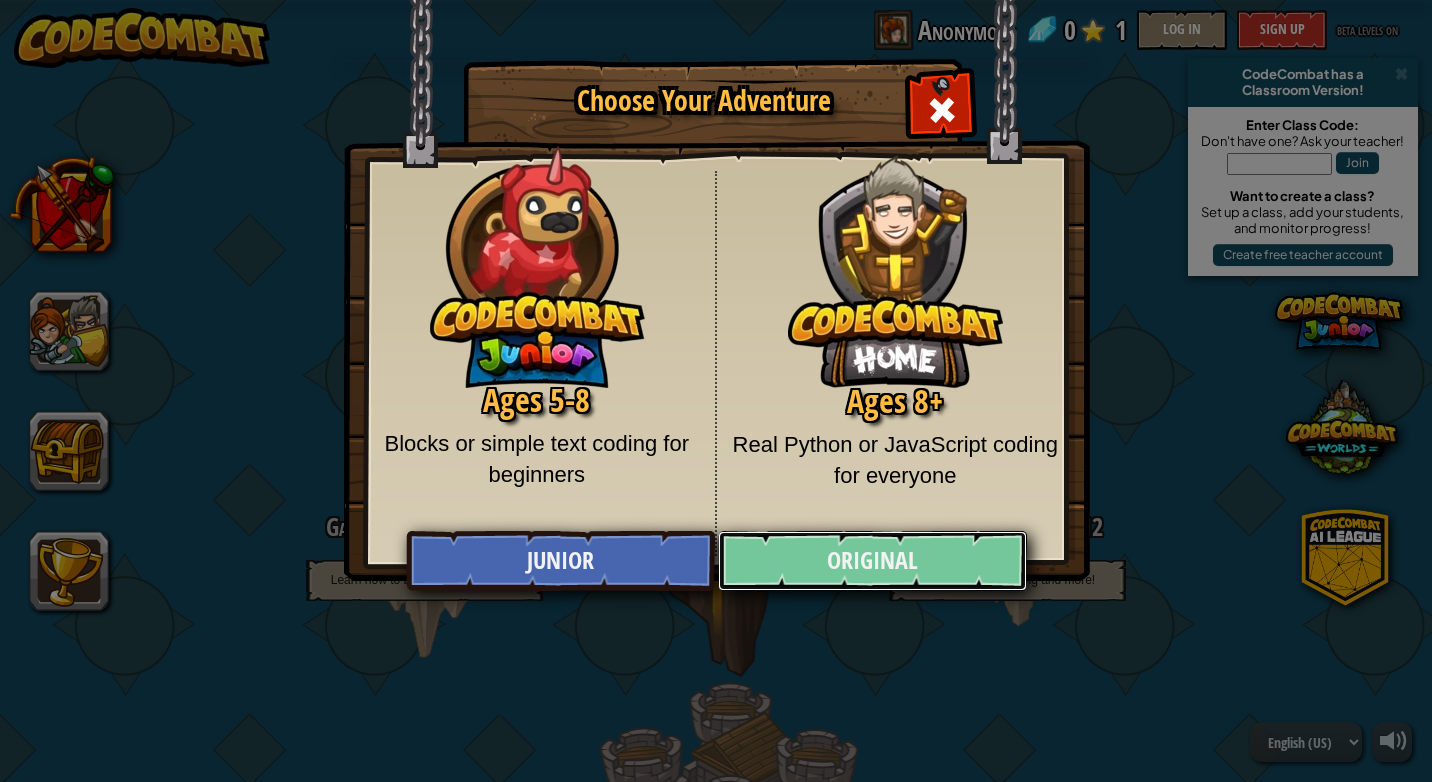 click on "Original" at bounding box center [872, 561] 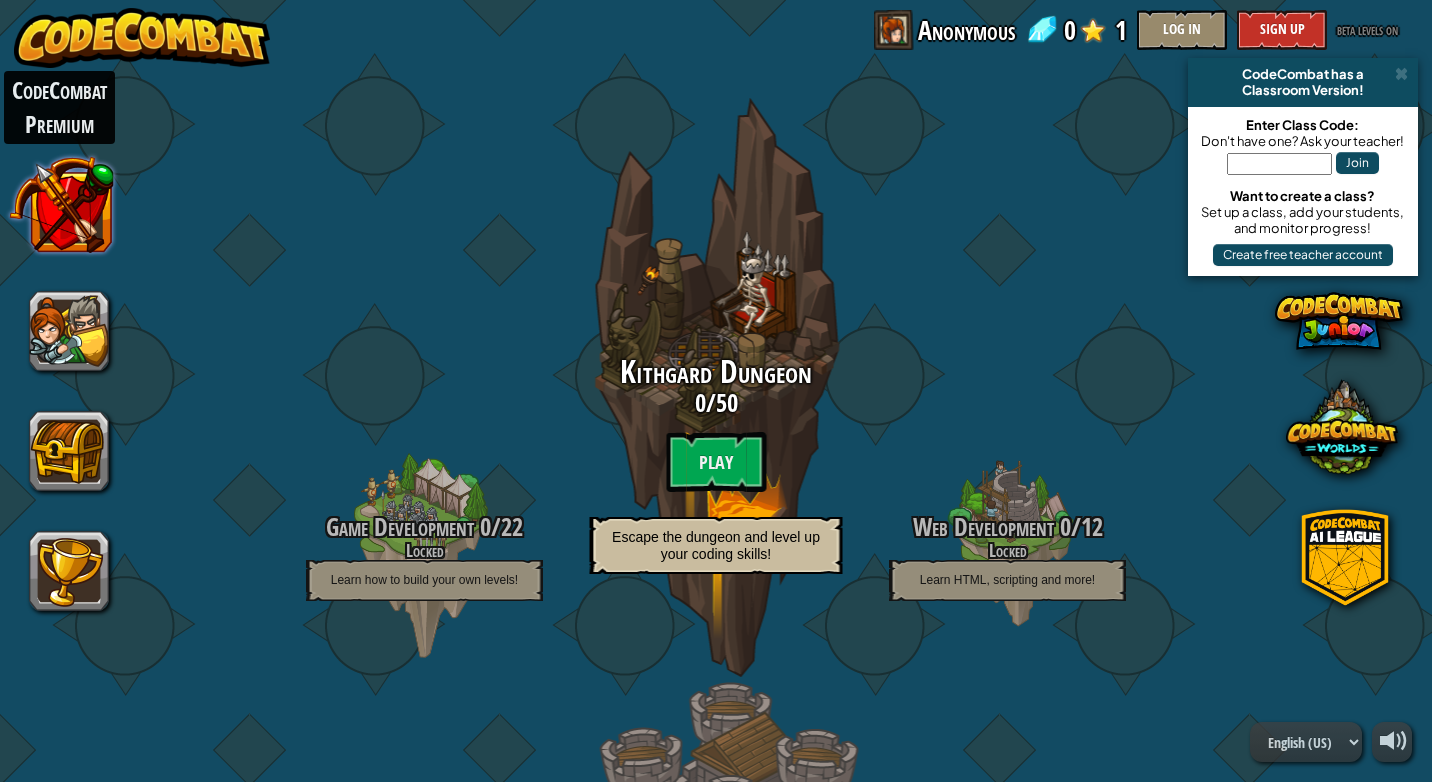 click at bounding box center (60, 204) 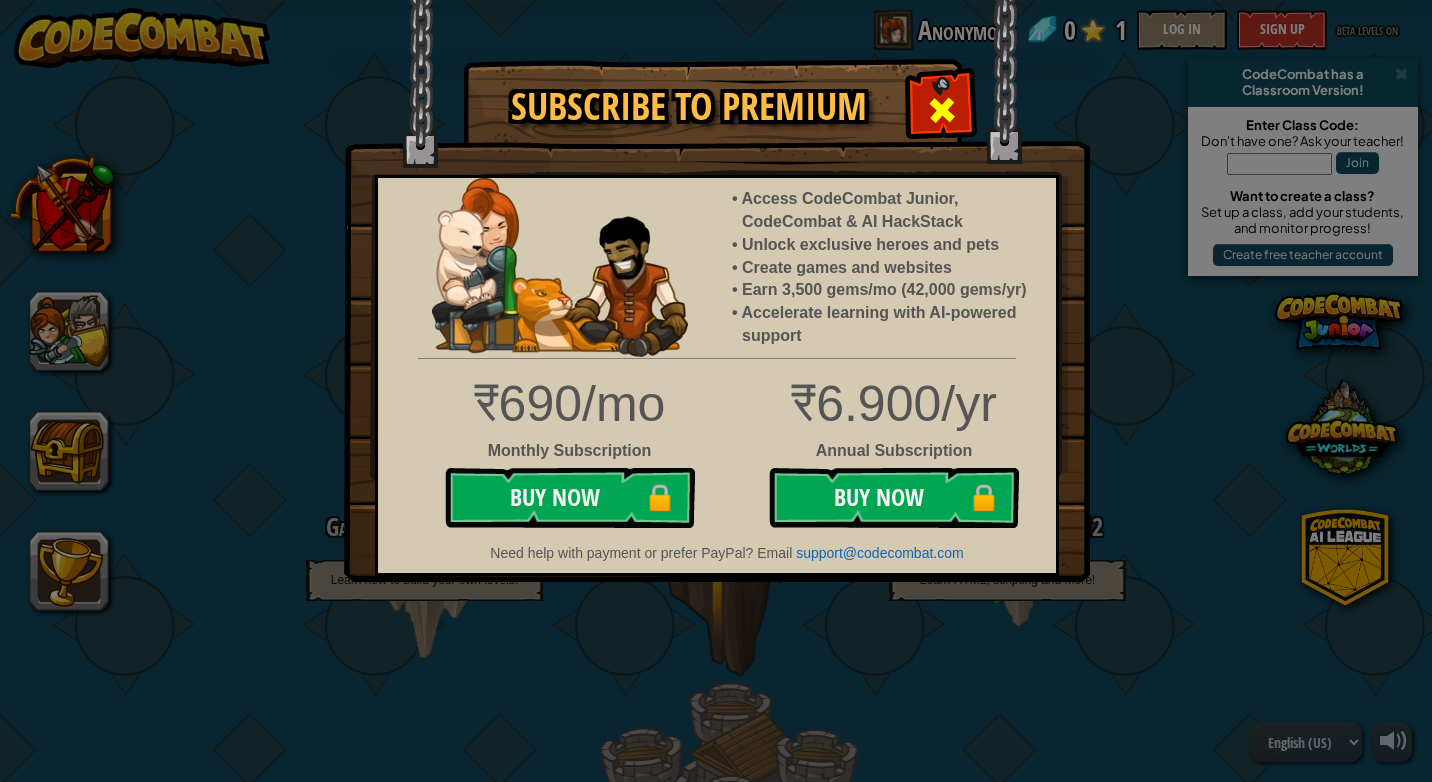 click at bounding box center [941, 107] 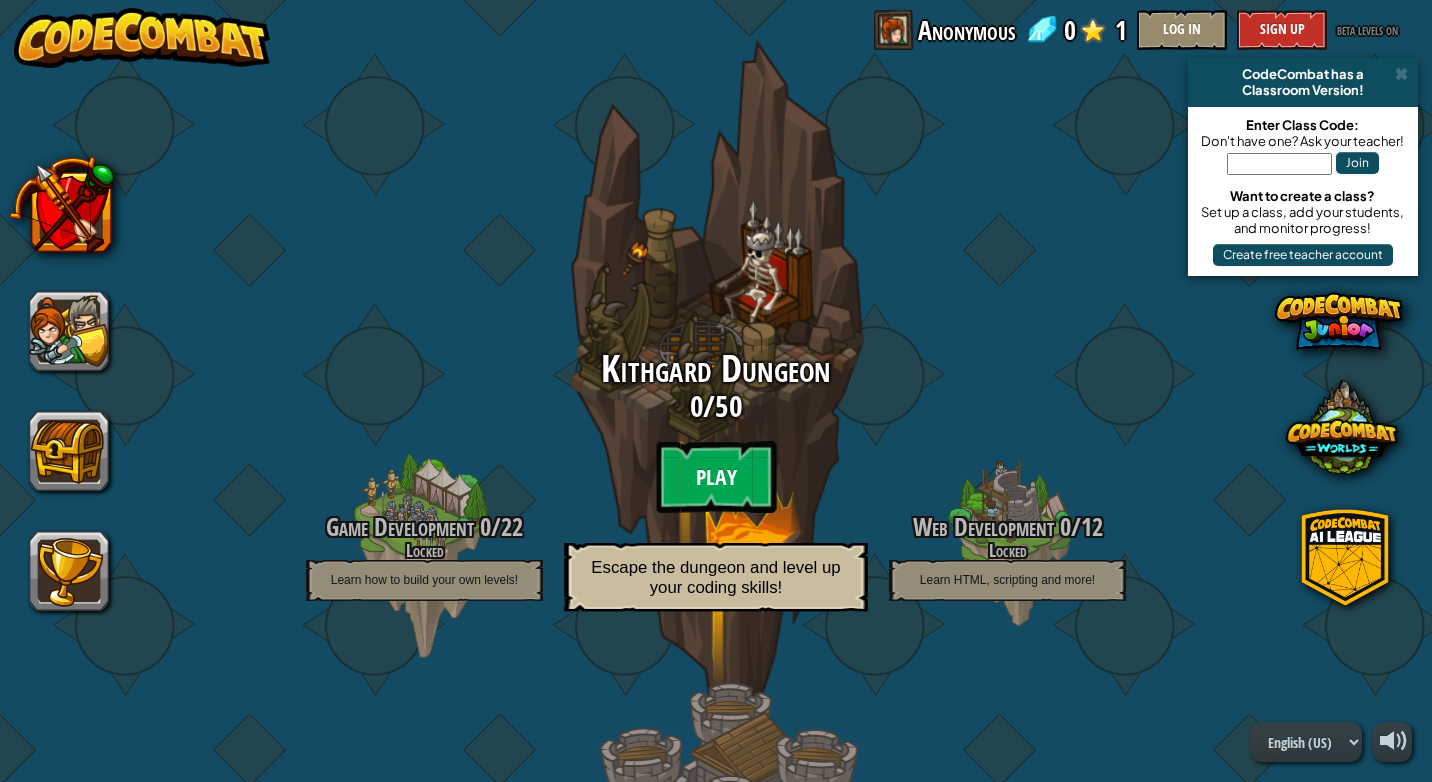 click on "Play" at bounding box center [716, 477] 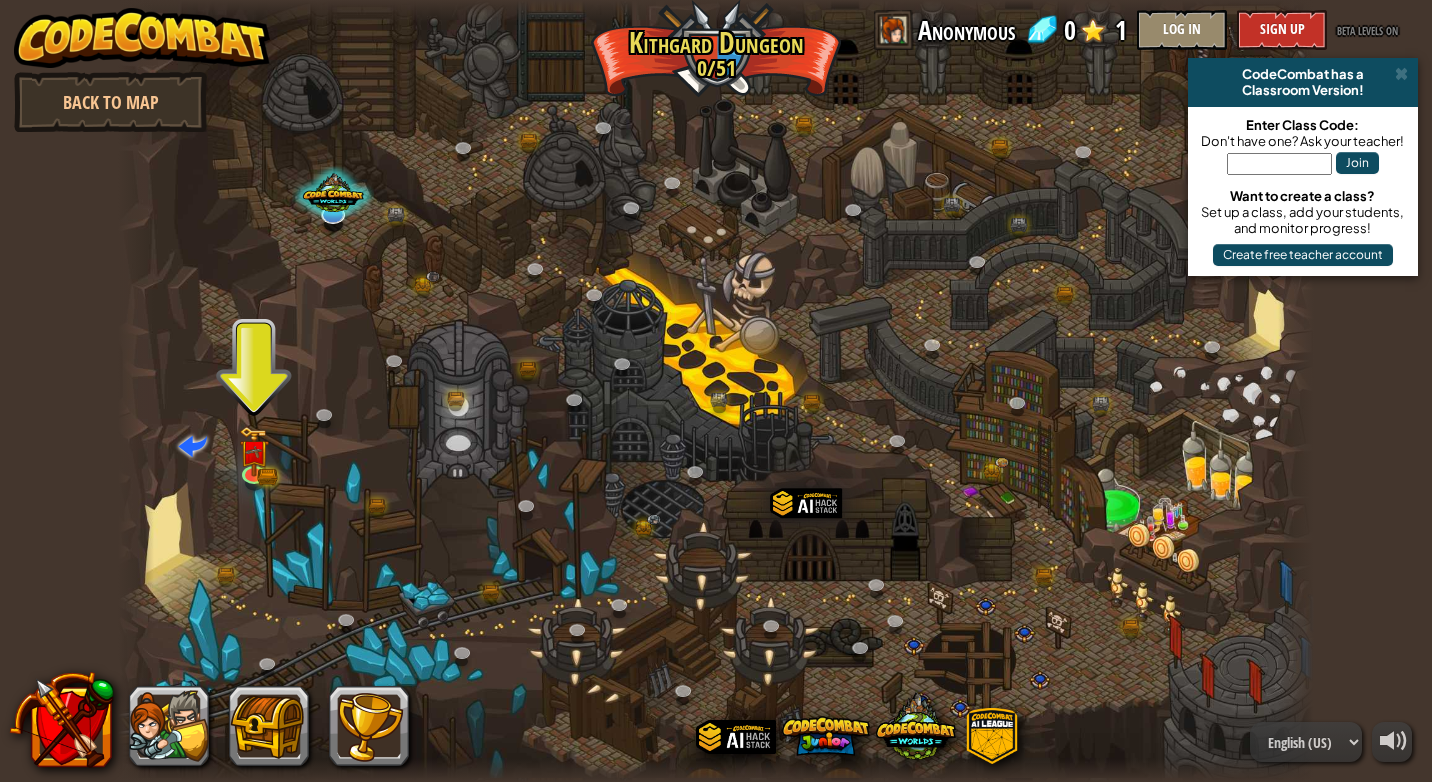 click at bounding box center (716, 391) 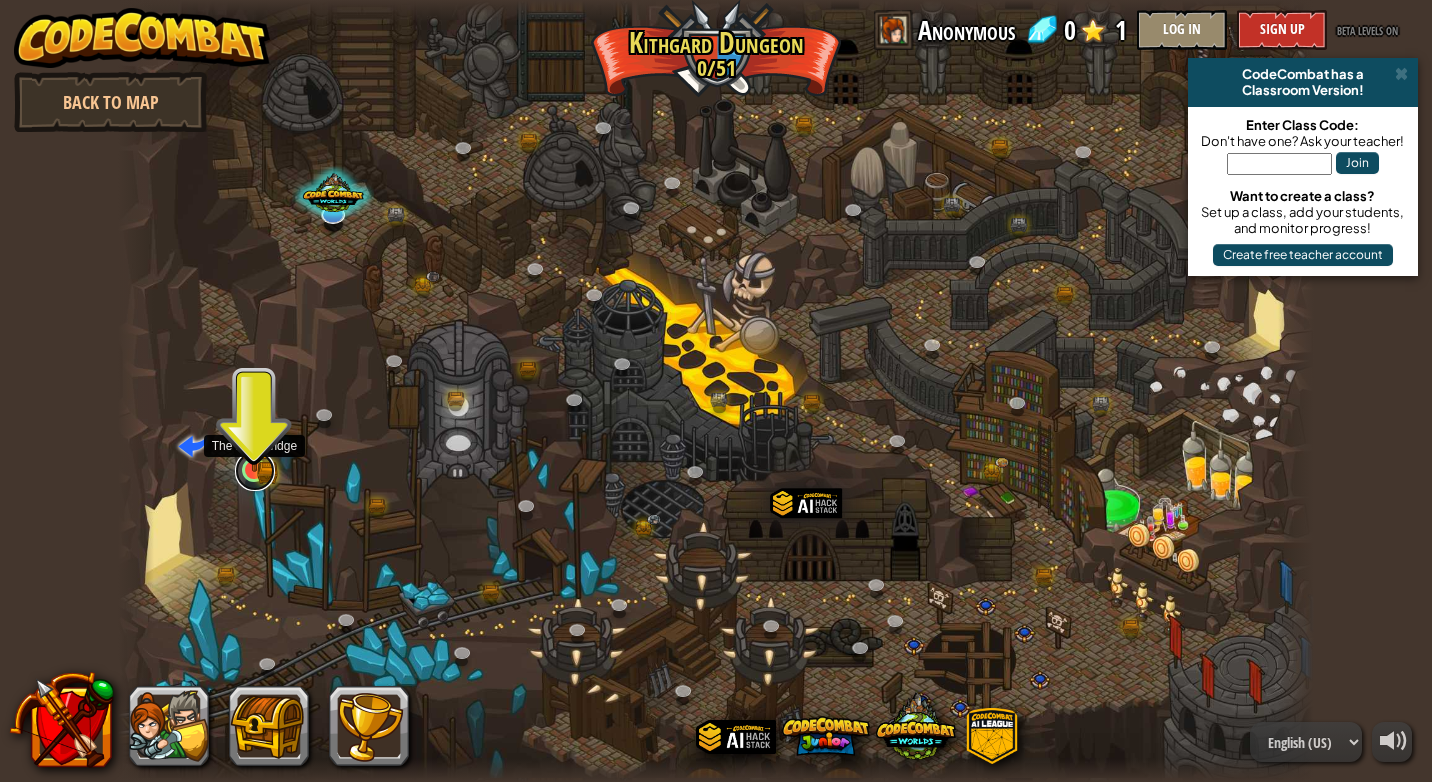 click at bounding box center [255, 471] 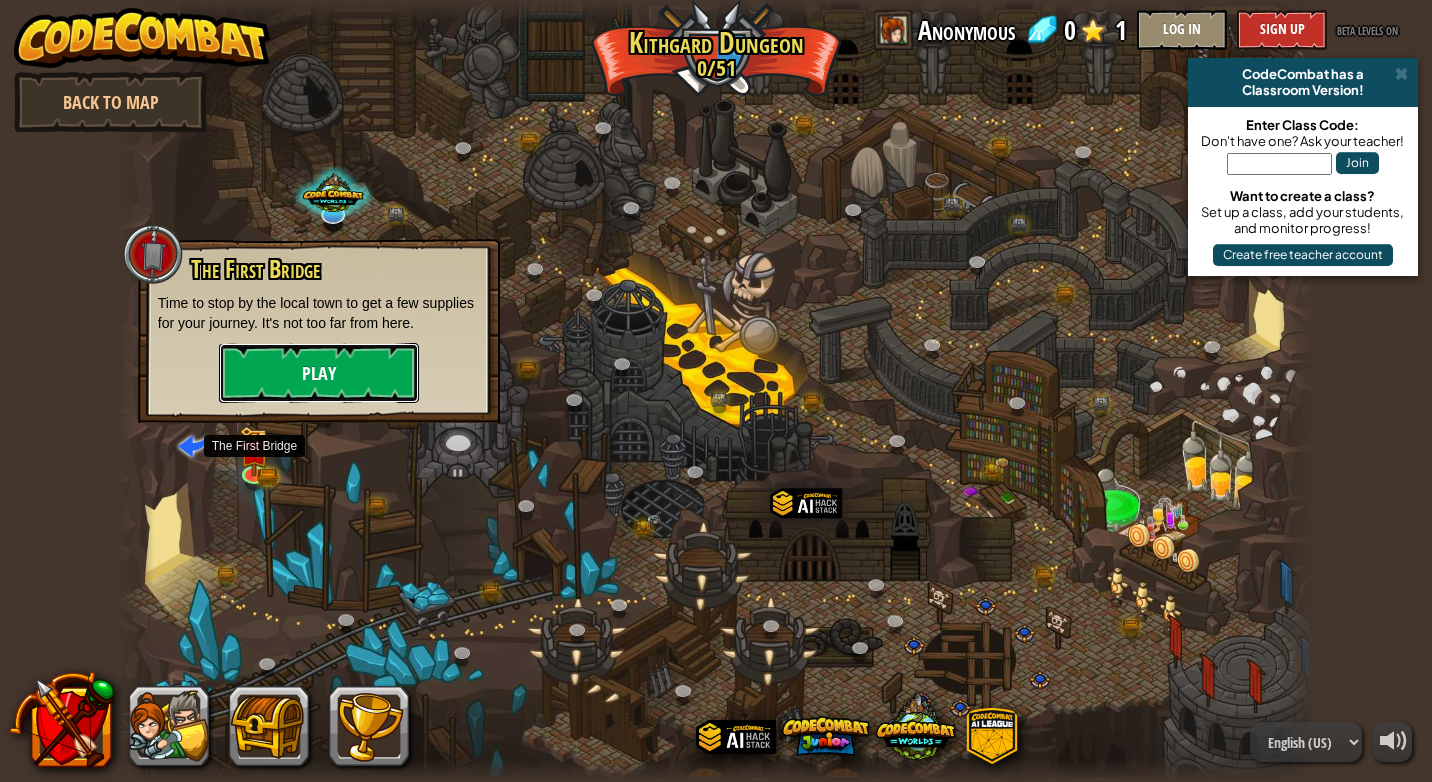 click on "Play" at bounding box center (319, 373) 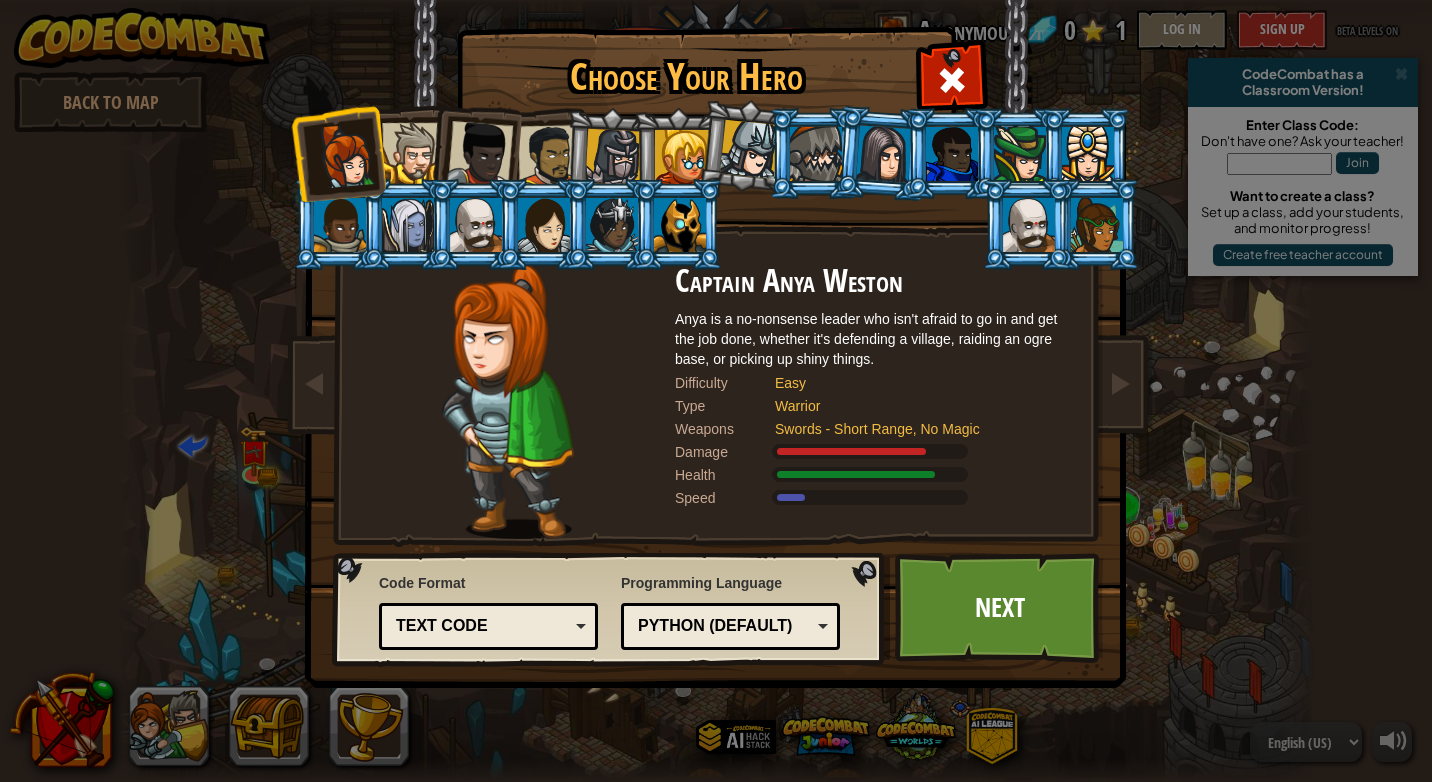 click at bounding box center [412, 153] 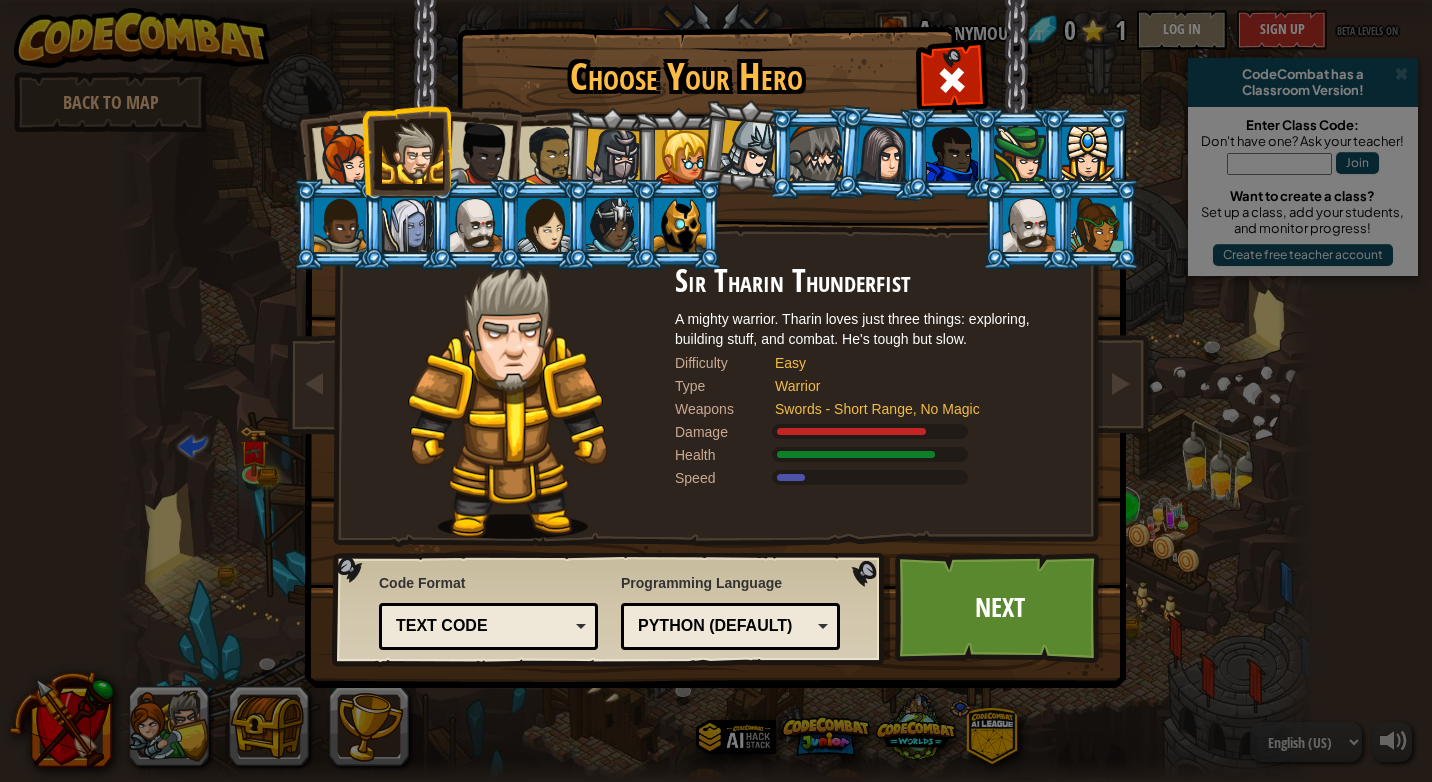 click at bounding box center (480, 154) 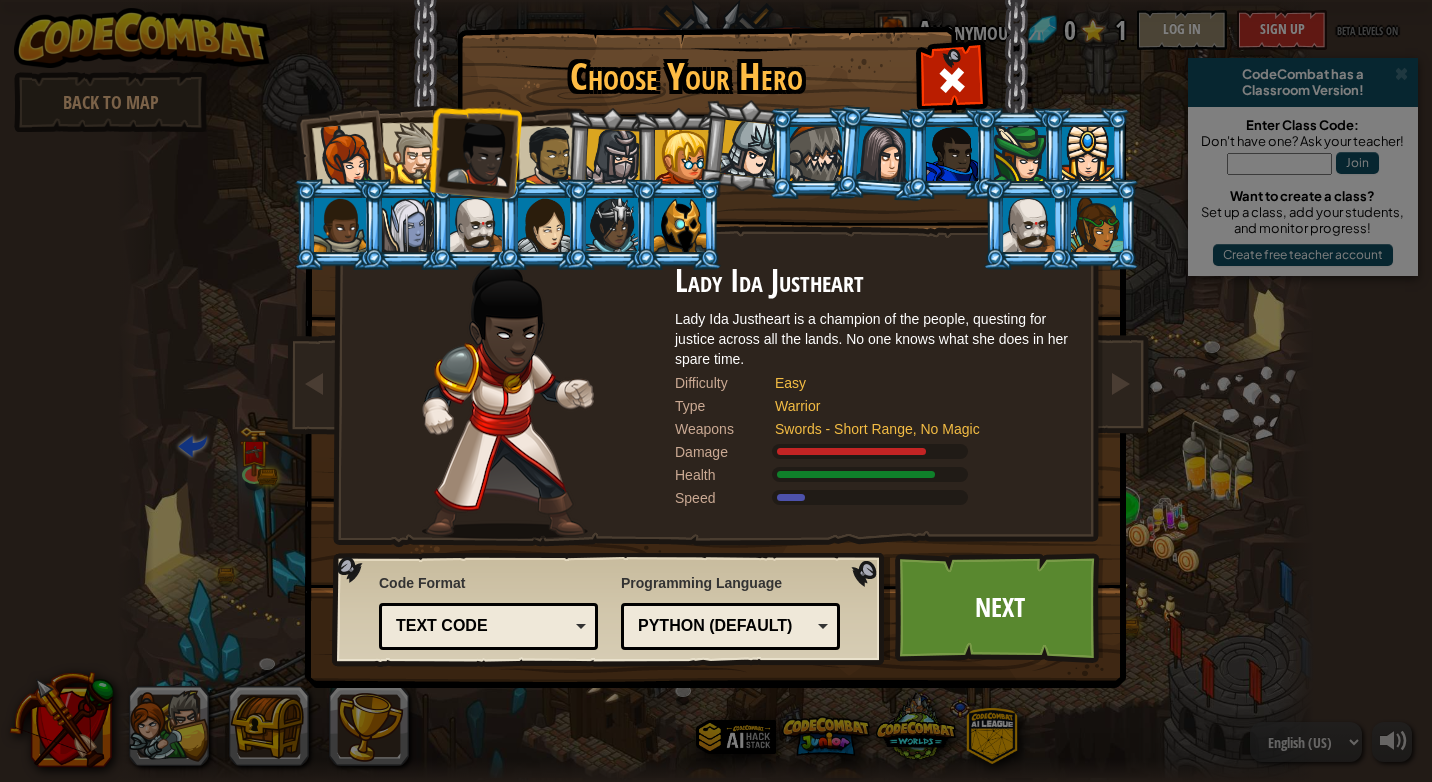click at bounding box center (549, 156) 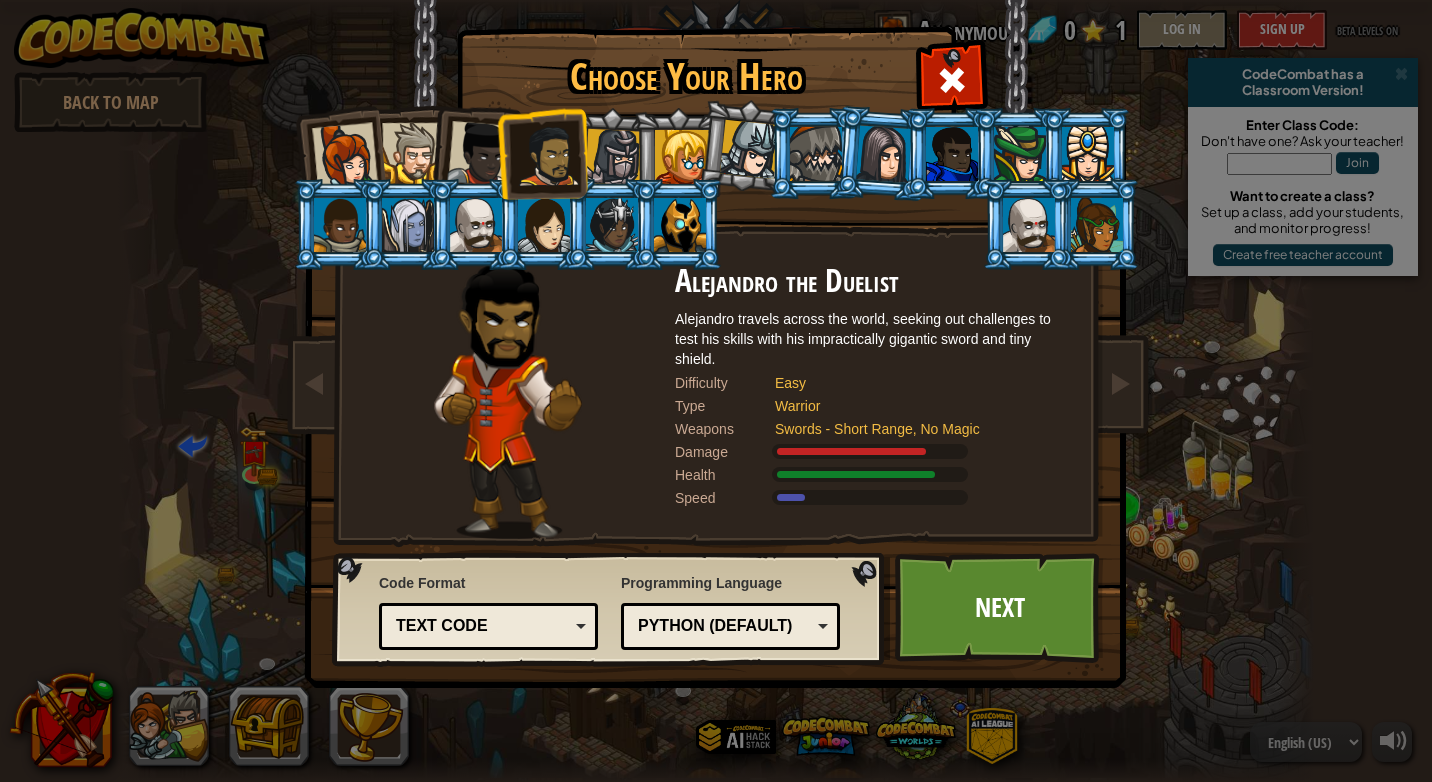 click at bounding box center (613, 157) 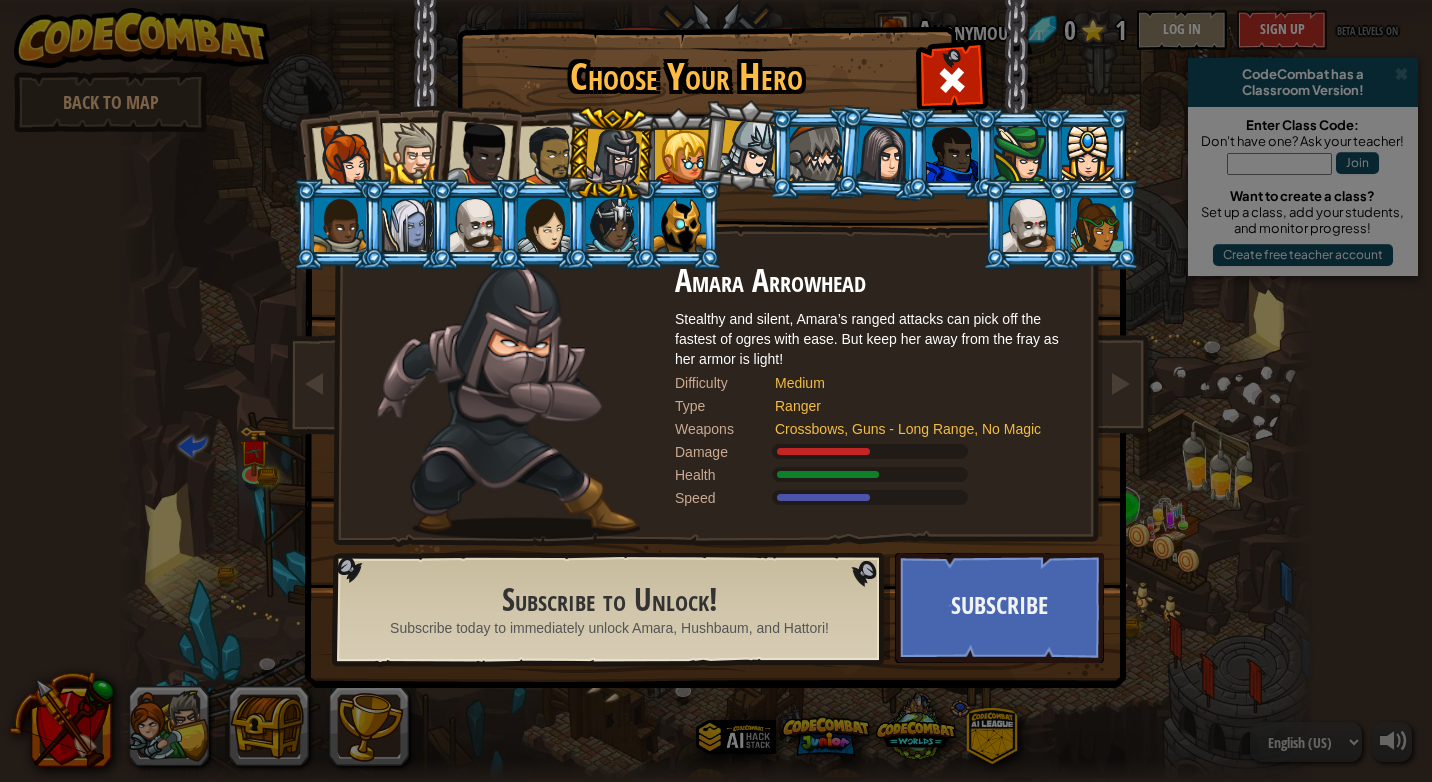 click at bounding box center [549, 156] 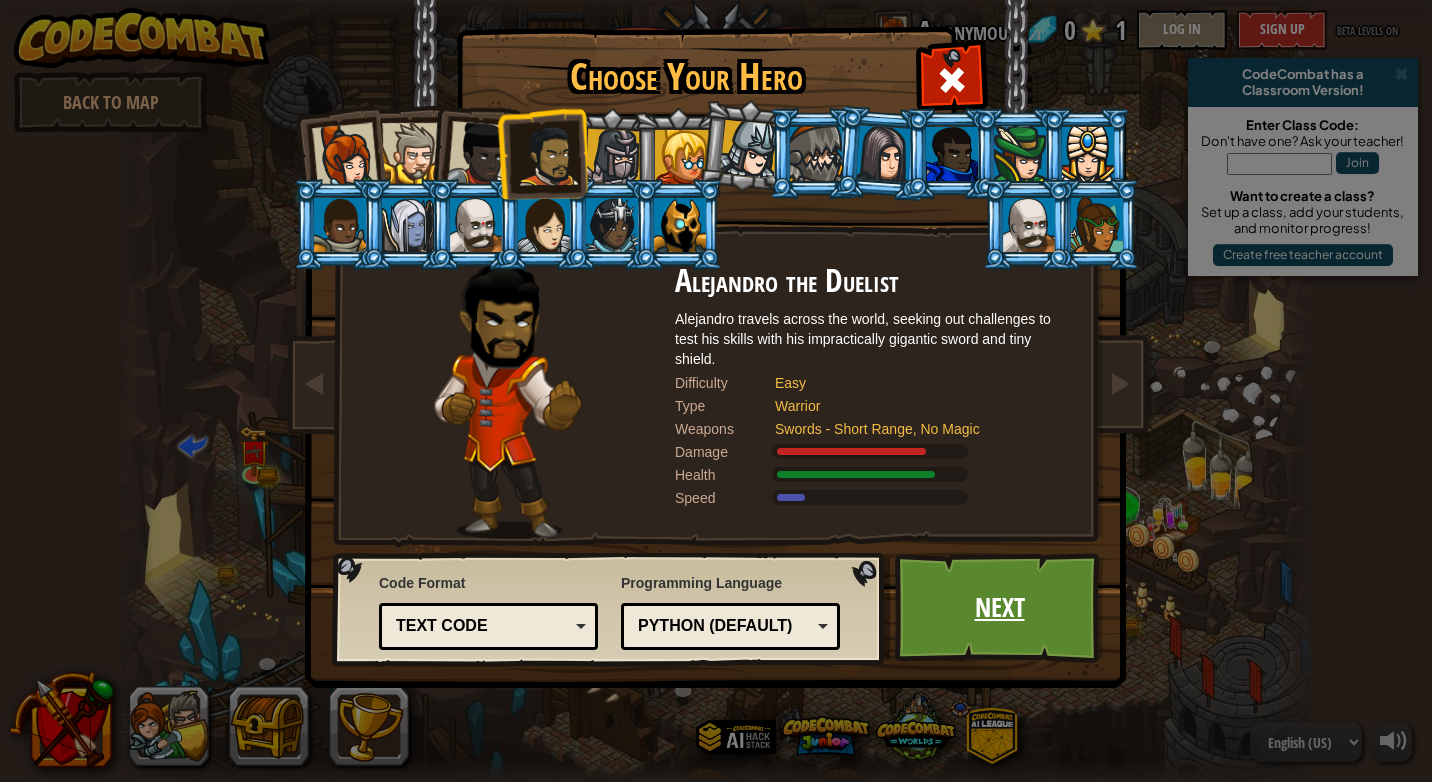 click on "Next" at bounding box center (999, 608) 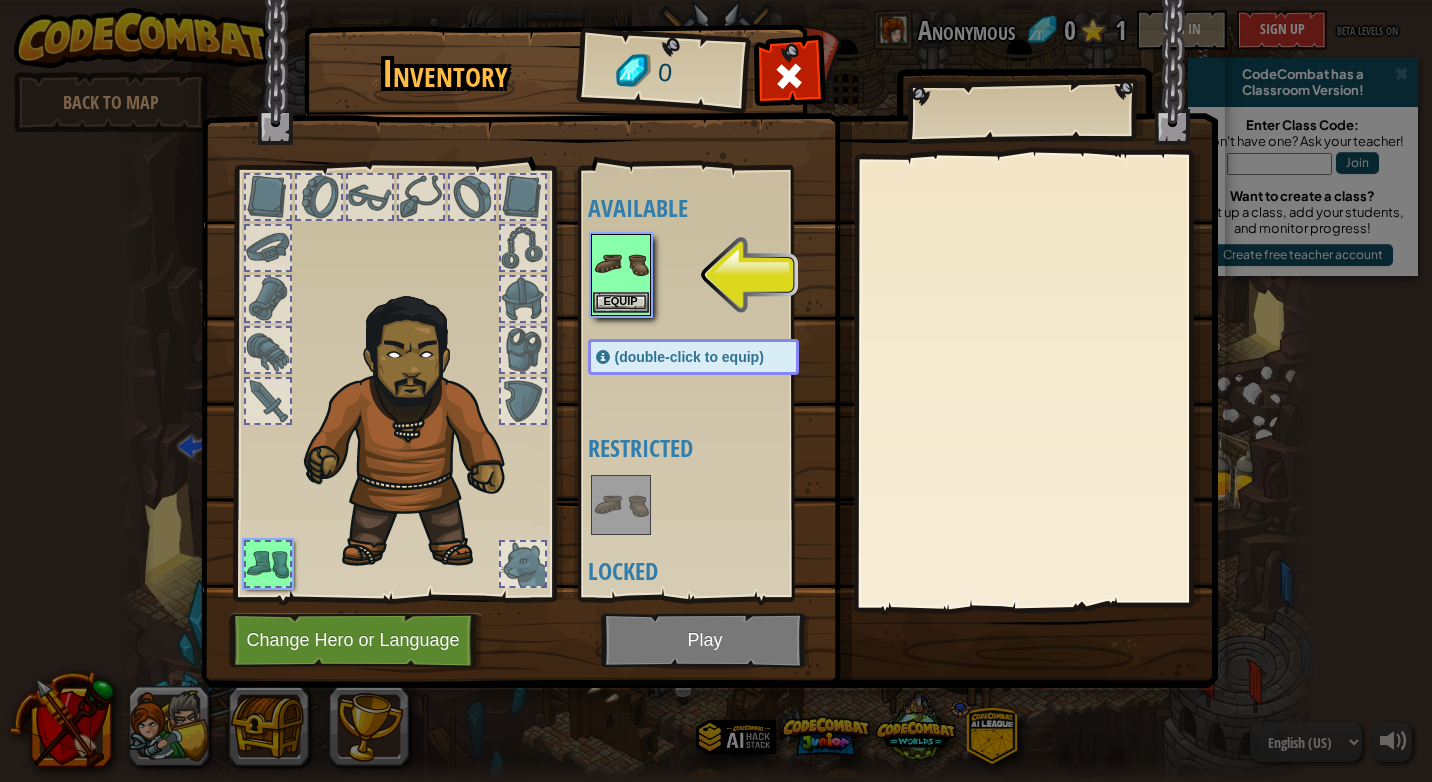 click at bounding box center (621, 264) 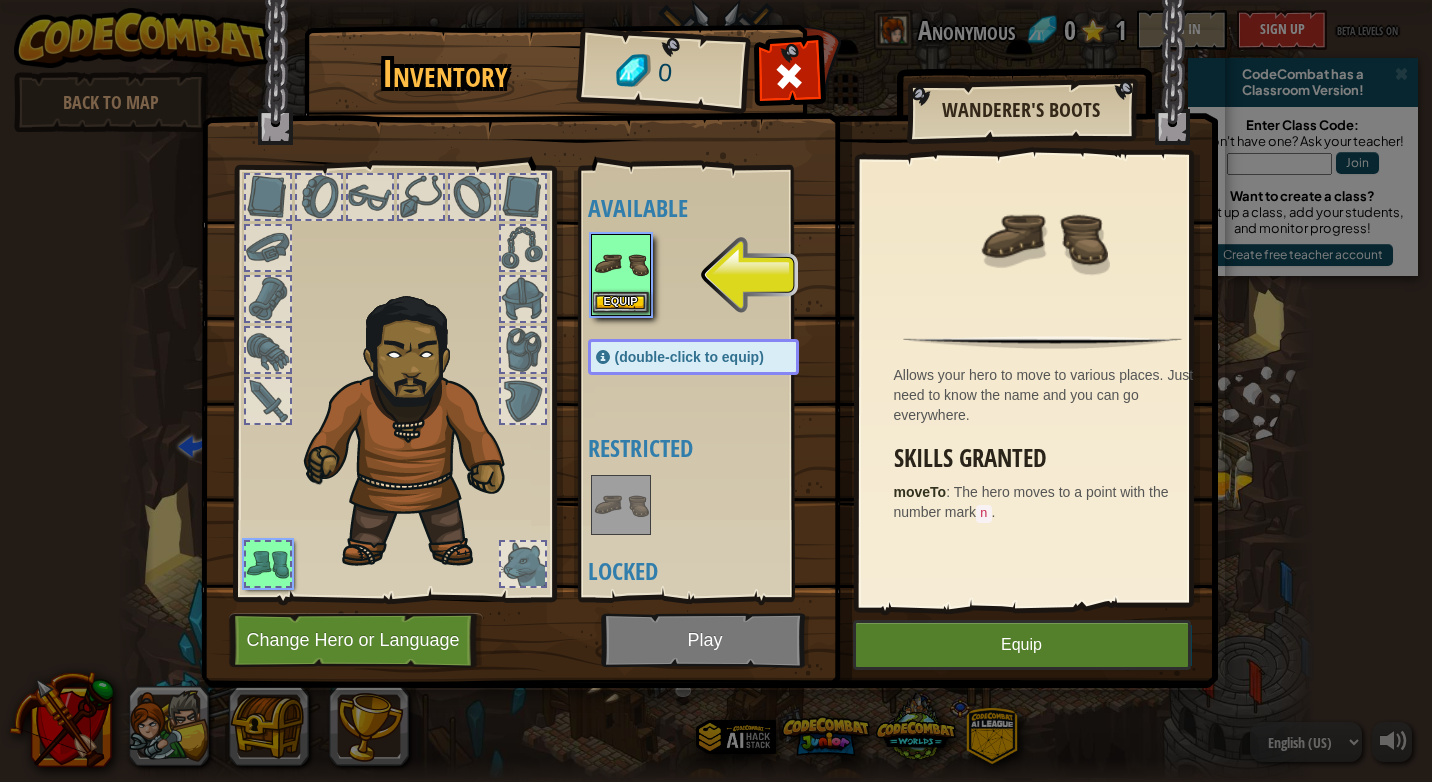 click at bounding box center (621, 264) 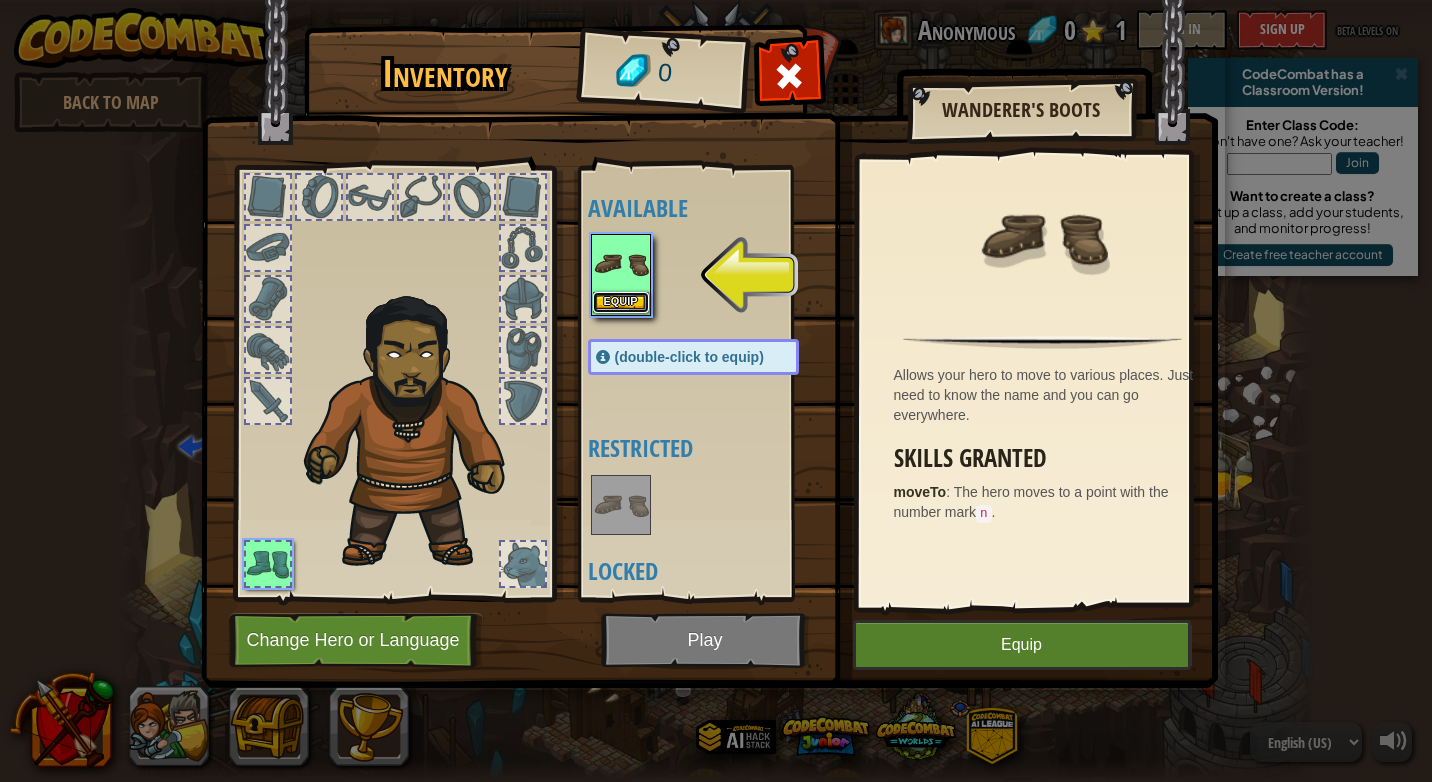 click on "Equip" at bounding box center (621, 302) 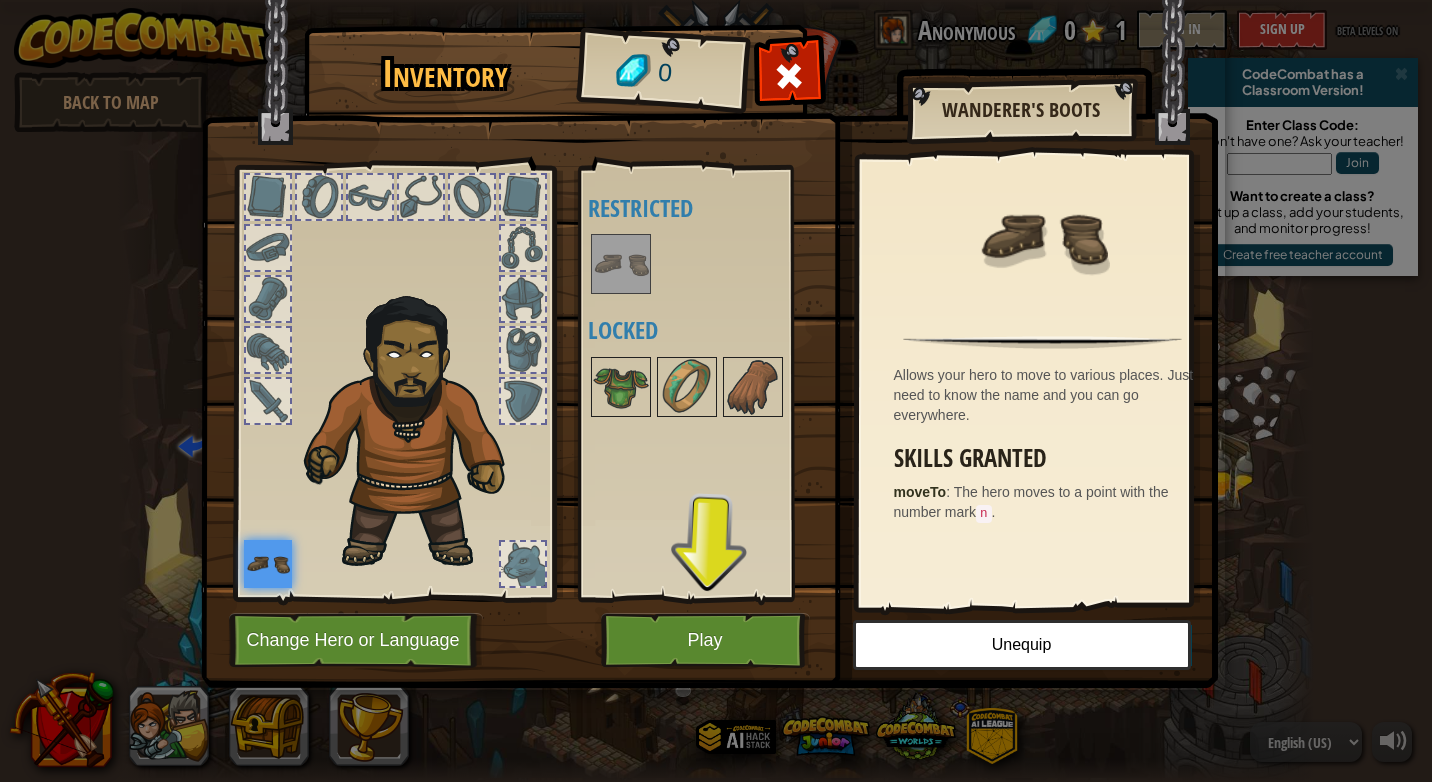 click at bounding box center (709, 325) 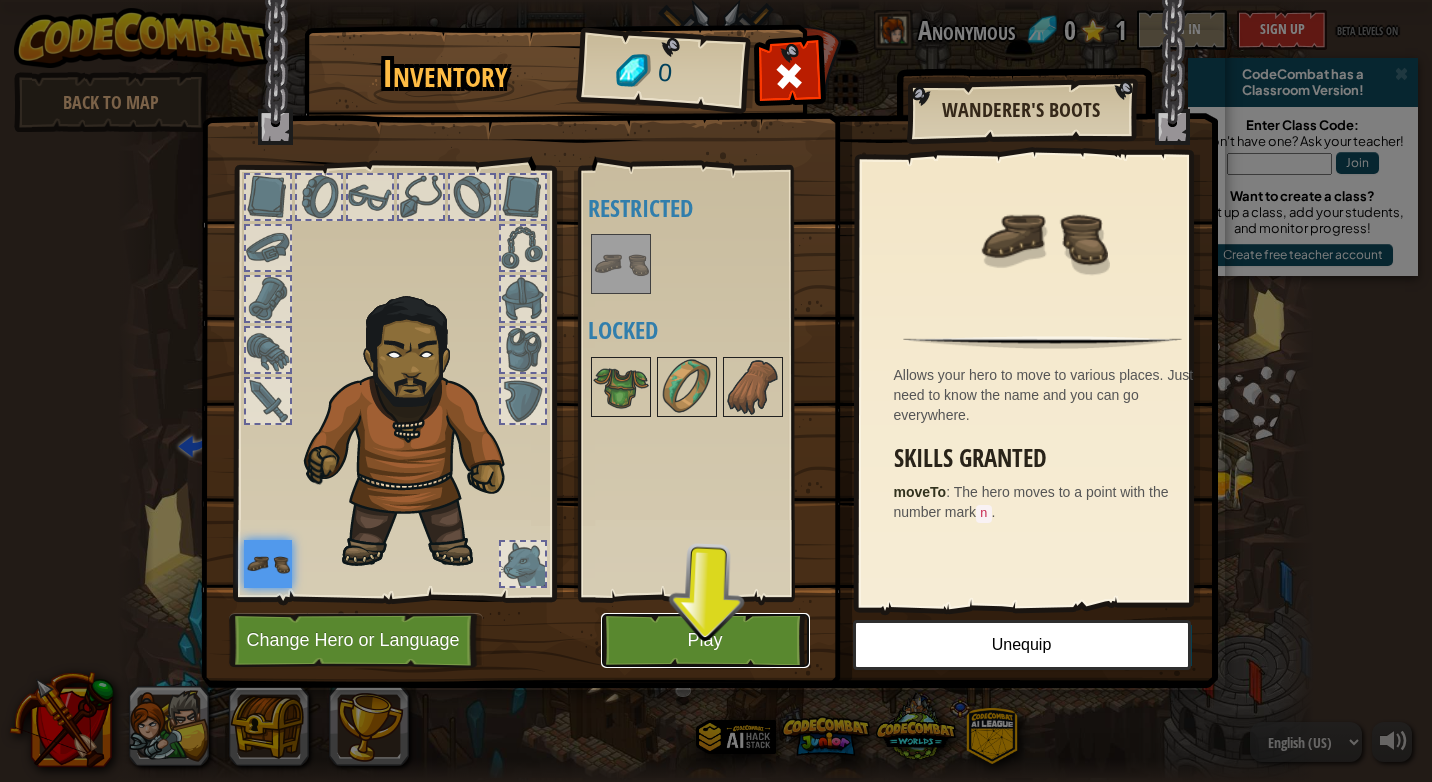 click on "Play" at bounding box center [705, 640] 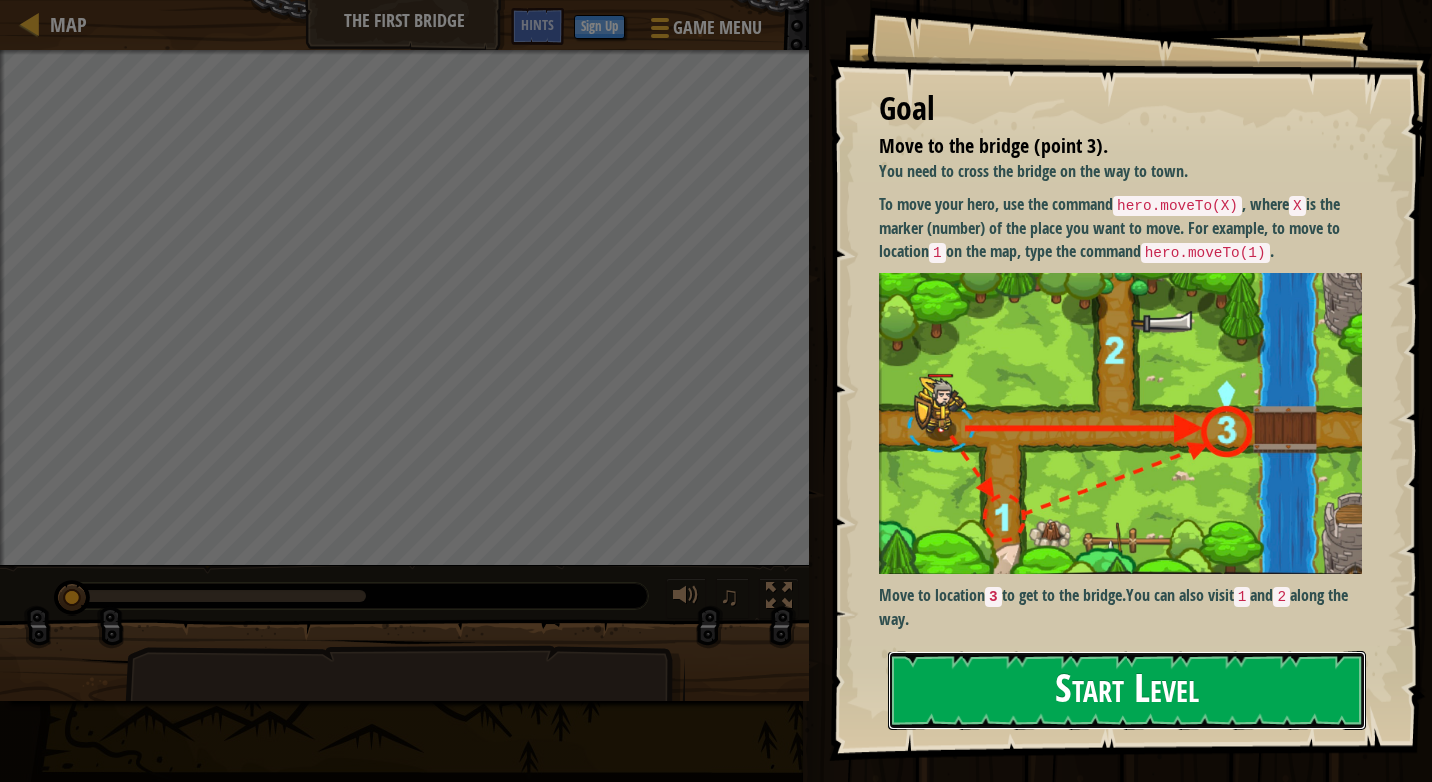 click on "Start Level" at bounding box center (1127, 690) 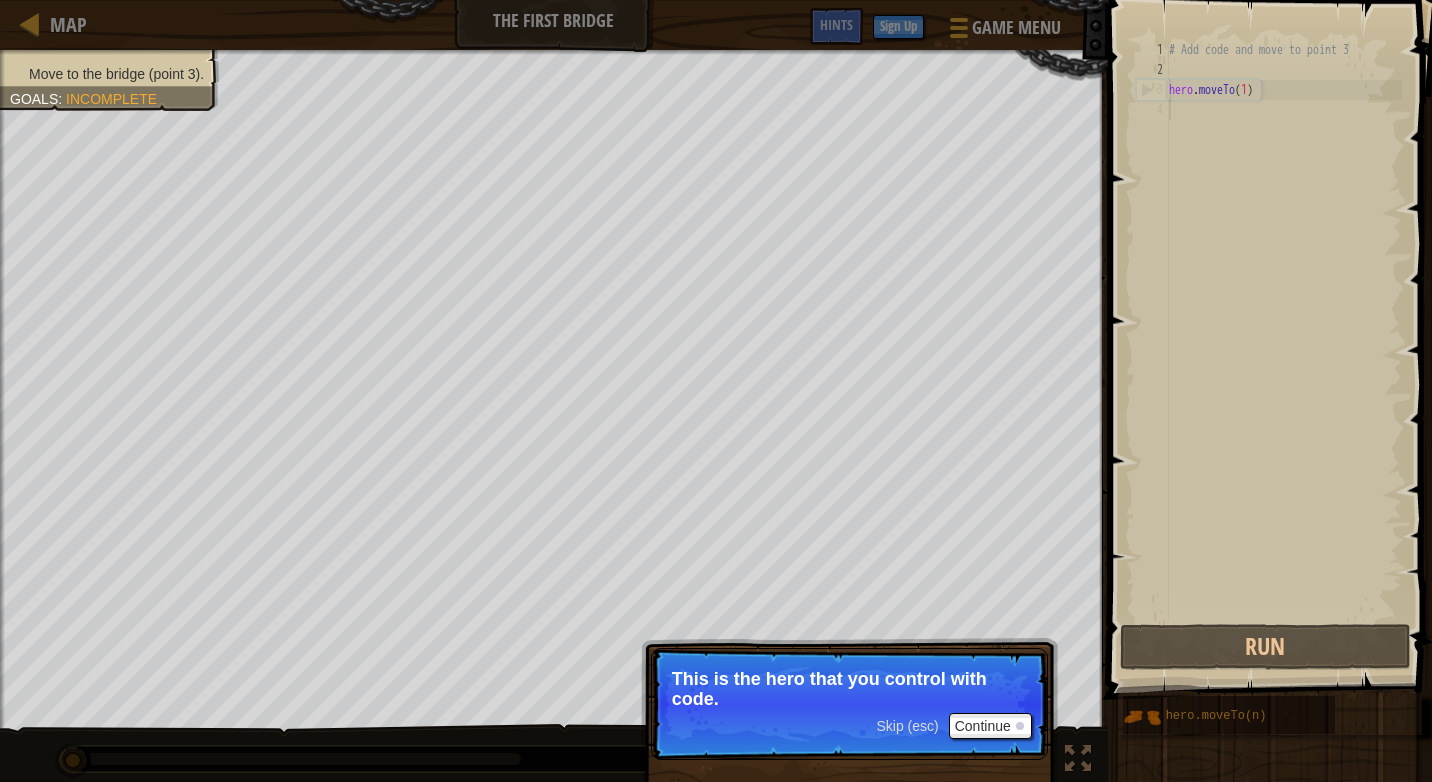 click on "# Add code and move to point 3 hero . moveTo ( 1 )" at bounding box center [1283, 350] 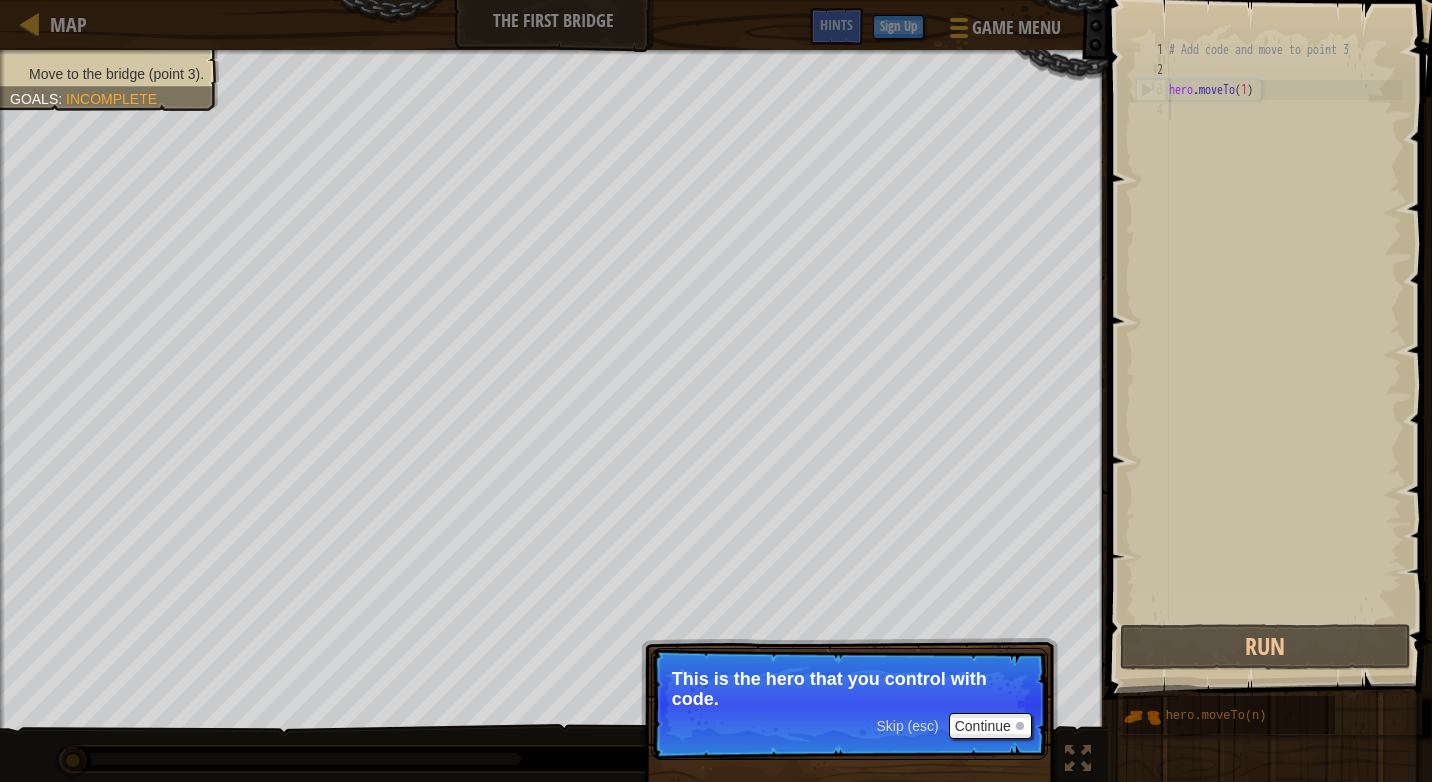 click on "Skip (esc)" at bounding box center [907, 726] 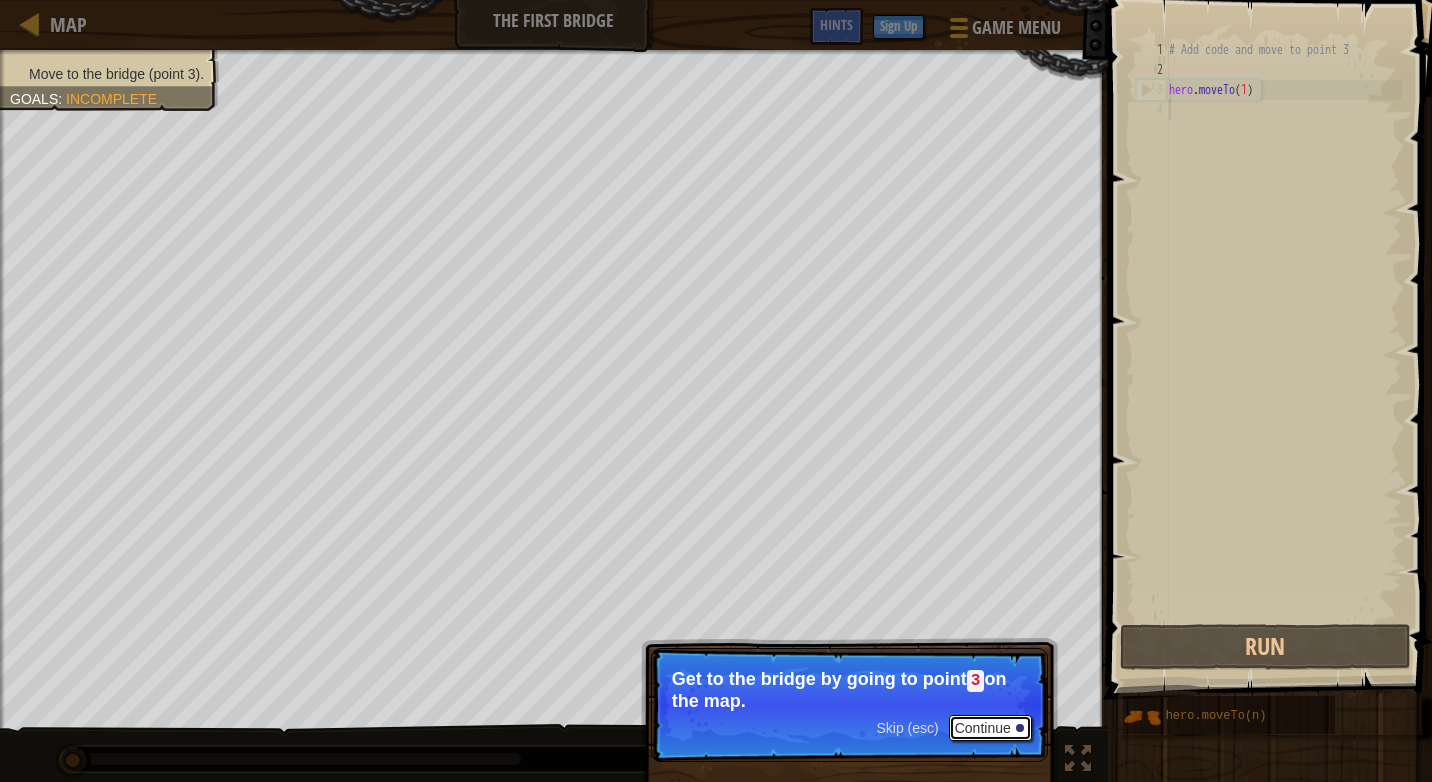 click on "Continue" at bounding box center [990, 728] 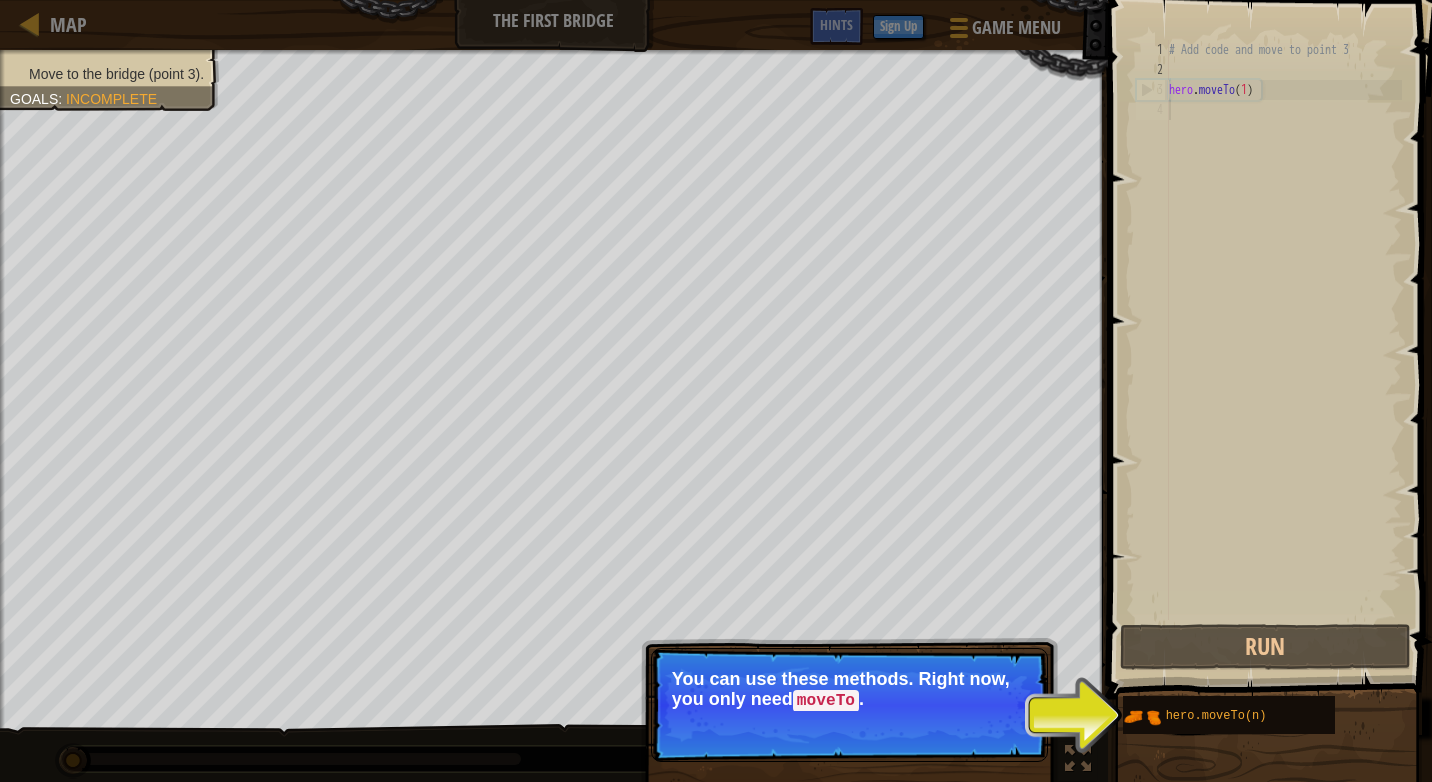 click at bounding box center [1267, 971] 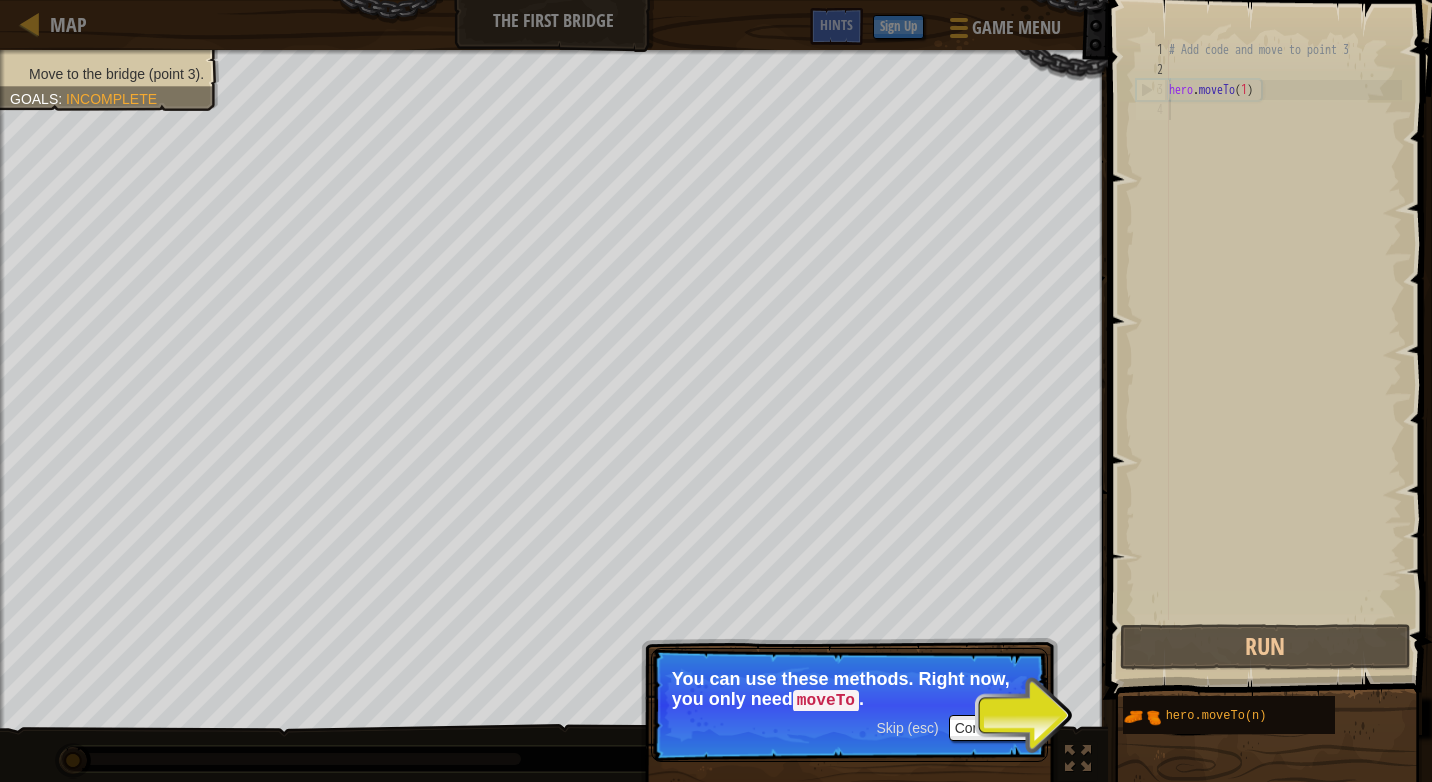 click on "You can use these methods. Right now, you only need  moveTo ." at bounding box center (849, 690) 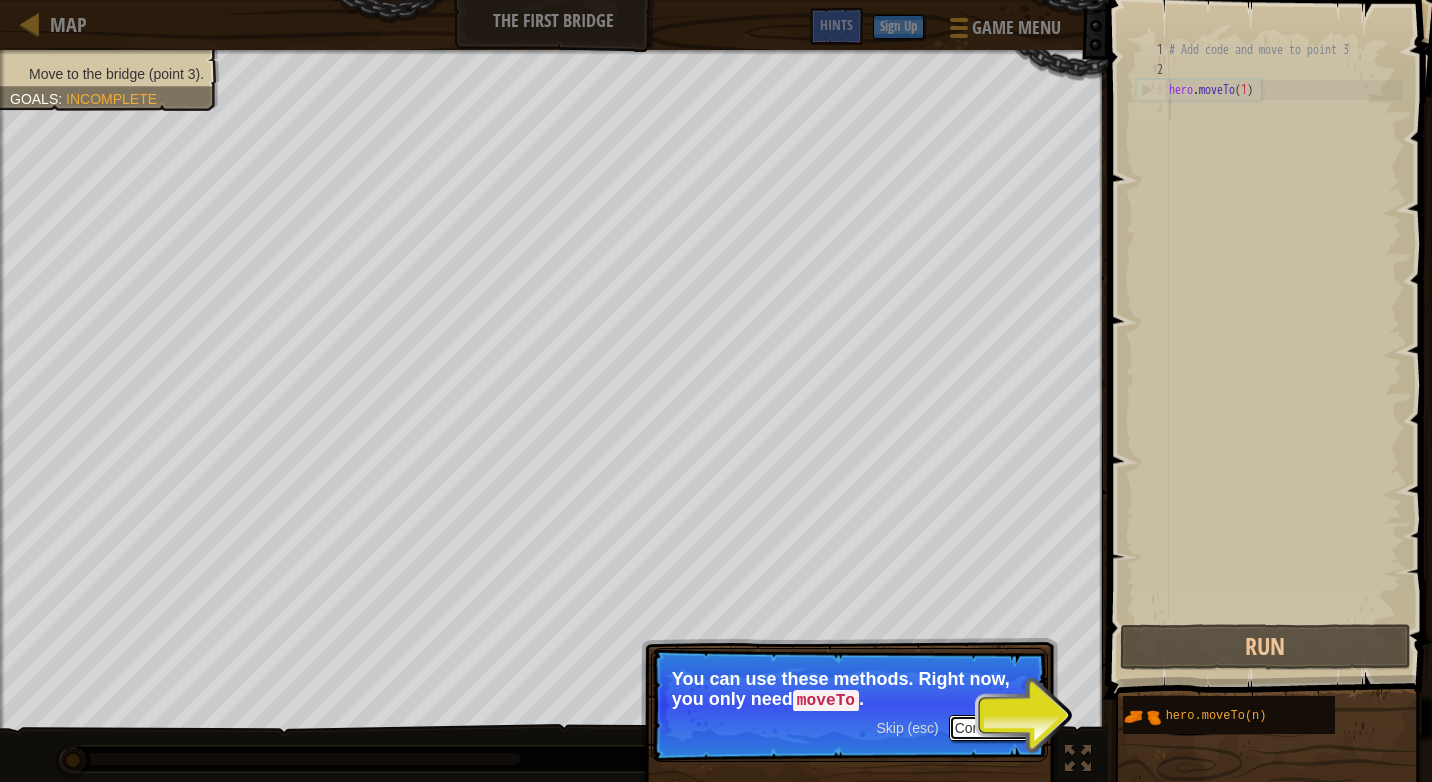 click on "Continue" at bounding box center (990, 728) 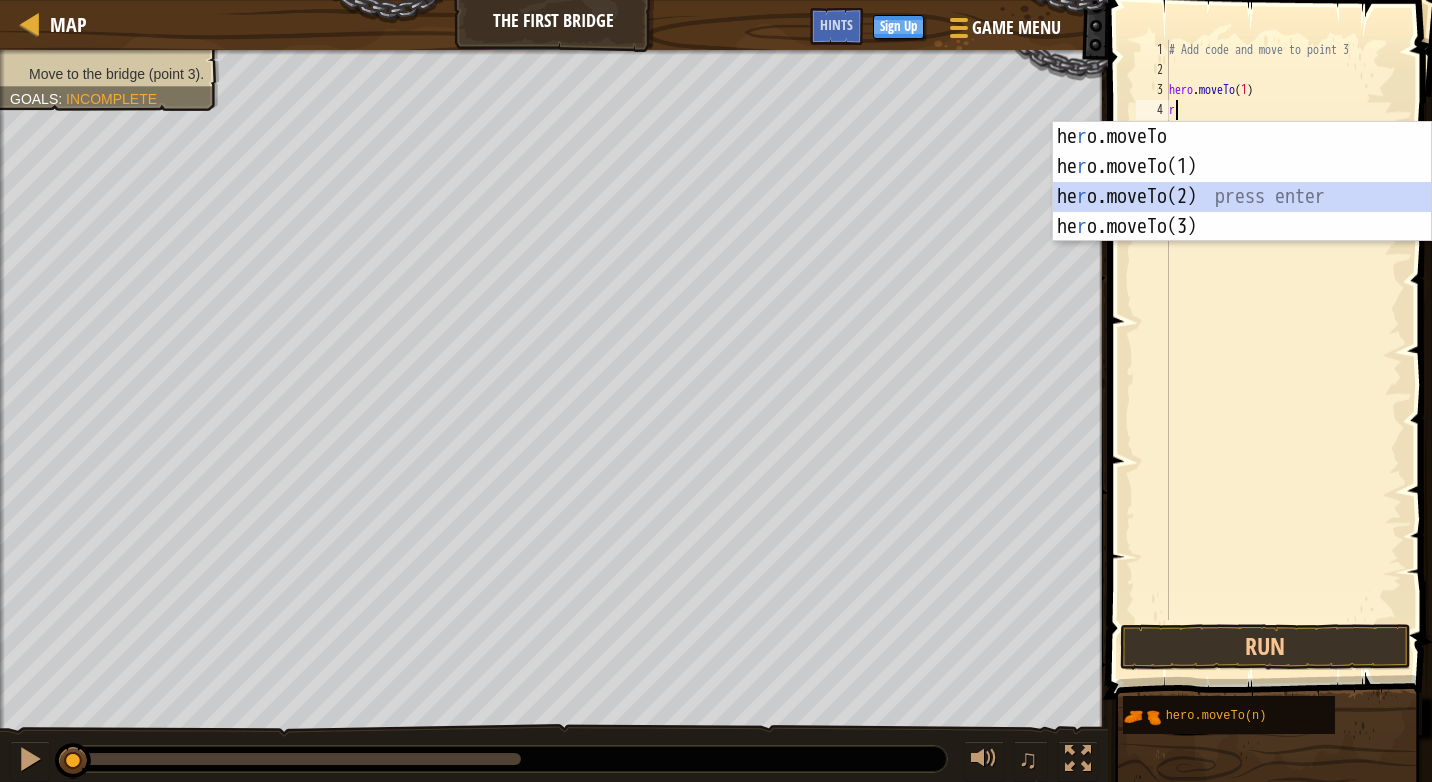 click on "he r o.moveTo press enter he r o.moveTo(1) press enter he r o.moveTo(2) press enter he r o.moveTo(3) press enter" at bounding box center (1242, 212) 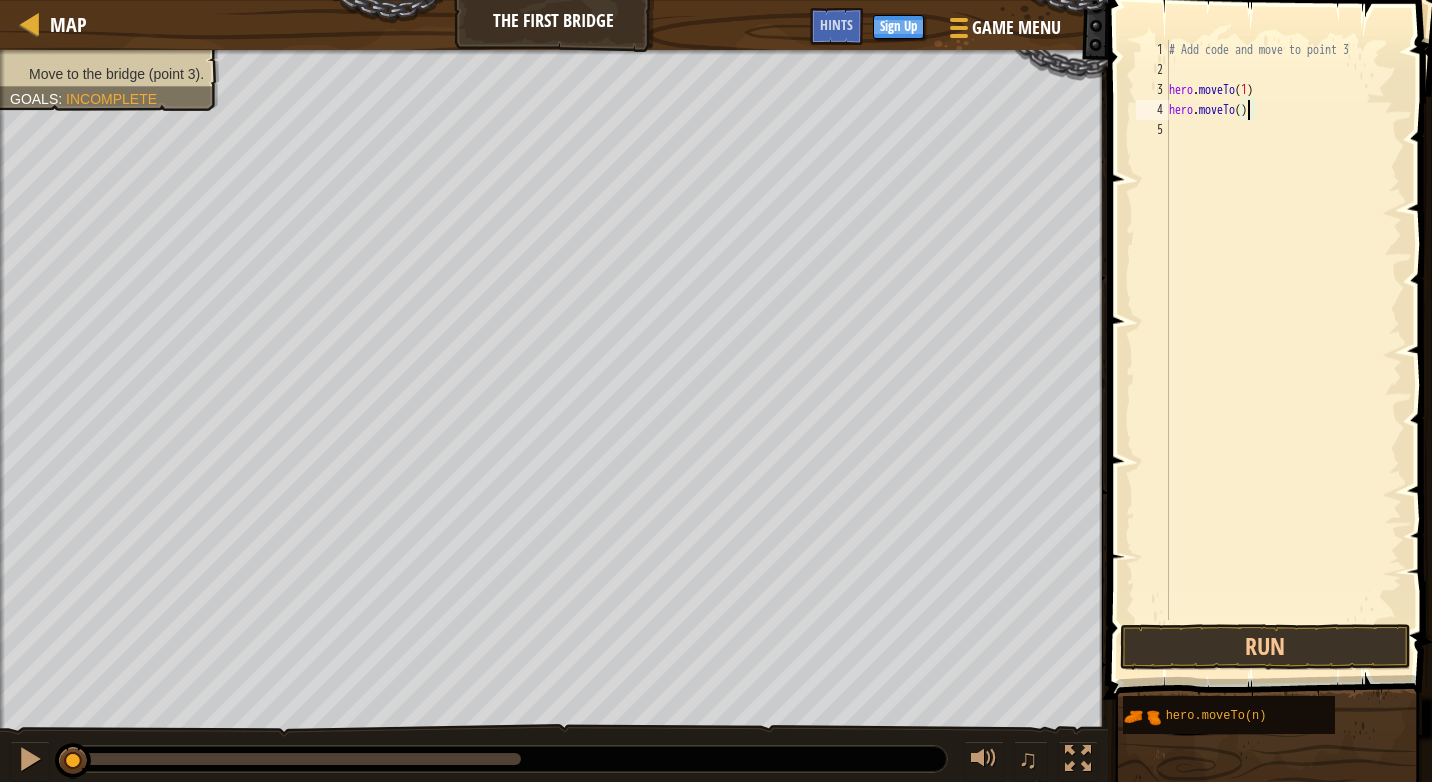 scroll, scrollTop: 9, scrollLeft: 6, axis: both 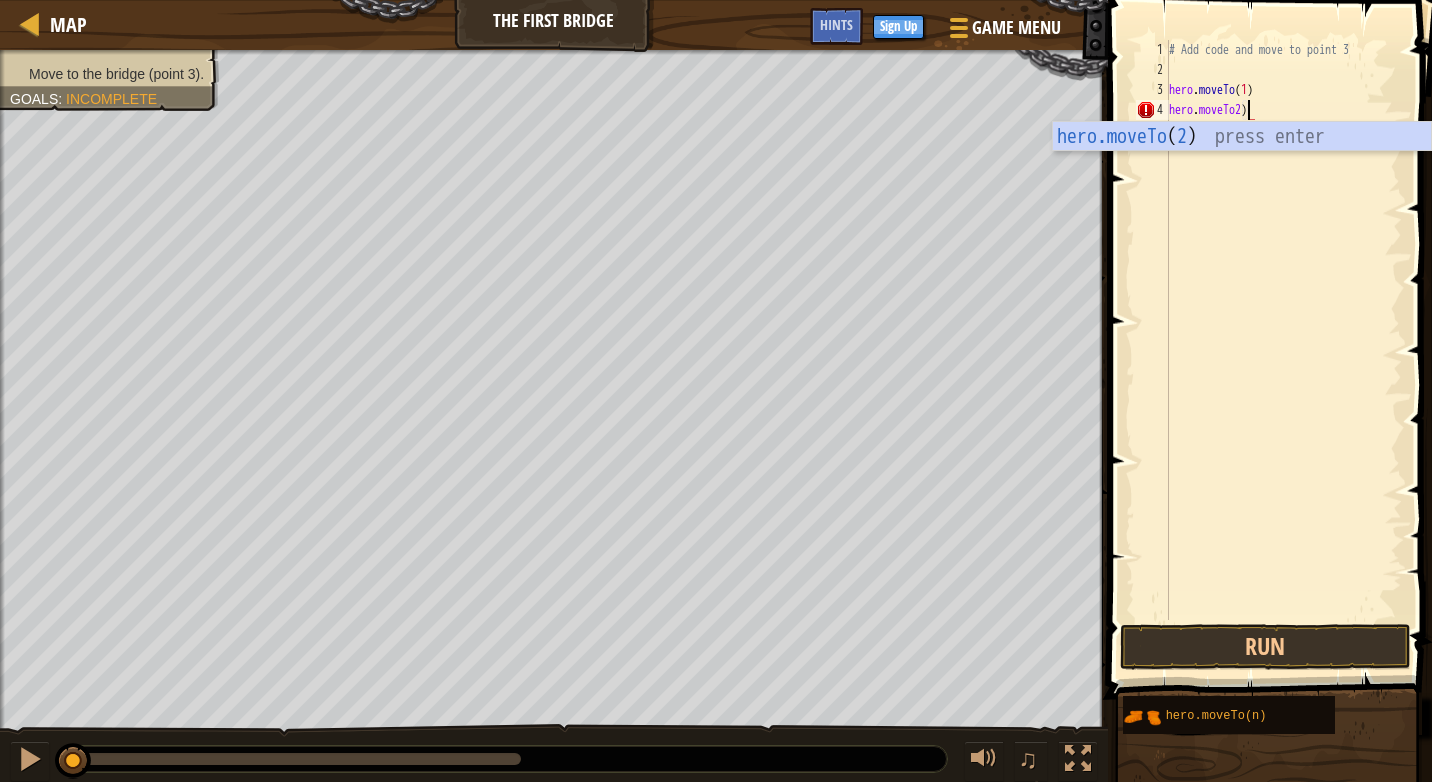 click on "# Add code and move to point 3 hero . moveTo ( 1 ) hero . moveTo2 )" at bounding box center [1283, 350] 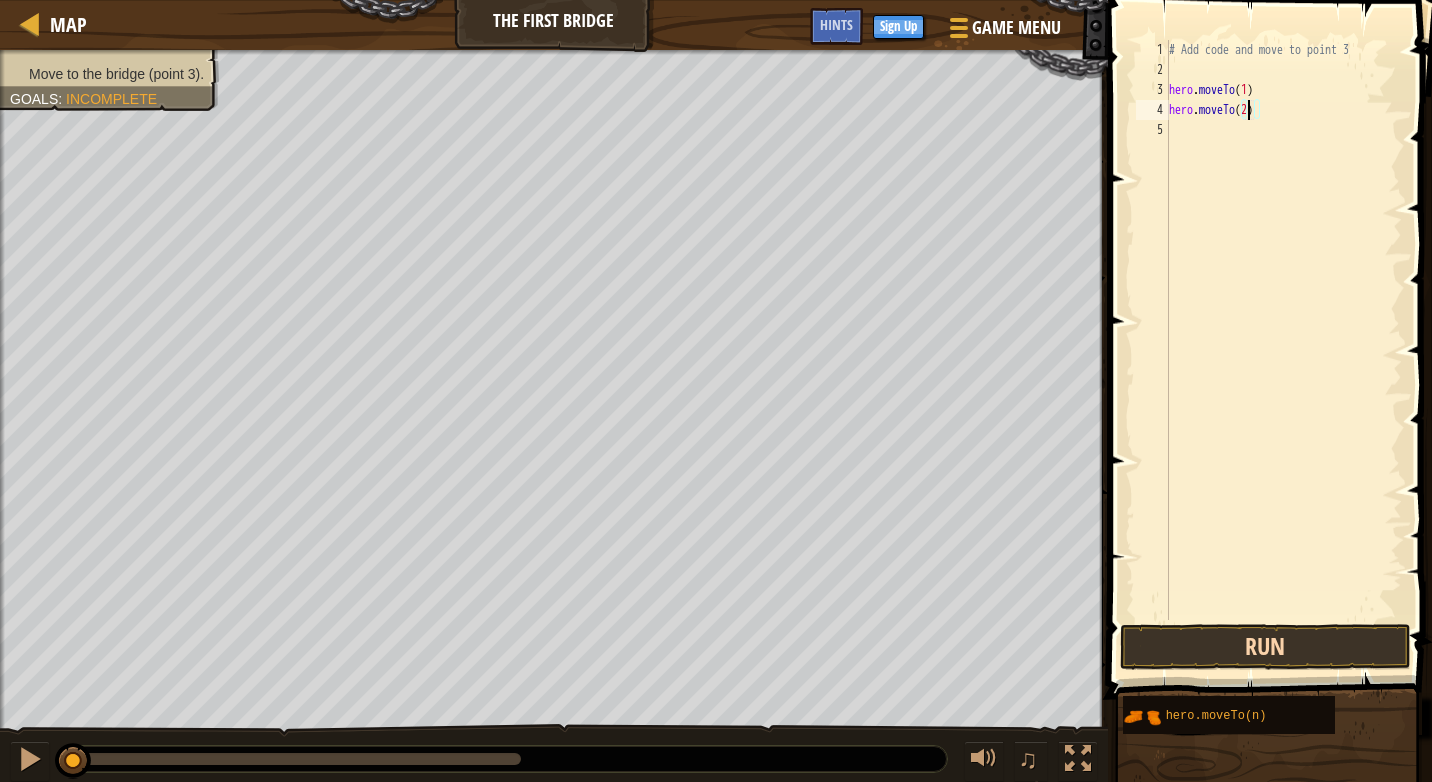 type on "hero.moveTo(2)" 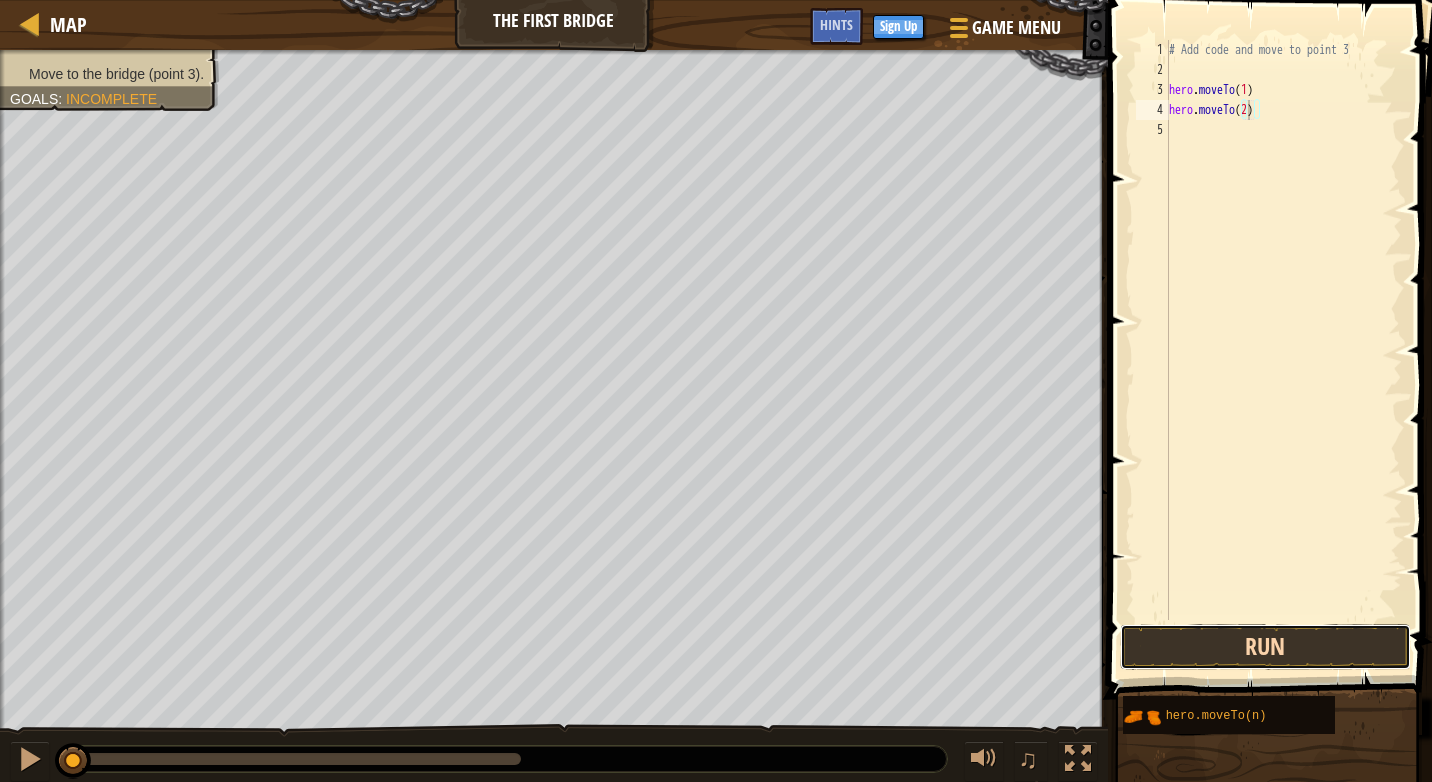 click on "Run" at bounding box center [1265, 647] 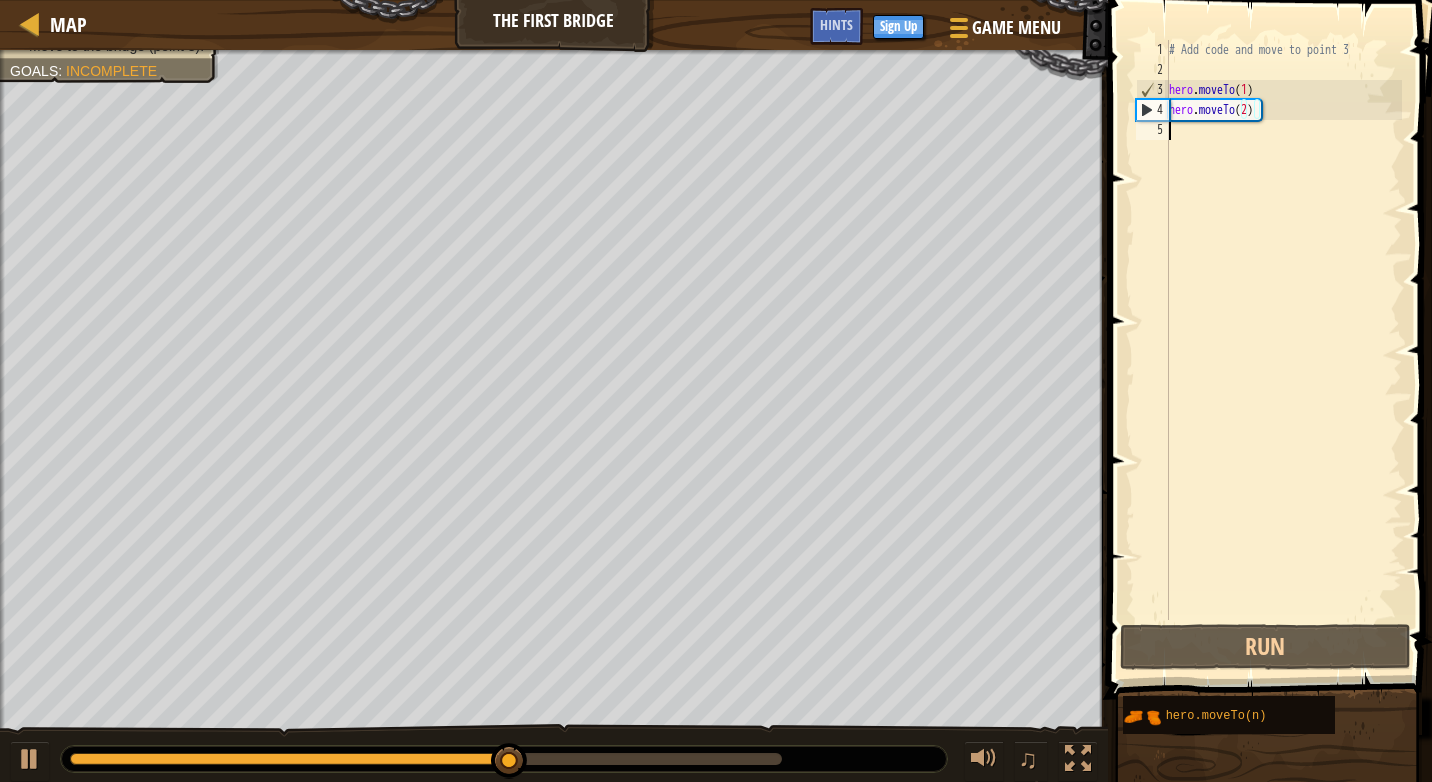 click on "# Add code and move to point 3 hero . moveTo ( 1 ) hero . moveTo ( 2 )" at bounding box center [1283, 350] 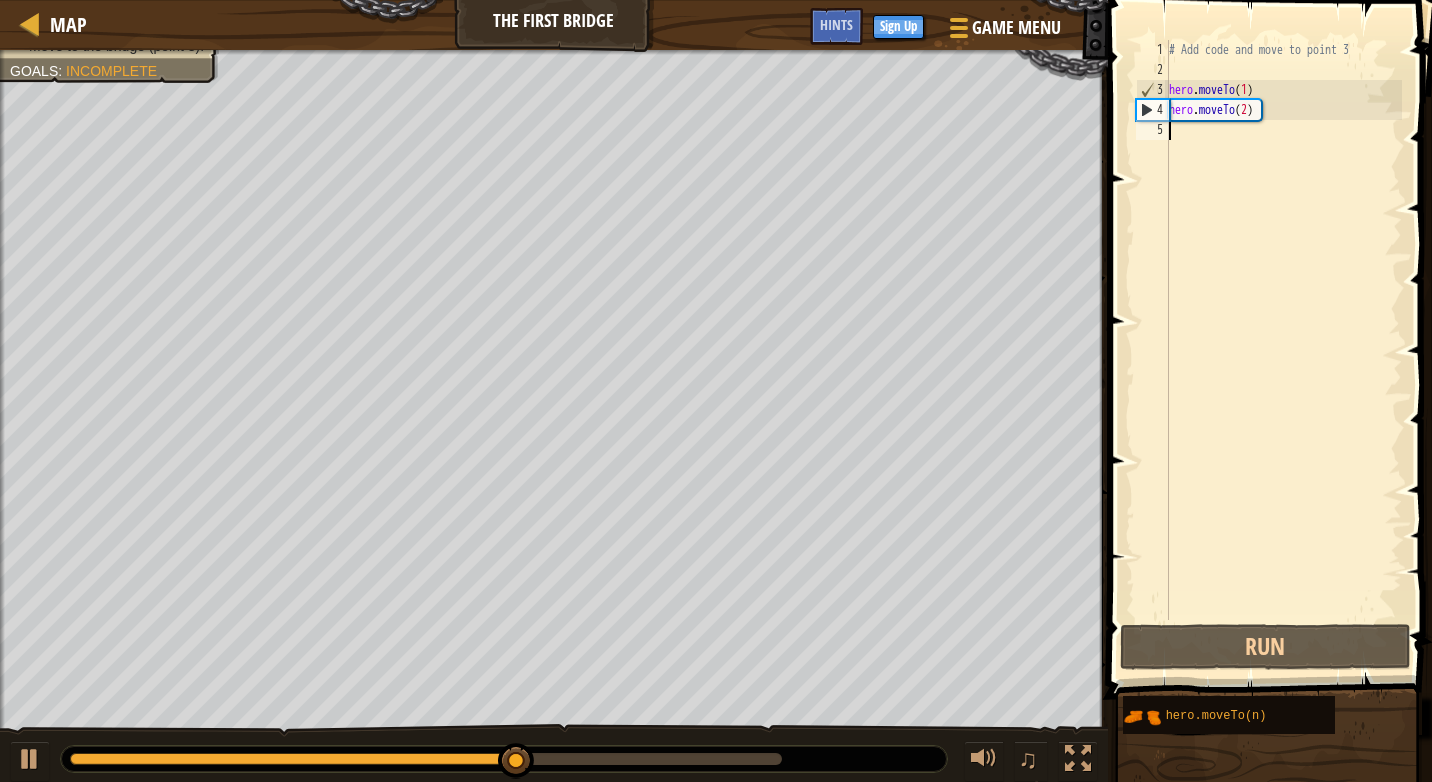 scroll, scrollTop: 9, scrollLeft: 0, axis: vertical 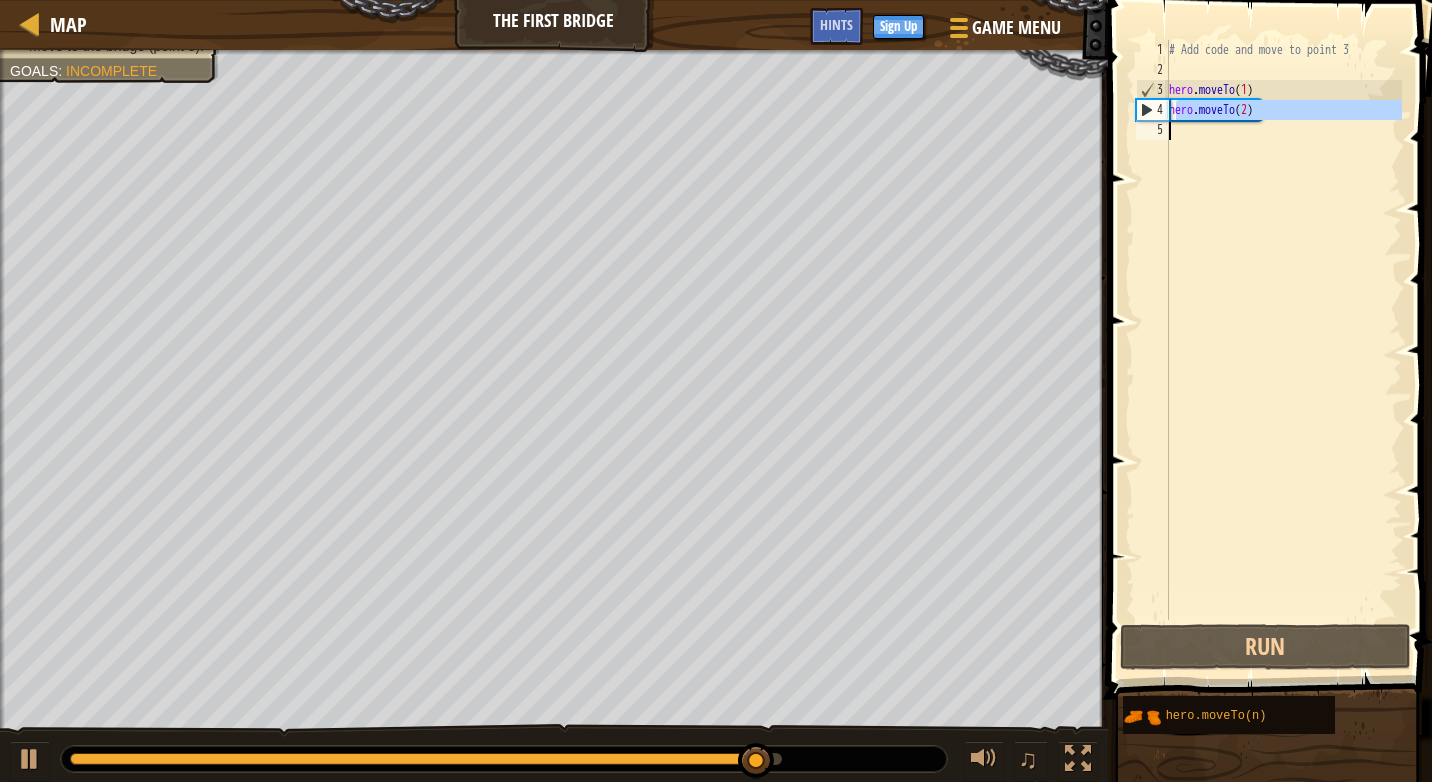 drag, startPoint x: 1176, startPoint y: 109, endPoint x: 1205, endPoint y: 146, distance: 47.010635 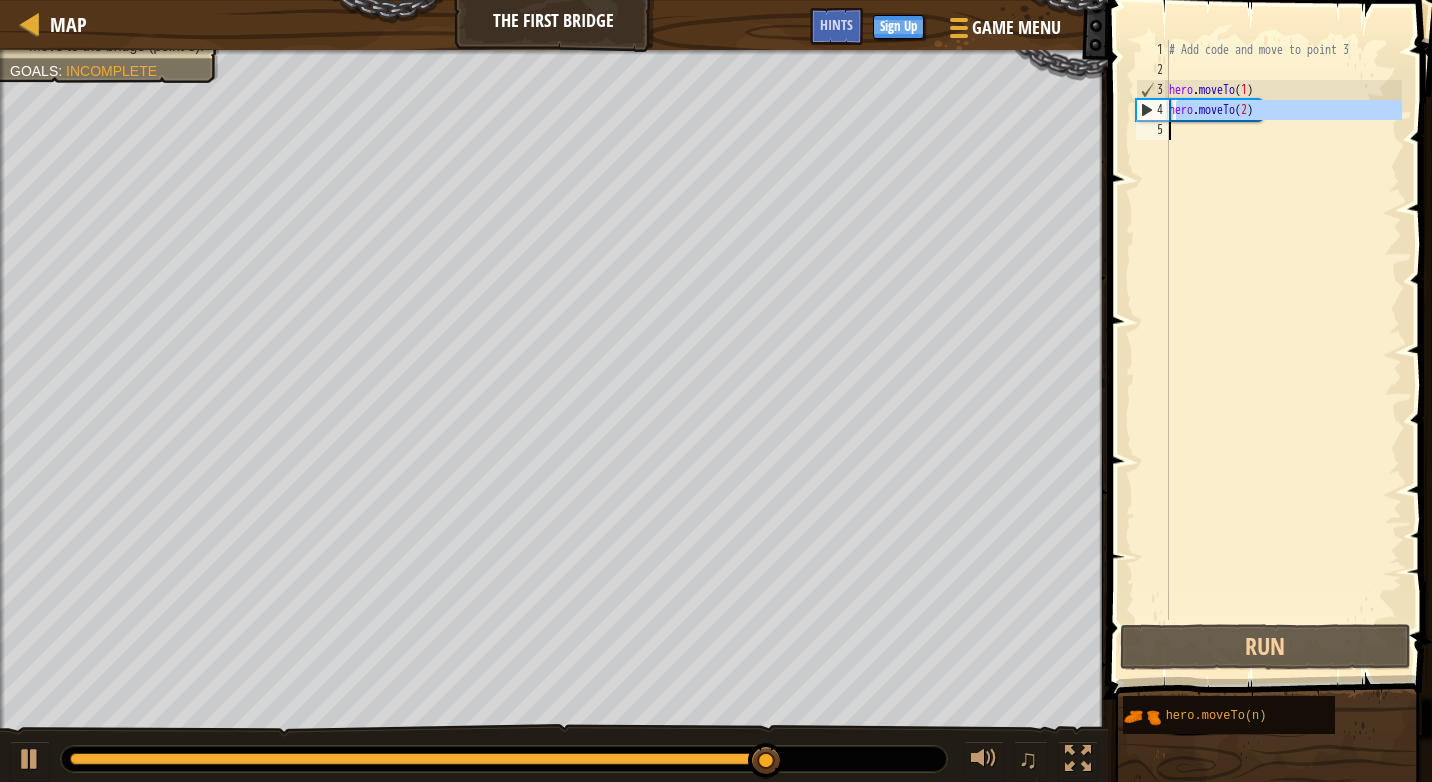 click on "# Add code and move to point 3 hero . moveTo ( 1 ) hero . moveTo ( 2 )" at bounding box center (1283, 330) 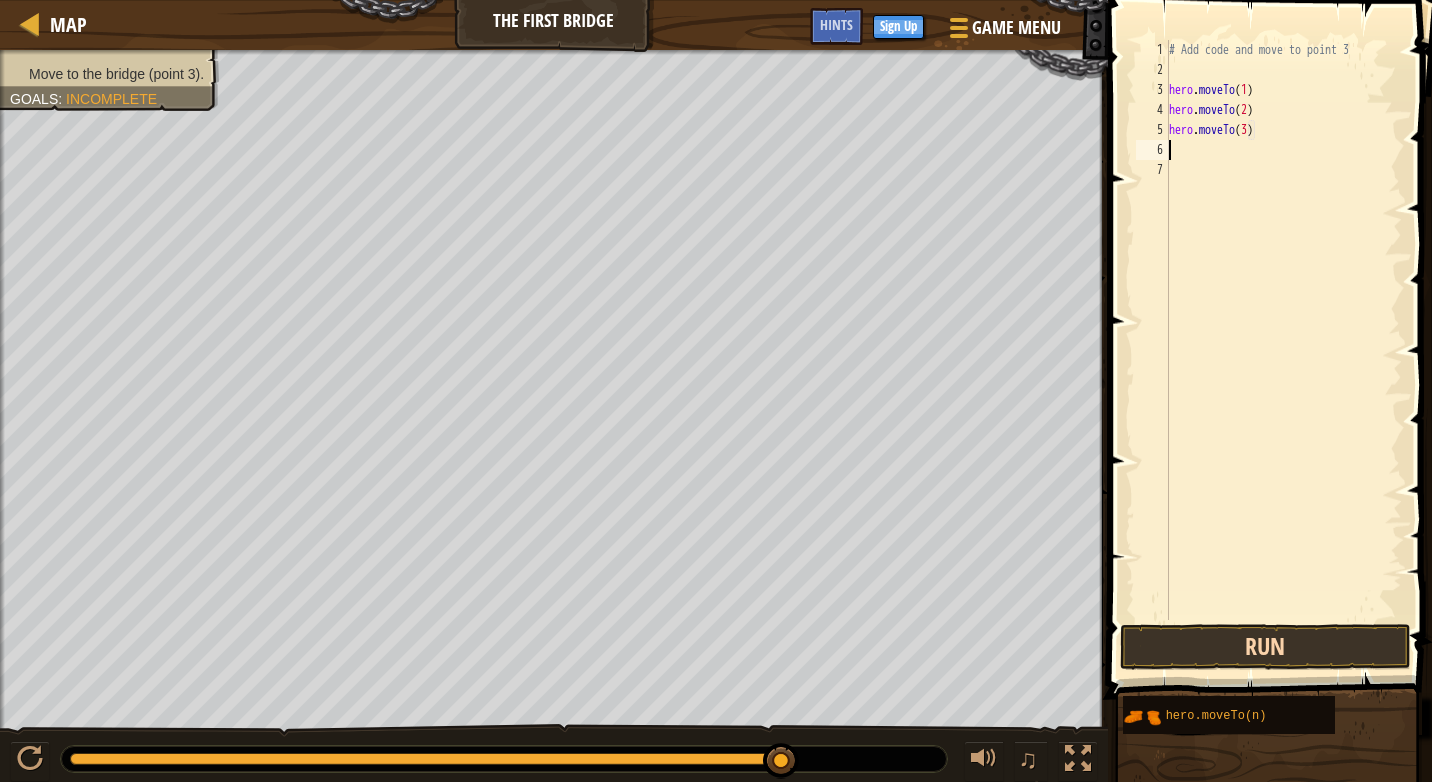 type on "hero.moveTo(3)" 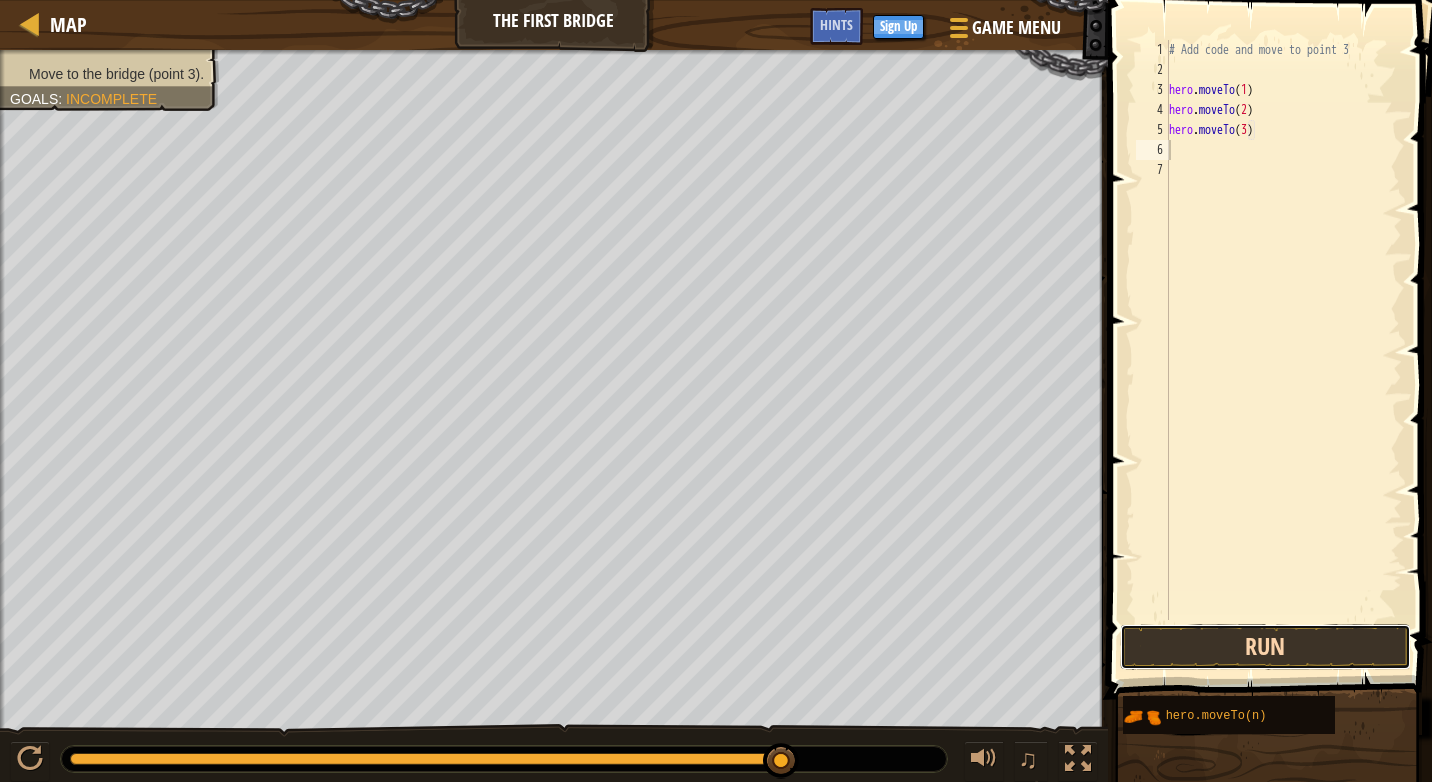 click on "Run" at bounding box center (1265, 647) 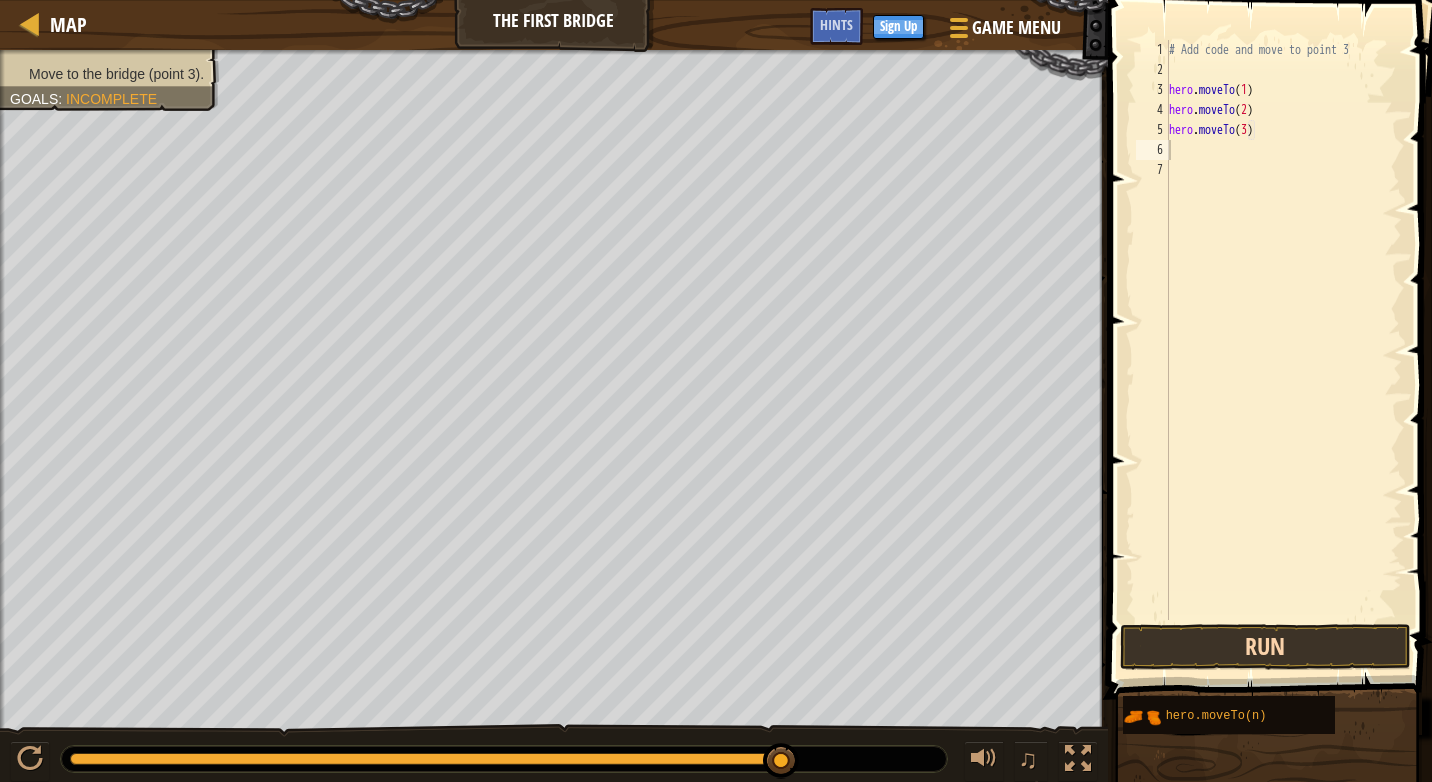 type 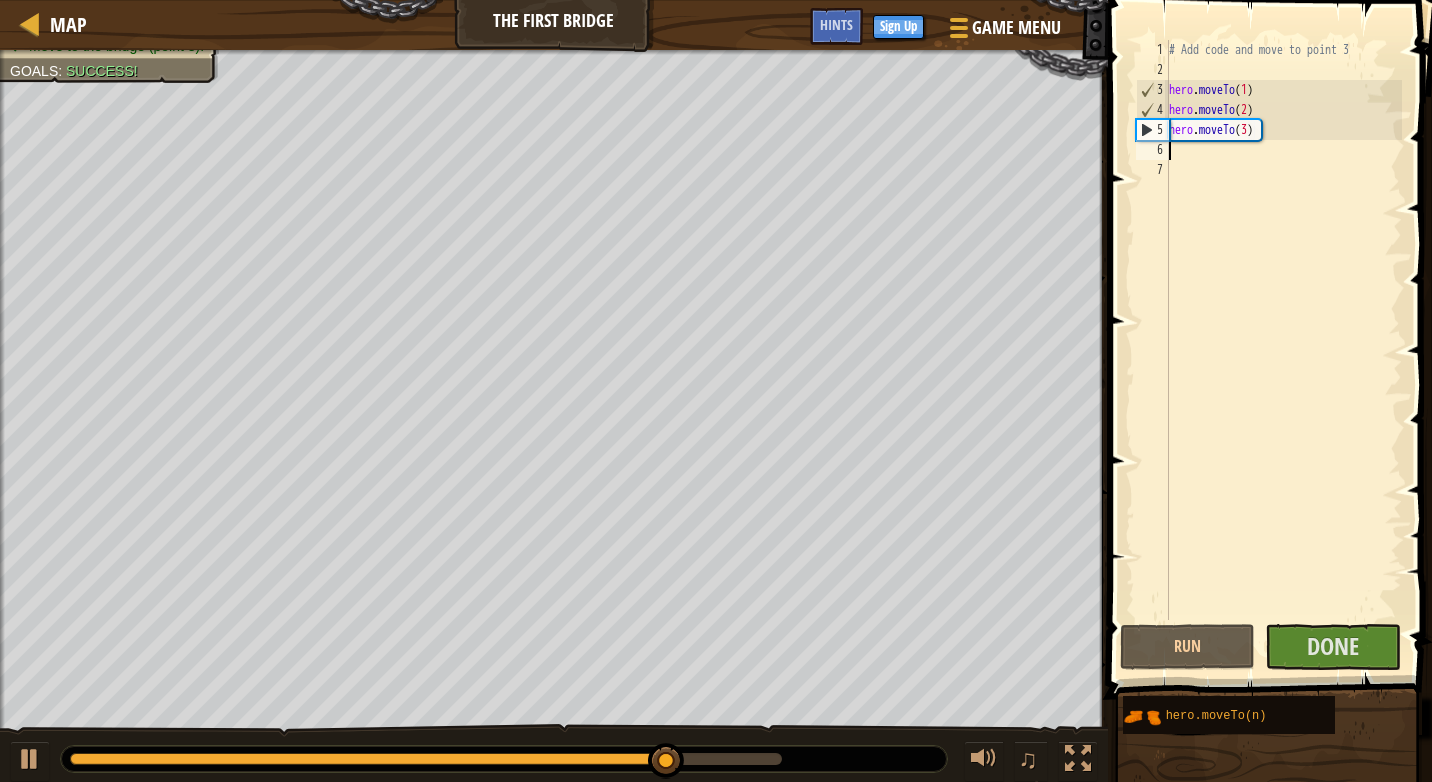 click at bounding box center [1272, 321] 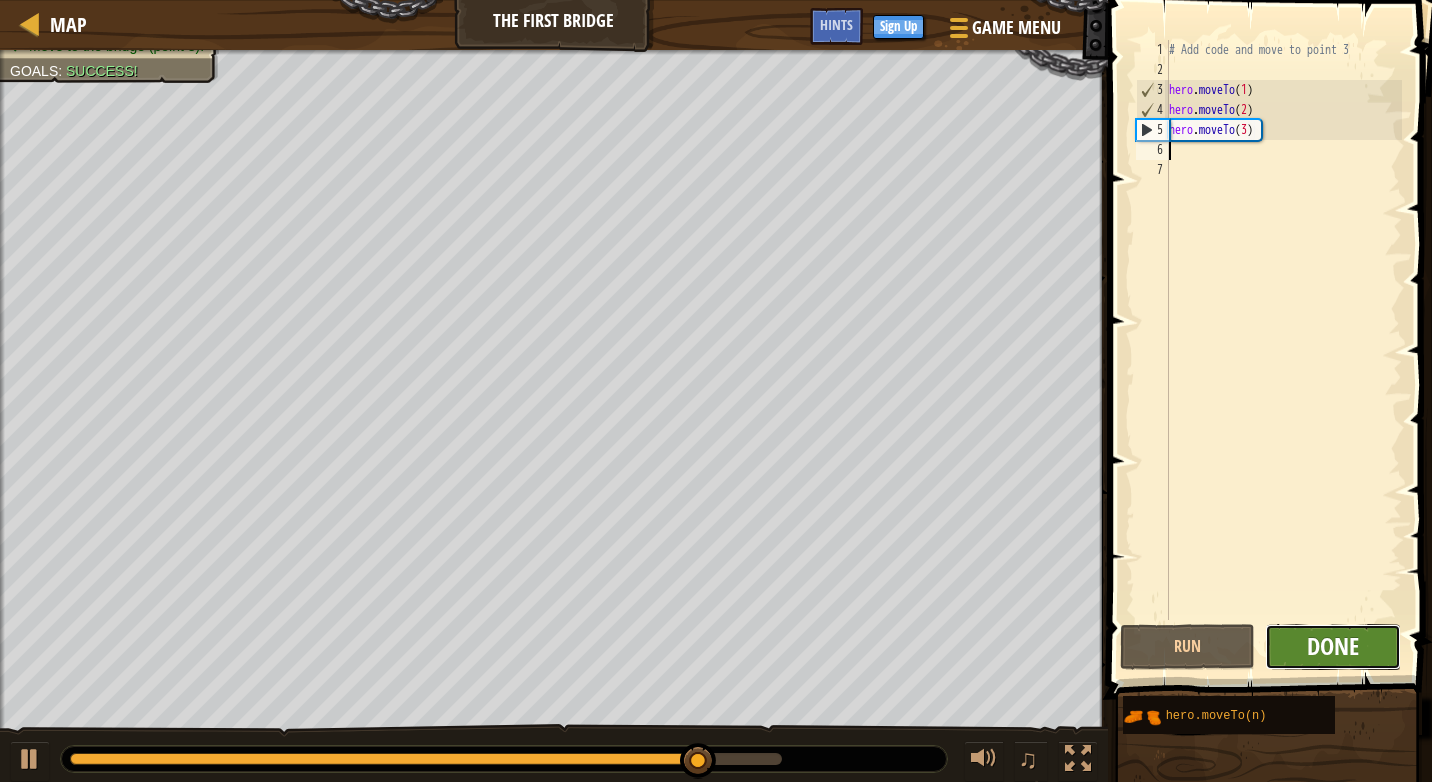 click on "Done" at bounding box center [1333, 646] 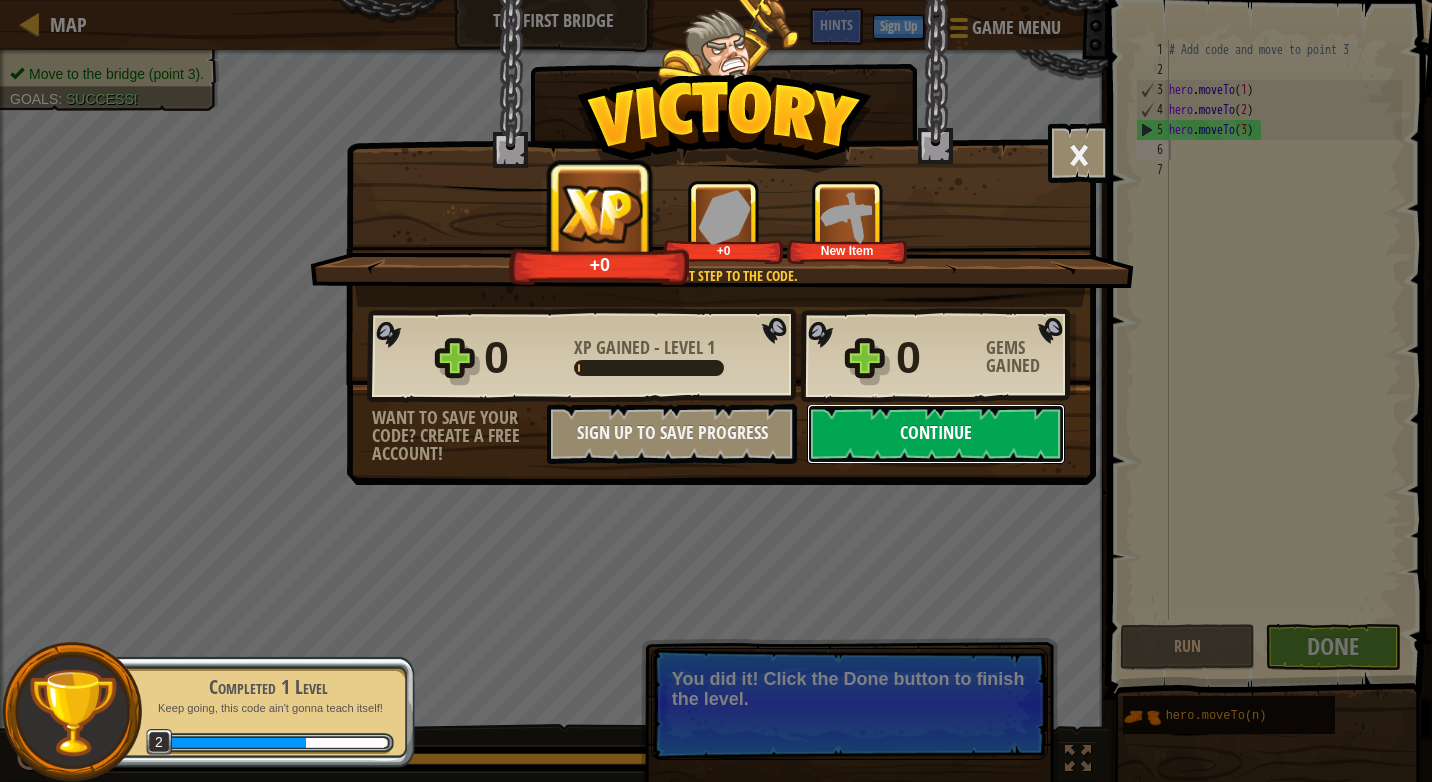 click on "Continue" at bounding box center (936, 434) 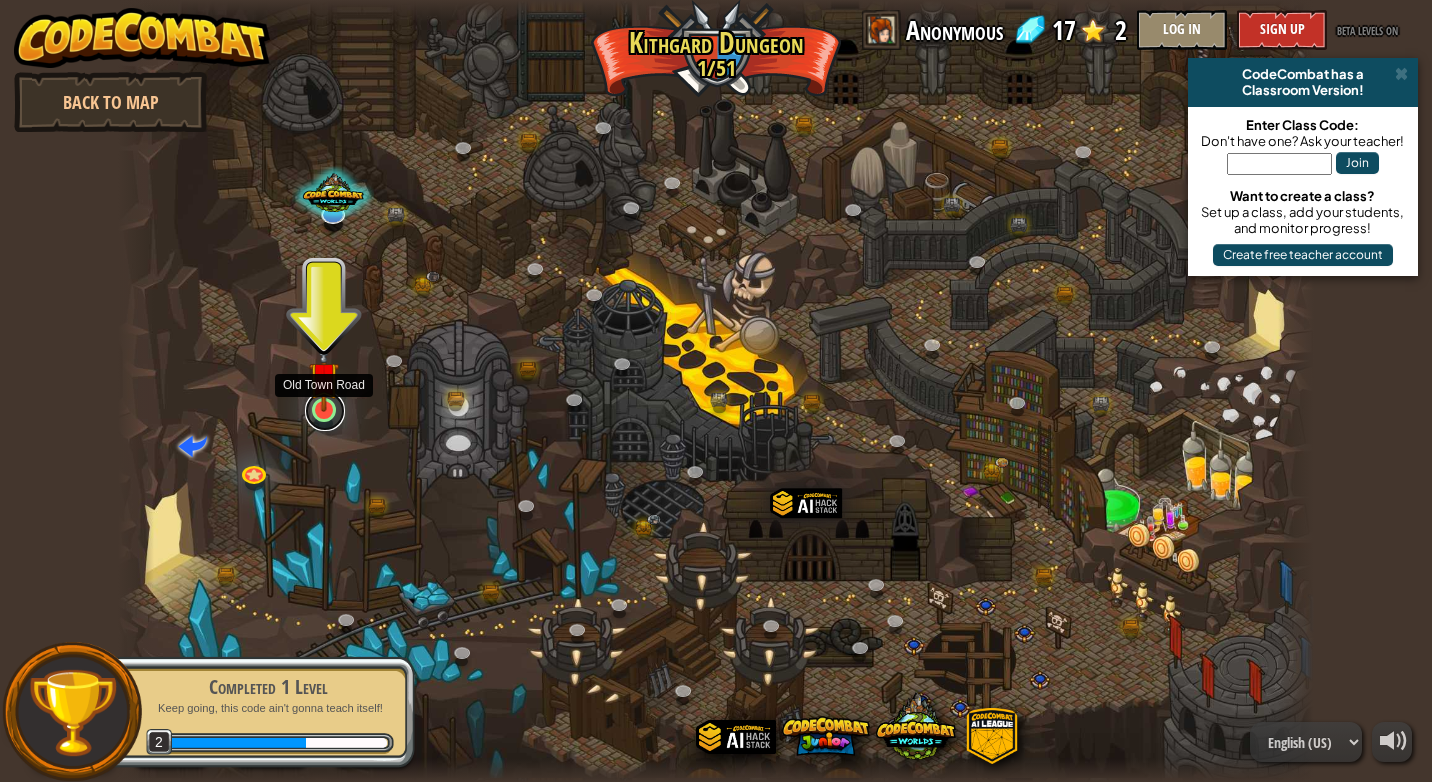 click at bounding box center [325, 411] 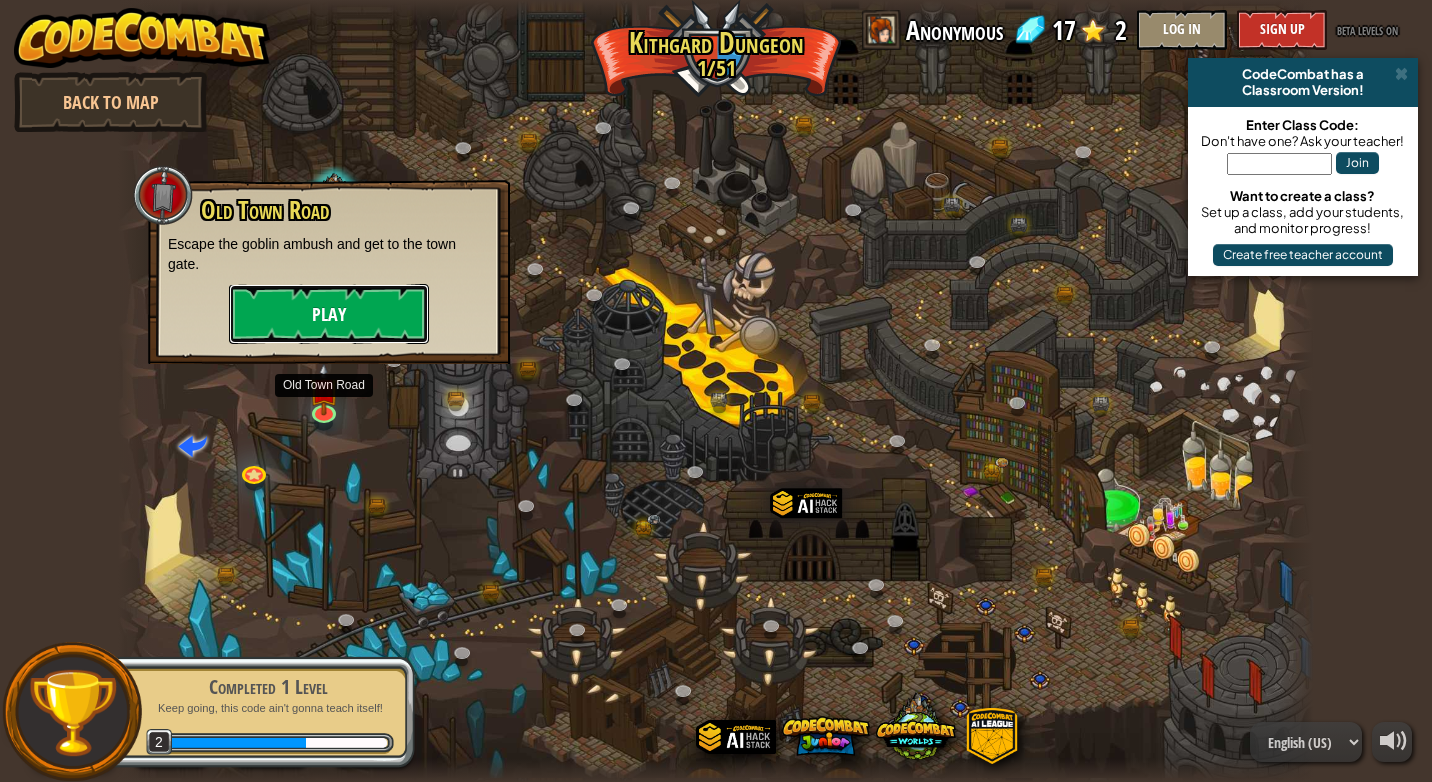 click on "Play" at bounding box center (329, 314) 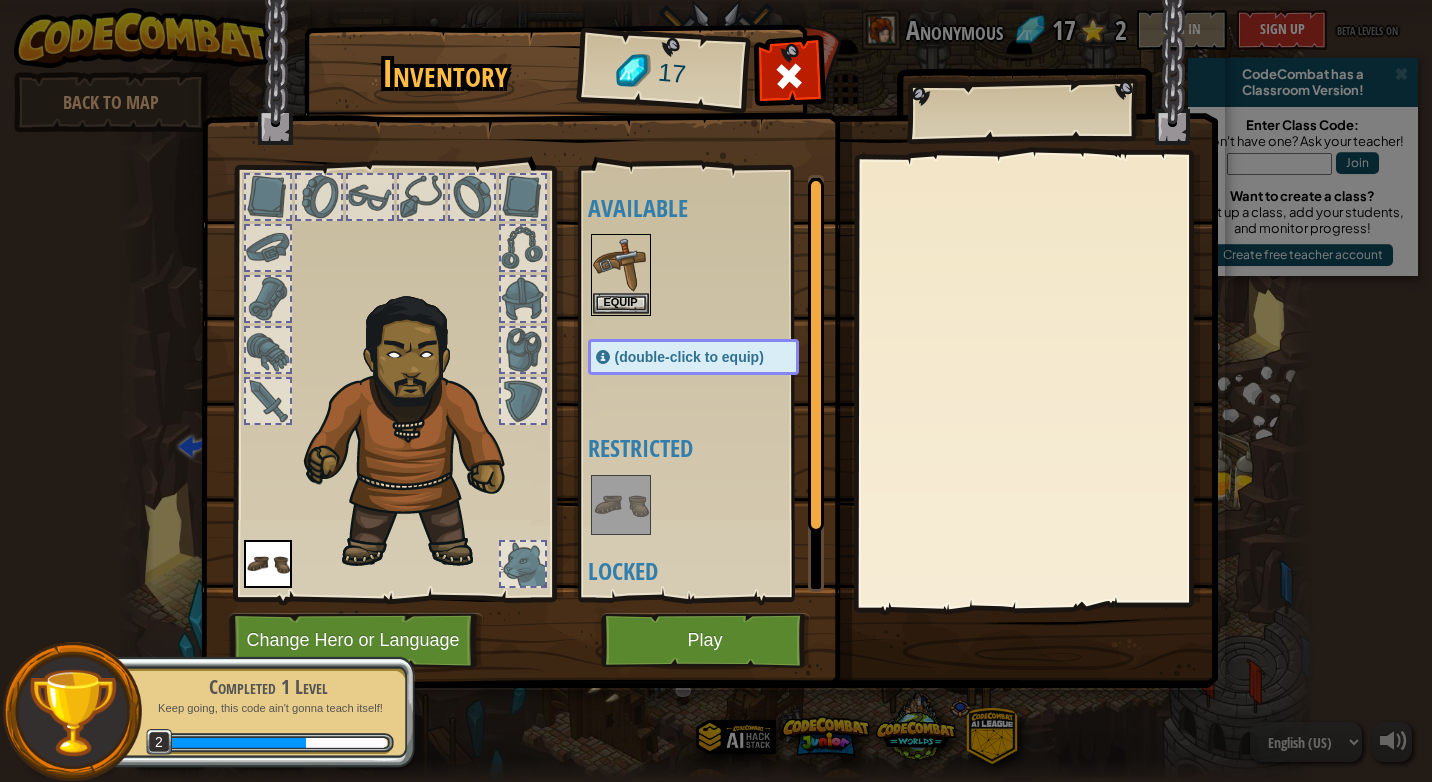 click at bounding box center [523, 564] 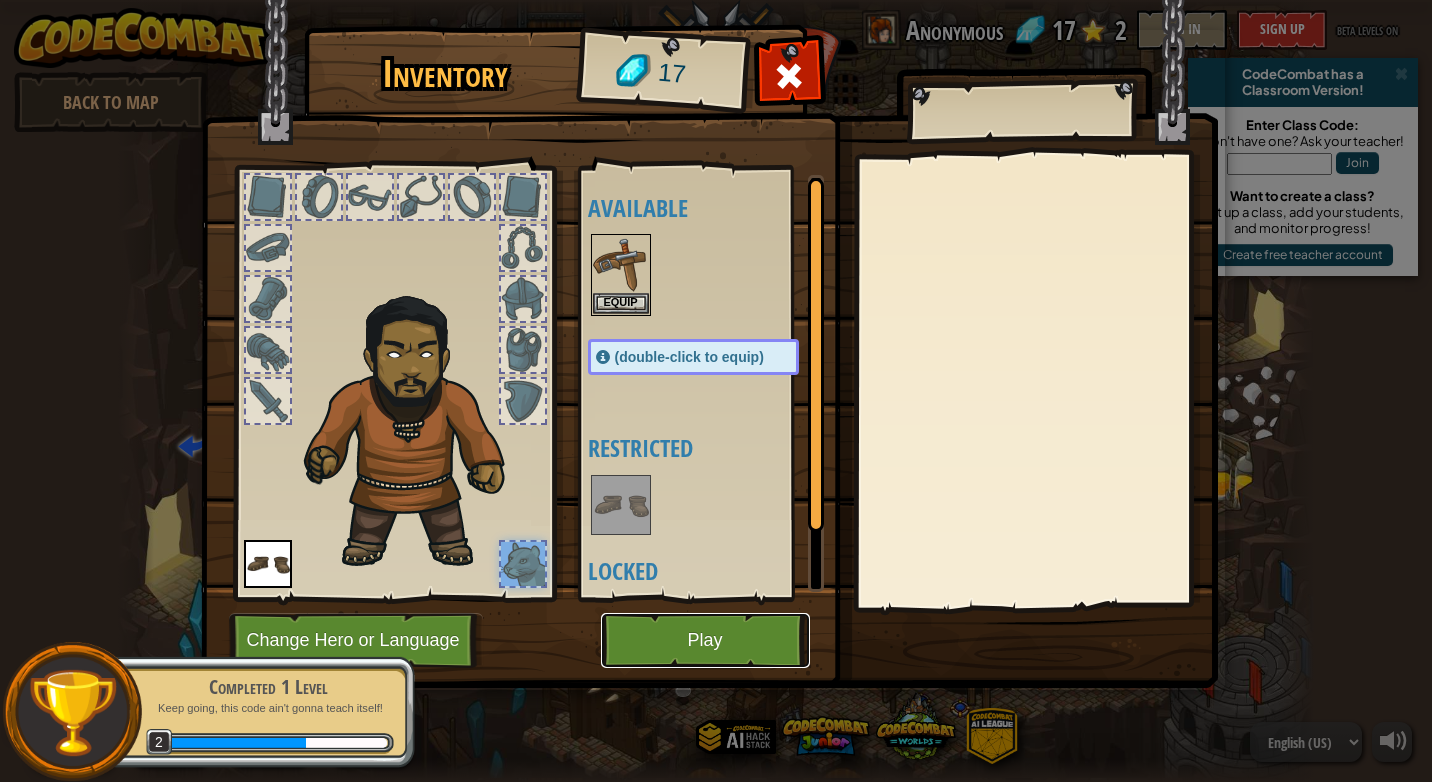 click on "Play" at bounding box center [705, 640] 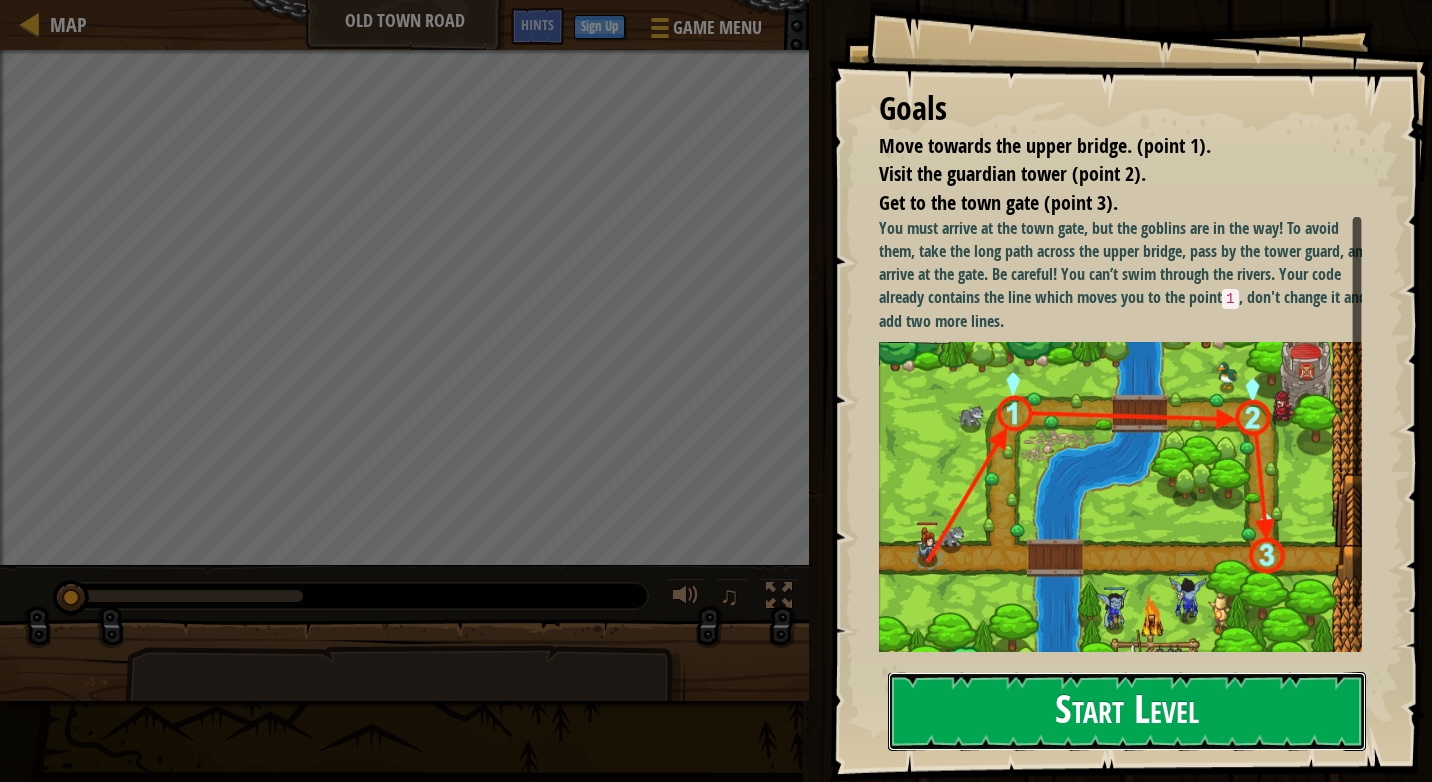 click on "Start Level" at bounding box center [1127, 711] 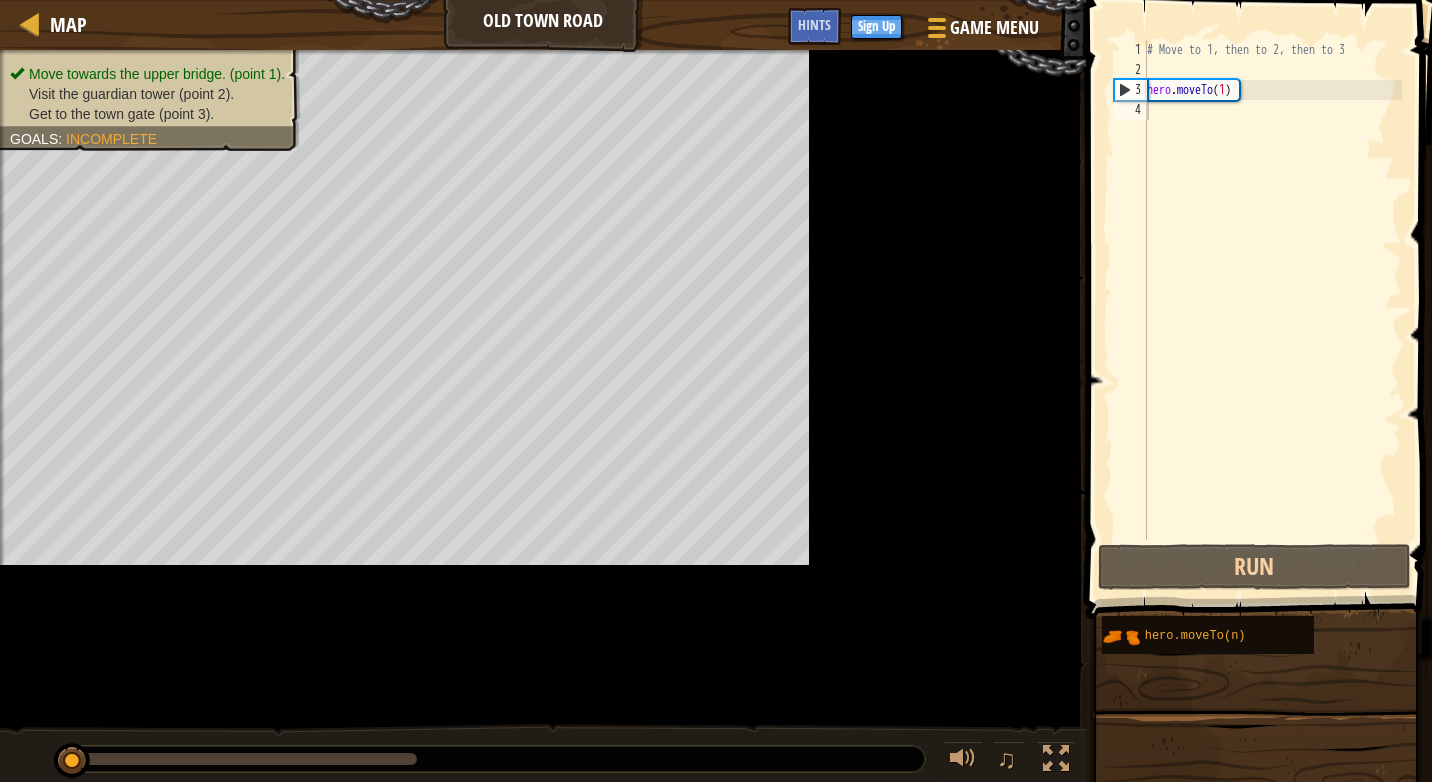 click at bounding box center (1256, 891) 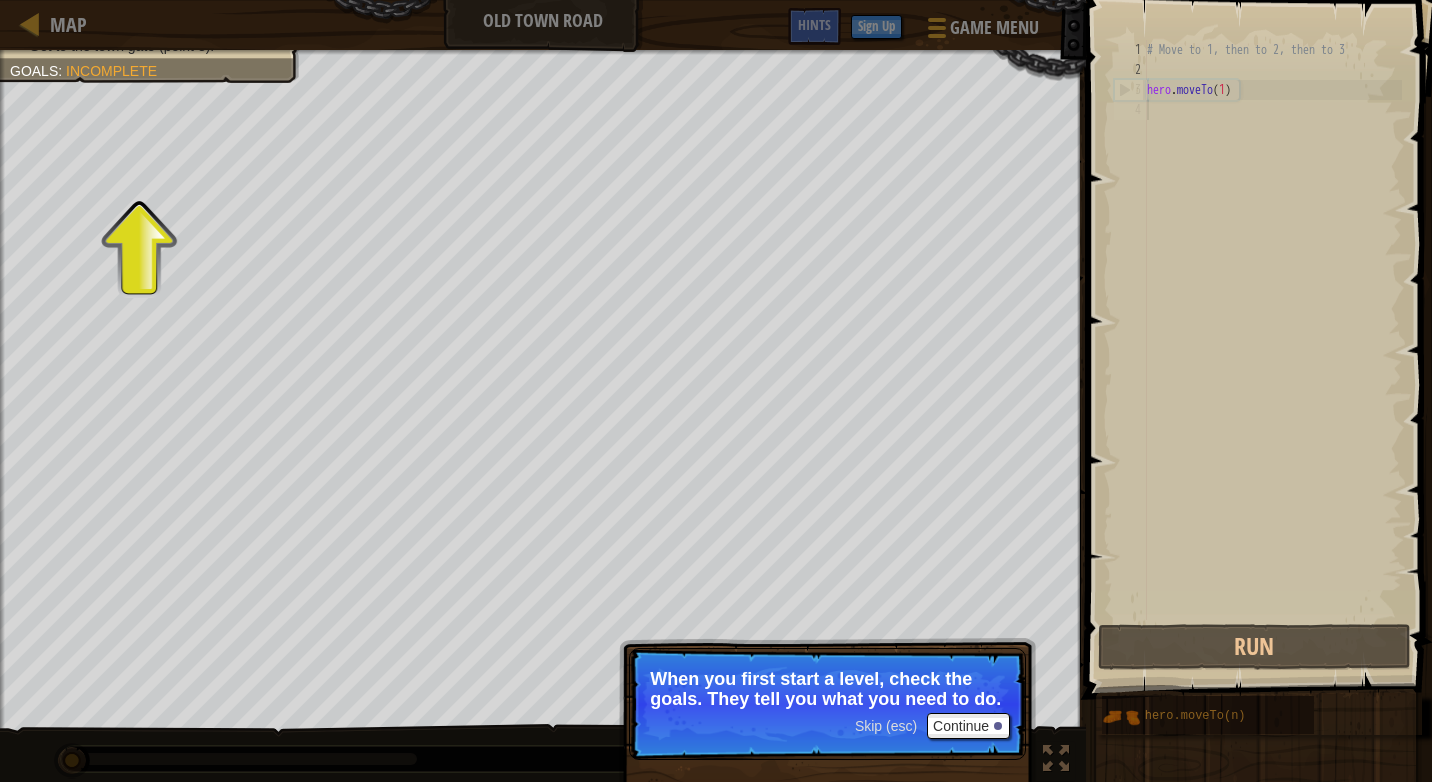click on "Skip (esc) Continue  When you first start a level, check the goals. They tell you what you need to do." at bounding box center [827, 704] 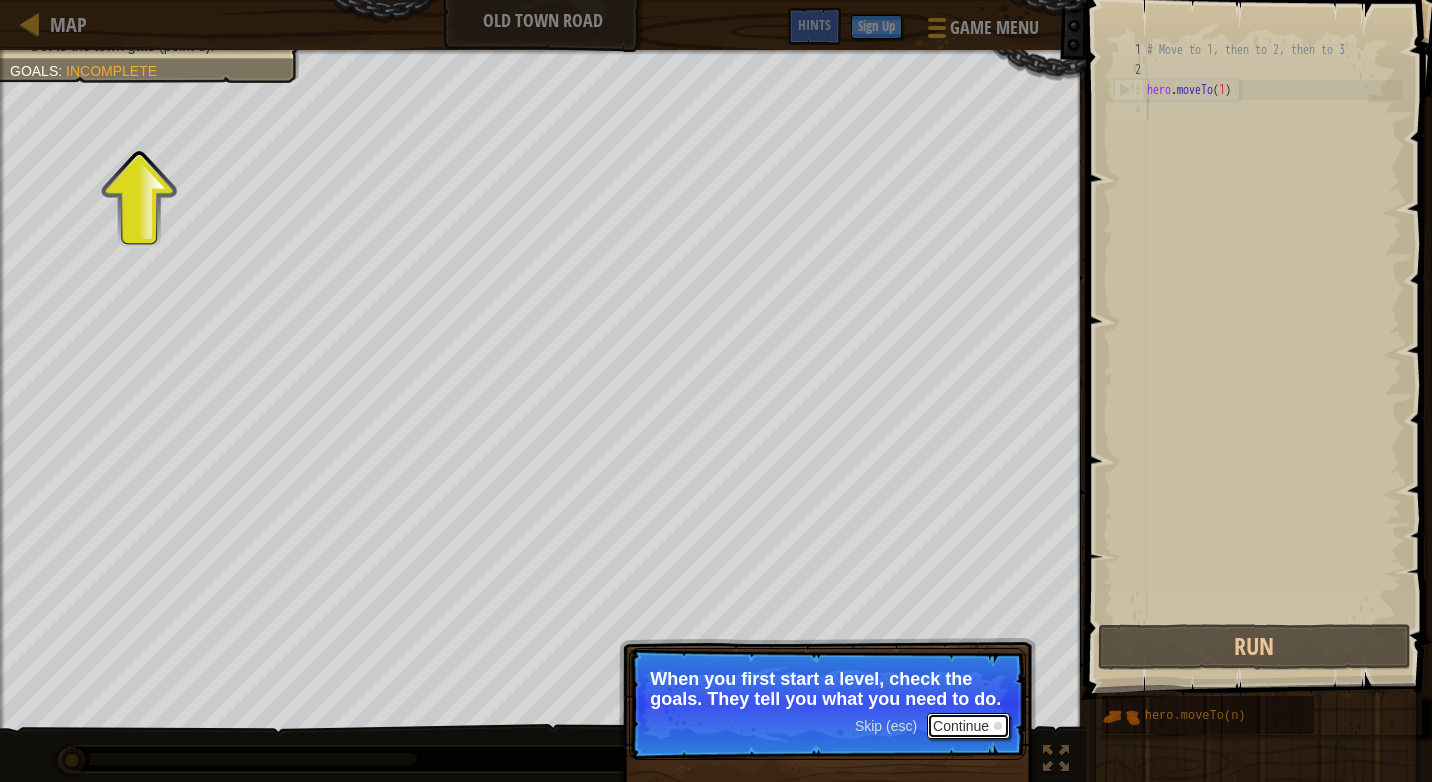 click on "Continue" at bounding box center [968, 726] 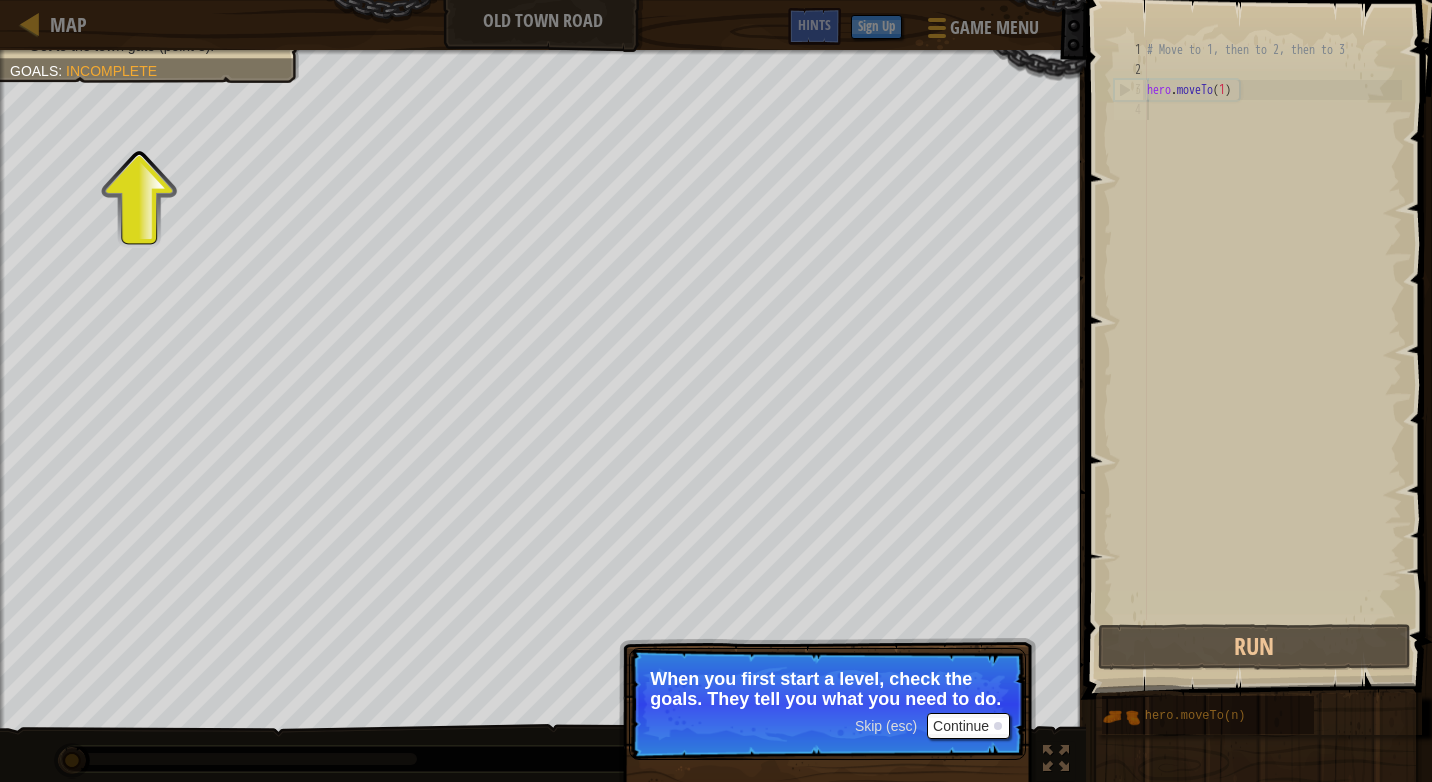 scroll, scrollTop: 9, scrollLeft: 0, axis: vertical 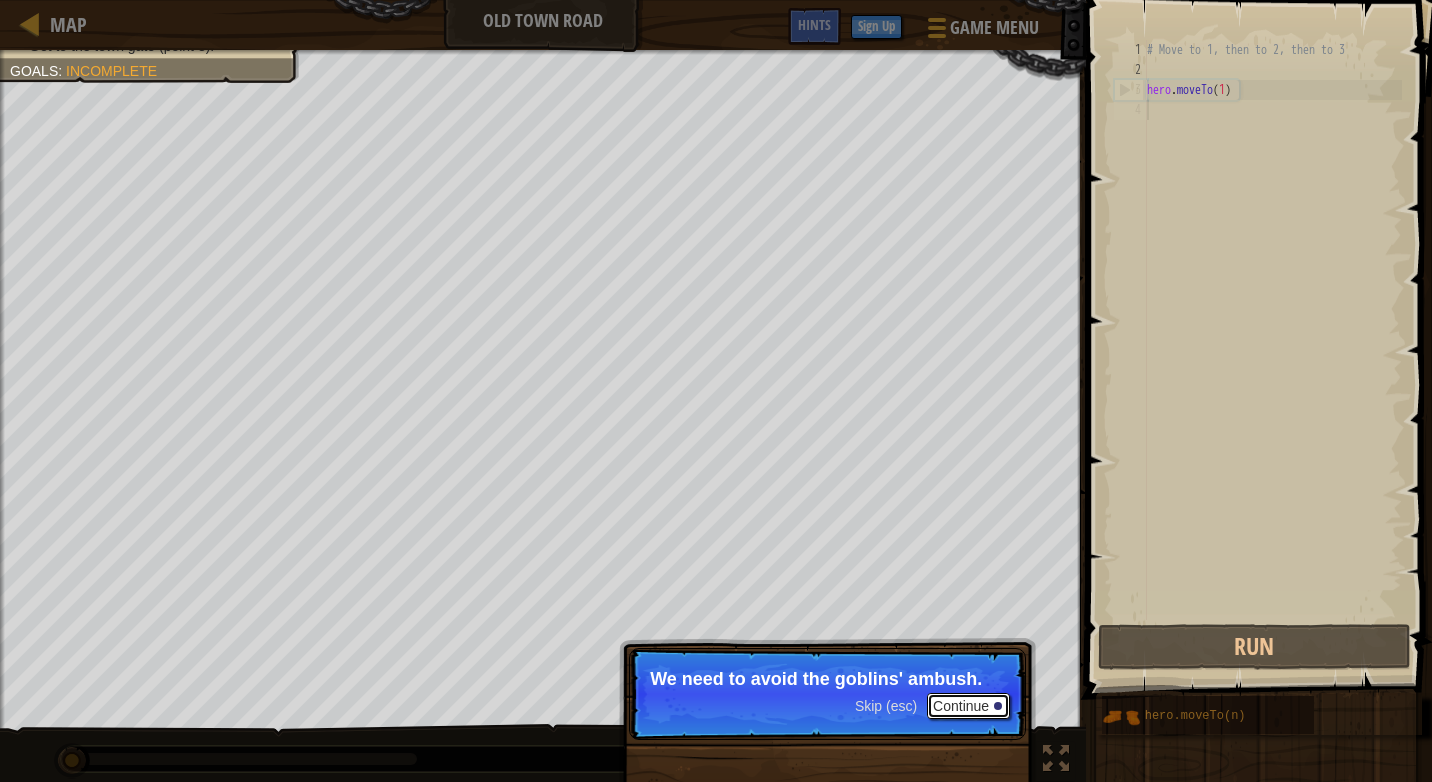 click on "Continue" at bounding box center (968, 706) 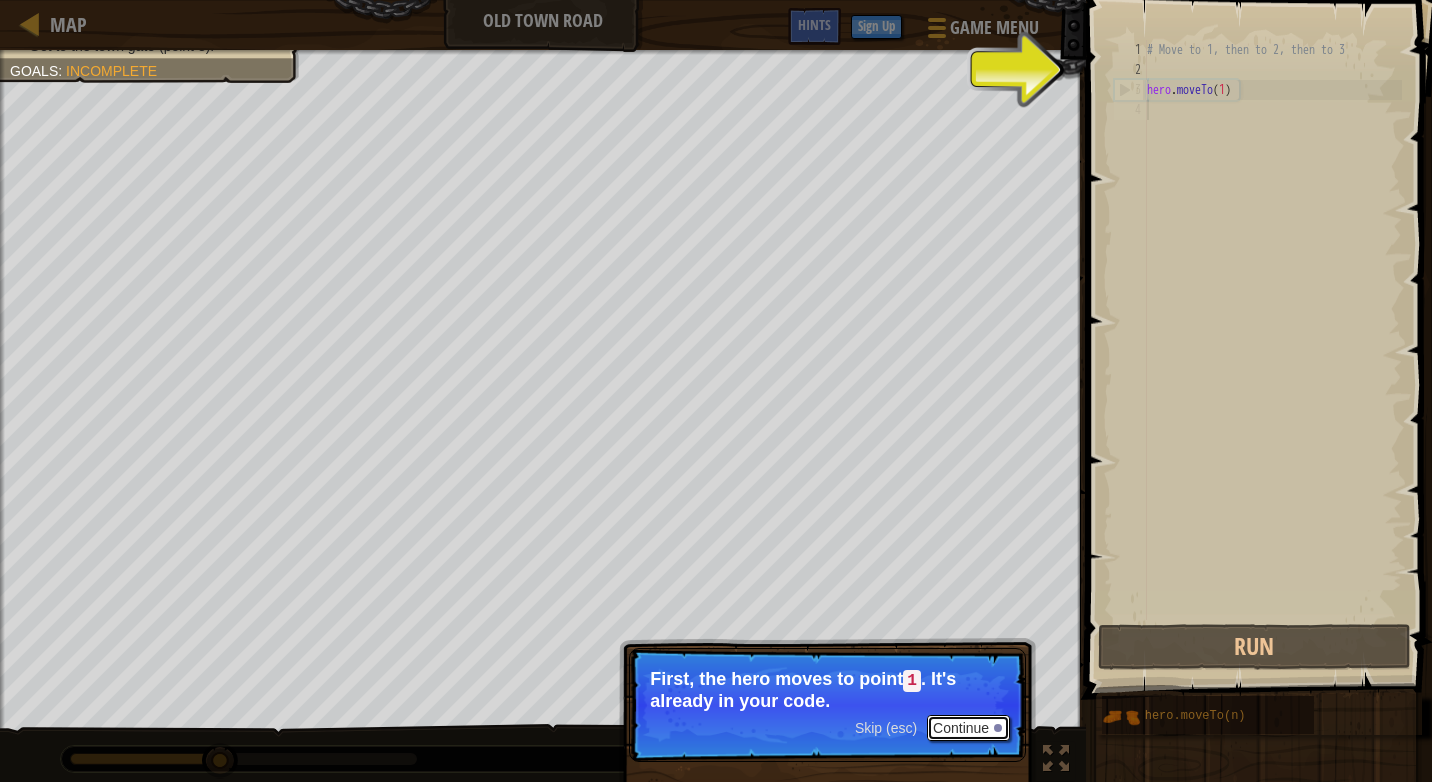 click on "Continue" at bounding box center [968, 728] 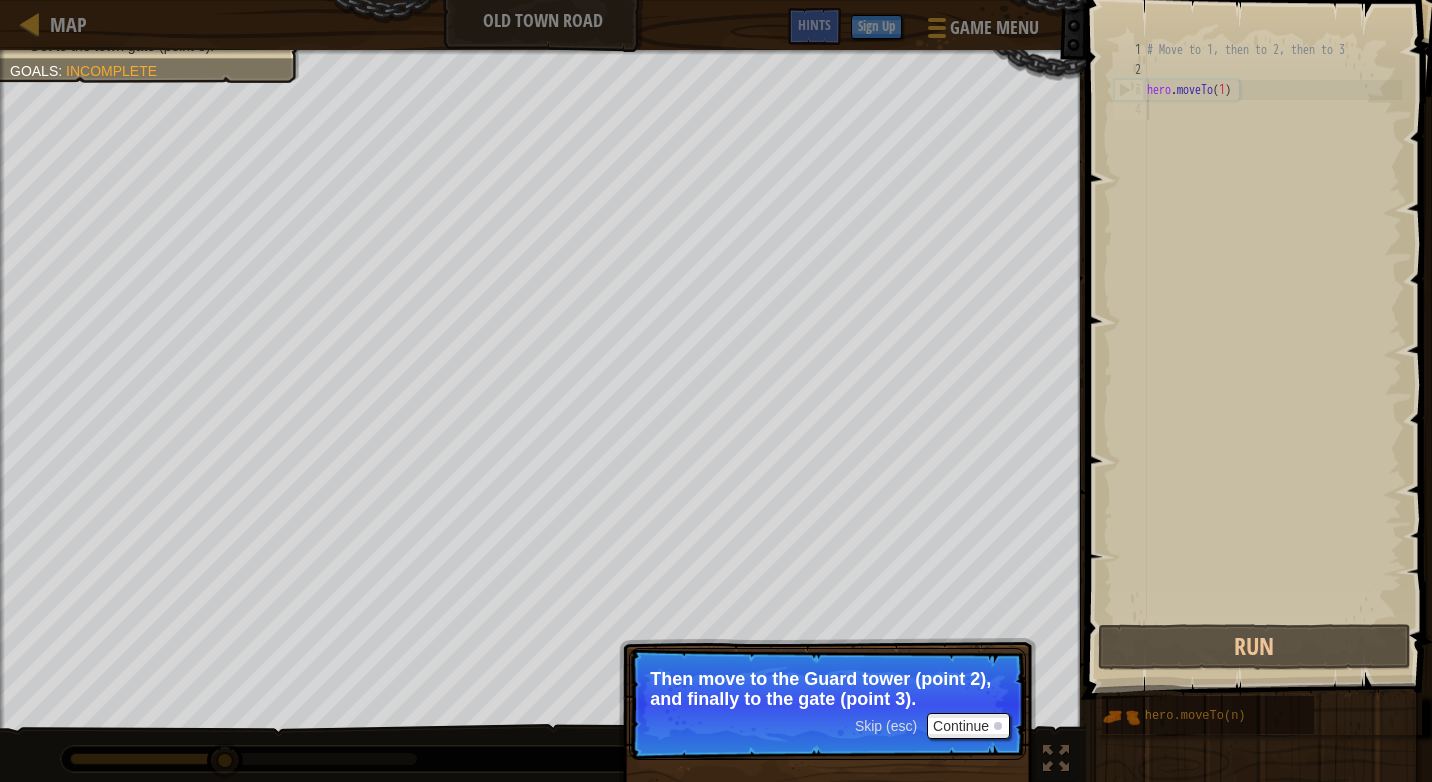click on "Skip (esc)" at bounding box center [886, 726] 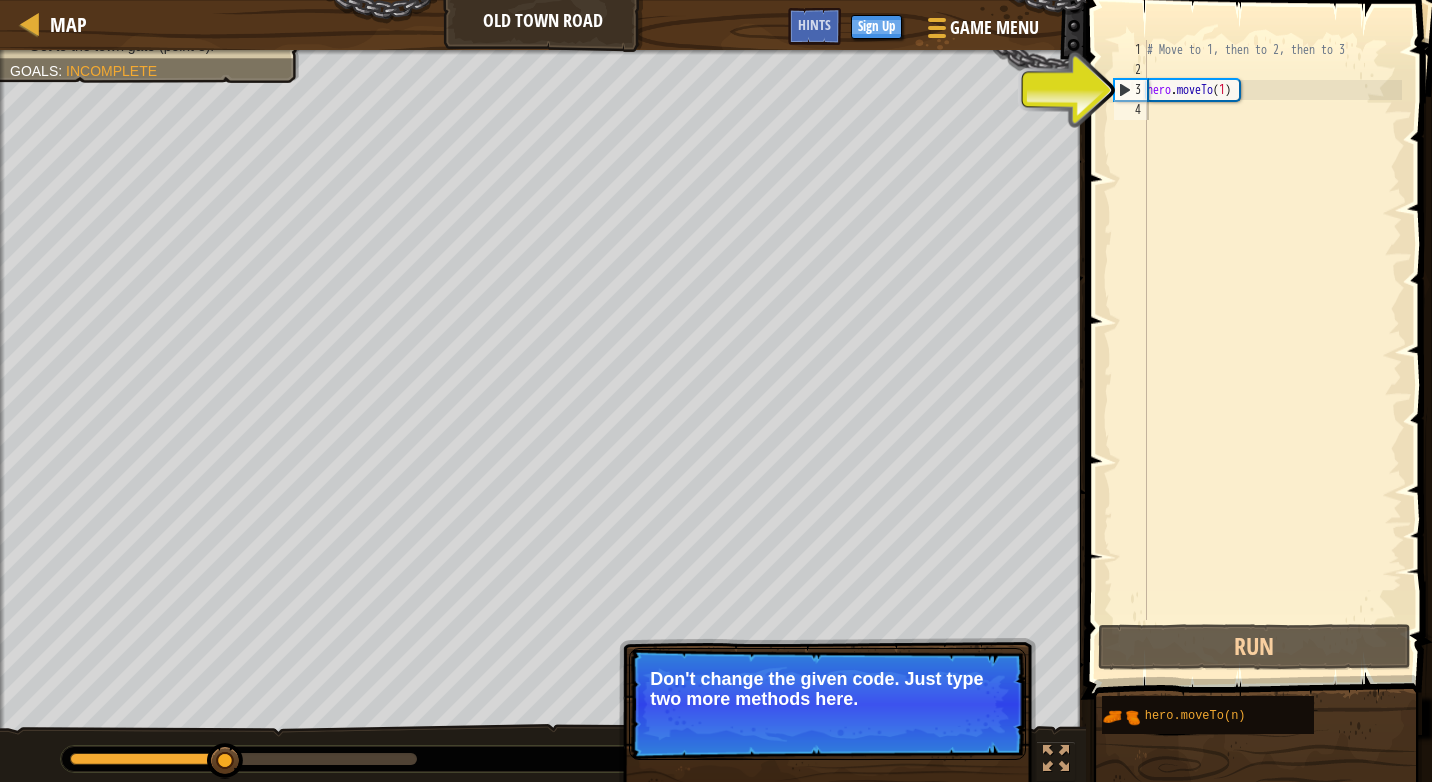 click on "Skip (esc) Continue  Don't change the given code. Just type two more methods here." at bounding box center (827, 704) 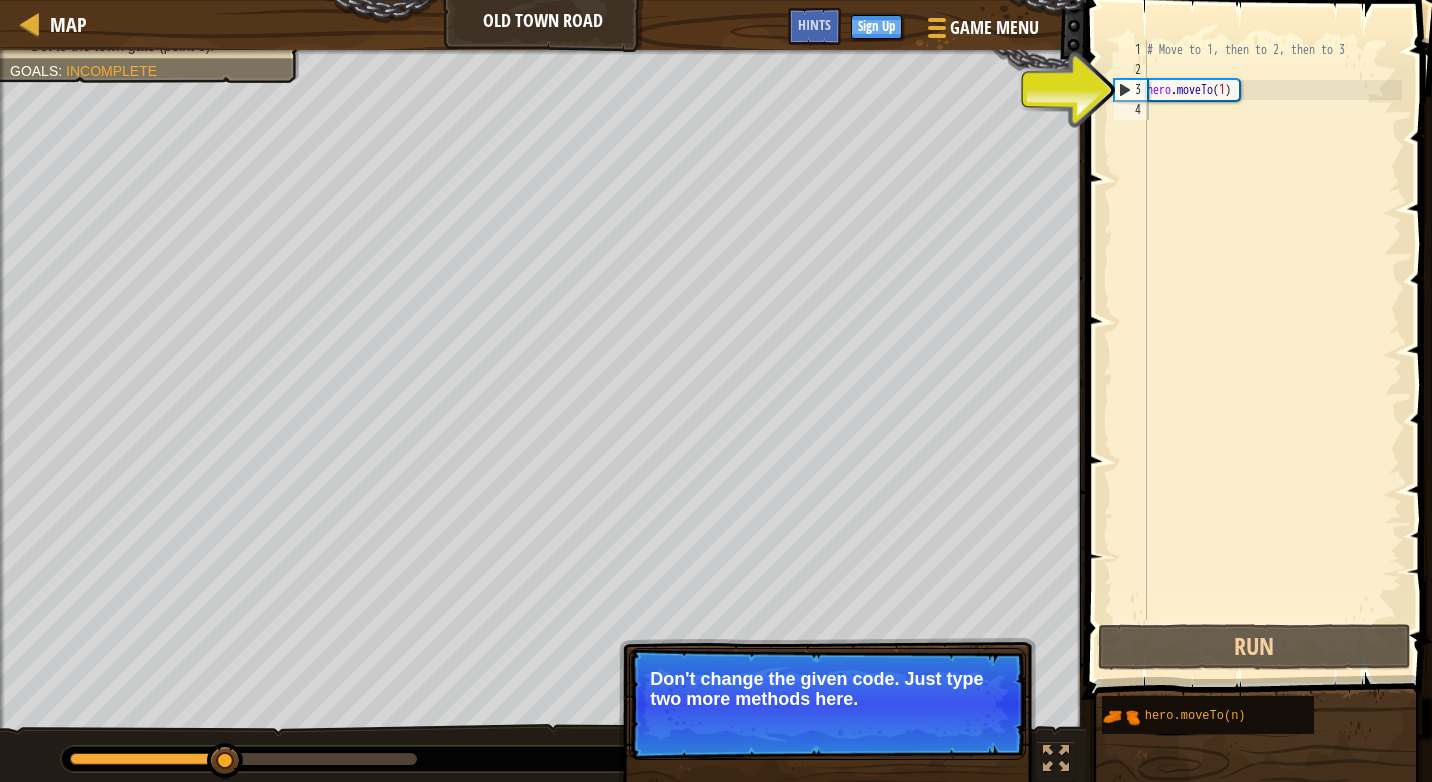 click on "Skip (esc) Continue" at bounding box center [0, 0] 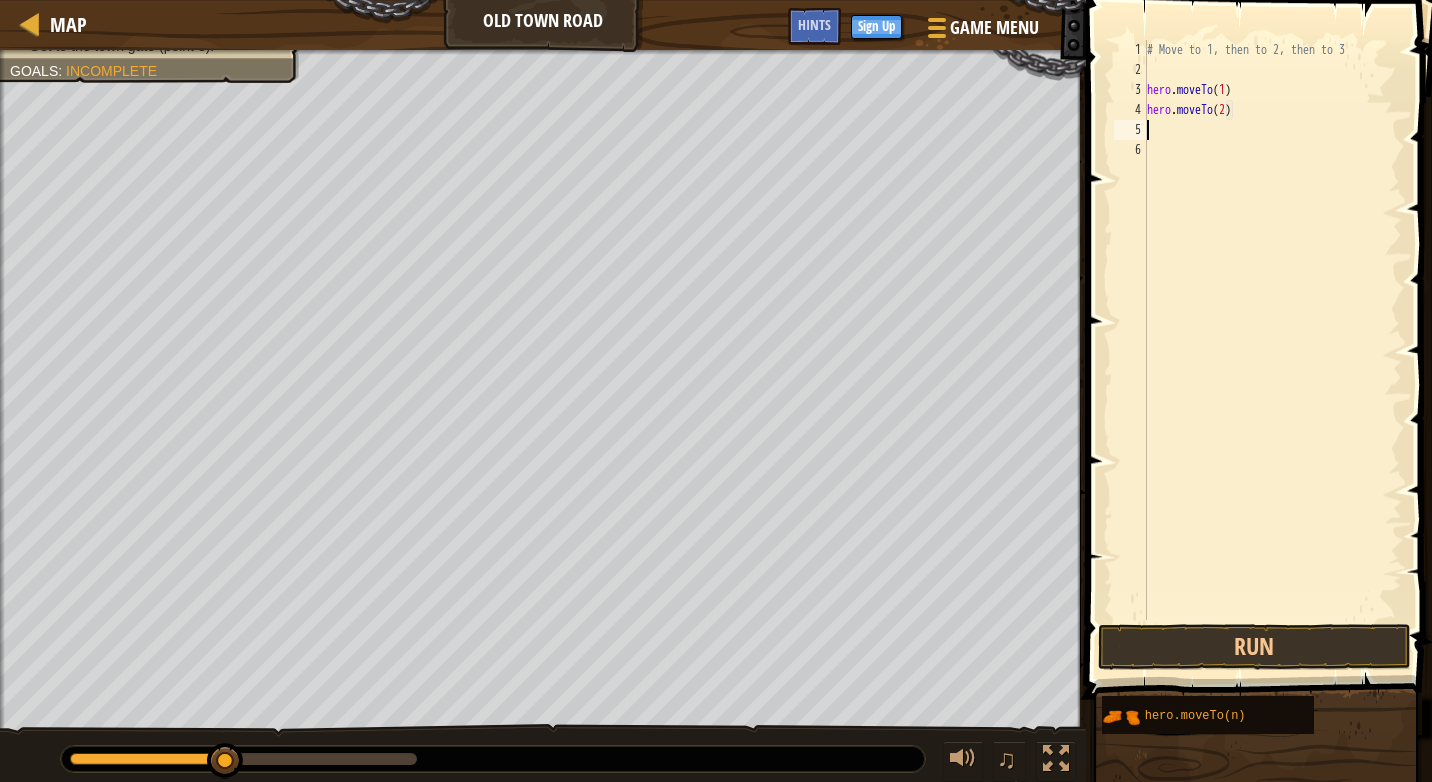 scroll, scrollTop: 9, scrollLeft: 7, axis: both 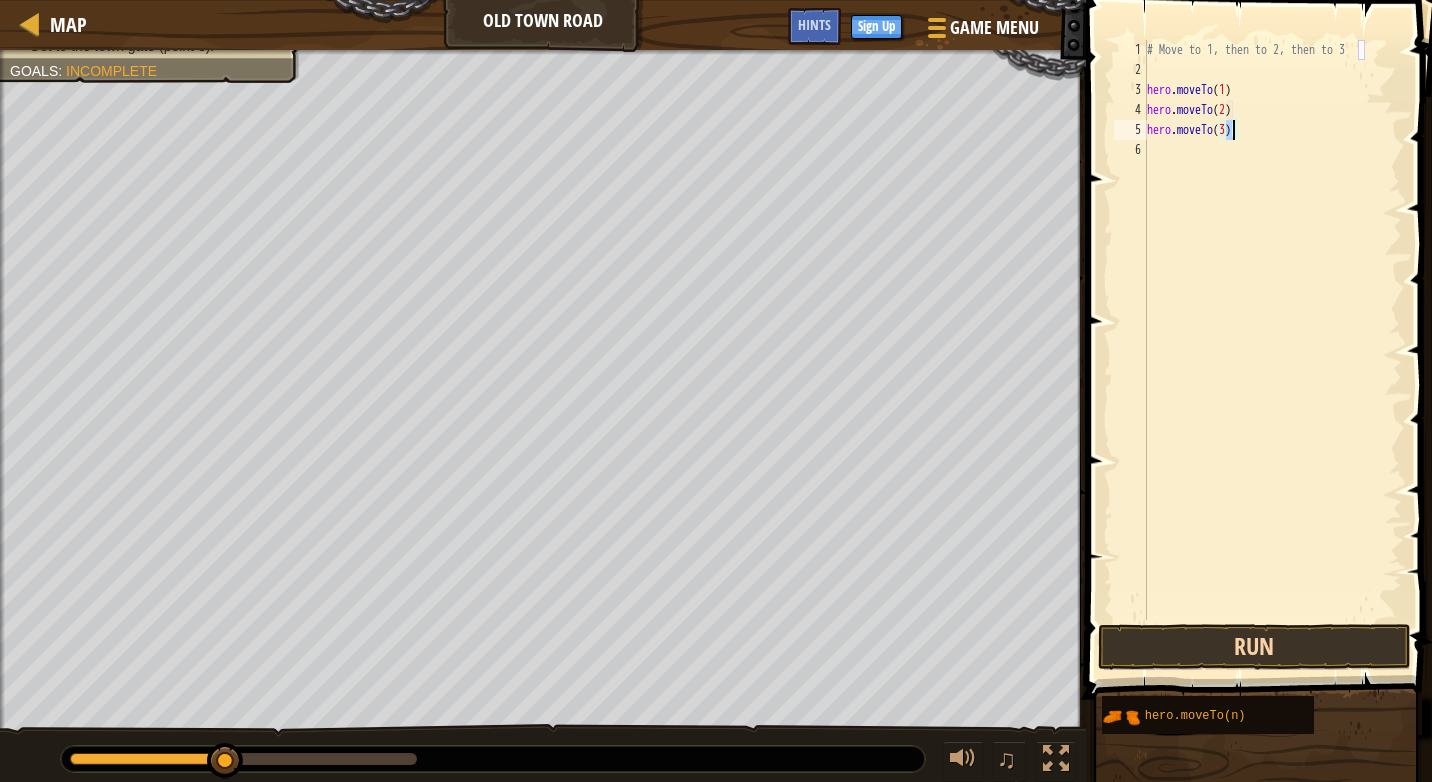 type on "hero.moveTo(3)" 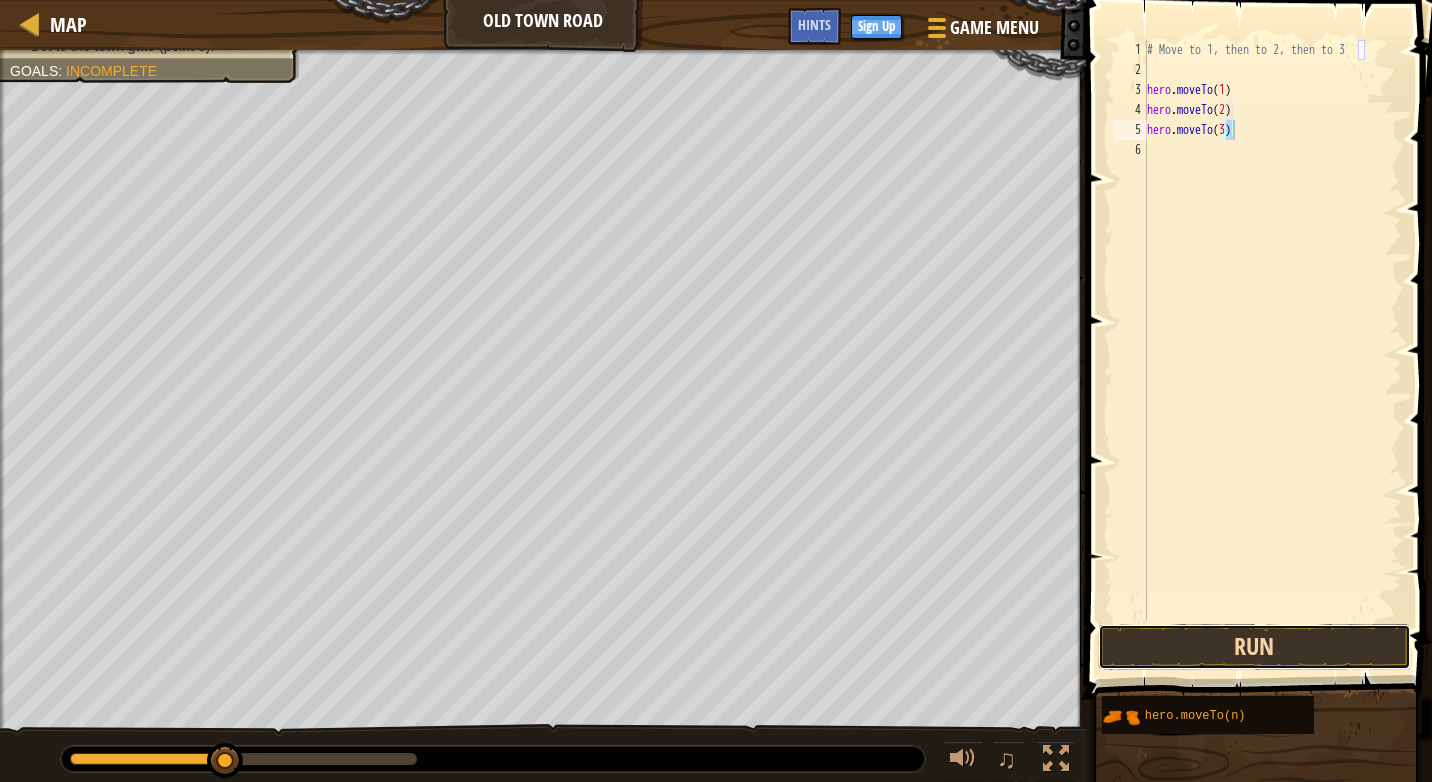 click on "Run" at bounding box center (1254, 647) 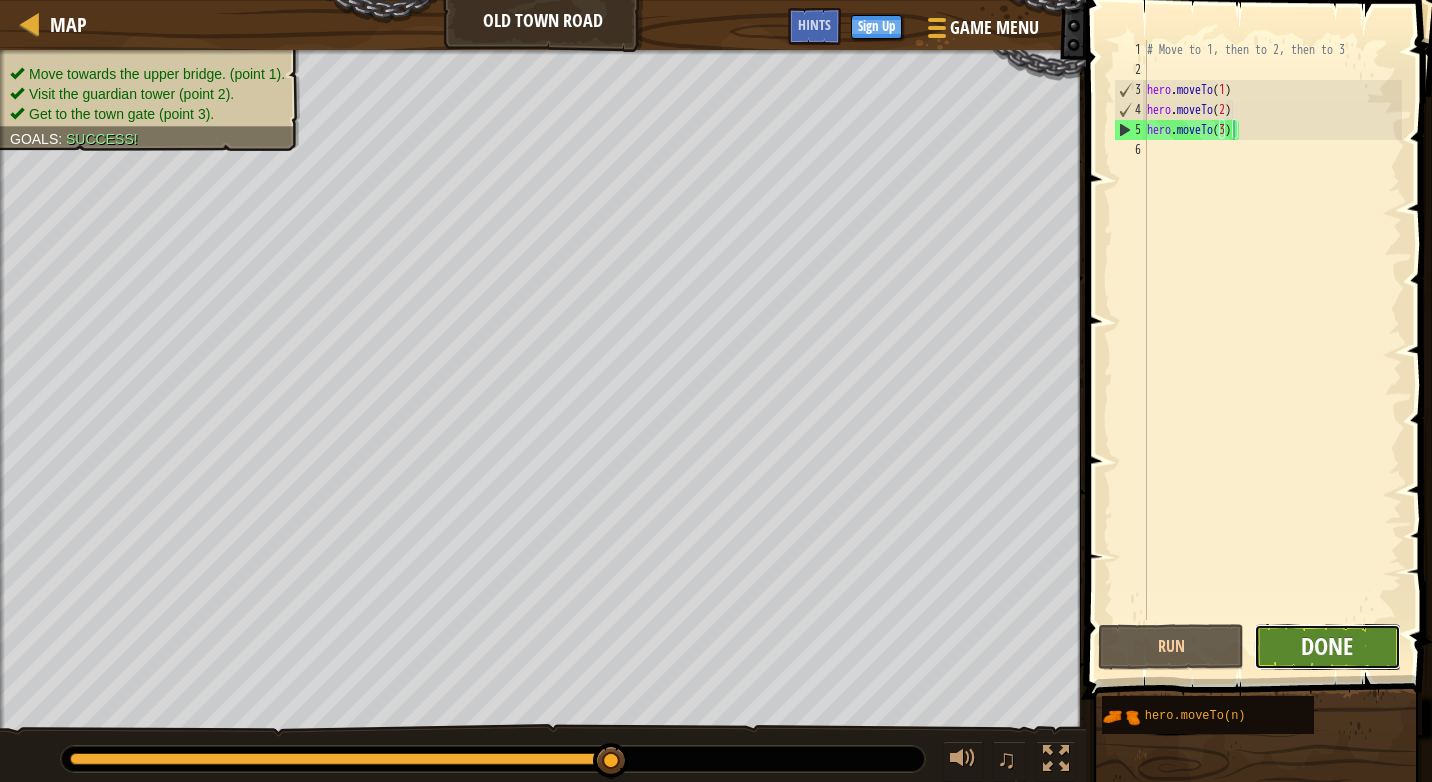 click on "Done" at bounding box center [1327, 646] 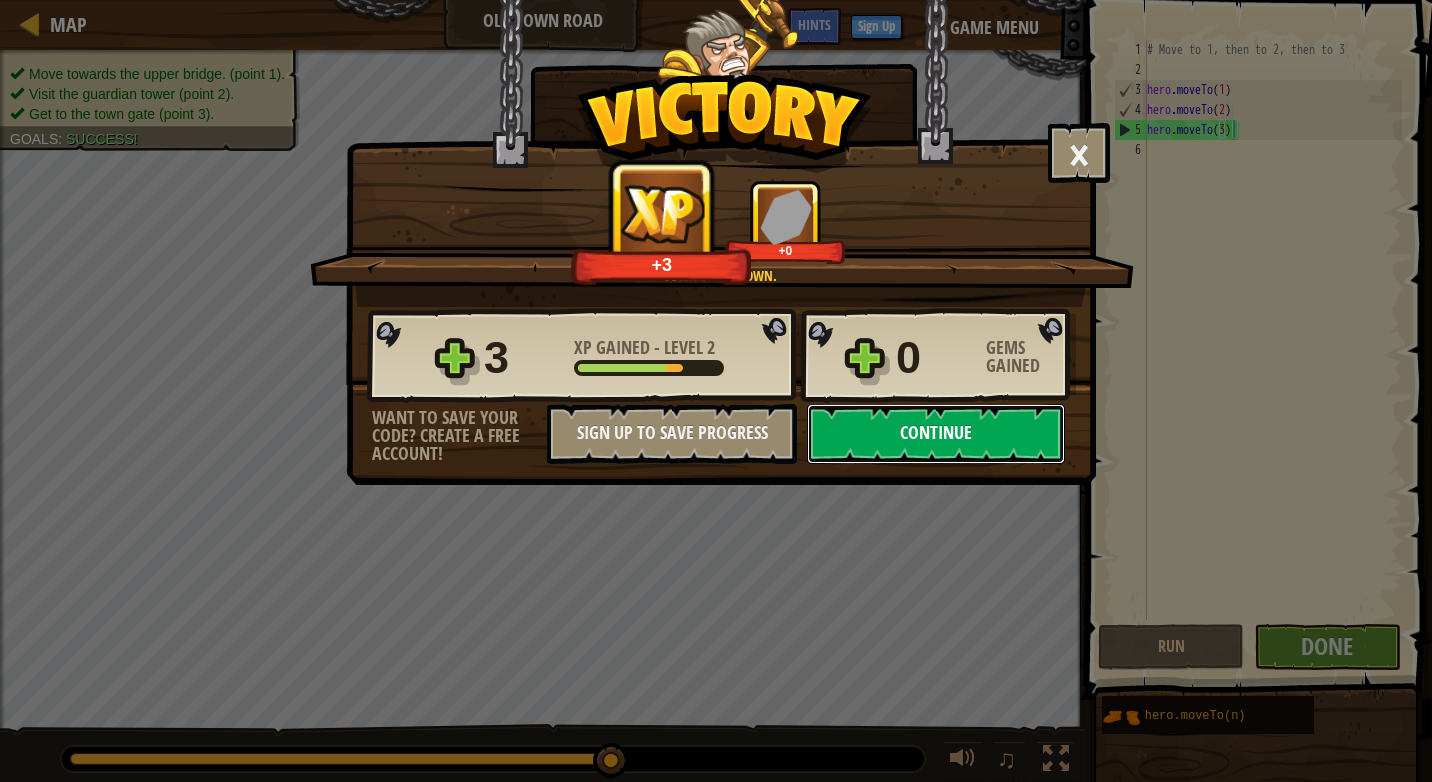 click on "Continue" at bounding box center (936, 434) 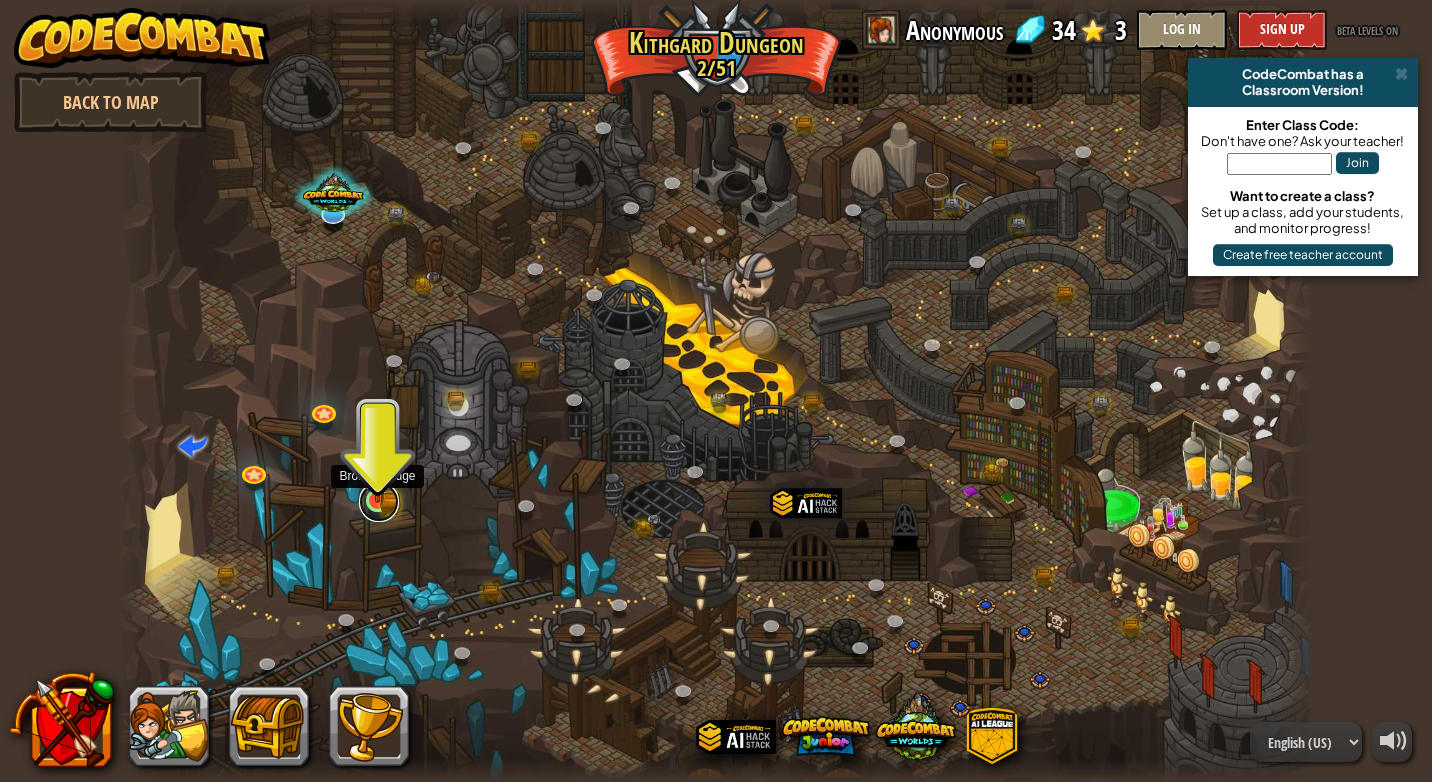 click at bounding box center (379, 502) 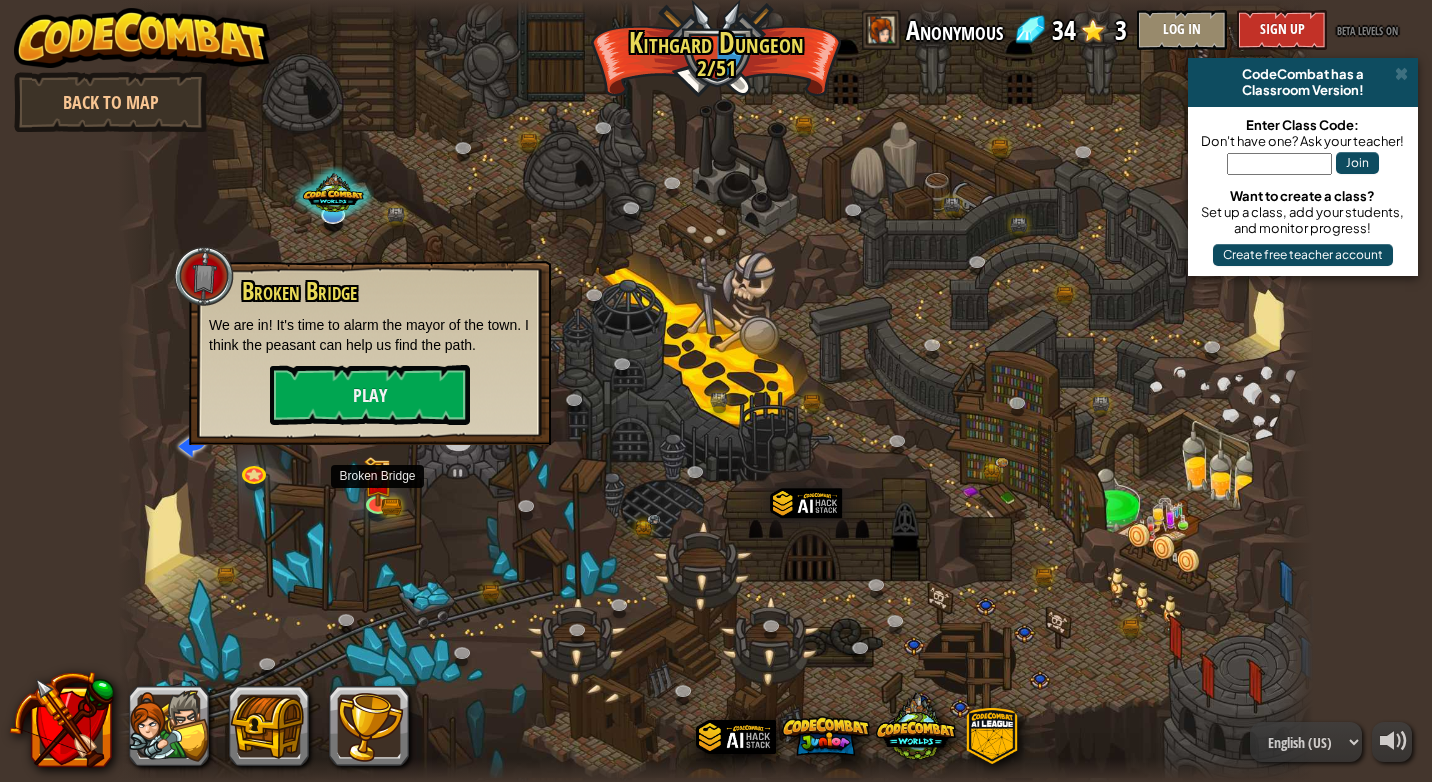 click on "Broken Bridge We are in! It's time to alarm the mayor of the town.
I think the peasant can help us find the path.
Play" at bounding box center [370, 353] 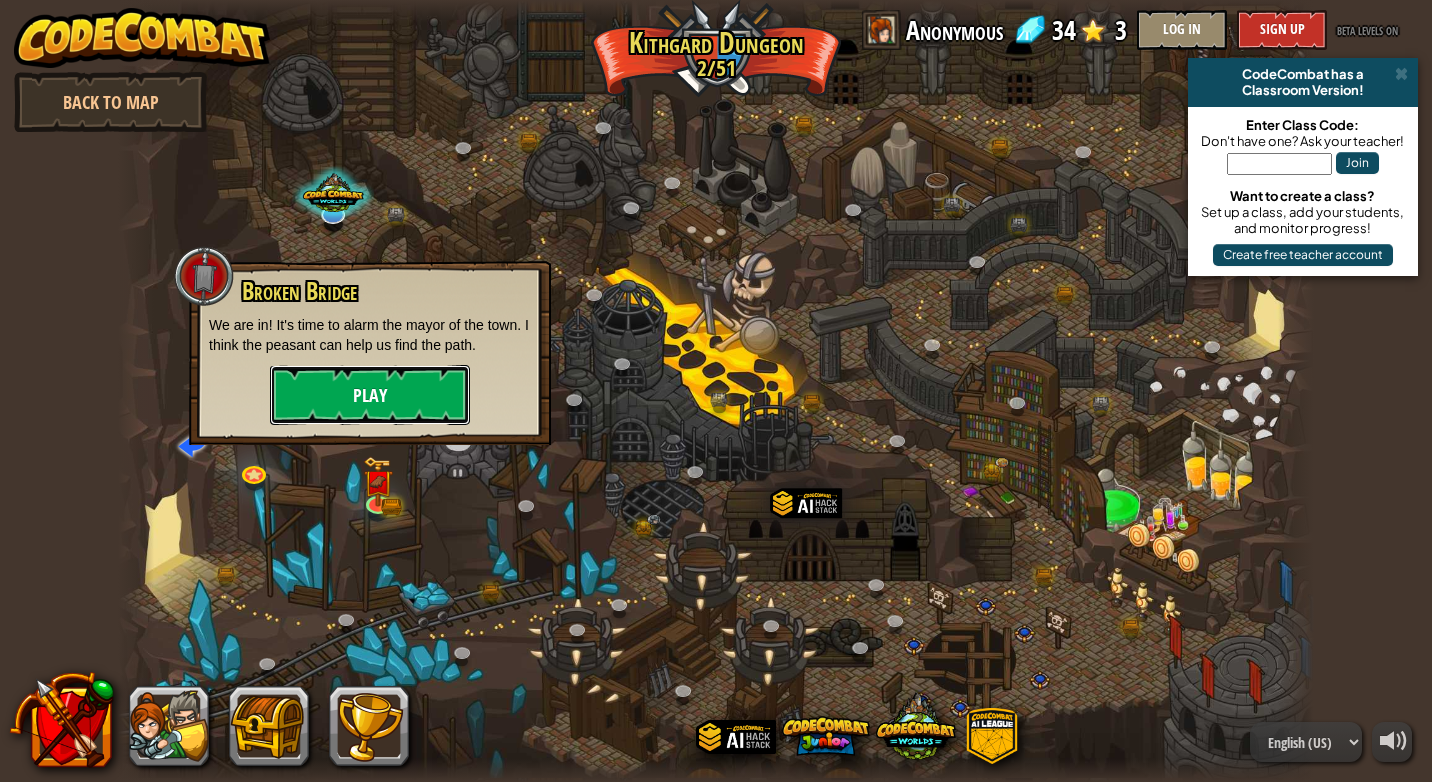 click on "Play" at bounding box center (370, 395) 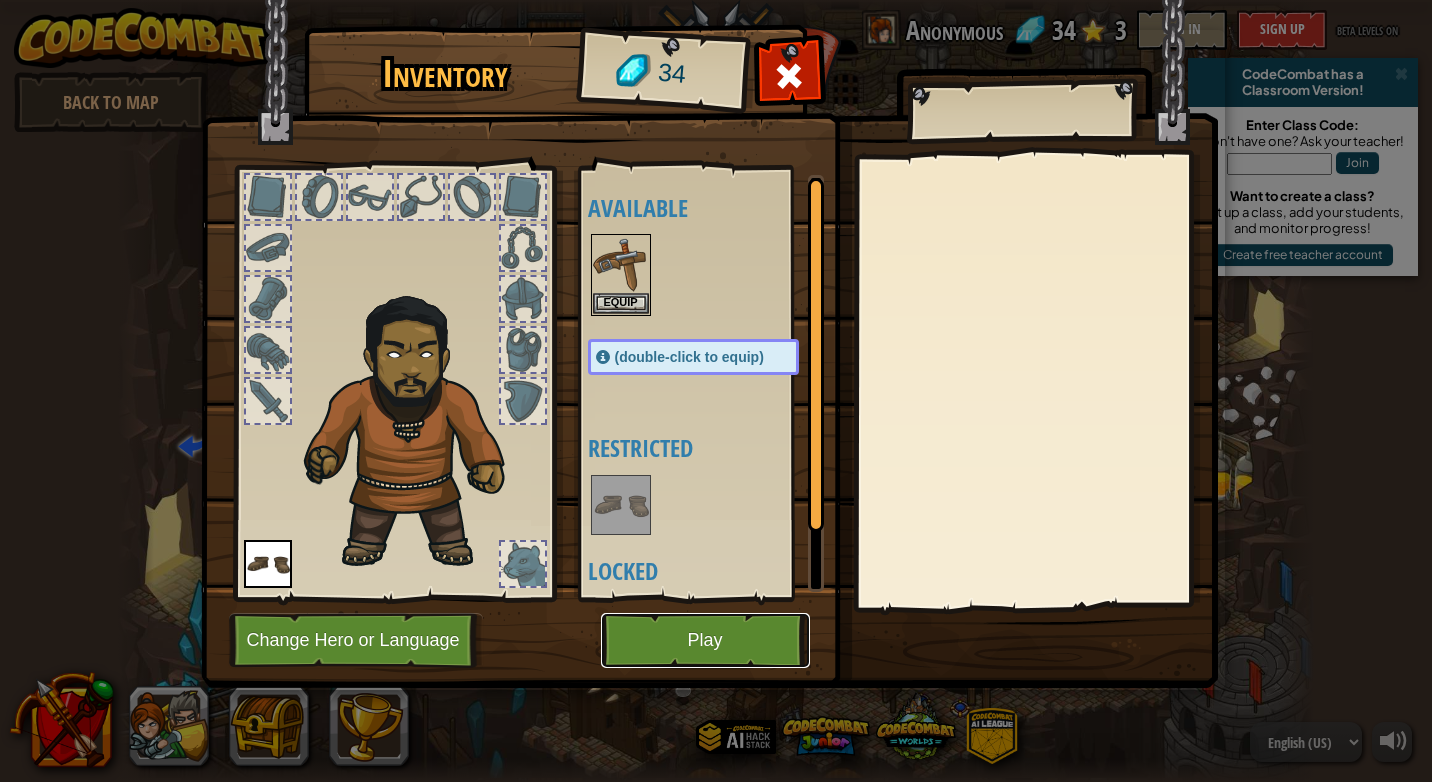 click on "Play" at bounding box center (705, 640) 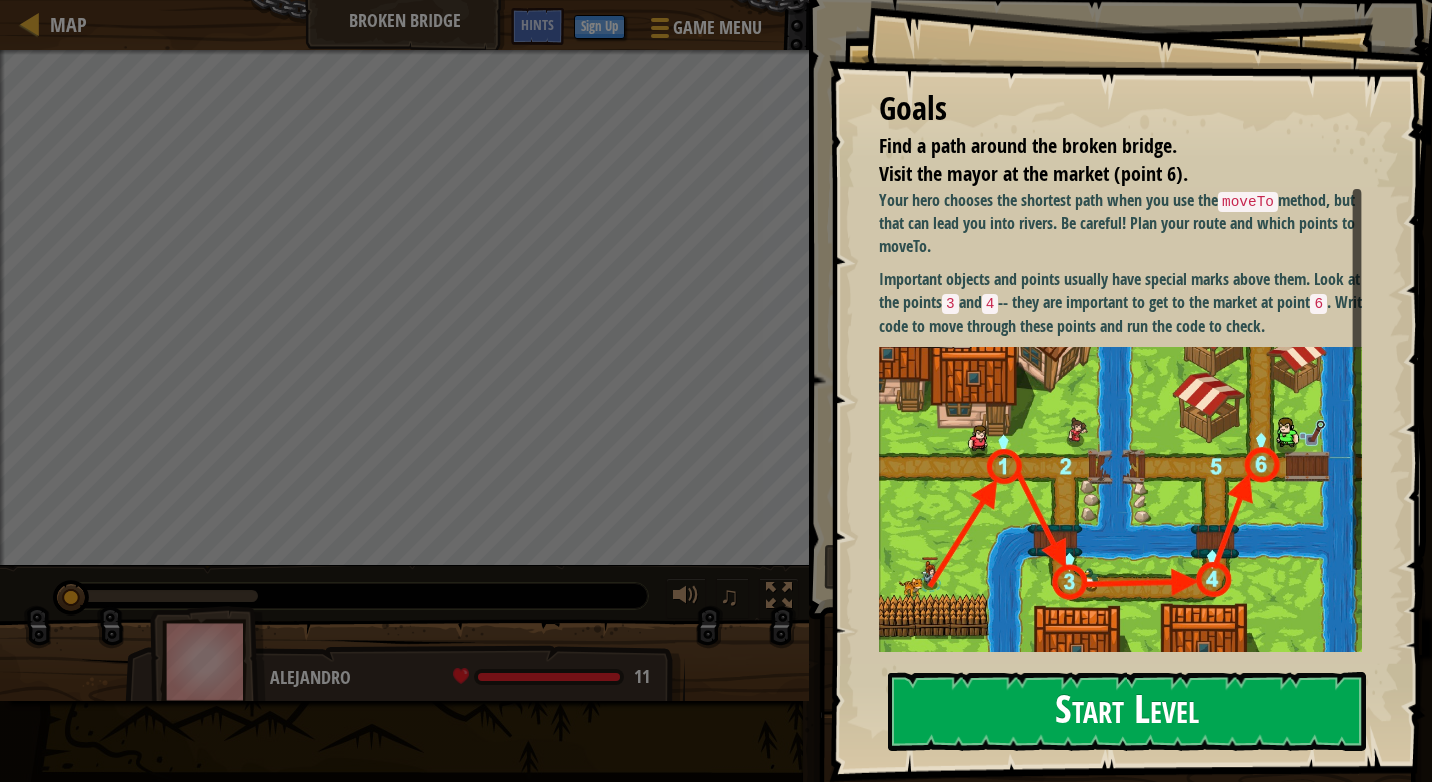 click on "Start Level" at bounding box center [1127, 711] 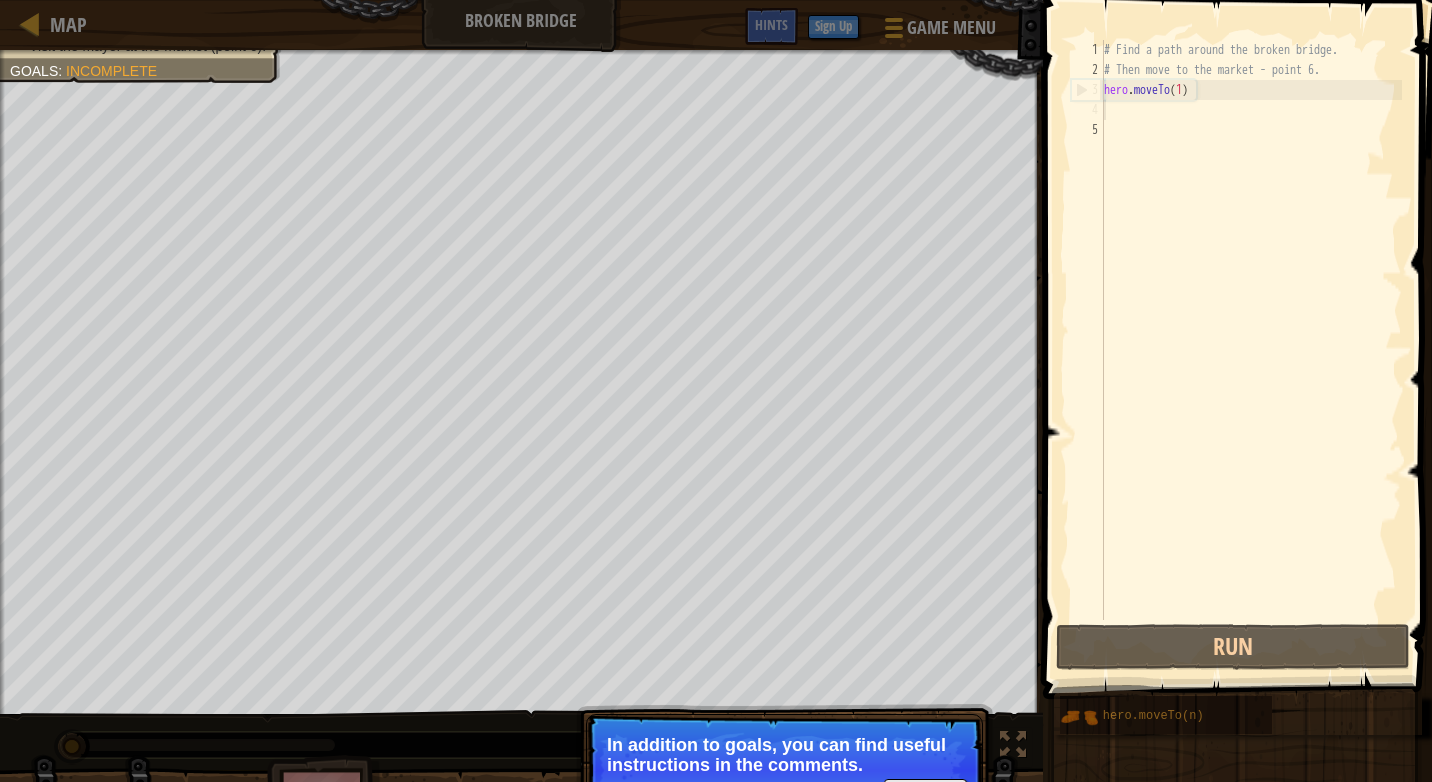click on "# Find a path around the broken bridge. # Then move to the market - point 6. hero . moveTo ( 1 )" at bounding box center (1251, 350) 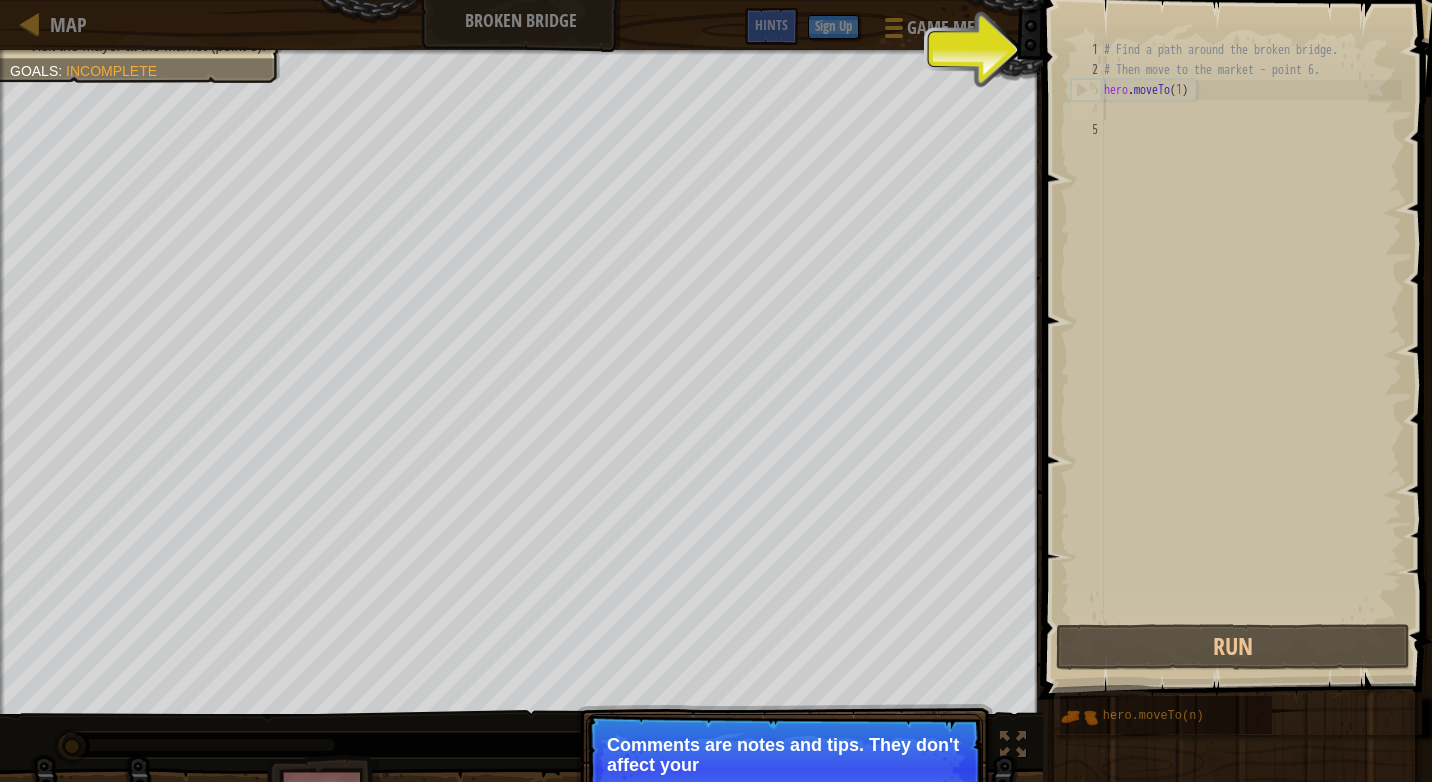 click on "# Find a path around the broken bridge. # Then move to the market - point 6. hero . moveTo ( 1 )" at bounding box center (1251, 350) 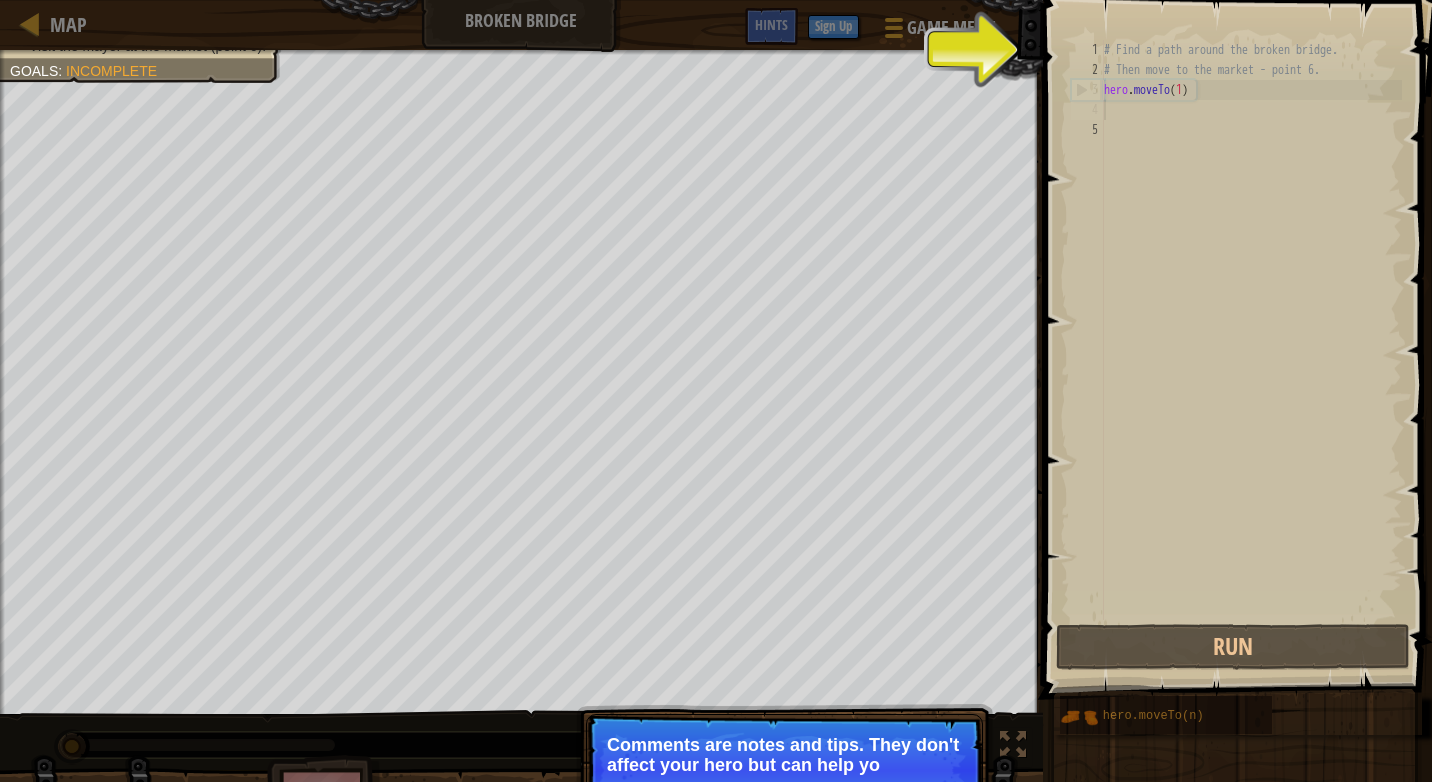 click on "# Find a path around the broken bridge. # Then move to the market - point 6. hero . moveTo ( 1 )" at bounding box center (1251, 350) 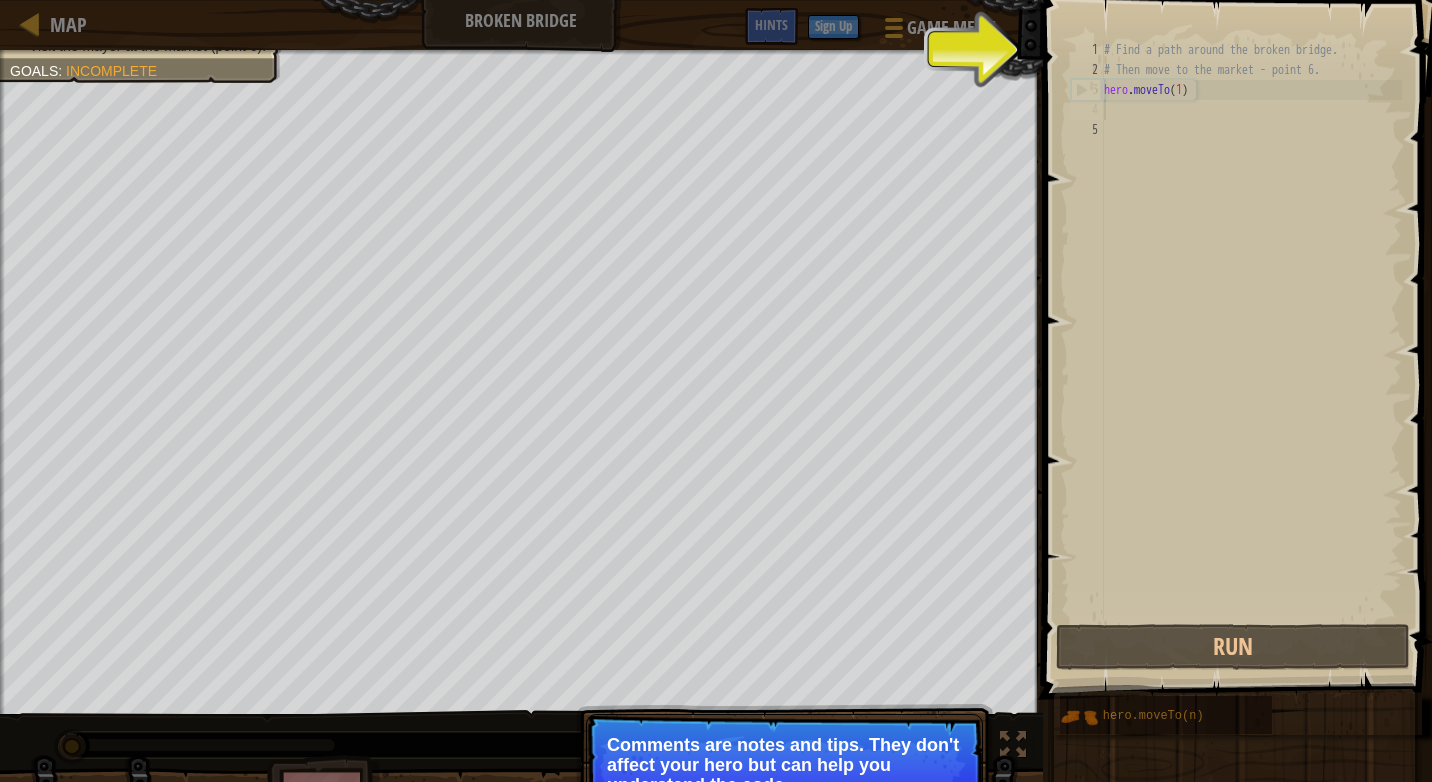 click on "# Find a path around the broken bridge. # Then move to the market - point 6. hero . moveTo ( 1 )" at bounding box center (1251, 350) 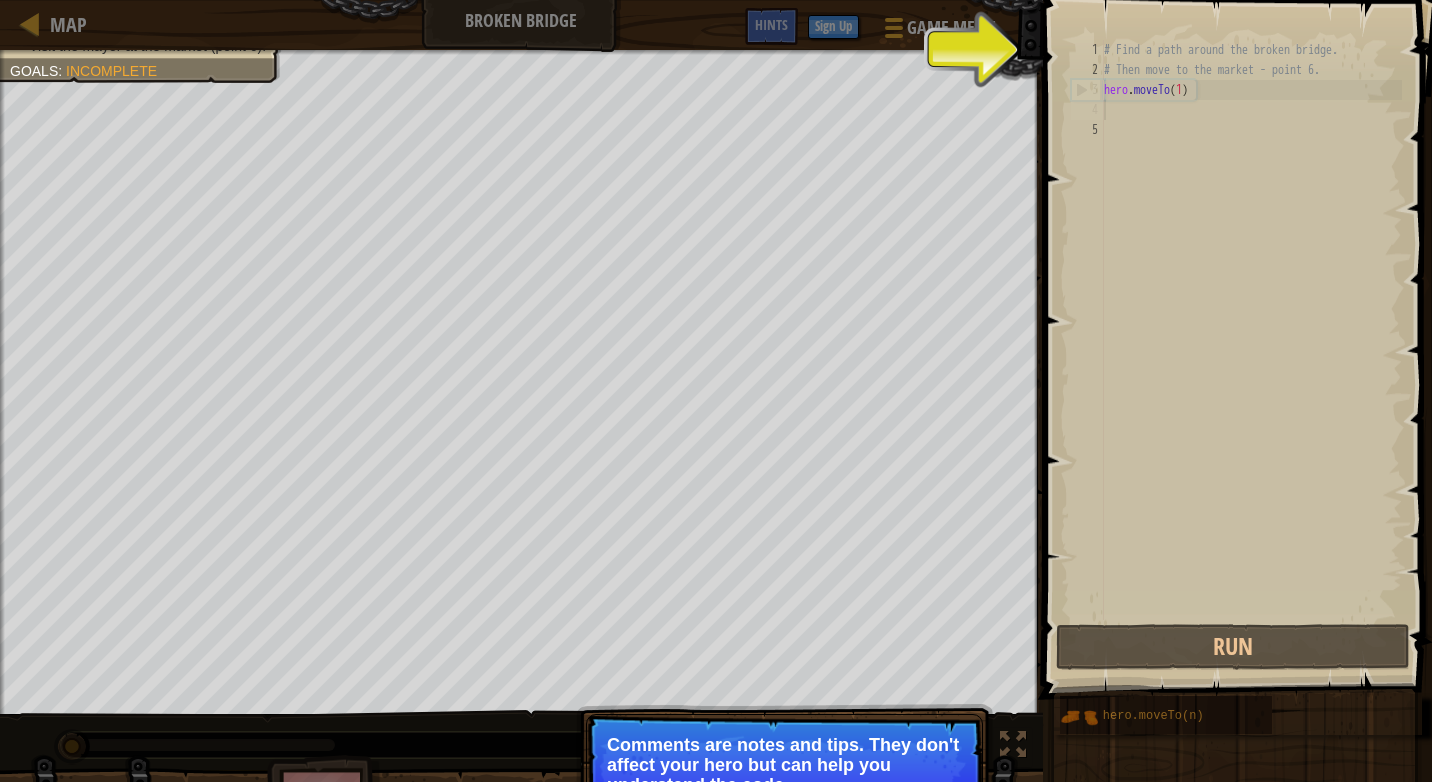 click on "1" at bounding box center [1087, 50] 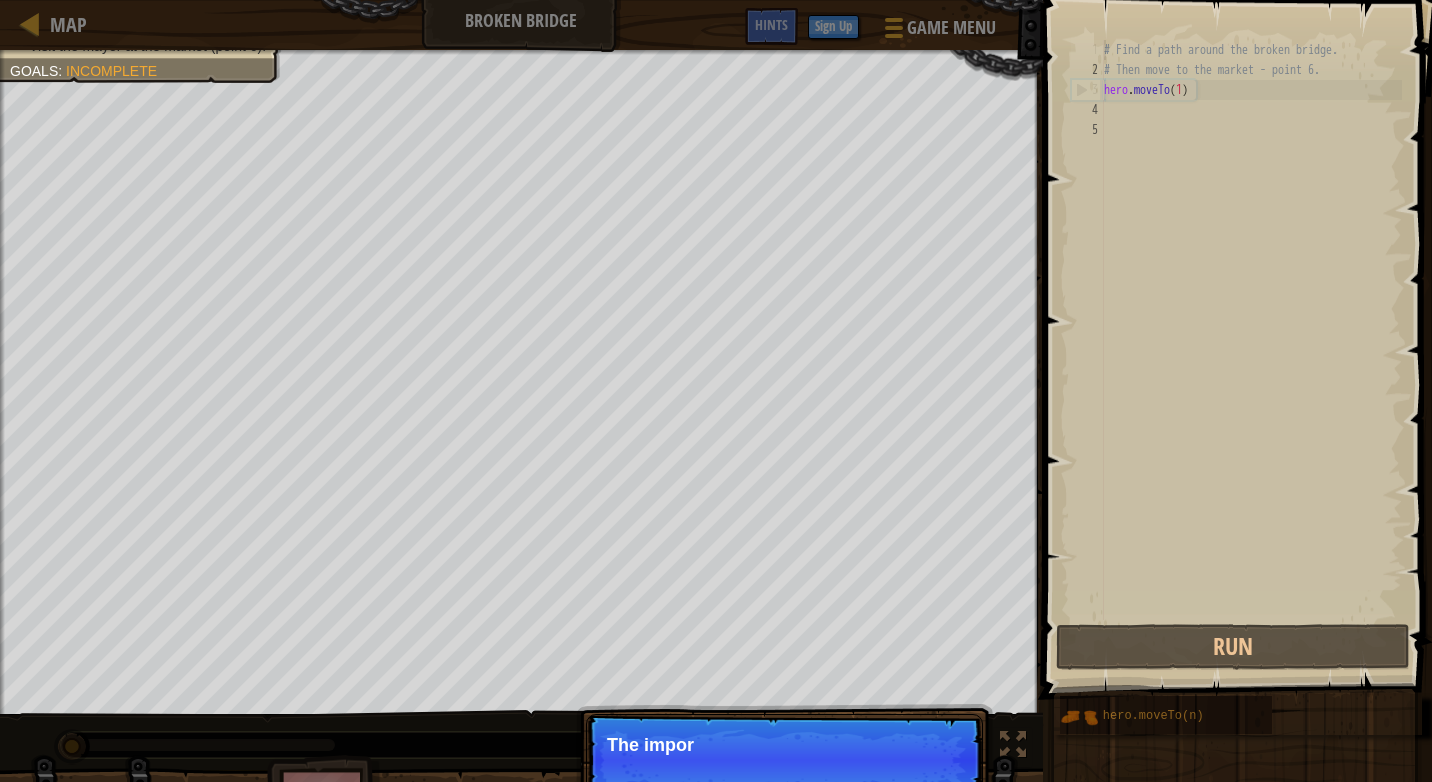 drag, startPoint x: 1081, startPoint y: 57, endPoint x: 1077, endPoint y: 98, distance: 41.19466 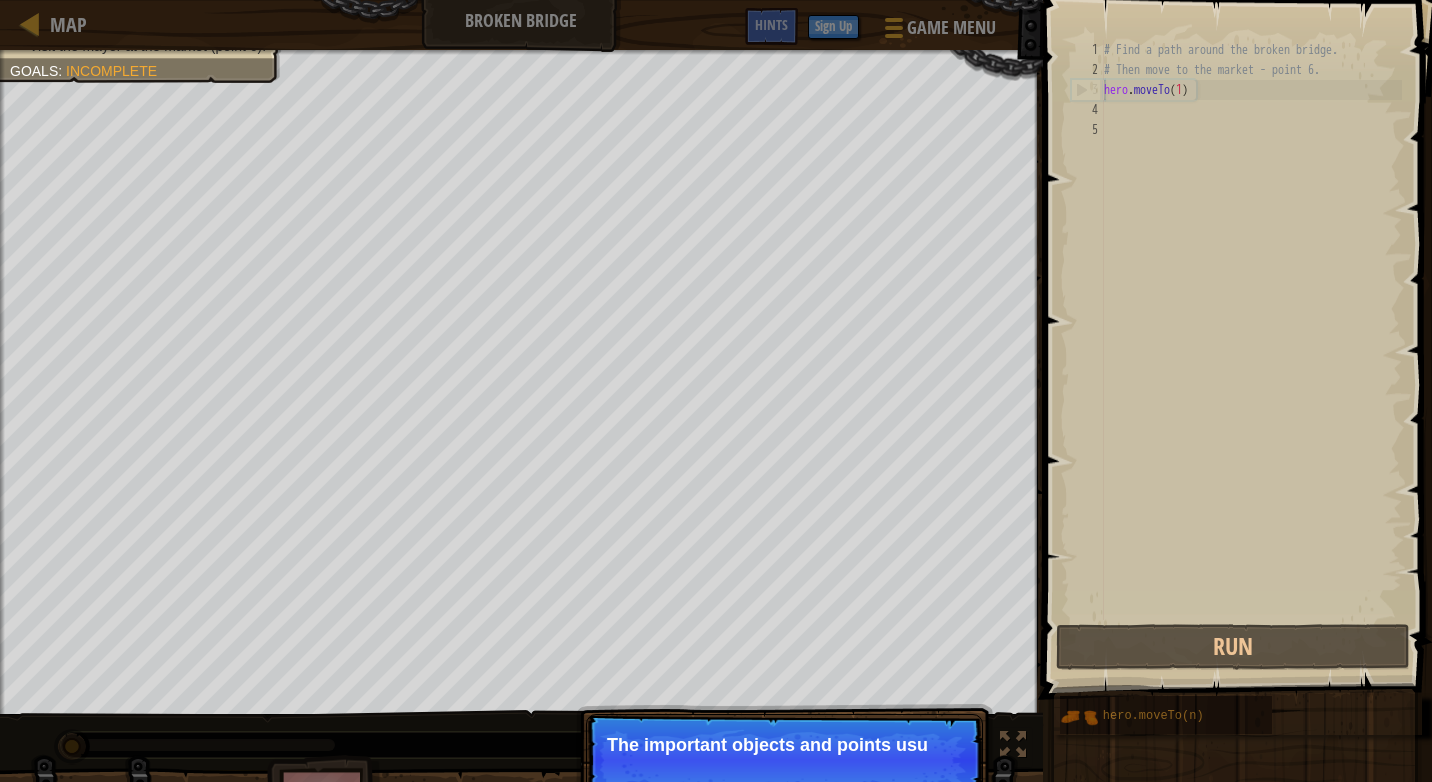 drag, startPoint x: 1077, startPoint y: 98, endPoint x: 1147, endPoint y: 276, distance: 191.26944 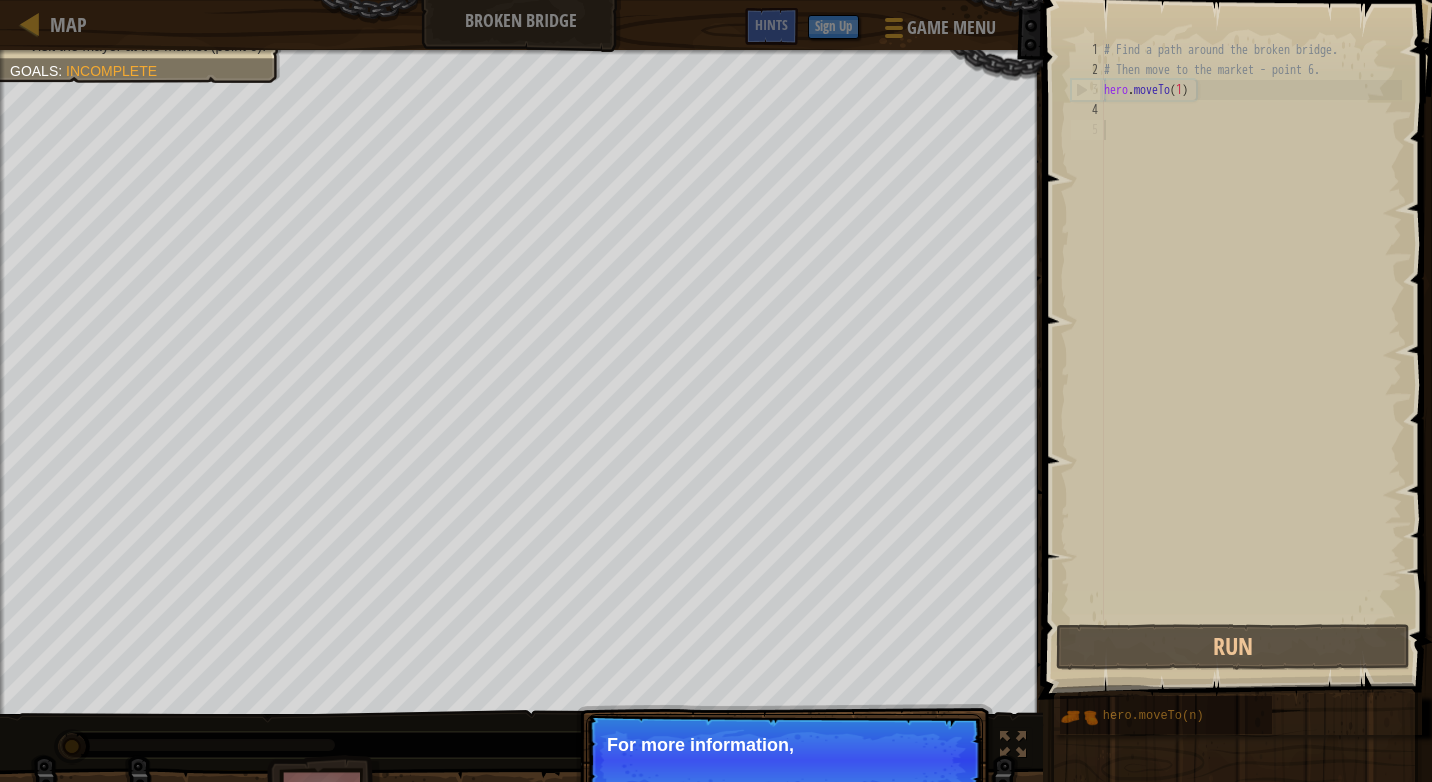 click on "Skip (esc) Continue  For more information," at bounding box center [784, 760] 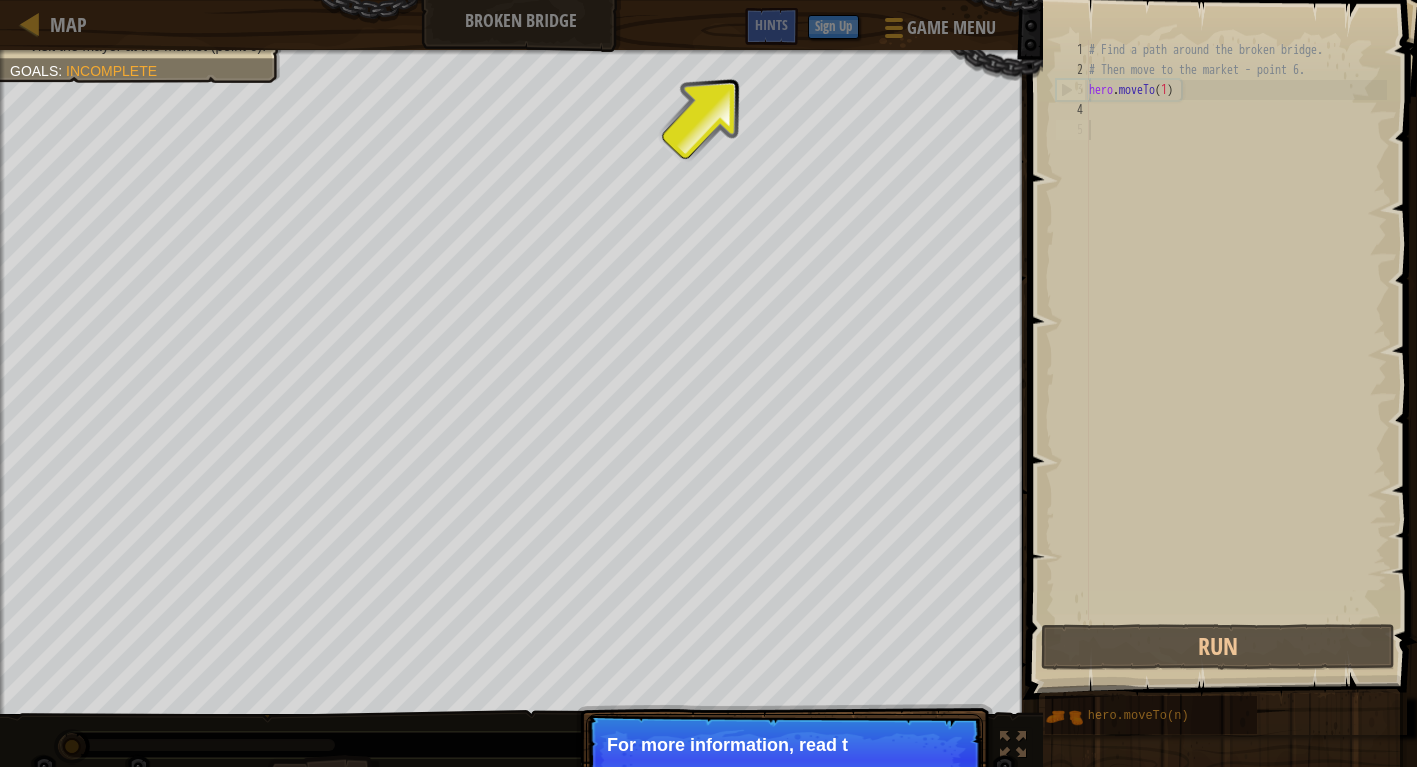 click on "For more information, read t" at bounding box center (784, 745) 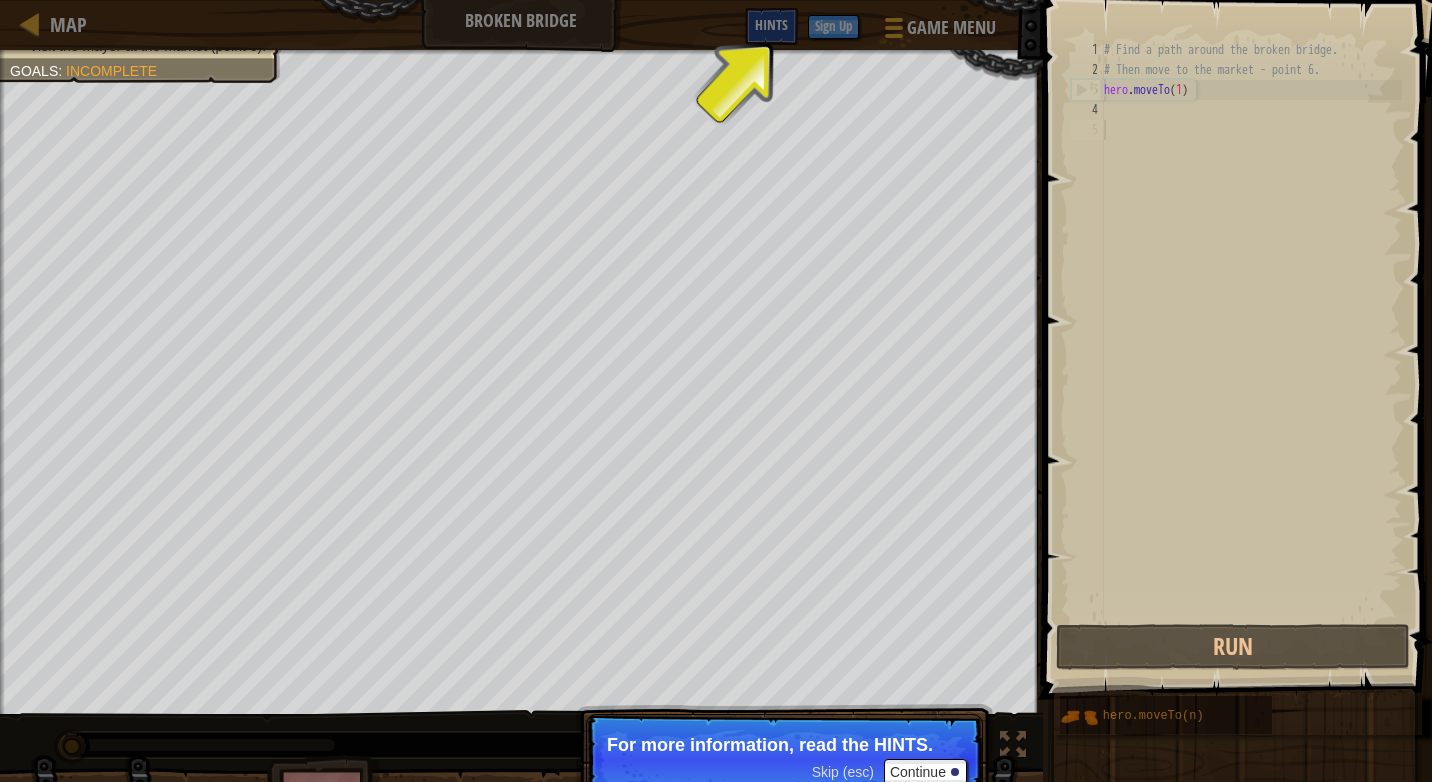 click on "Hints" at bounding box center (771, 26) 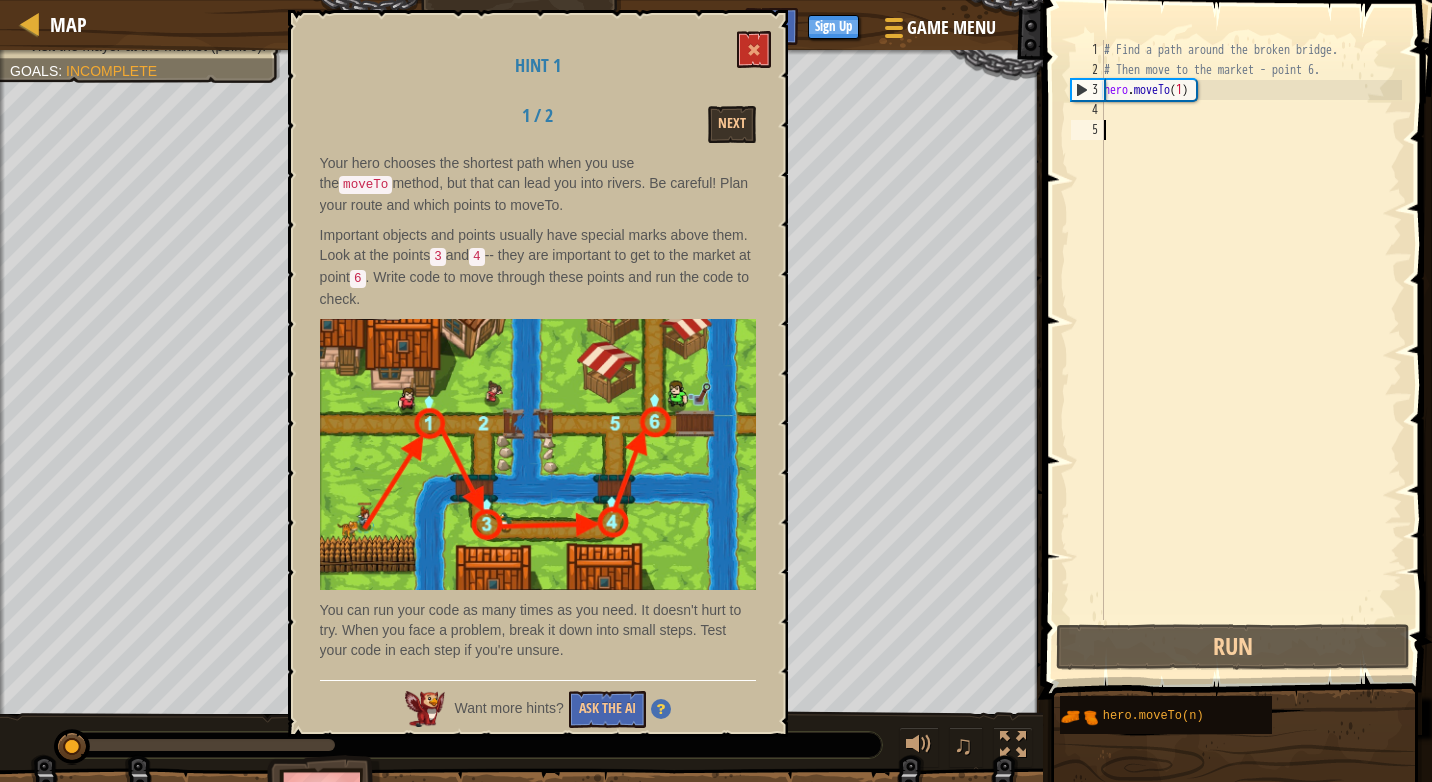 scroll, scrollTop: 9, scrollLeft: 0, axis: vertical 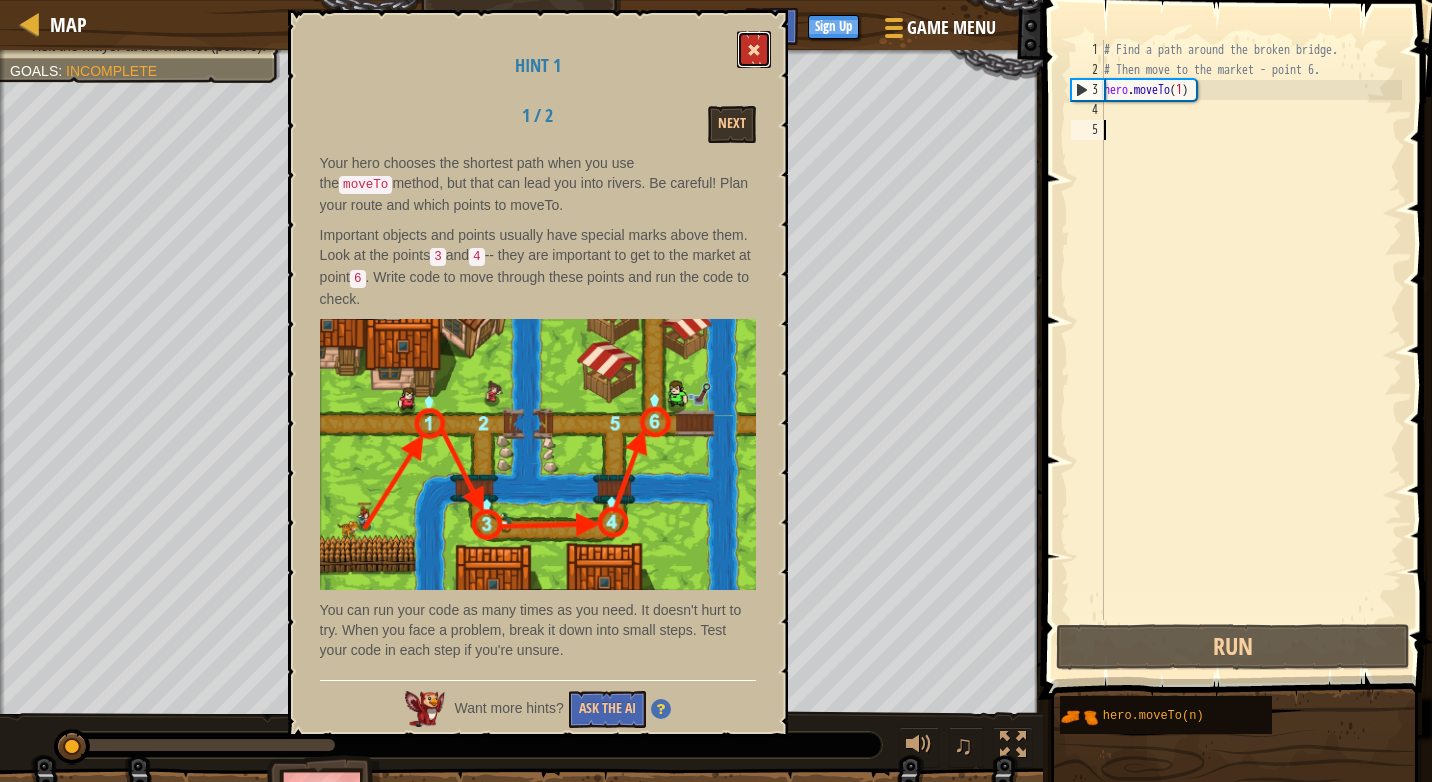 click at bounding box center (754, 49) 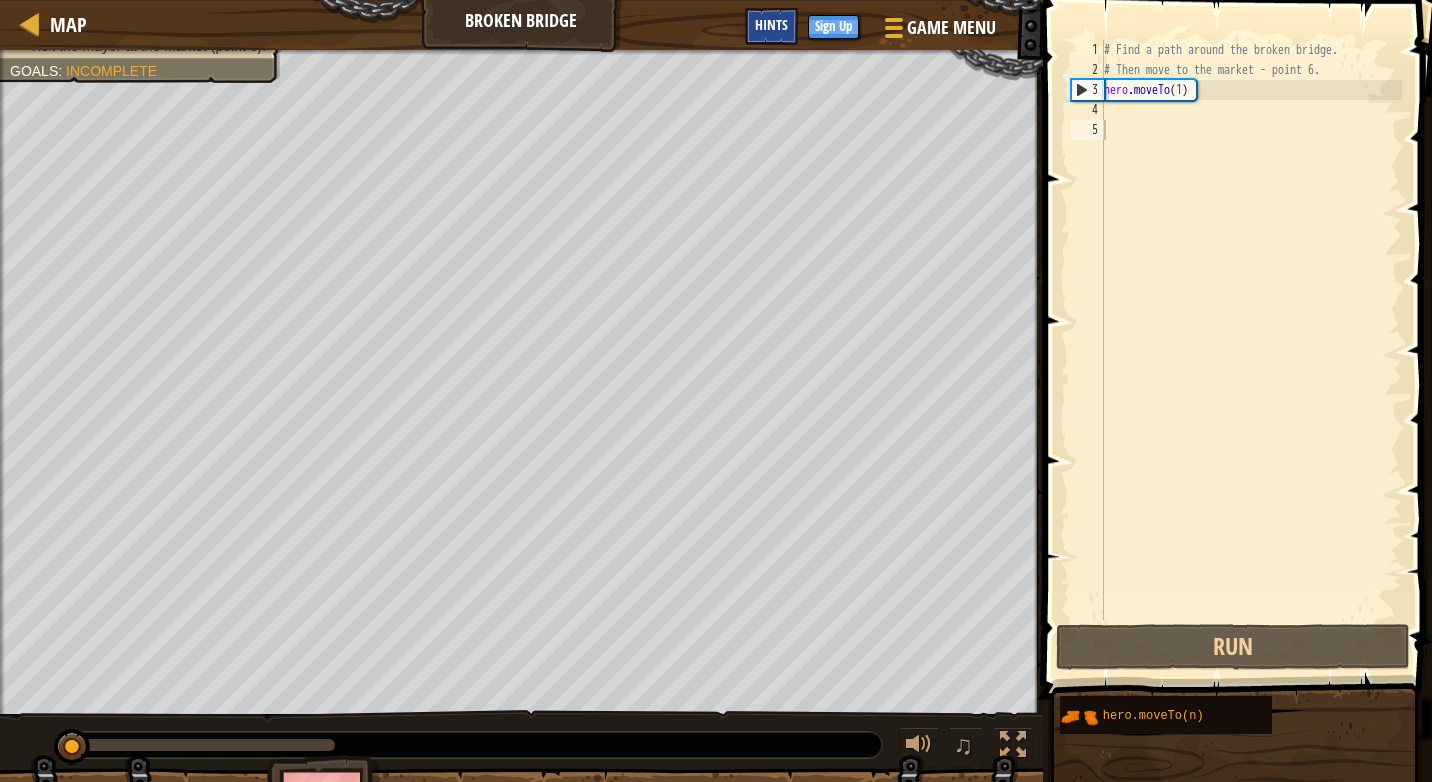 click on "Hints" at bounding box center (771, 26) 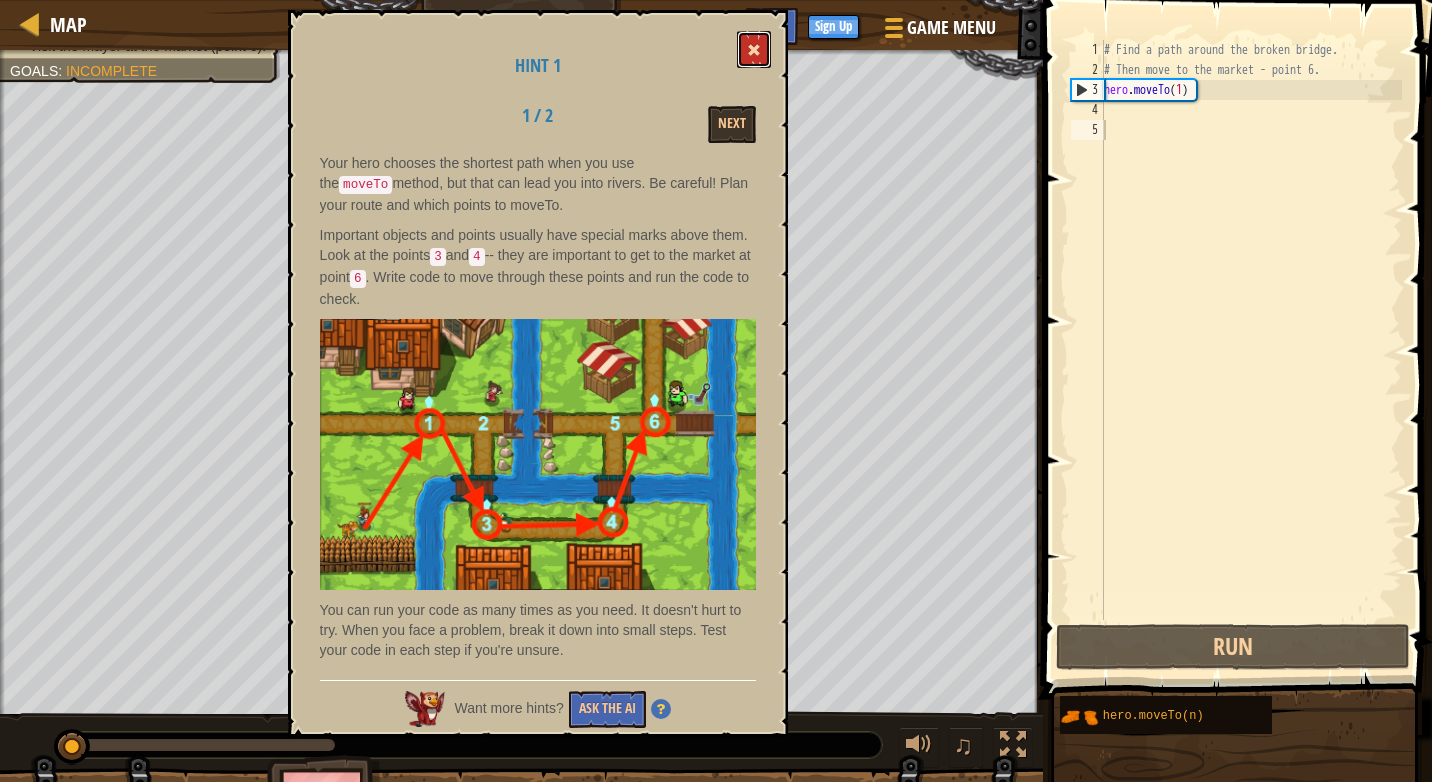 click at bounding box center [754, 49] 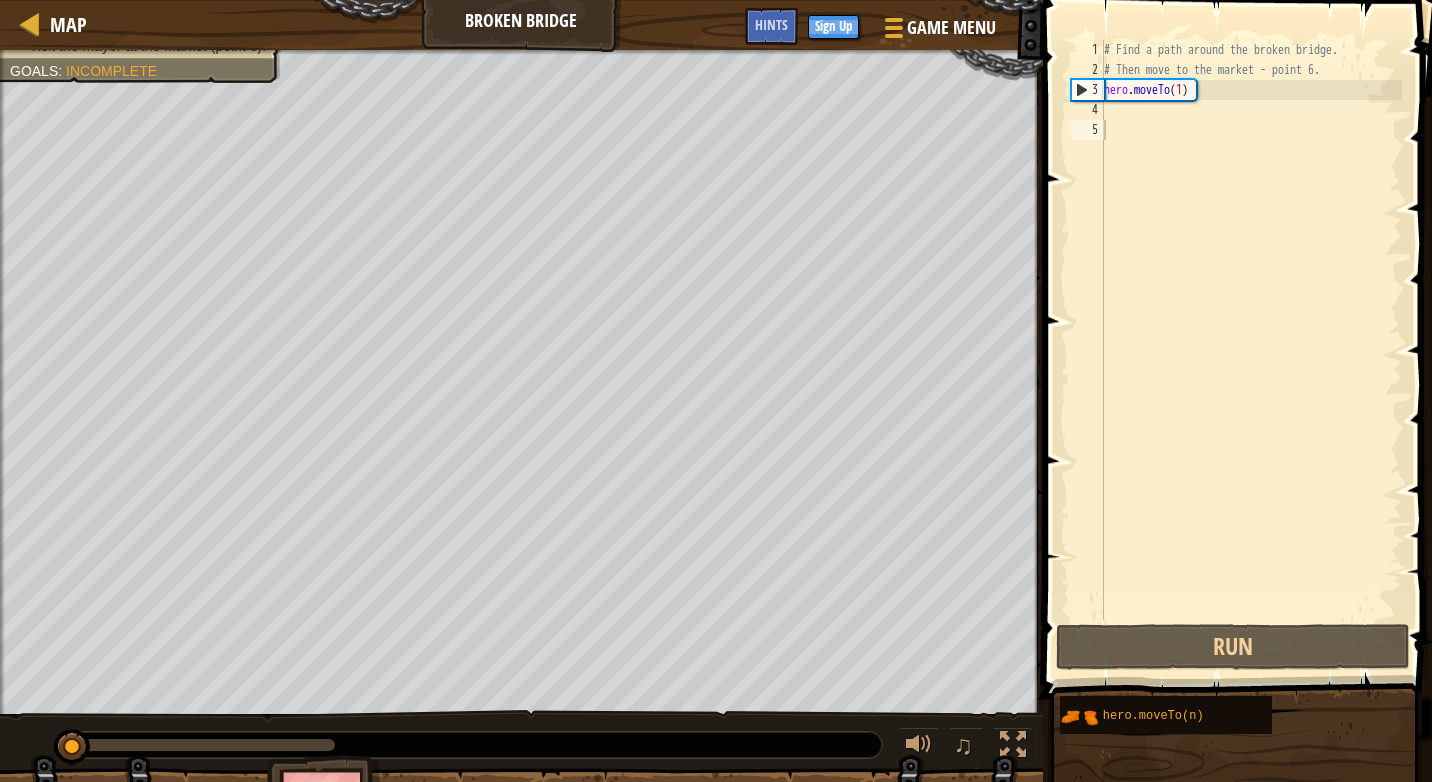 click on "# Find a path around the broken bridge. # Then move to the market - point 6. hero . moveTo ( 1 )" at bounding box center (1251, 350) 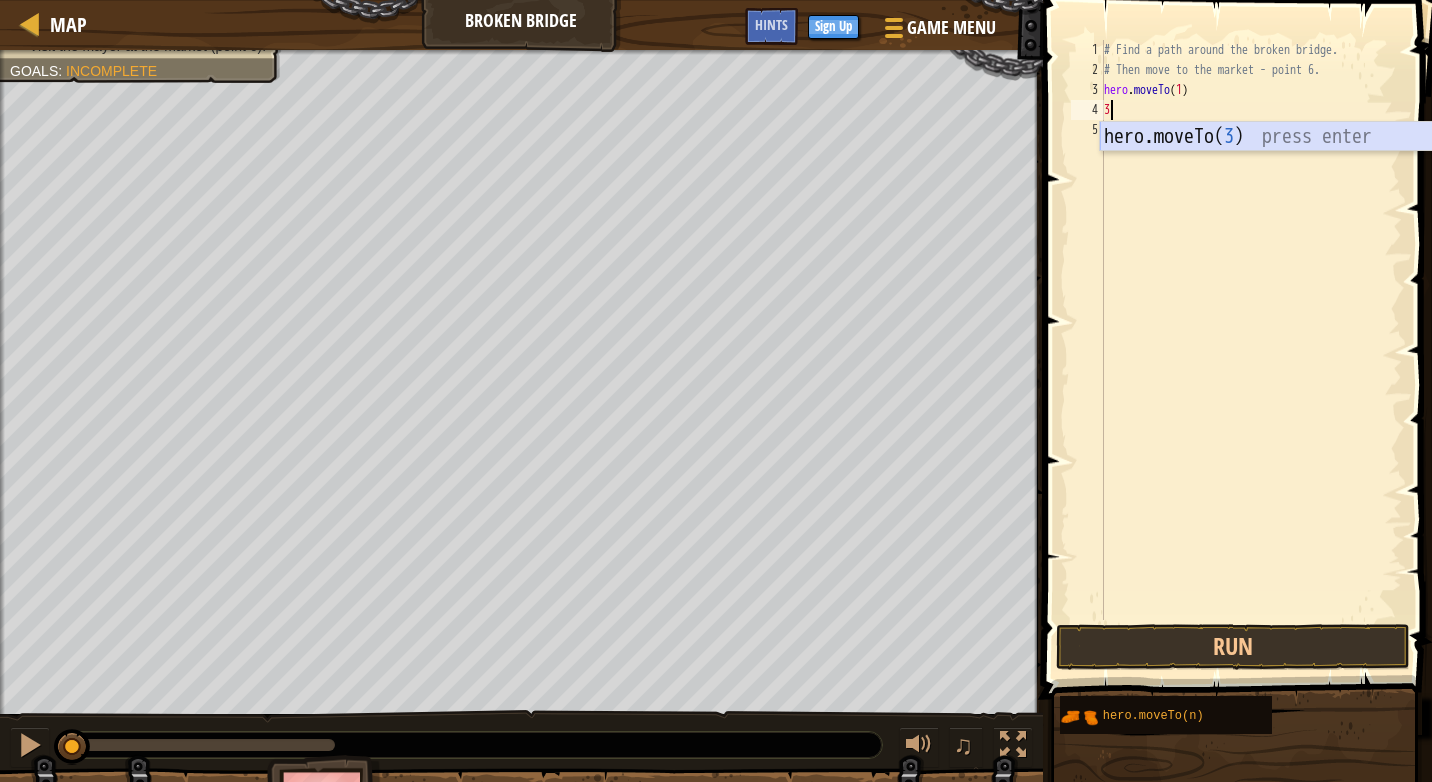 click on "hero.moveTo( 3 ) press enter" at bounding box center (1289, 167) 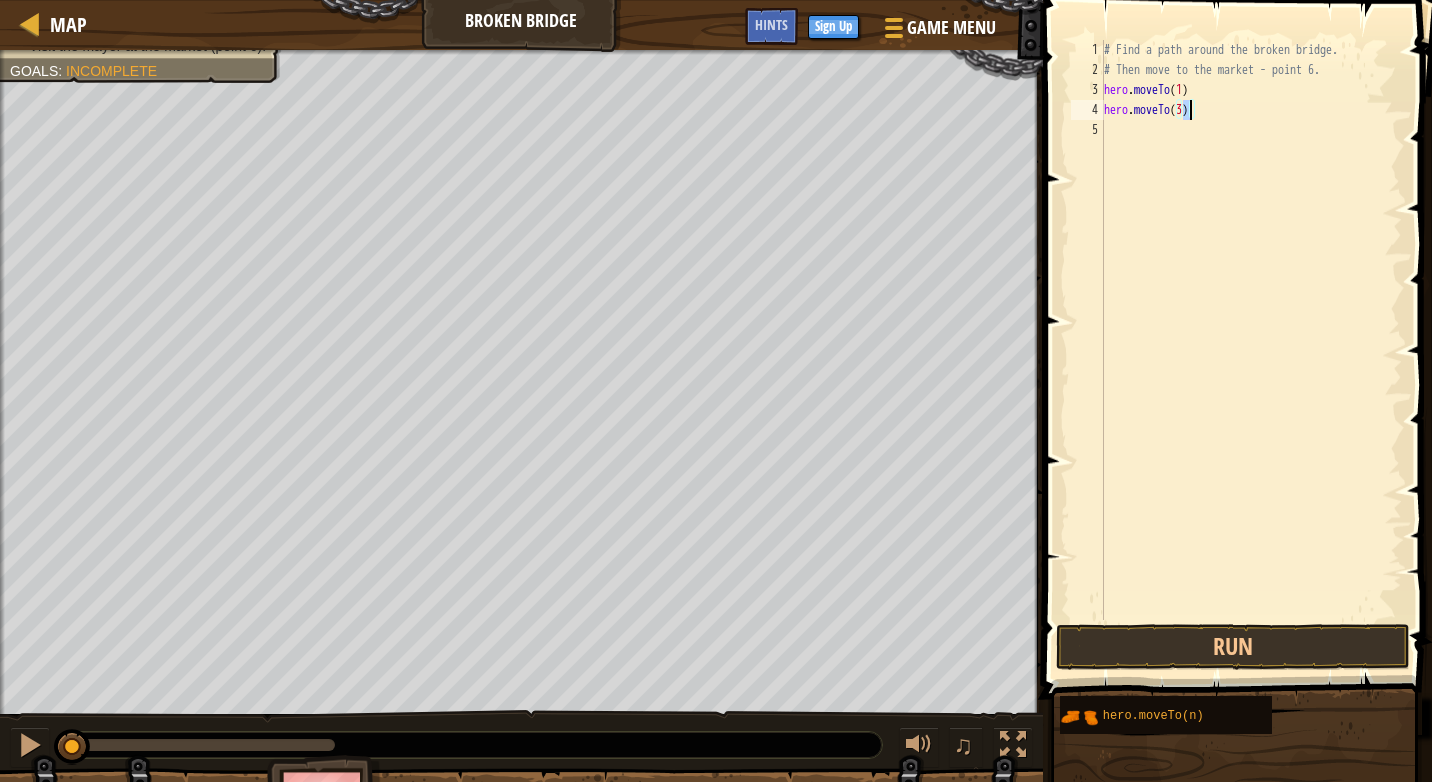 scroll, scrollTop: 9, scrollLeft: 6, axis: both 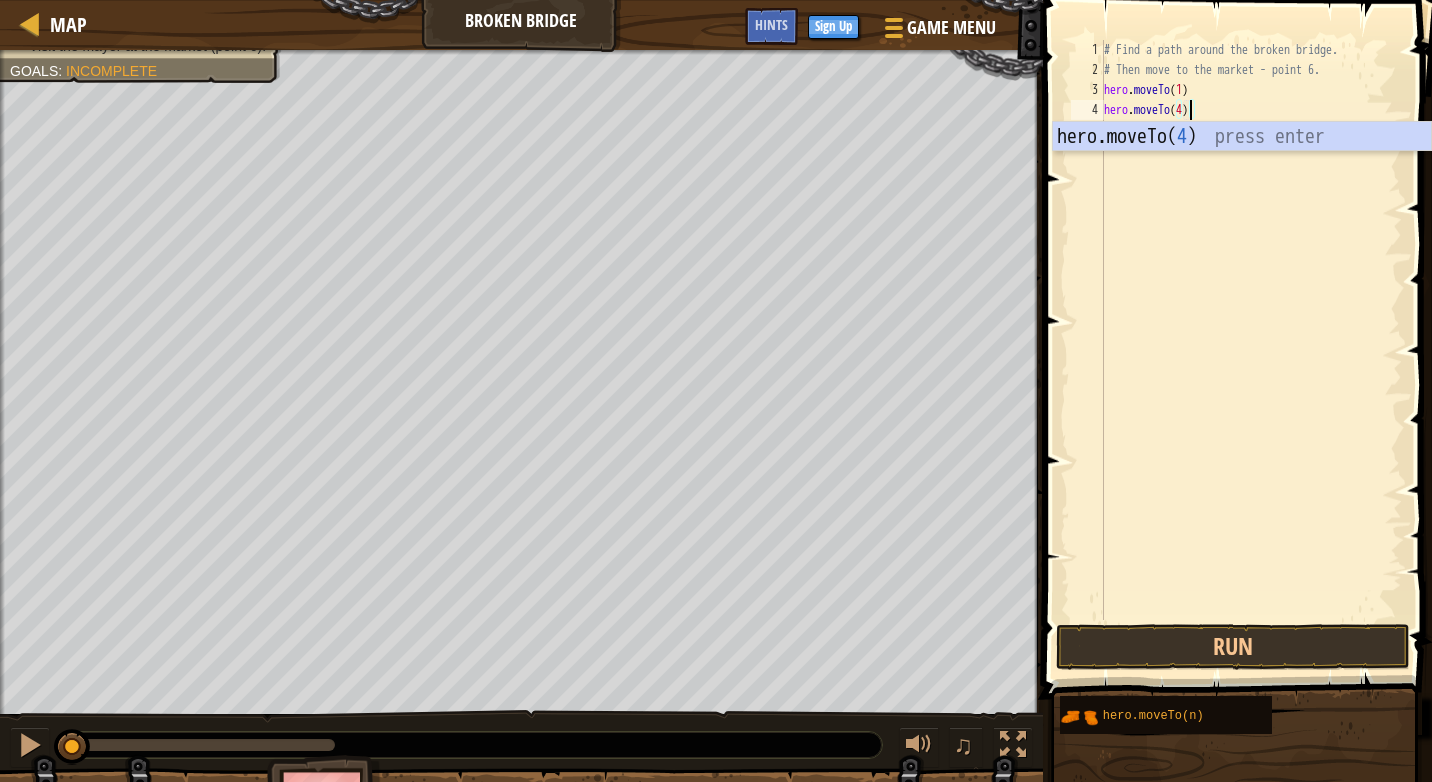 click on "hero.moveTo( 4 ) press enter" at bounding box center [1242, 167] 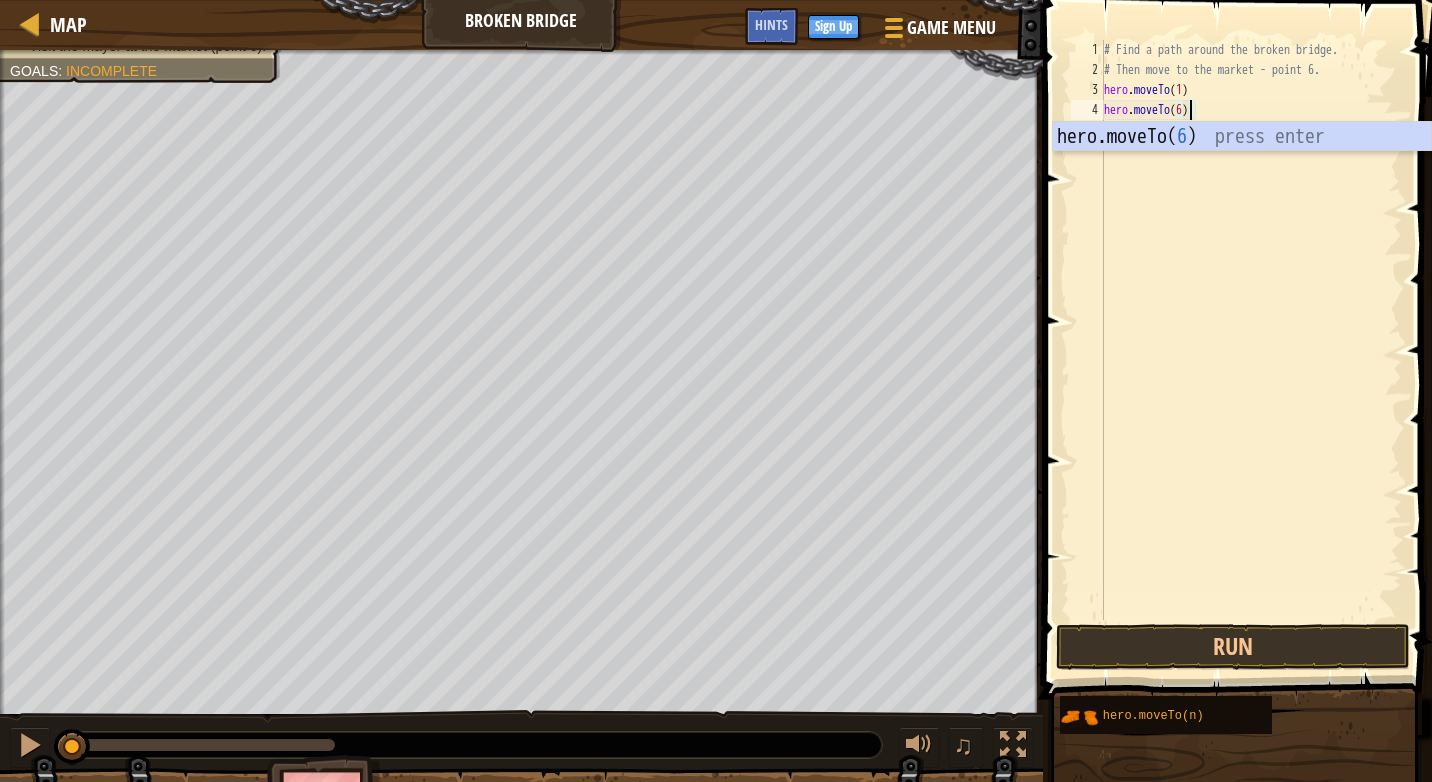 click on "hero.moveTo( 6 ) press enter" at bounding box center [1242, 167] 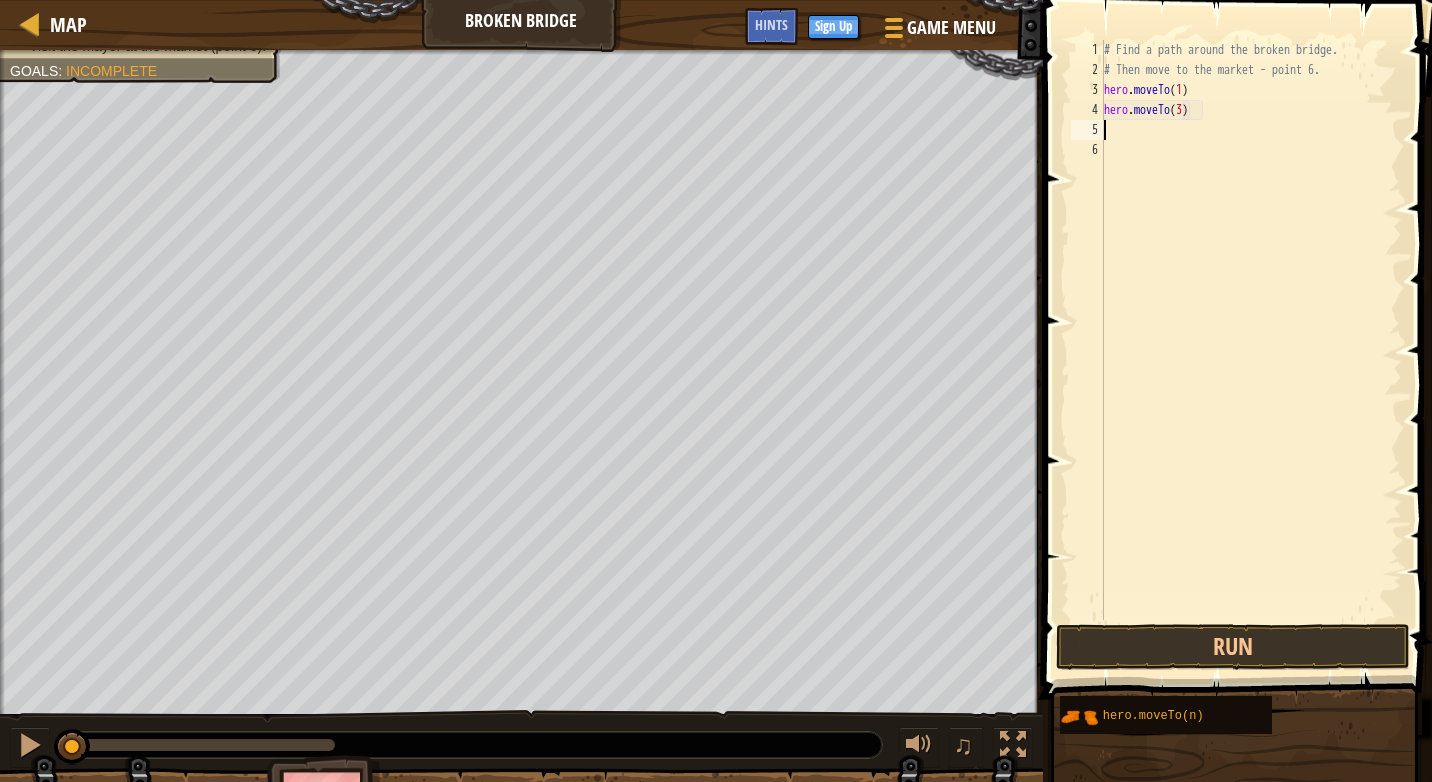 scroll, scrollTop: 9, scrollLeft: 7, axis: both 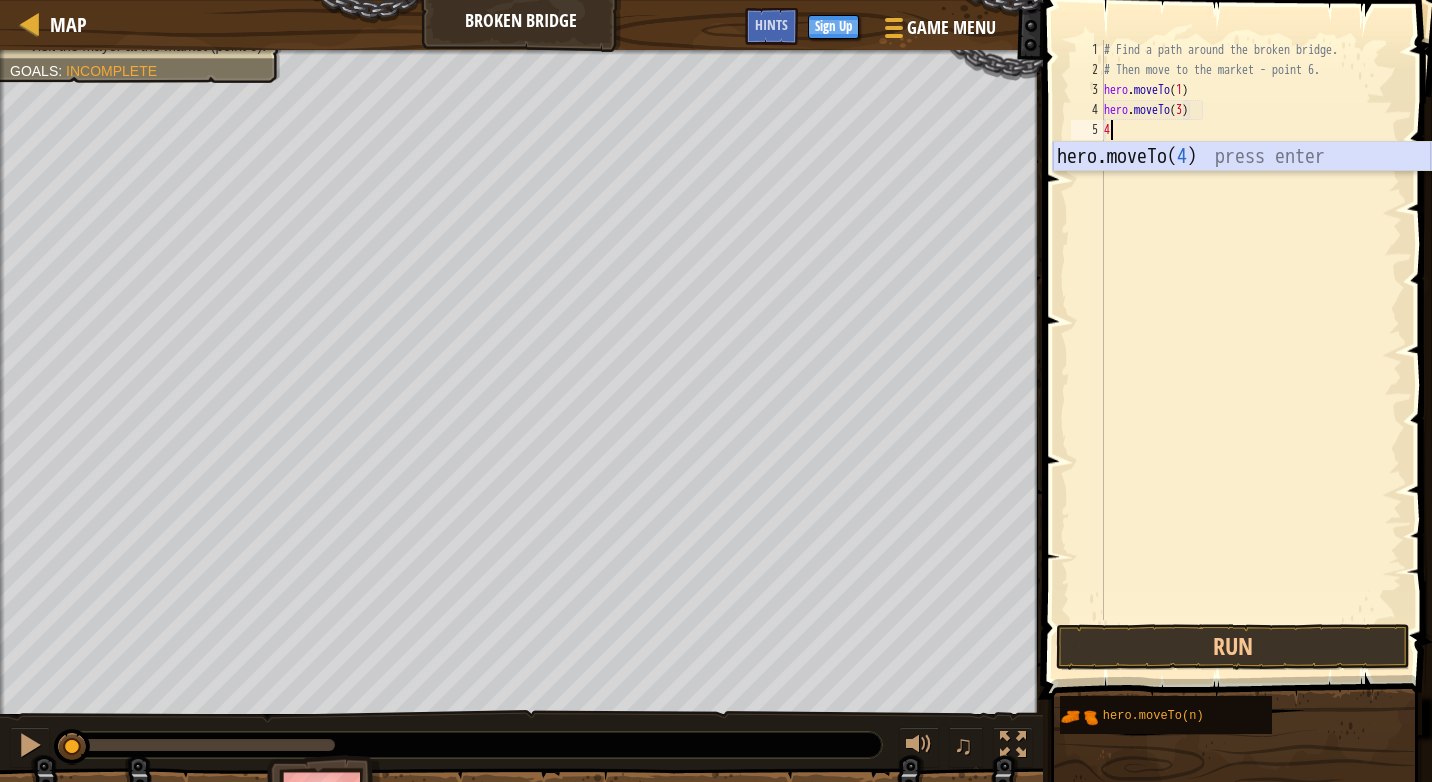 click on "hero.moveTo( 4 ) press enter" at bounding box center (1242, 187) 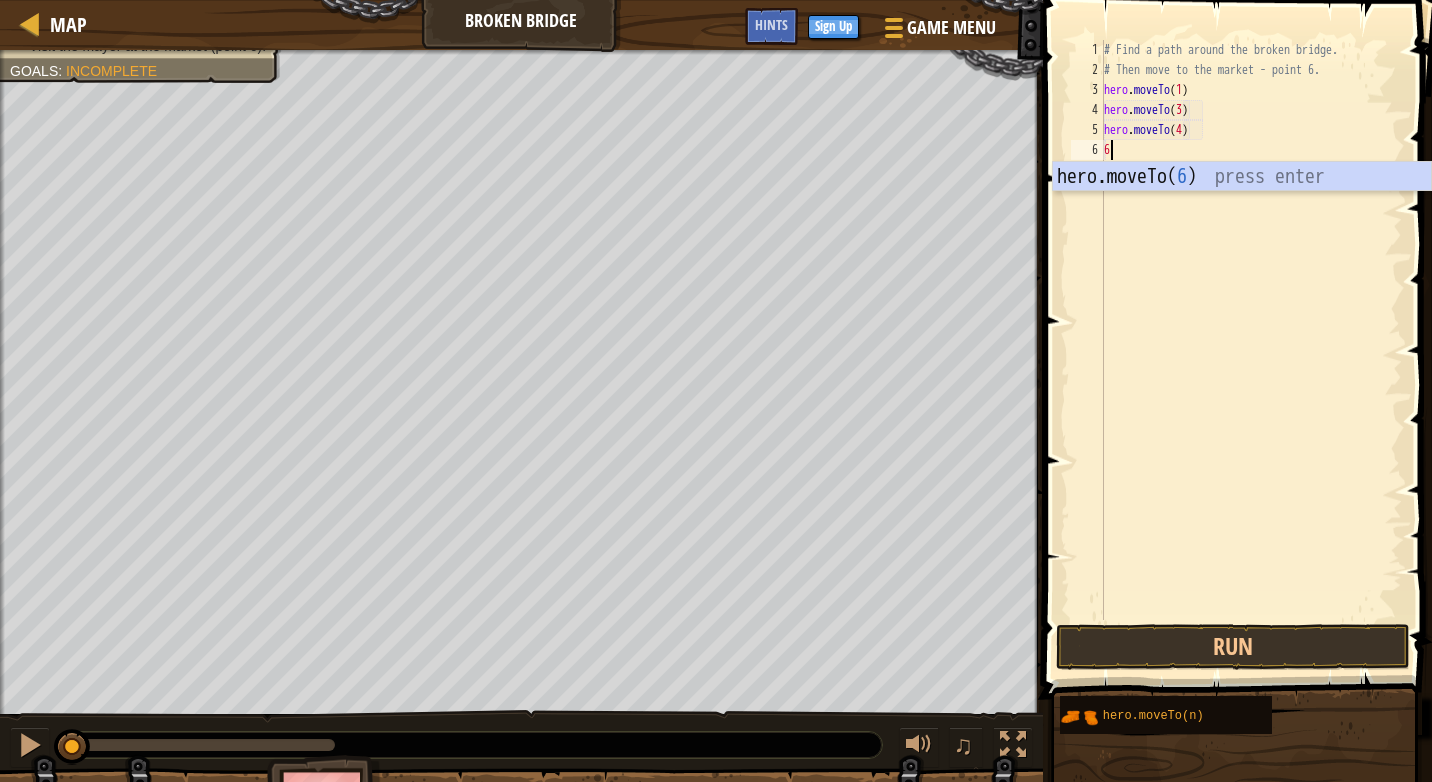 click on "hero.moveTo( 6 ) press enter" at bounding box center (1242, 207) 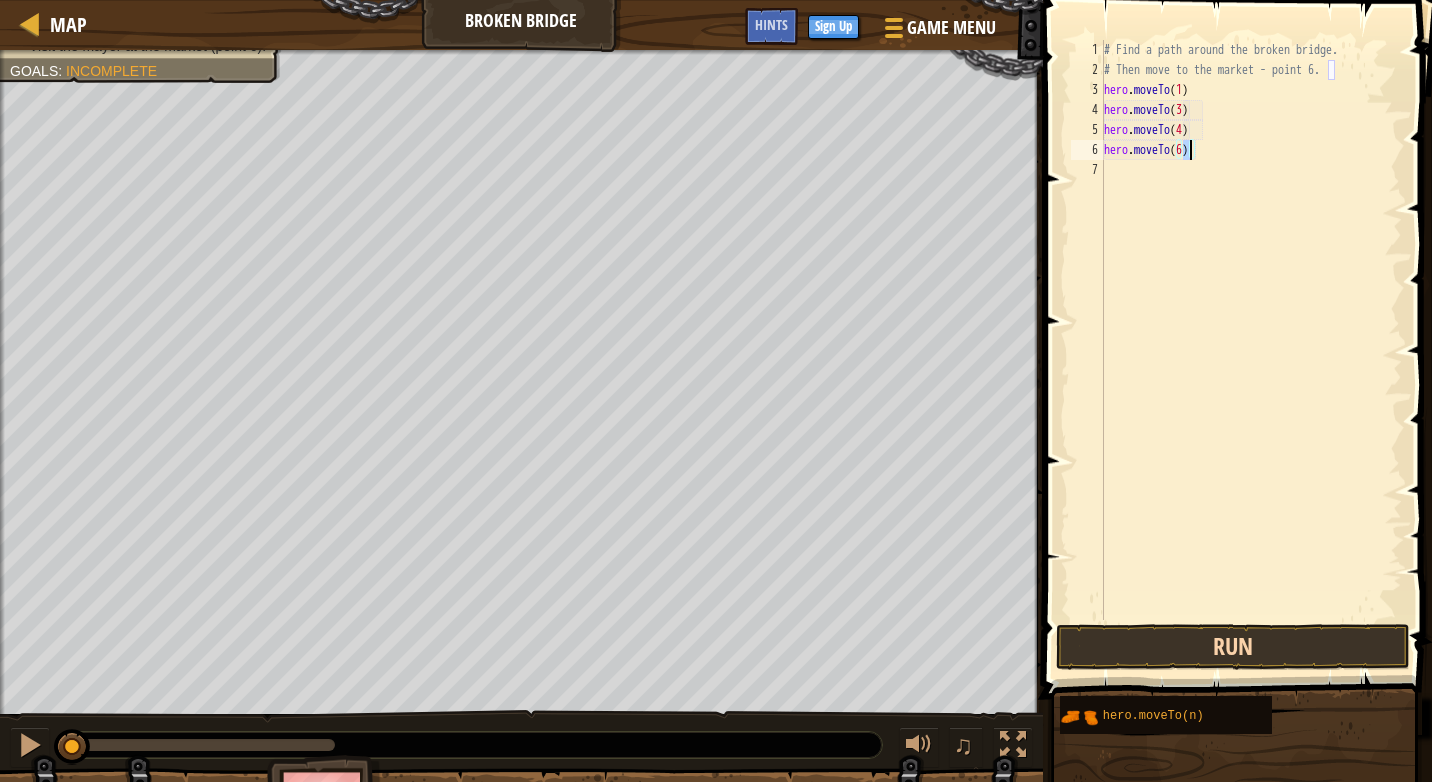 type on "hero.moveTo(6)" 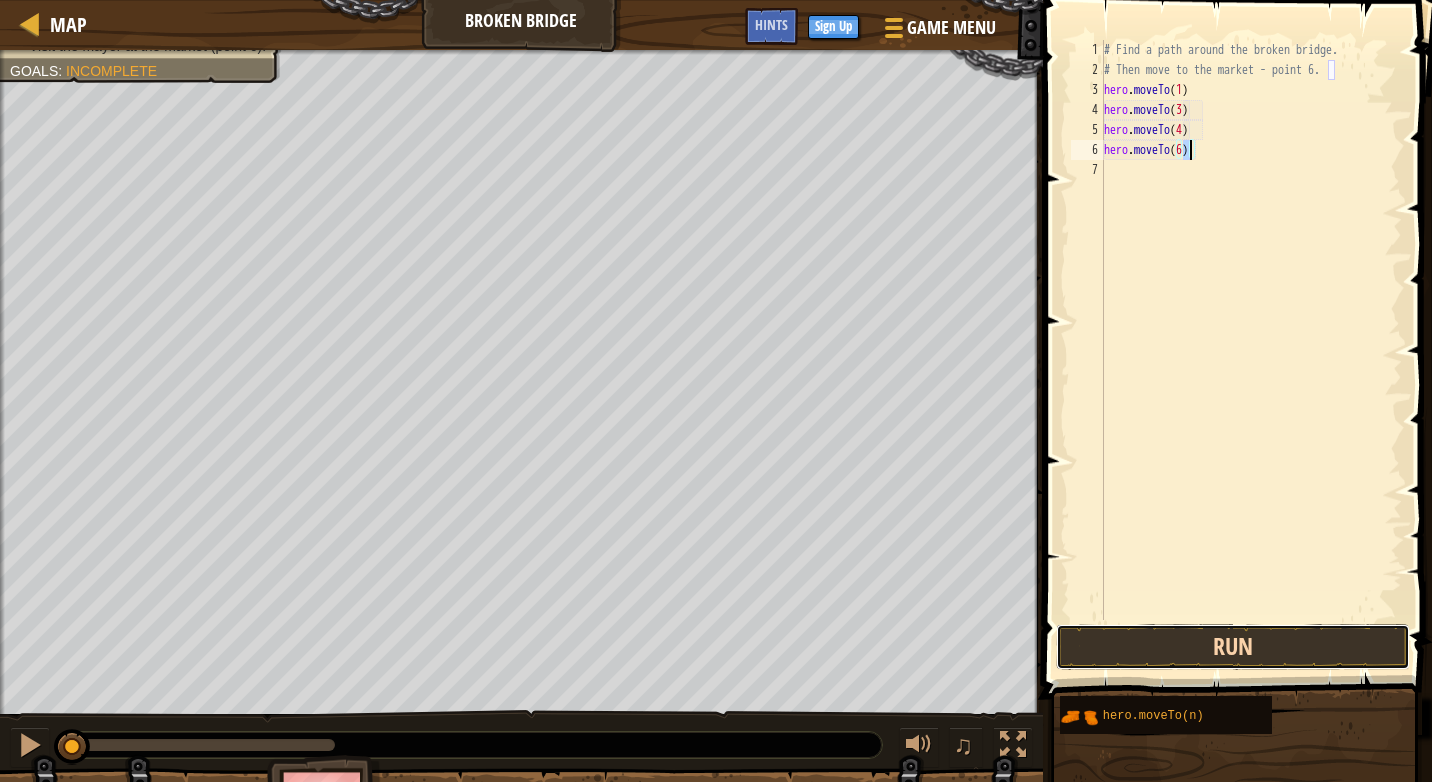 click on "Run" at bounding box center (1233, 647) 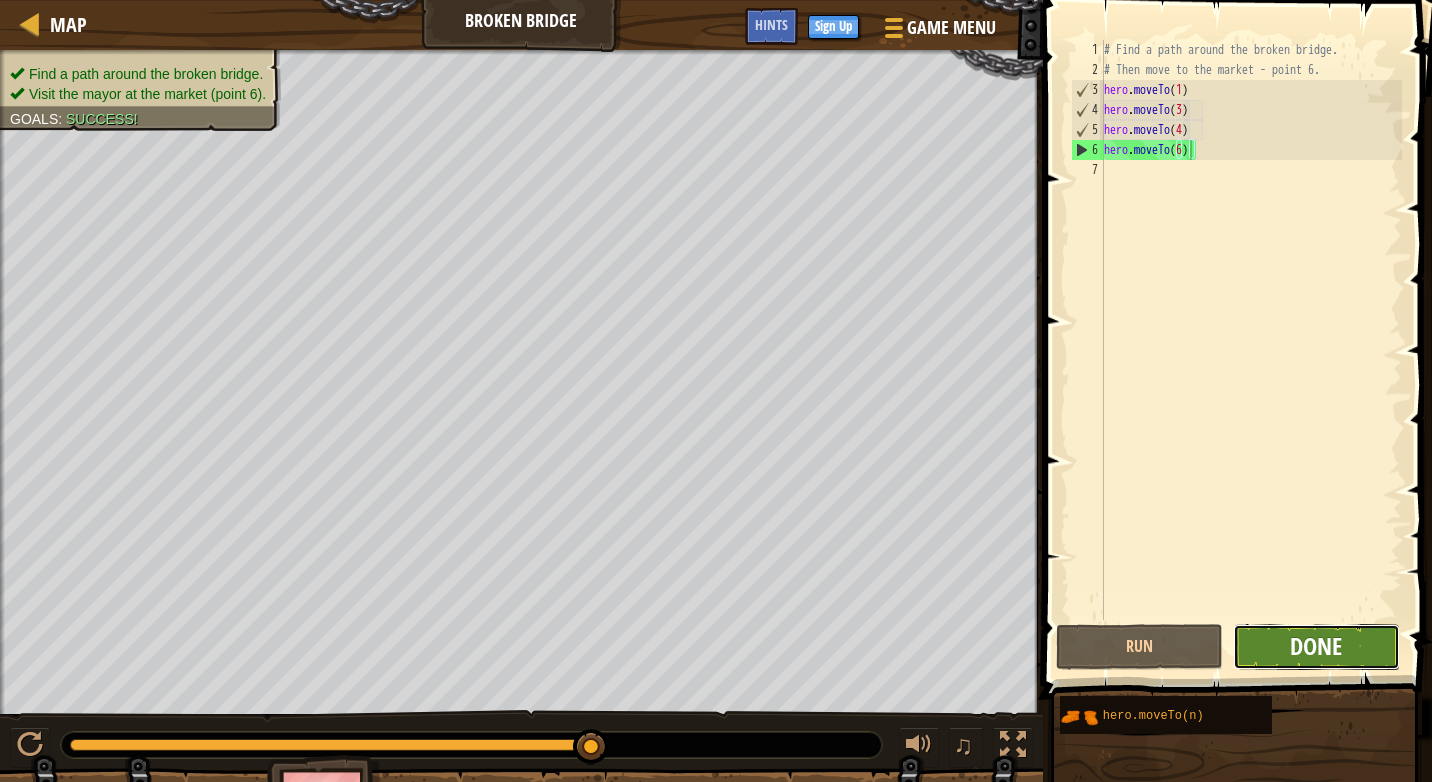 click on "Done" at bounding box center [1316, 646] 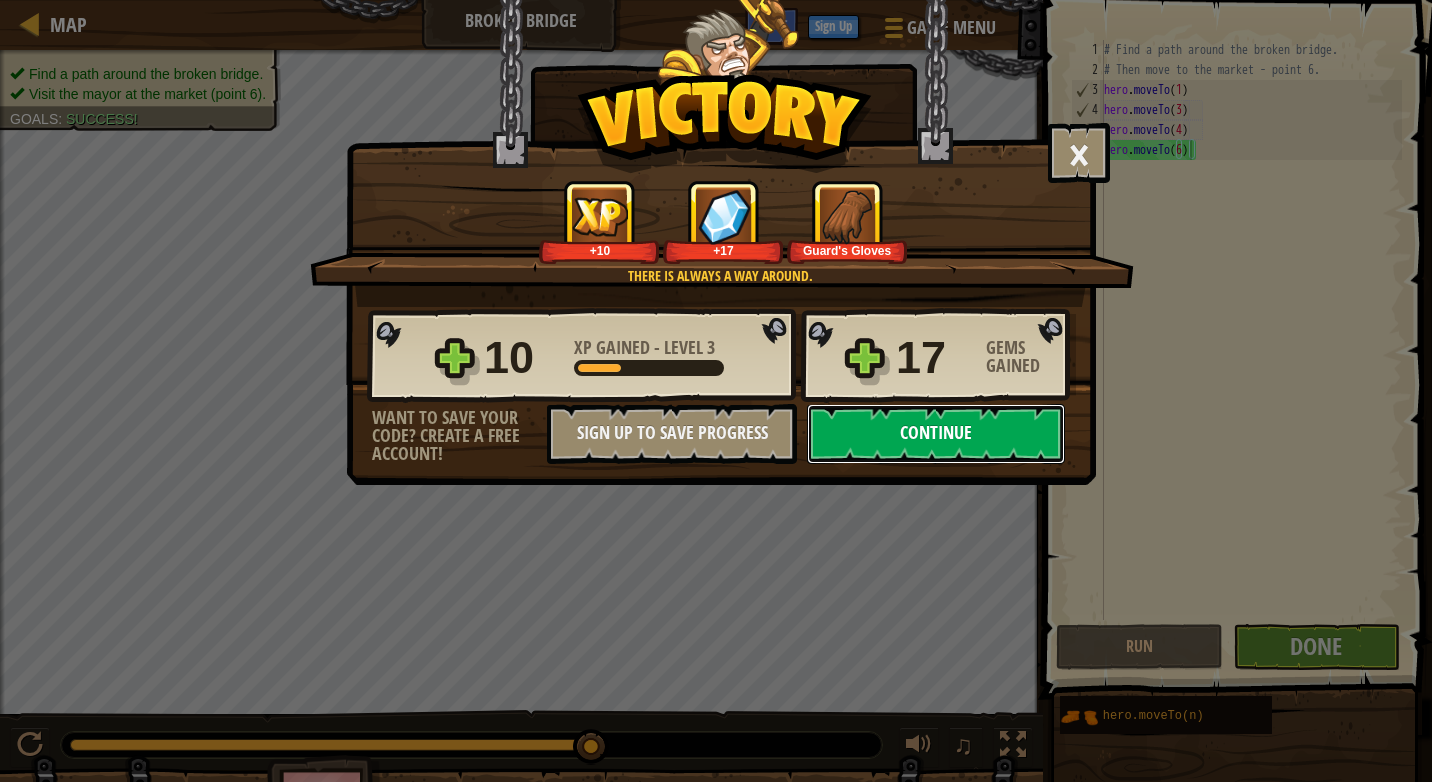 click on "Continue" at bounding box center (936, 434) 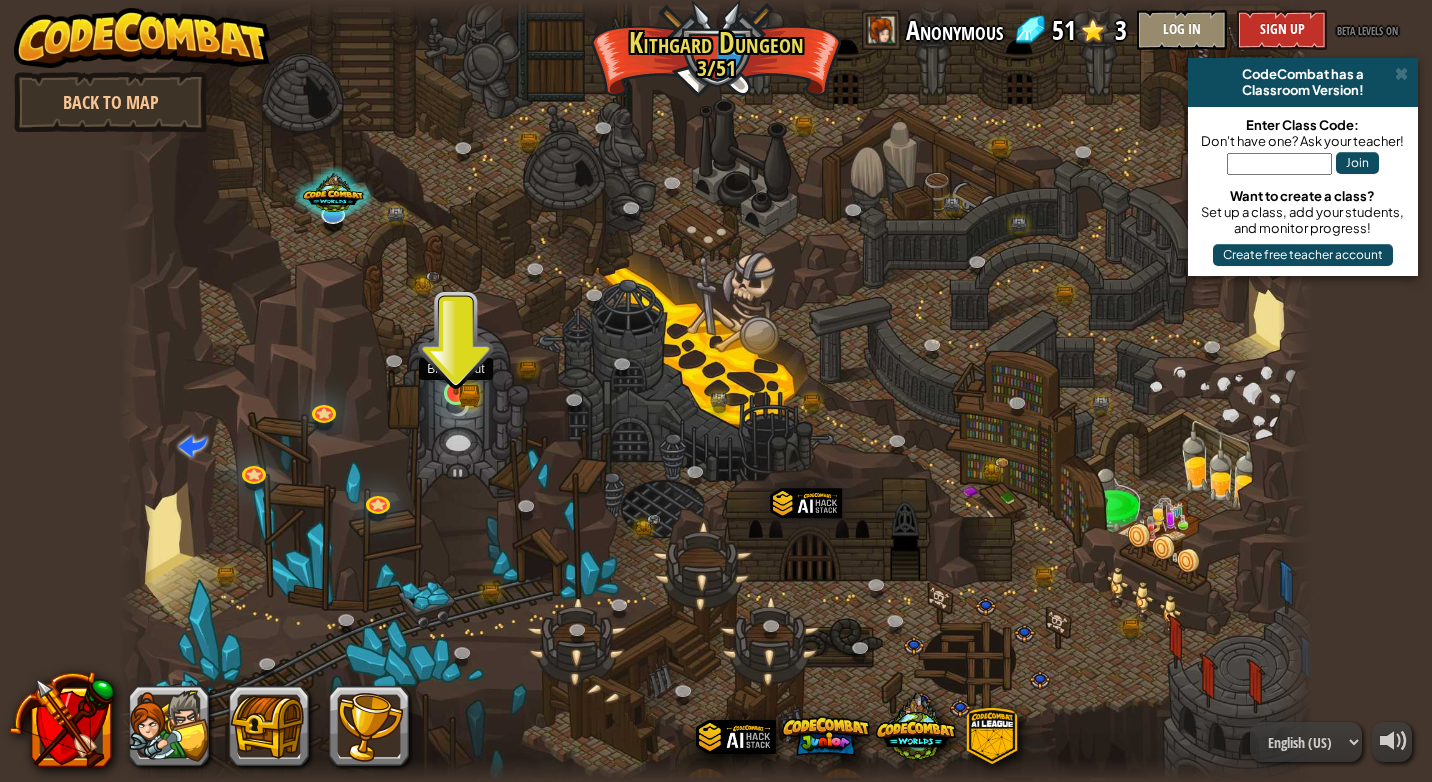 click at bounding box center (456, 361) 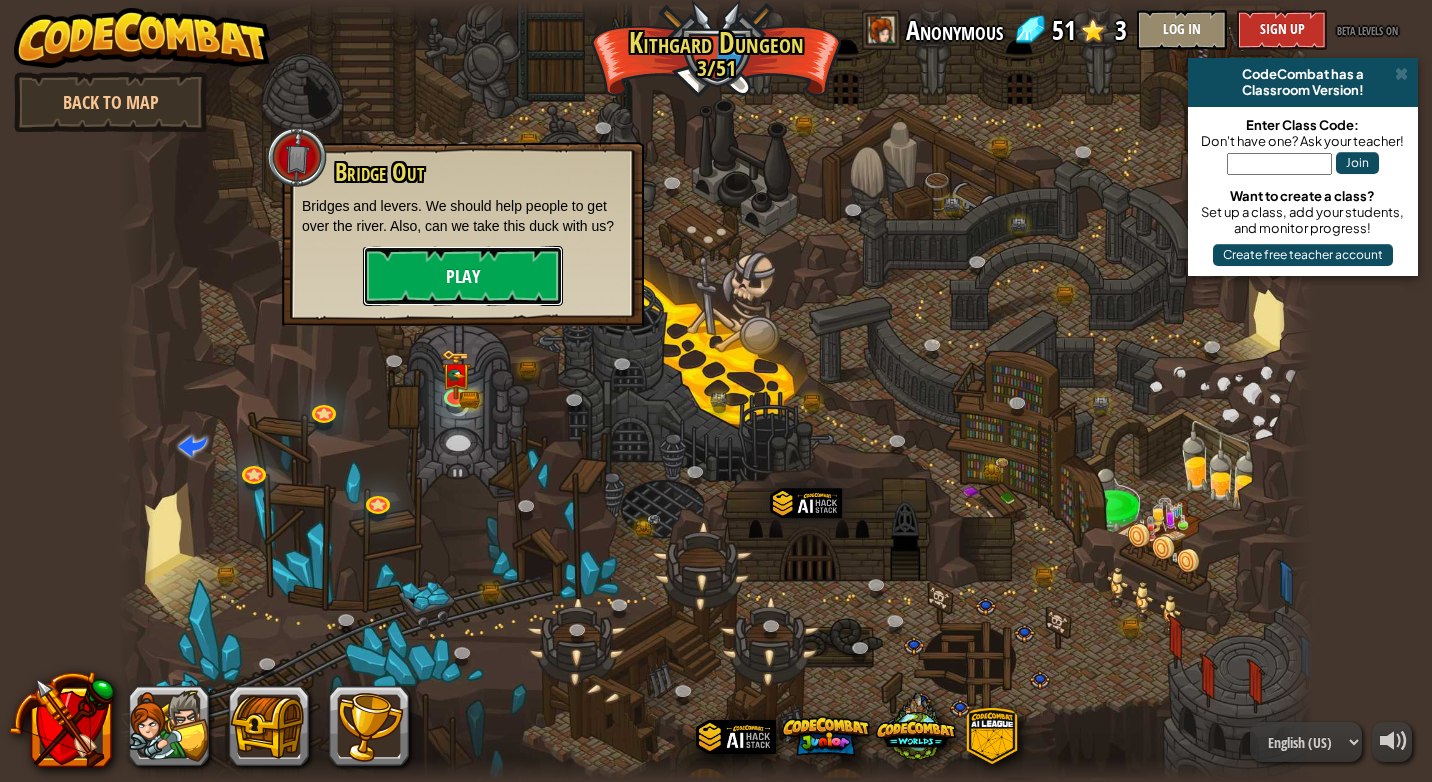 click on "Play" at bounding box center (463, 276) 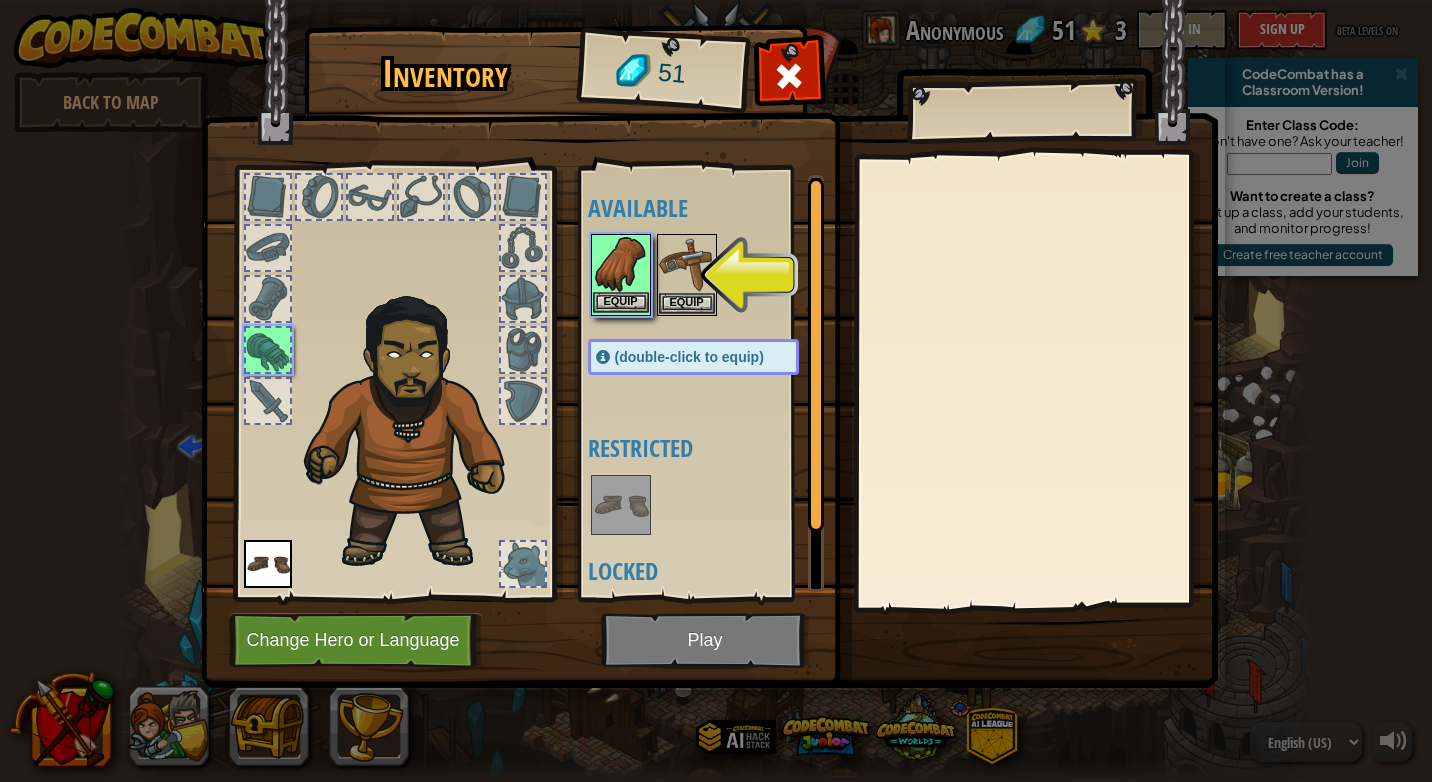 click at bounding box center (621, 264) 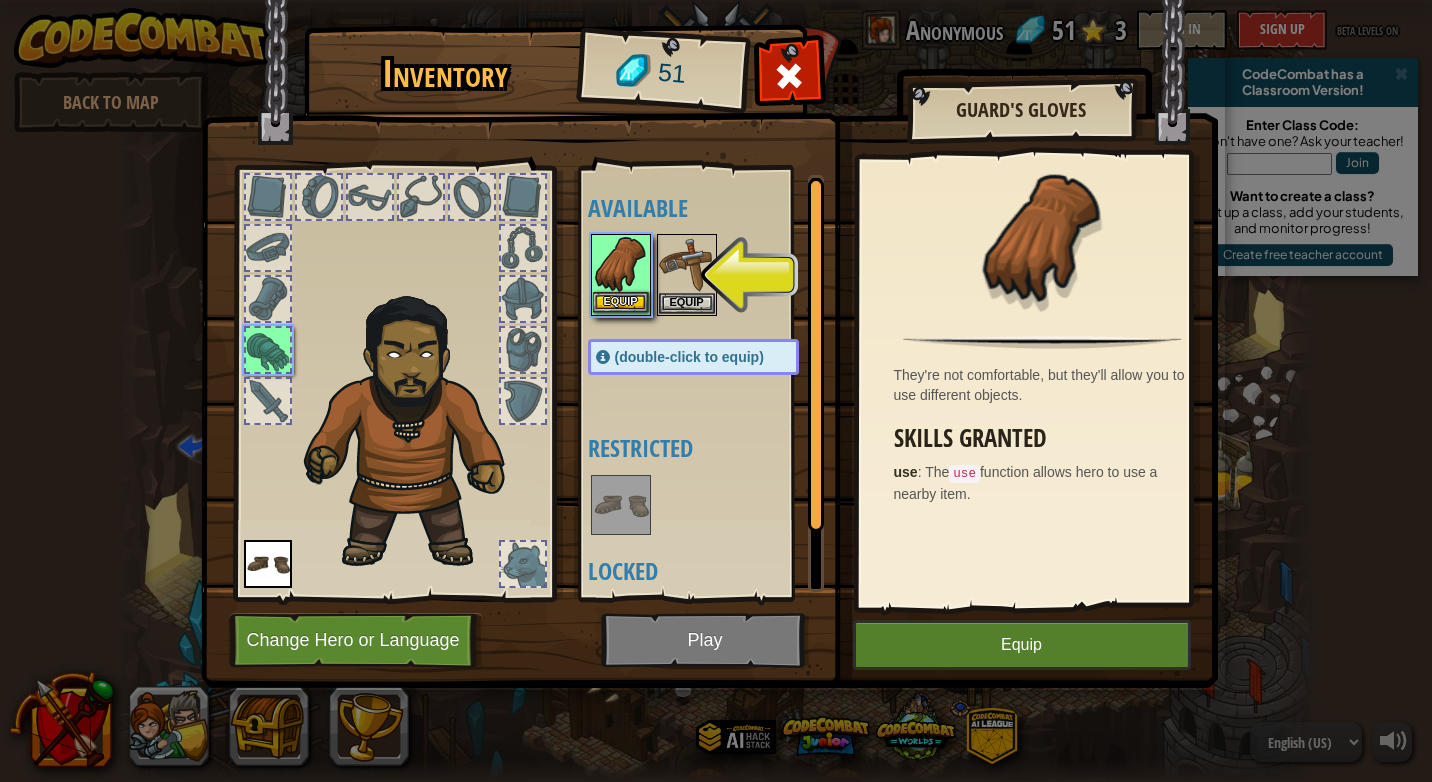 click at bounding box center (621, 264) 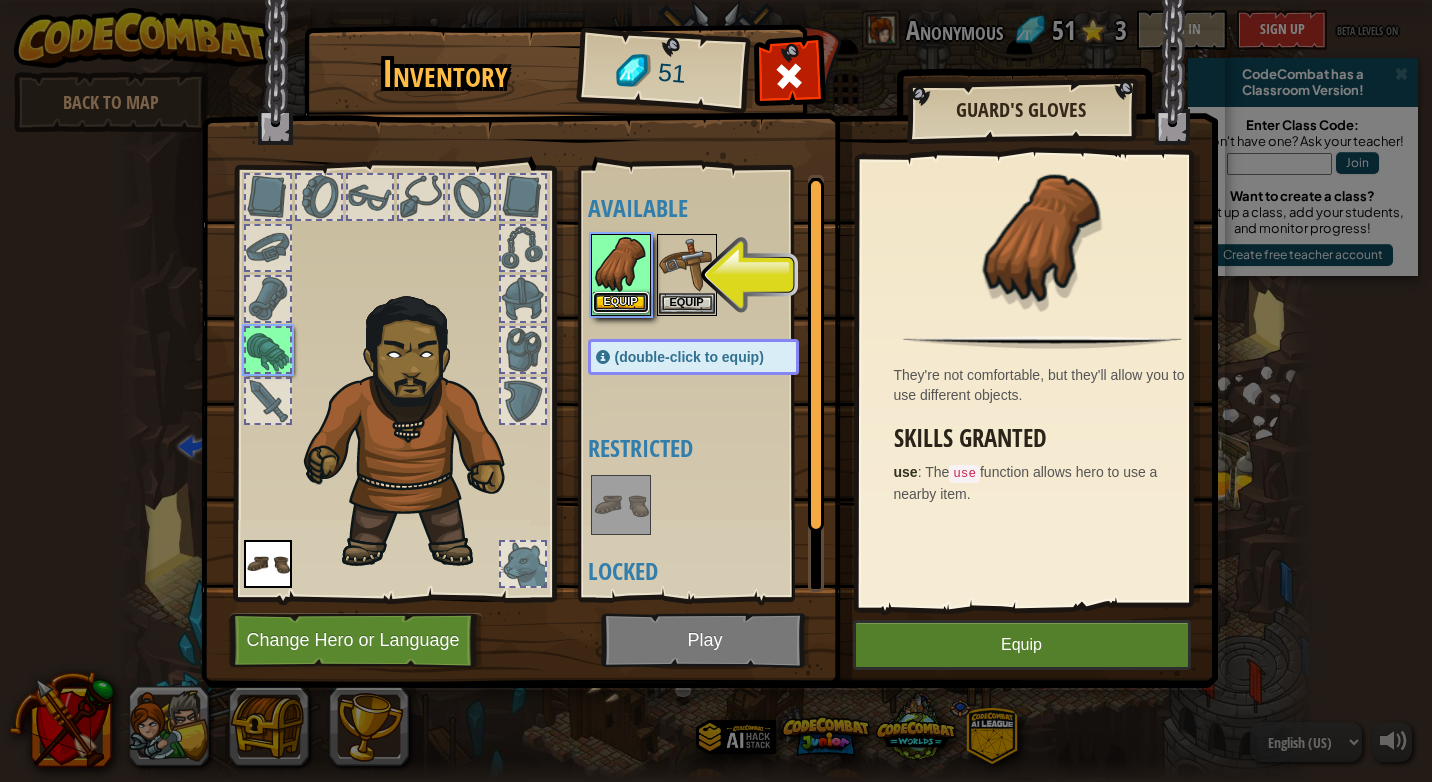 click on "Equip" at bounding box center [621, 302] 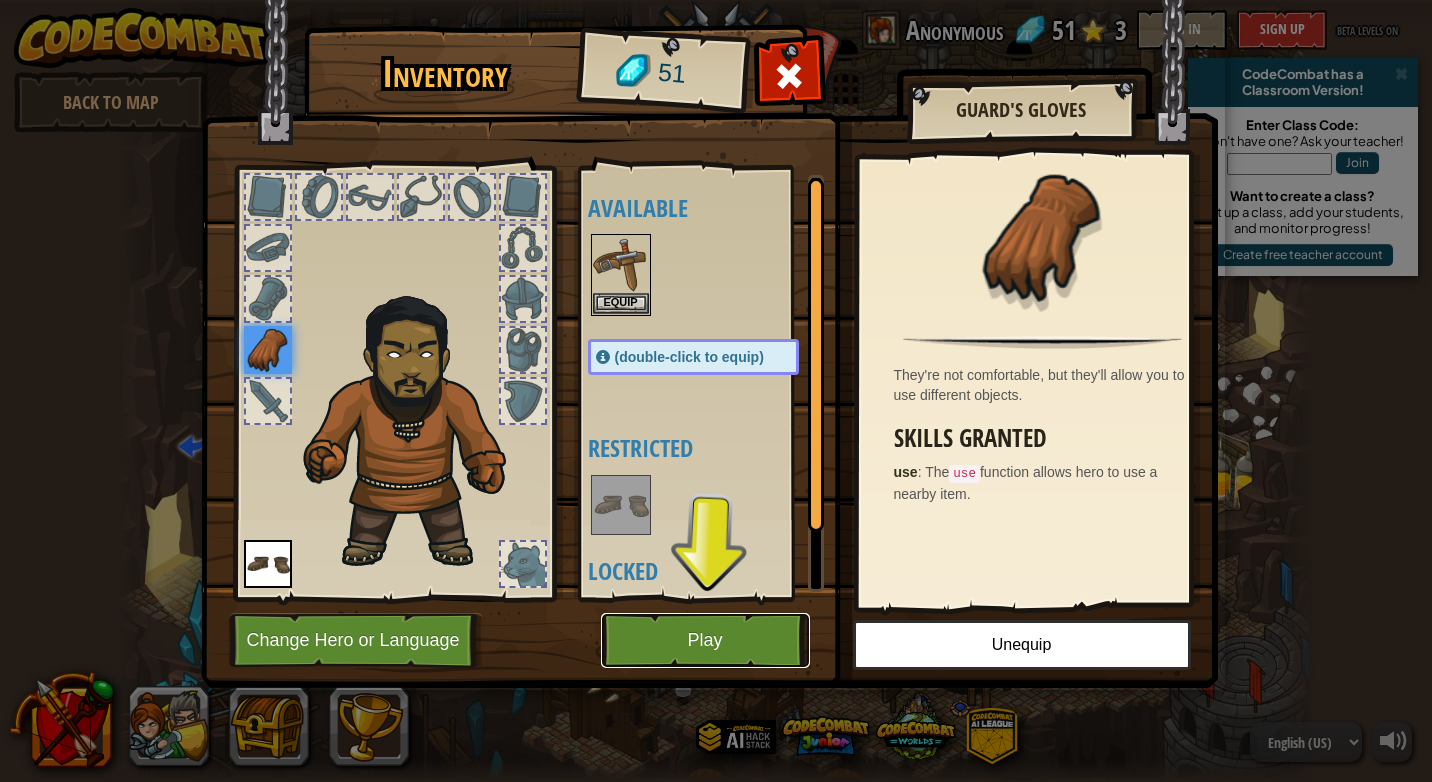 click on "Play" at bounding box center [705, 640] 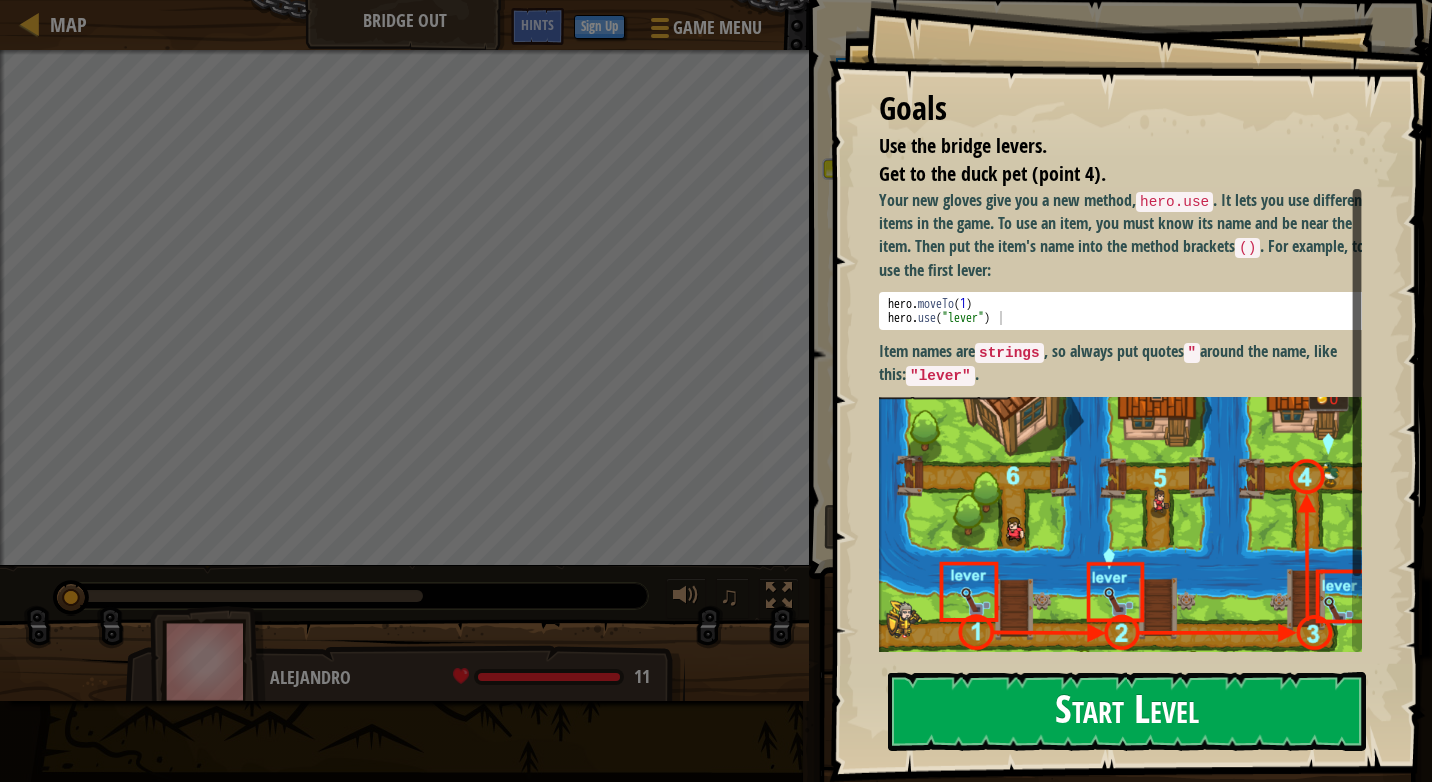 click on "Start Level" at bounding box center (1127, 711) 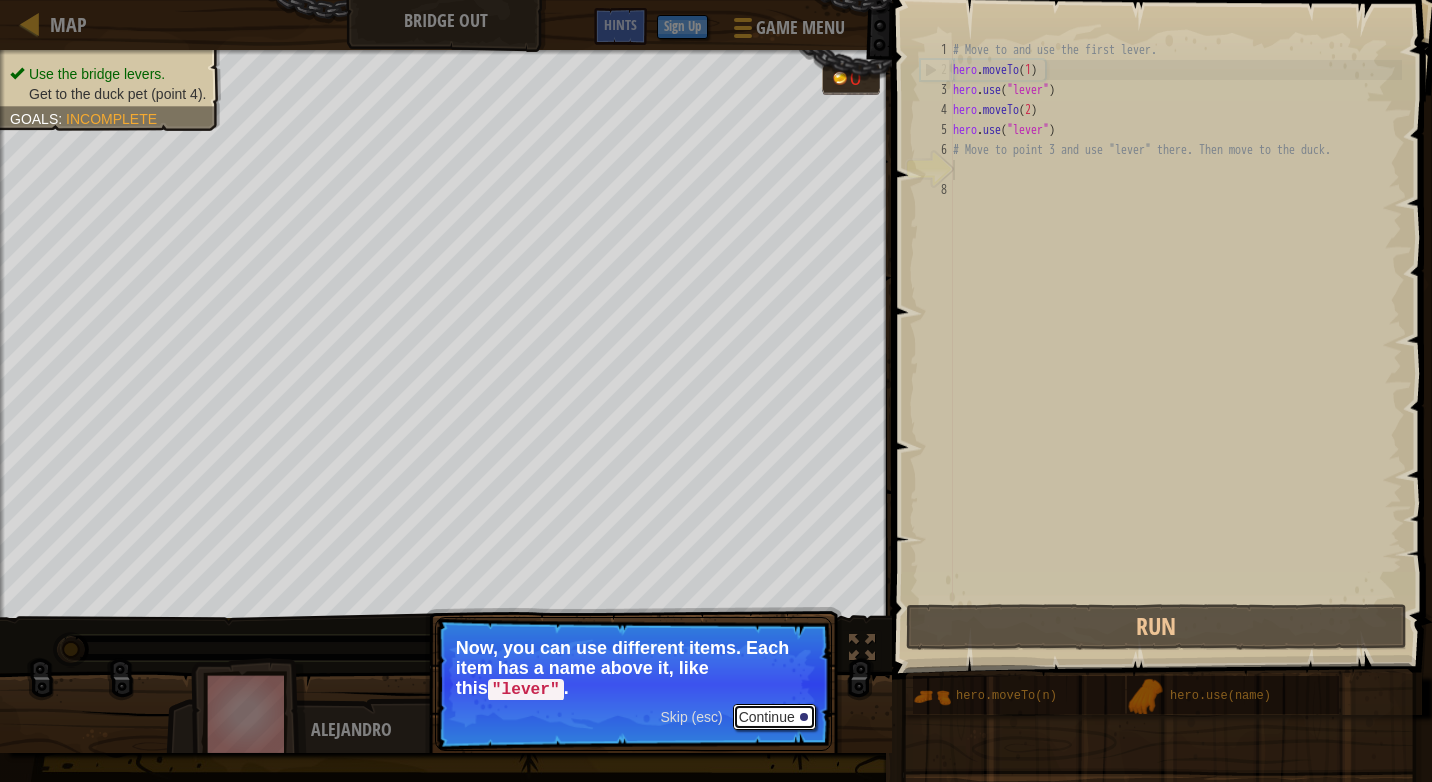 click on "Continue" at bounding box center (774, 717) 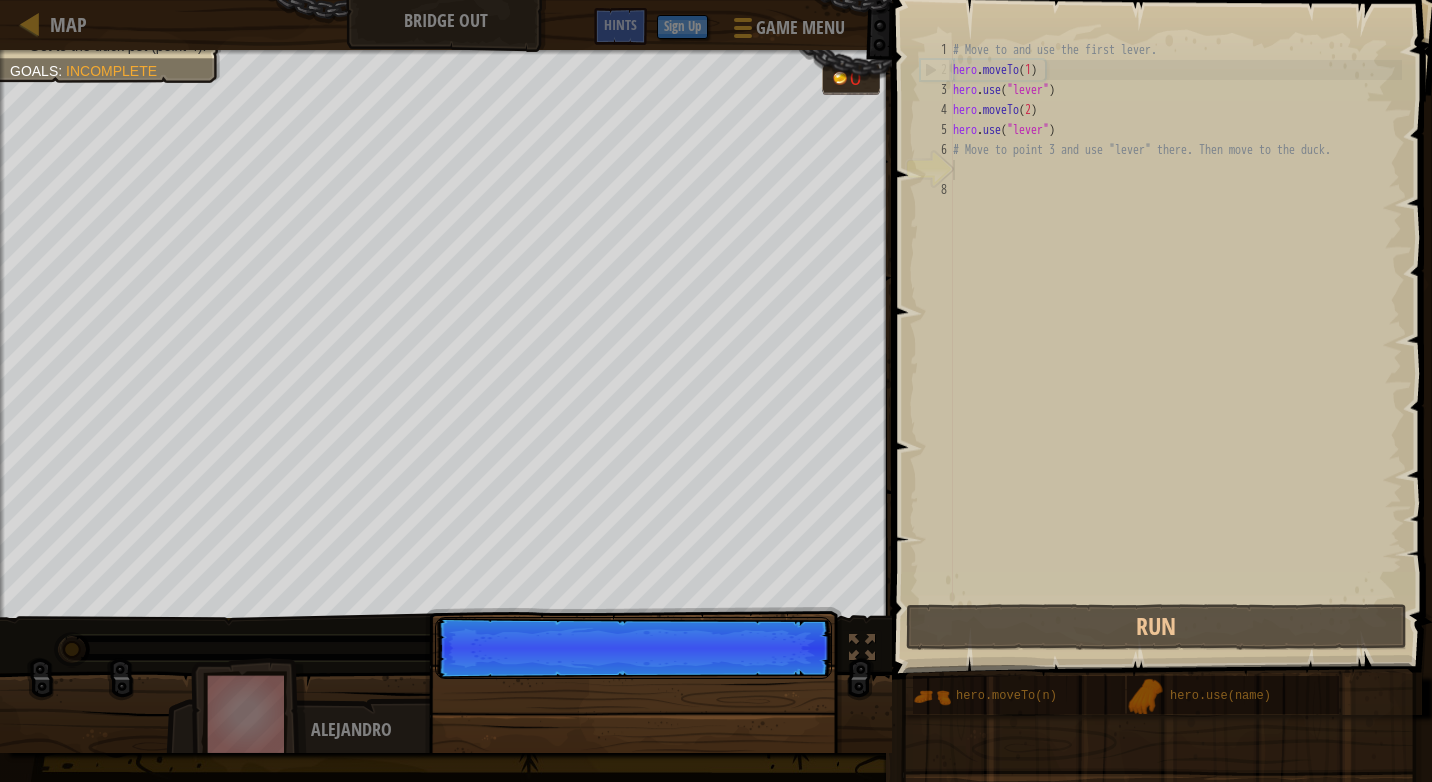 scroll, scrollTop: 9, scrollLeft: 0, axis: vertical 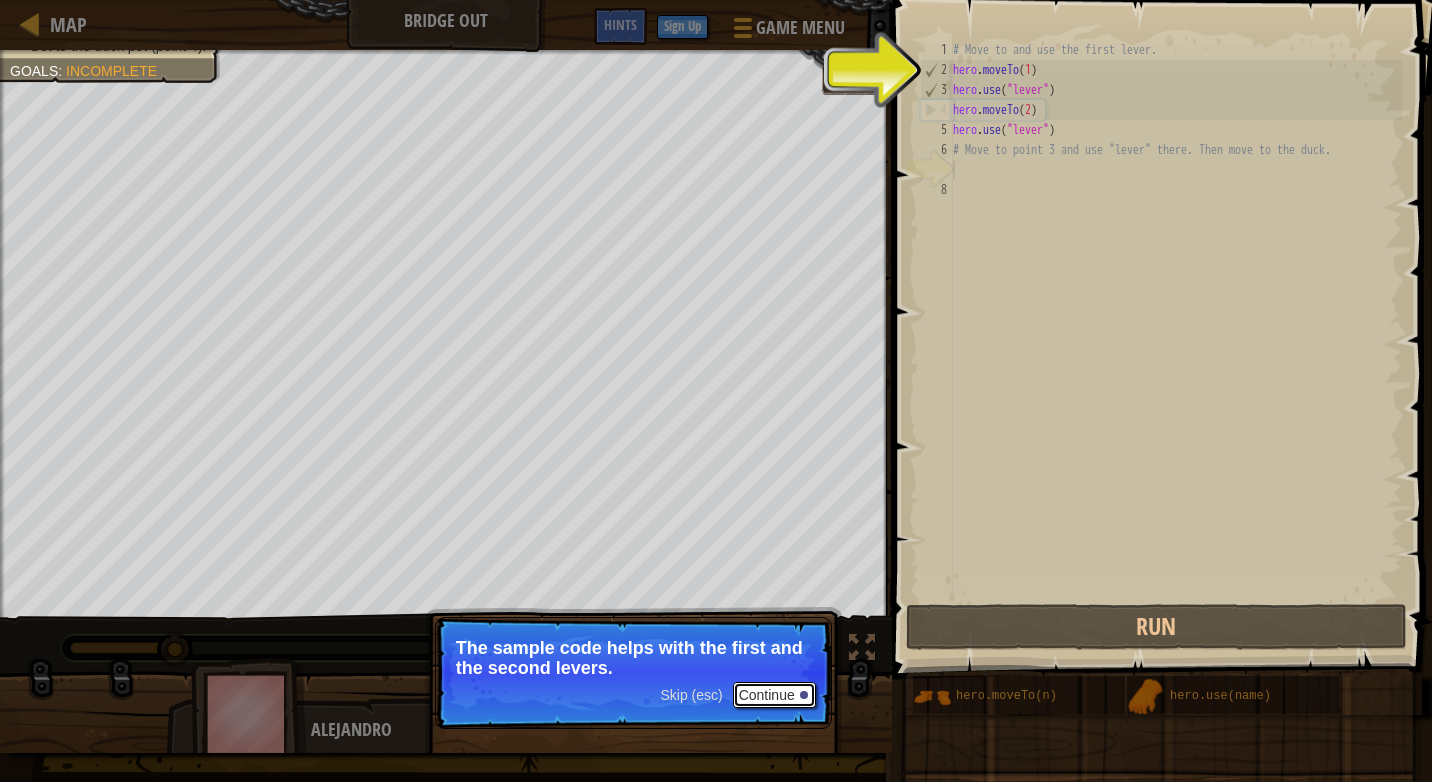 drag, startPoint x: 754, startPoint y: 708, endPoint x: 757, endPoint y: 697, distance: 11.401754 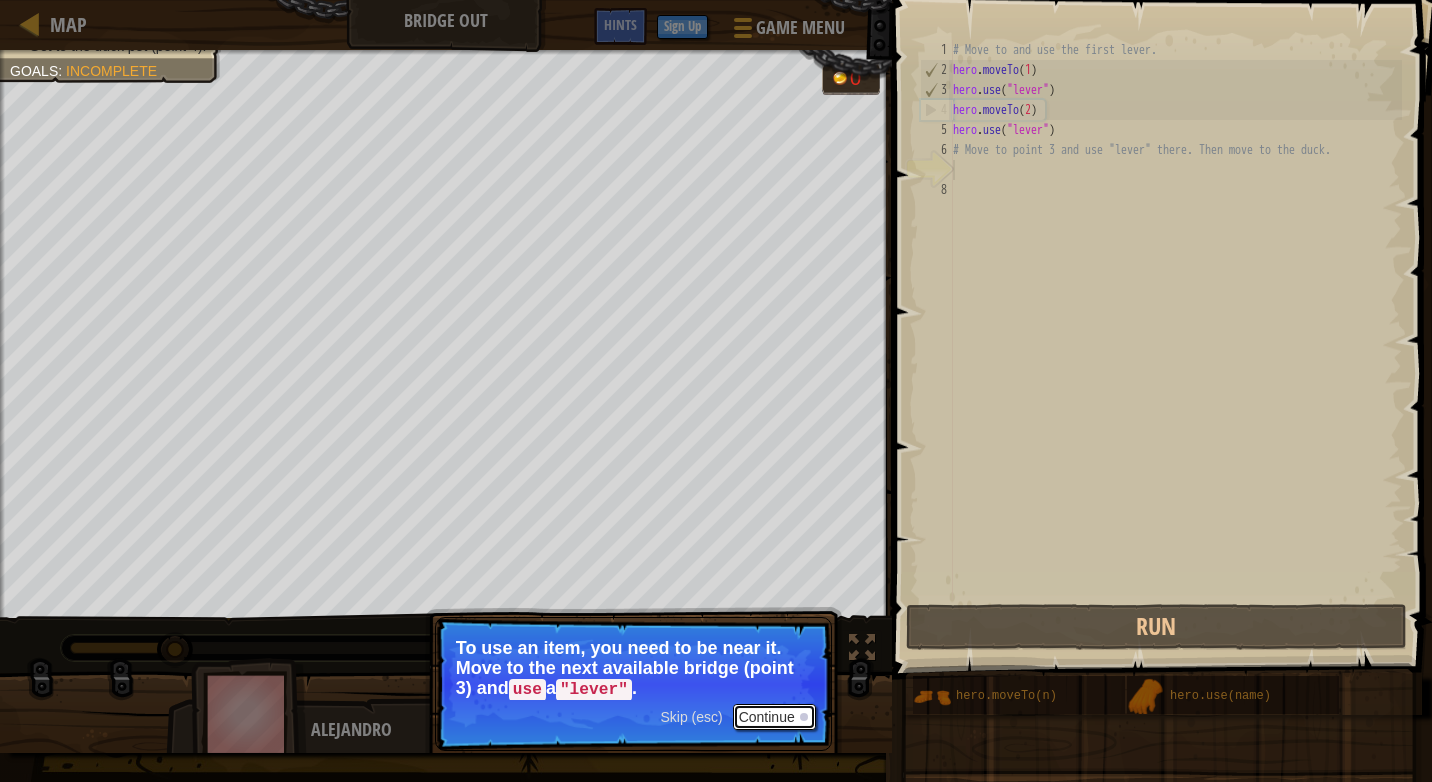click on "Continue" at bounding box center (774, 717) 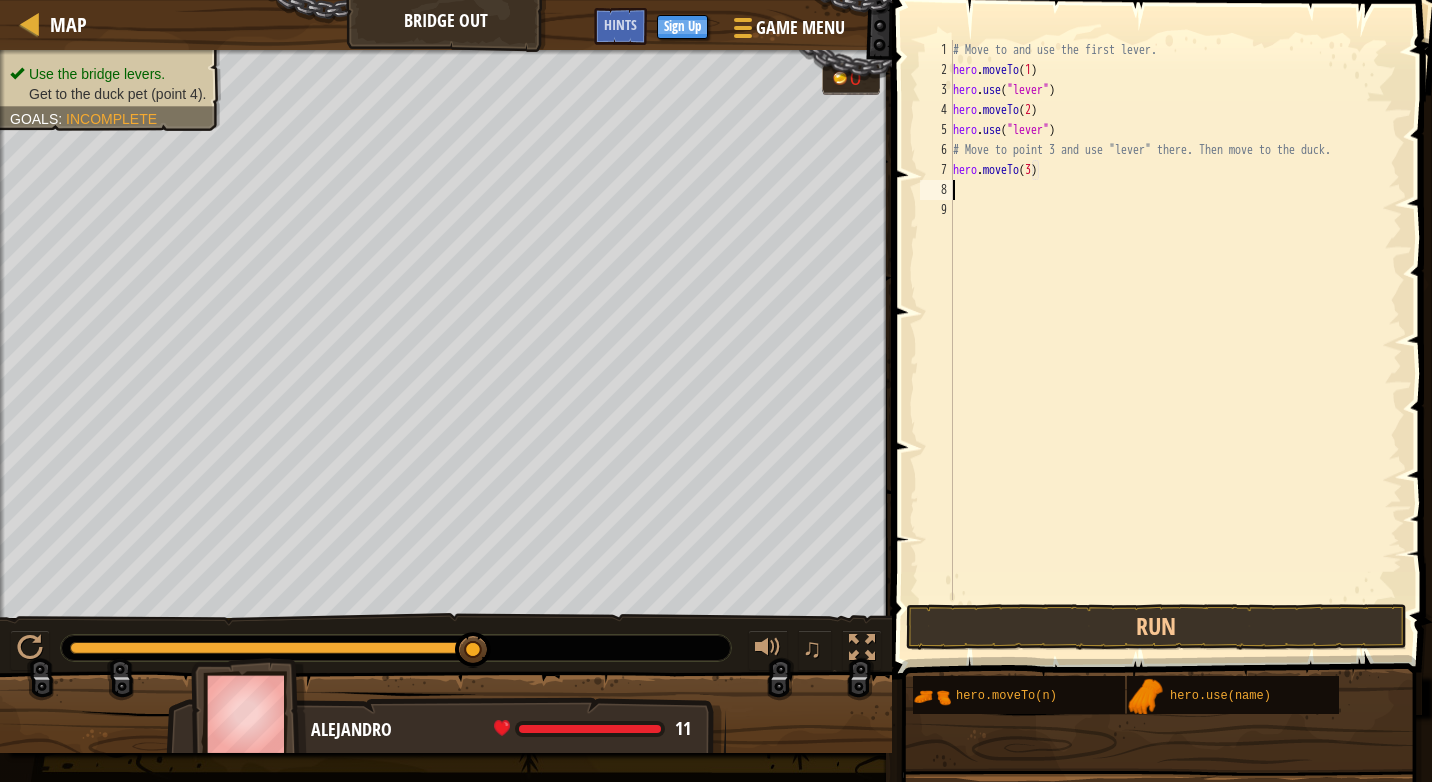 scroll, scrollTop: 9, scrollLeft: 7, axis: both 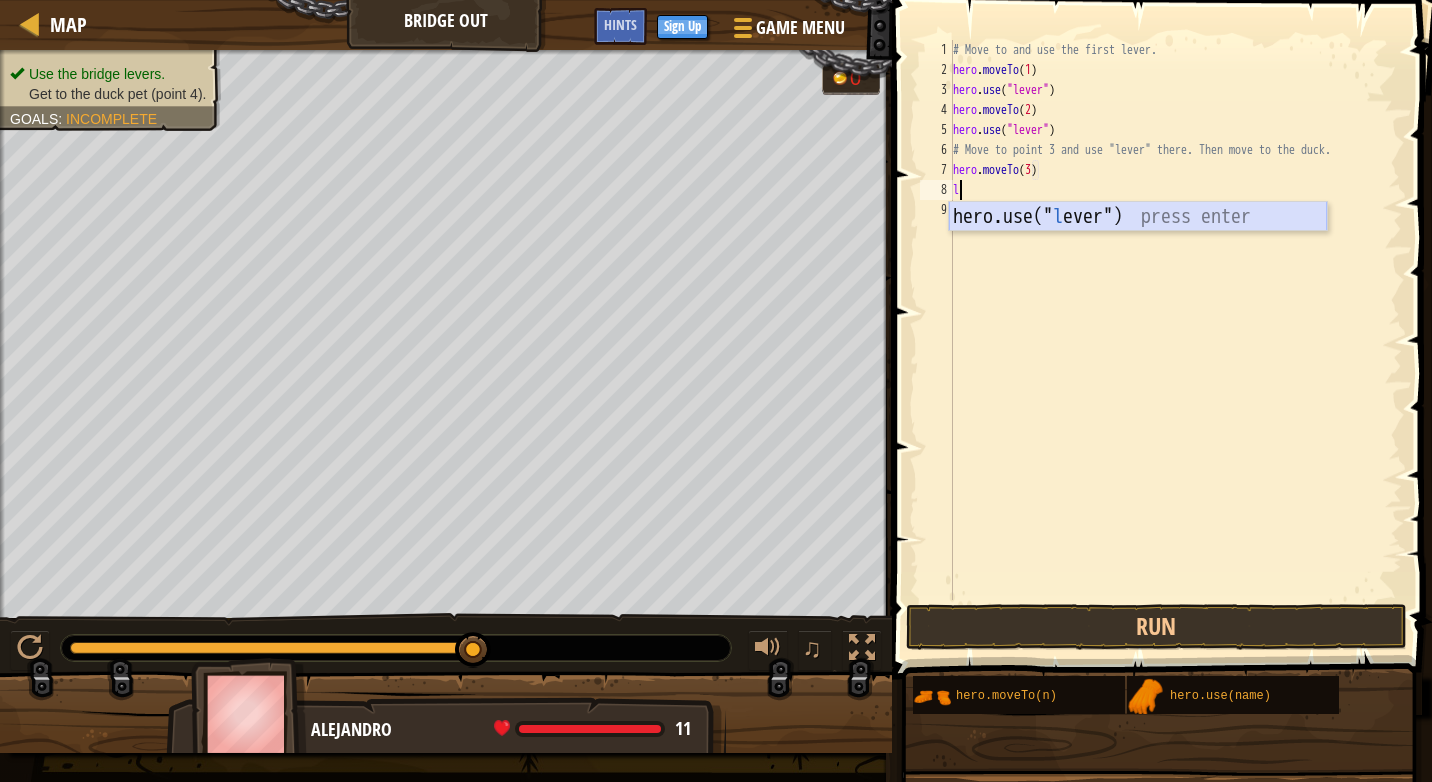 click on "hero.use(" l ever") press enter" at bounding box center (1138, 247) 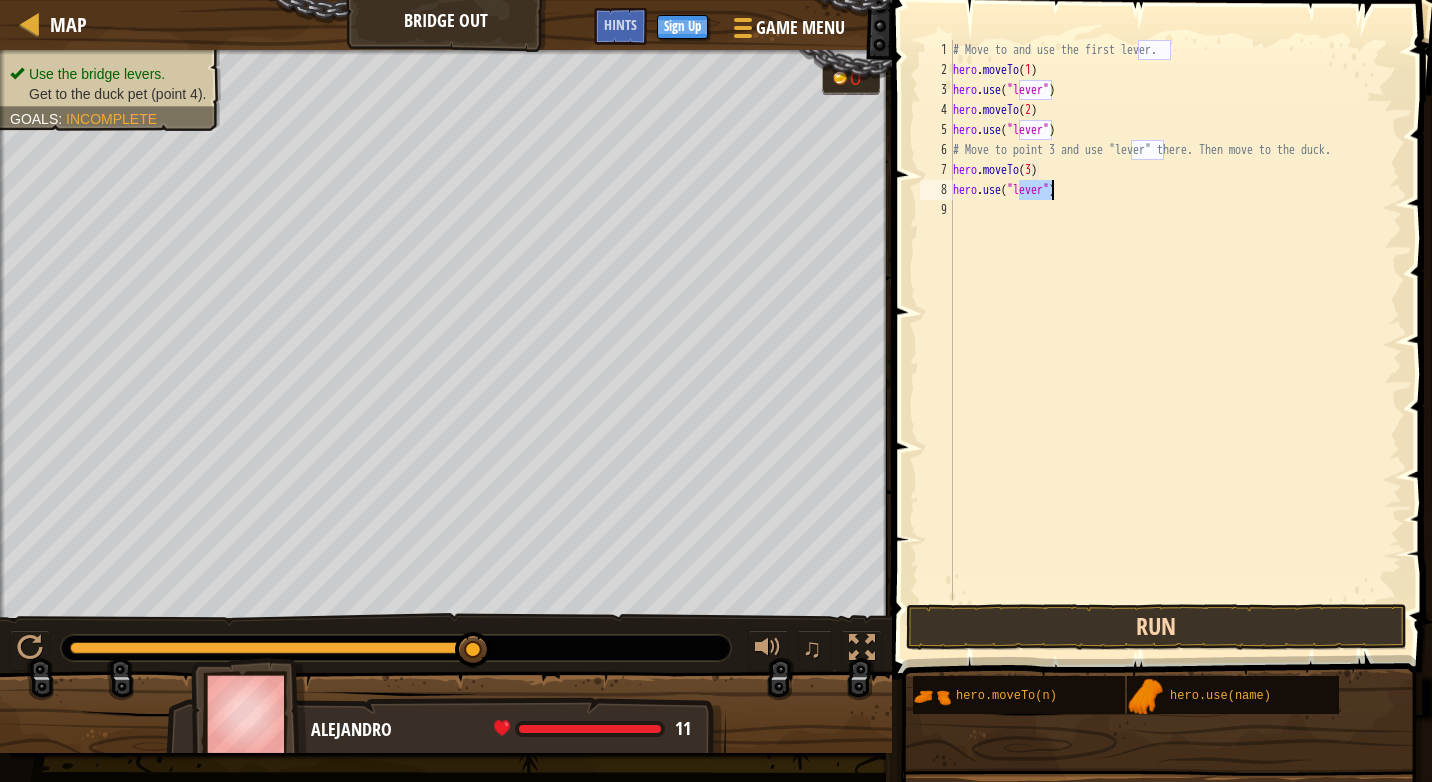 type on "hero.use("lever")" 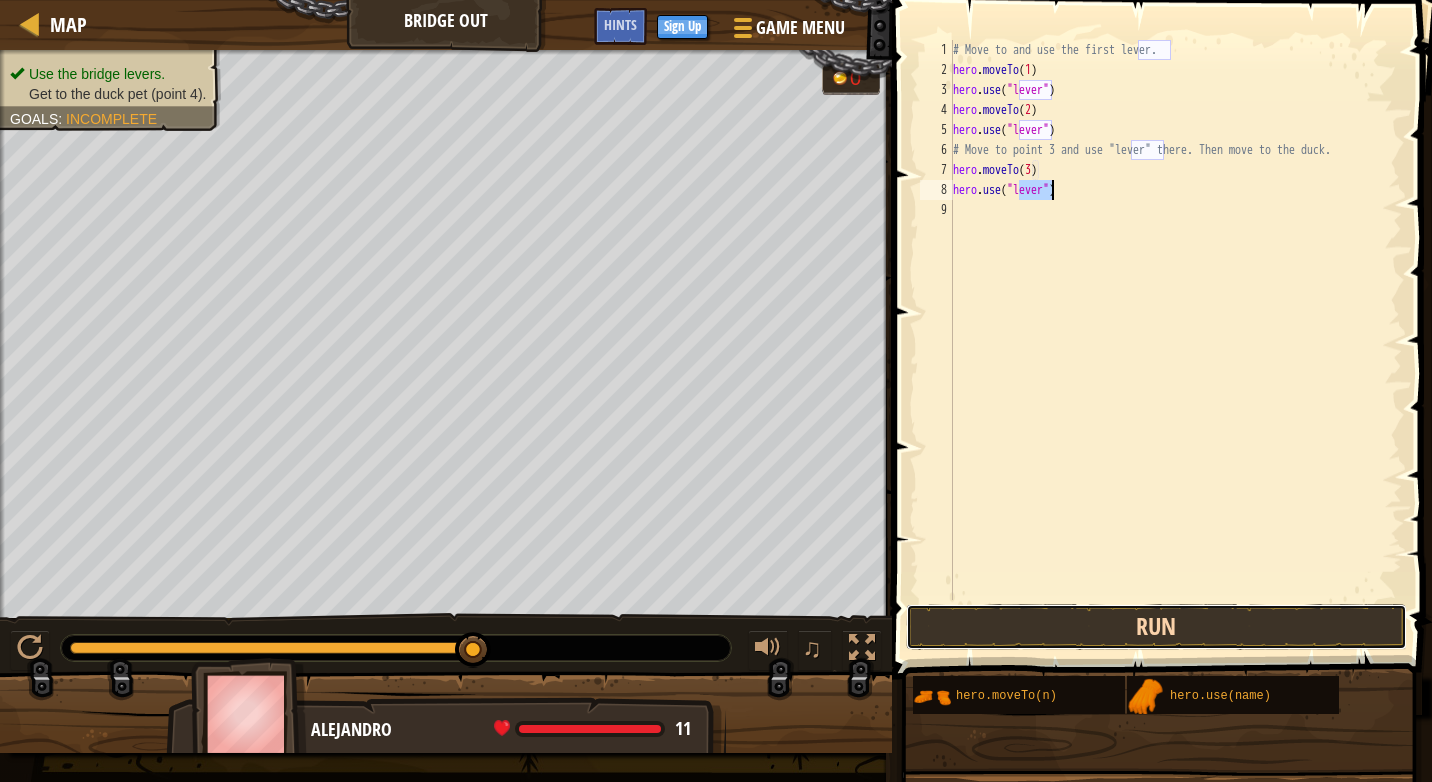 click on "Run" at bounding box center (1156, 627) 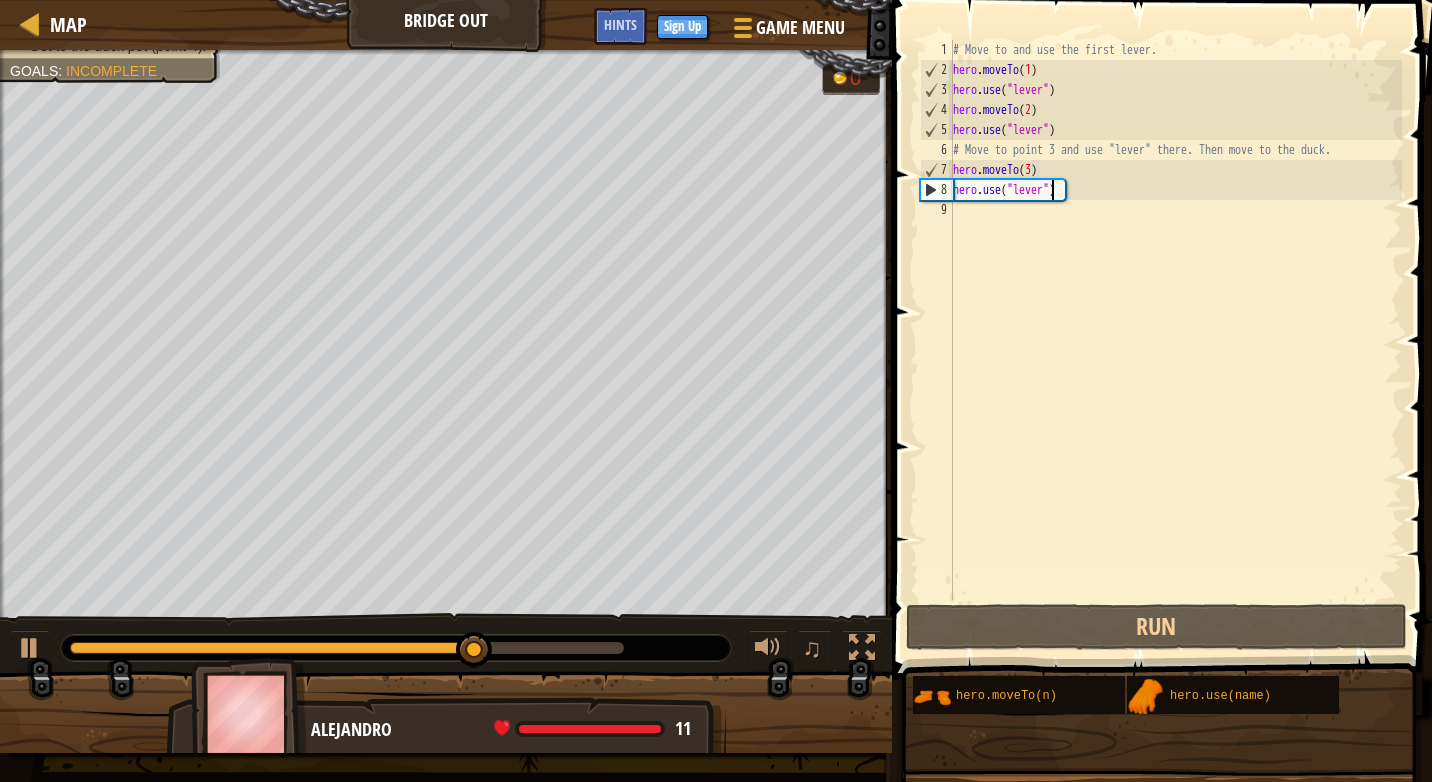 click on "# Move to and use the first lever. hero . moveTo ( 1 ) hero . use ( "lever" ) hero . moveTo ( 2 ) hero . use ( "lever" ) # Move to point 3 and use "lever" there. Then move to the duck. hero . moveTo ( 3 ) hero . use ( "lever" )" at bounding box center (1175, 340) 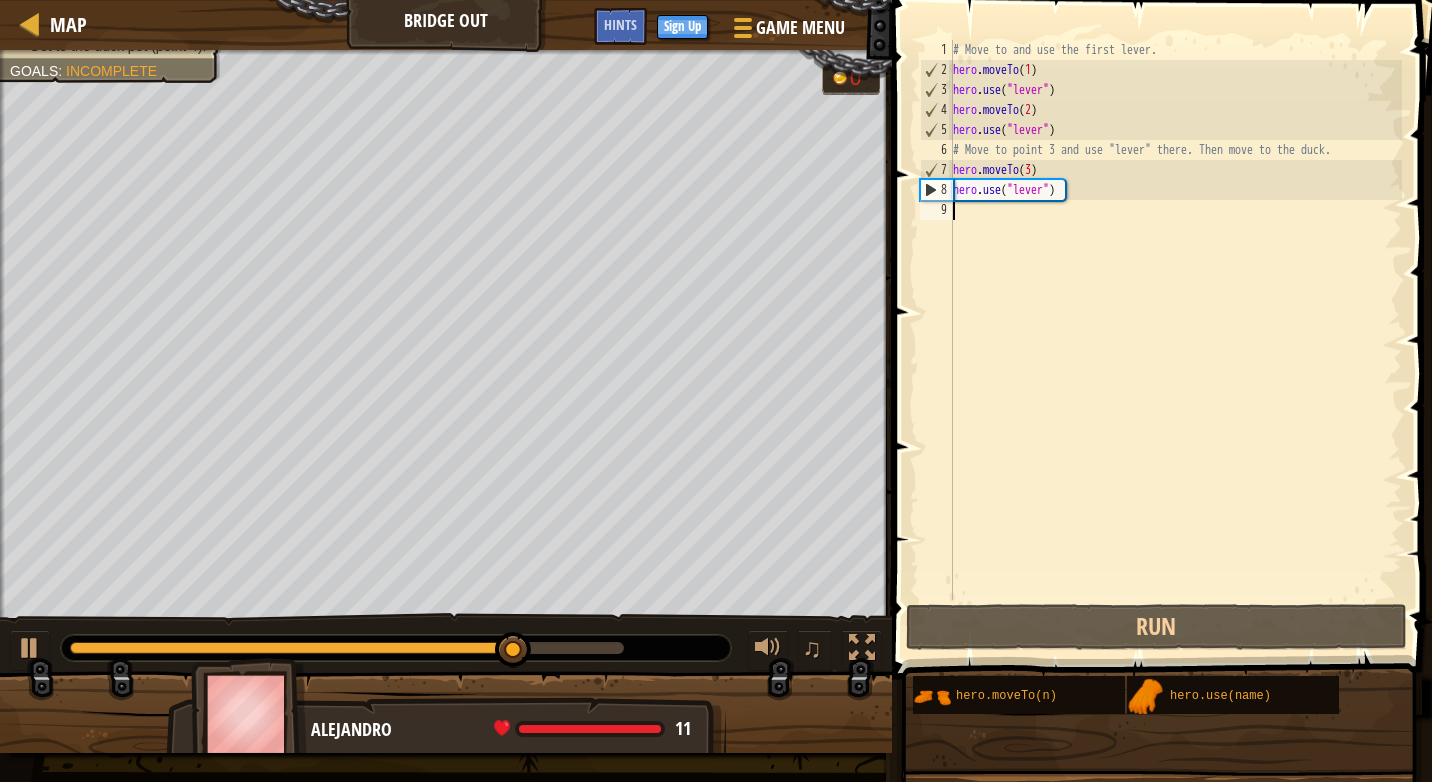 type on "u" 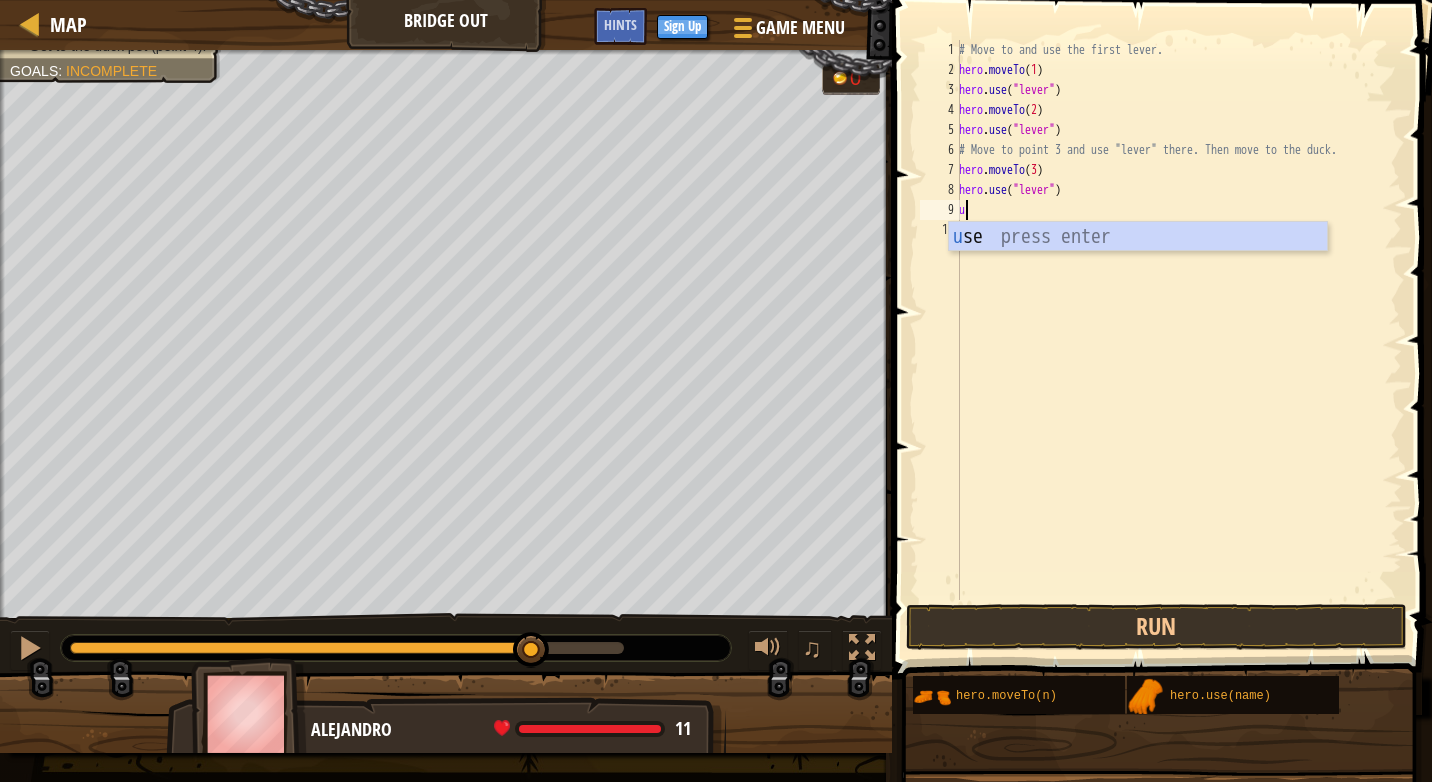 click on "# Move to and use the first lever. hero . moveTo ( 1 ) hero . use ( "lever" ) hero . moveTo ( 2 ) hero . use ( "lever" ) # Move to point 3 and use "lever" there. Then move to the duck. hero . moveTo ( 3 ) hero . use ( "lever" ) u" at bounding box center (1178, 340) 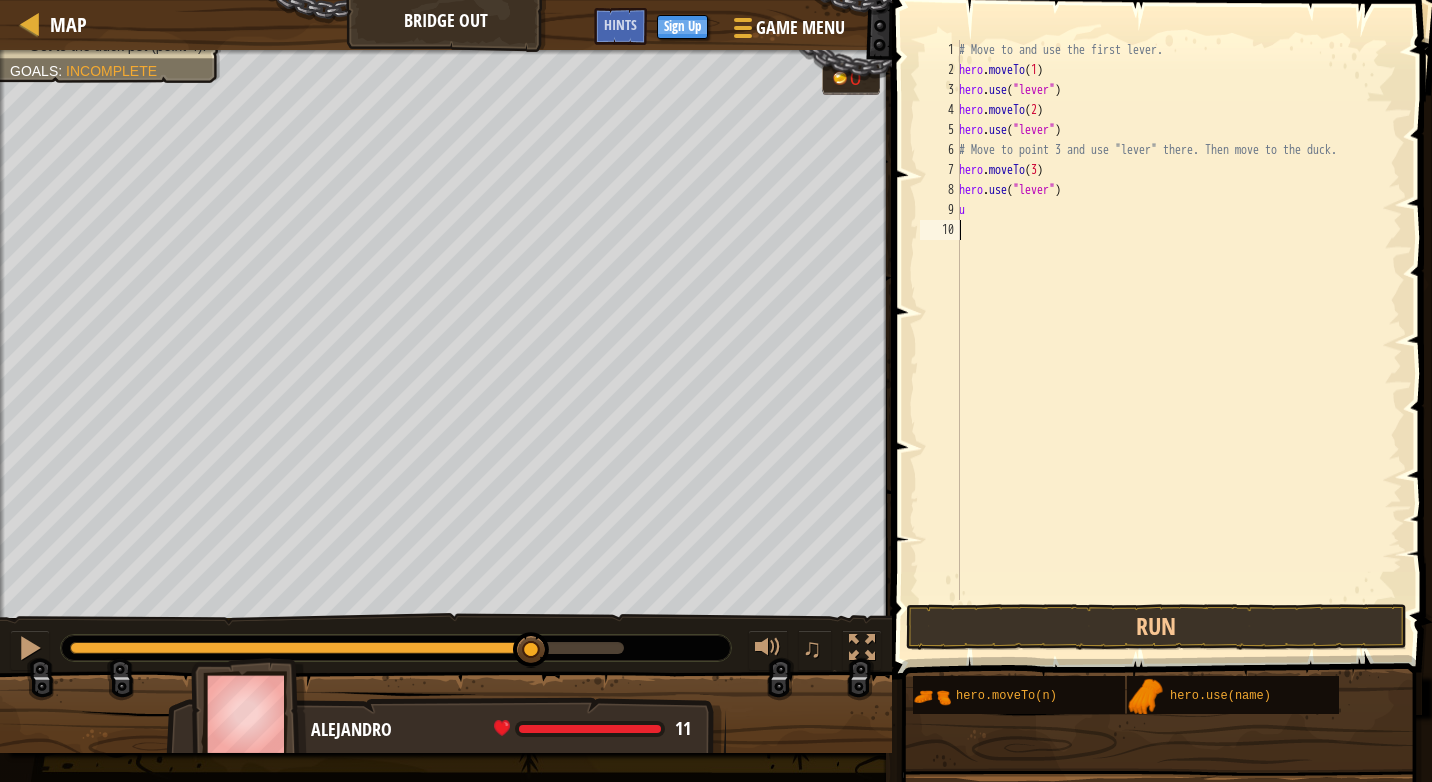 click on "# Move to and use the first lever. hero . moveTo ( 1 ) hero . use ( "lever" ) hero . moveTo ( 2 ) hero . use ( "lever" ) # Move to point 3 and use "lever" there. Then move to the duck. hero . moveTo ( 3 ) hero . use ( "lever" ) u" at bounding box center [1178, 340] 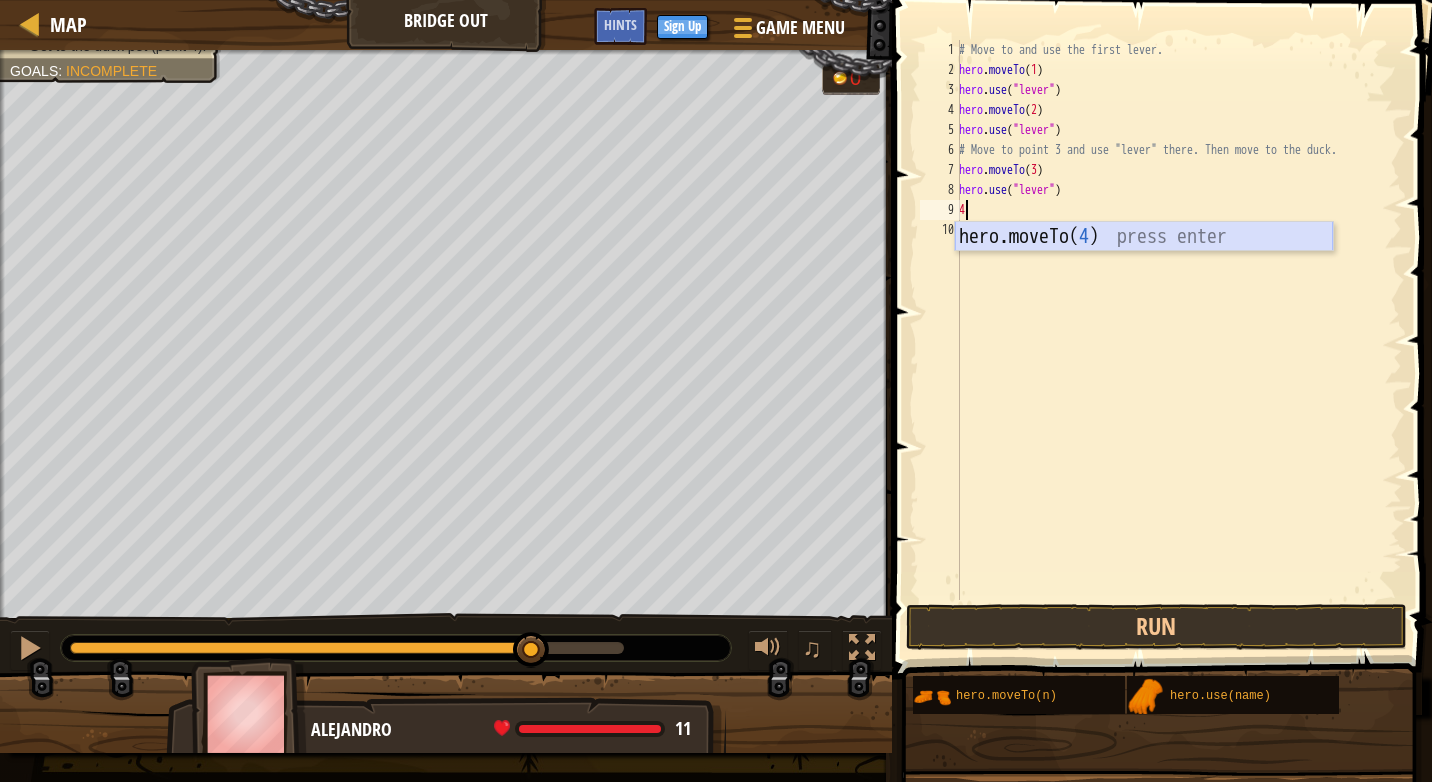 click on "hero.moveTo( 4 ) press enter" at bounding box center [1144, 267] 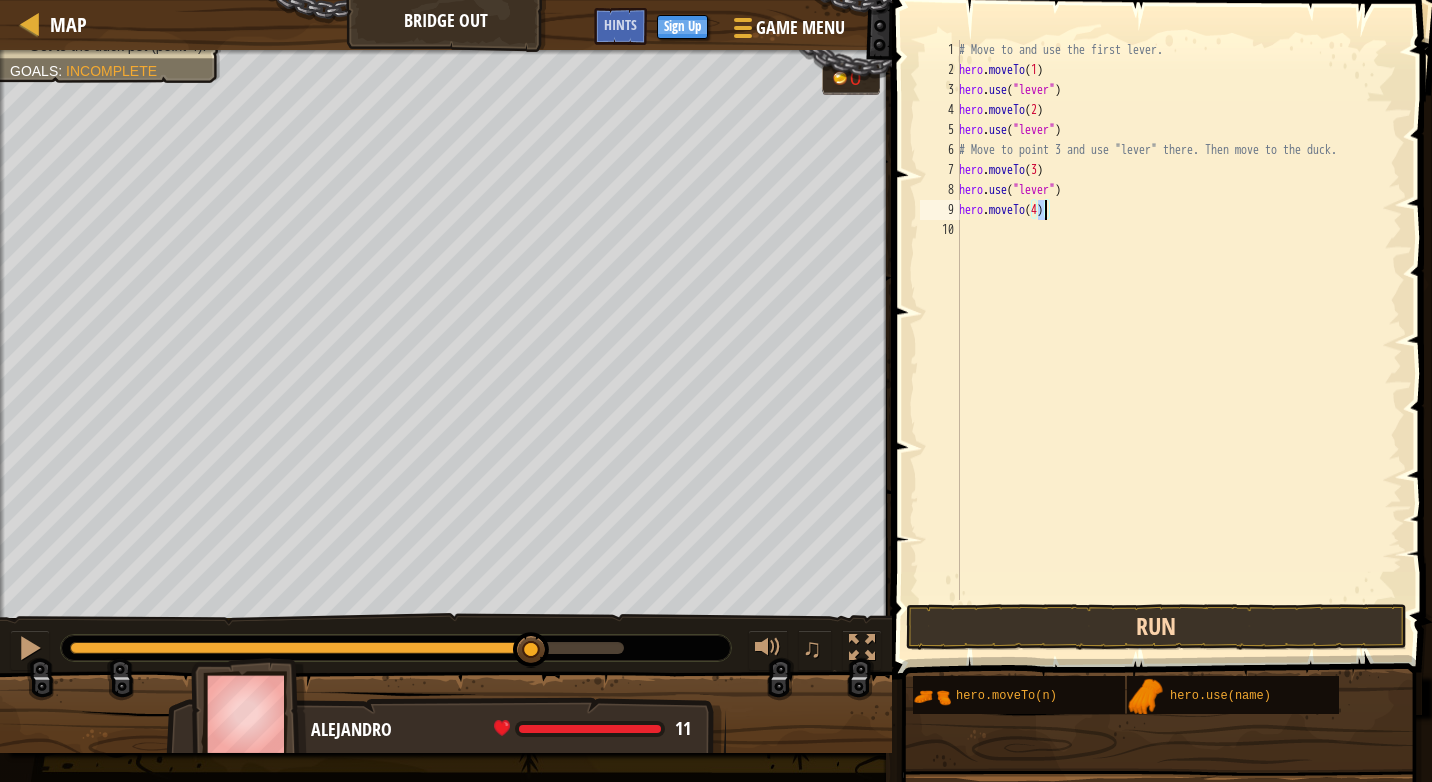 type on "hero.moveTo(4)" 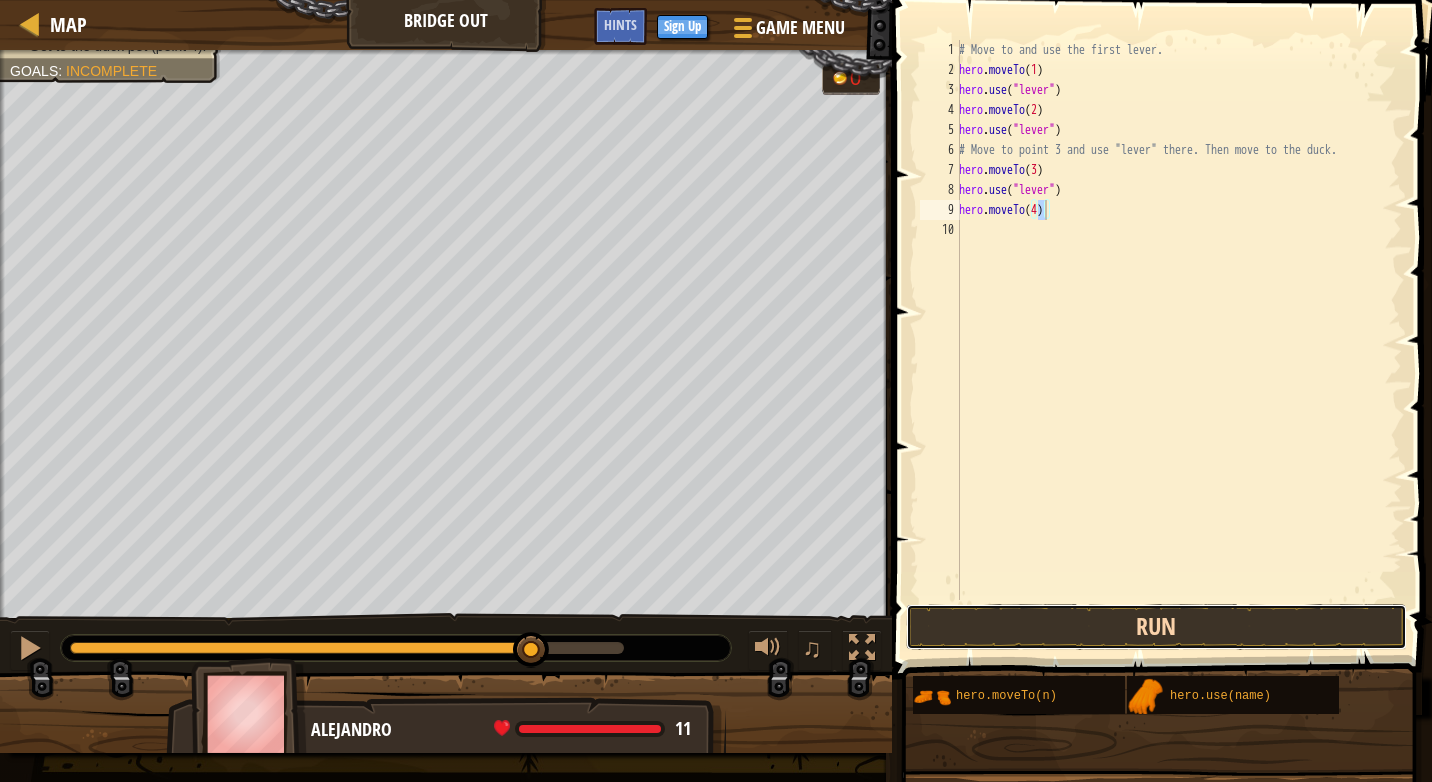 click on "Run" at bounding box center (1156, 627) 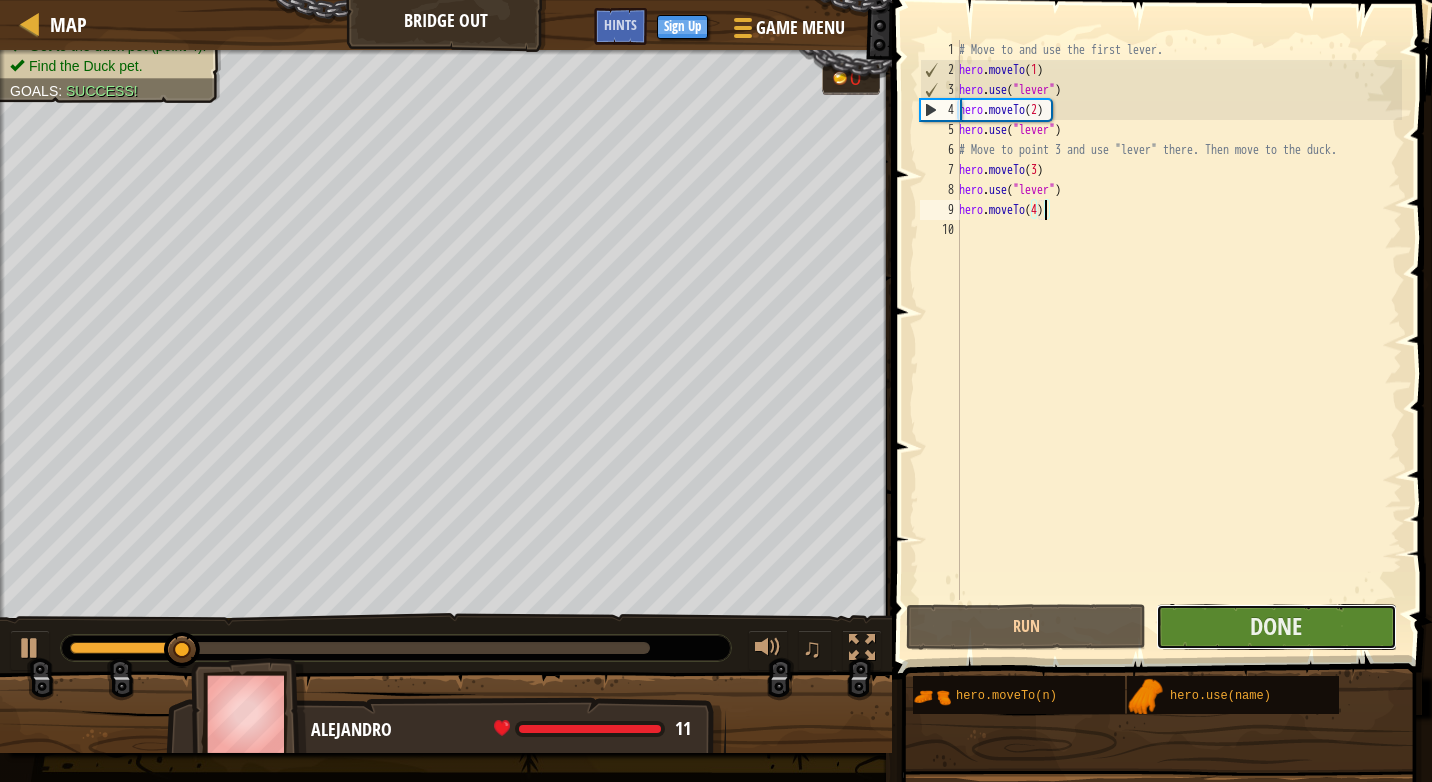 click on "Done" at bounding box center [1276, 627] 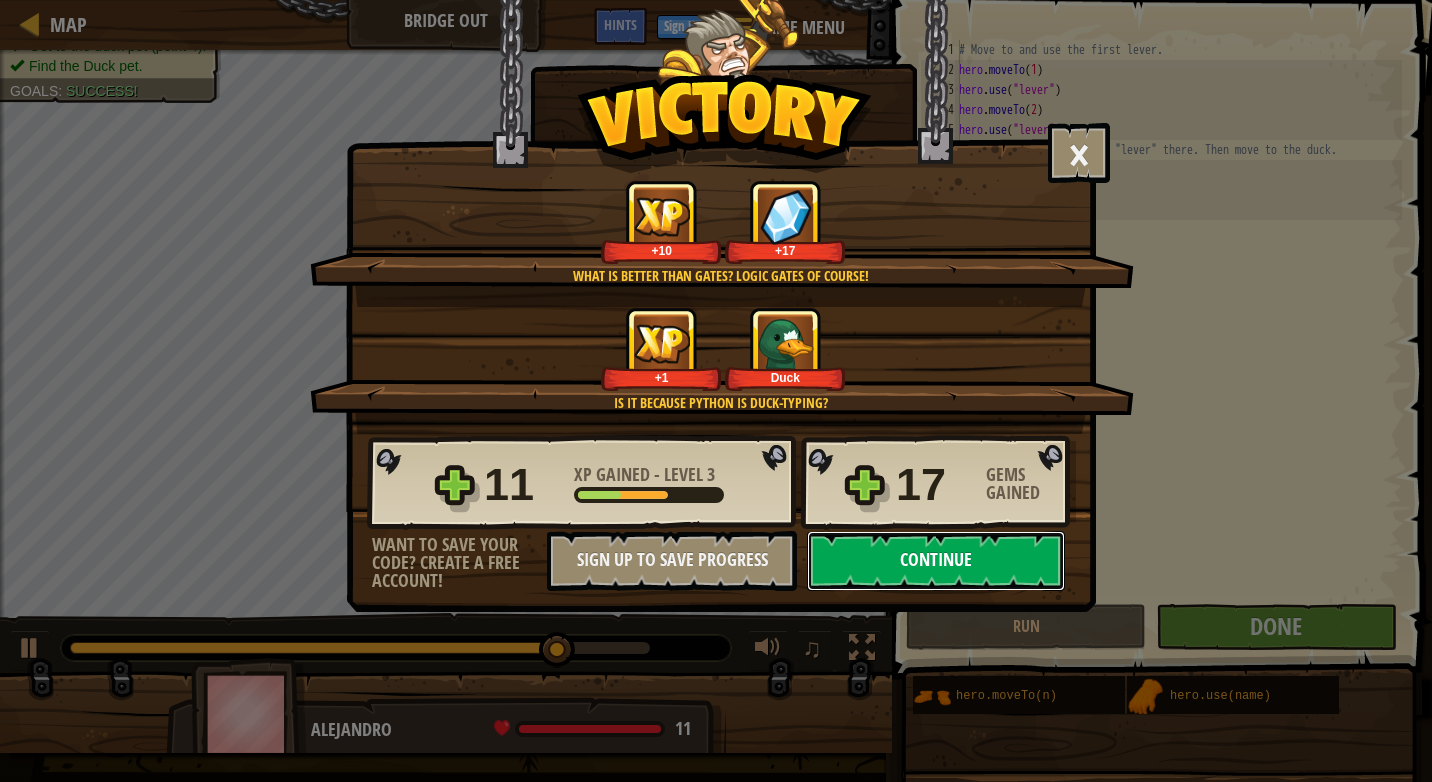 click on "Continue" at bounding box center [936, 561] 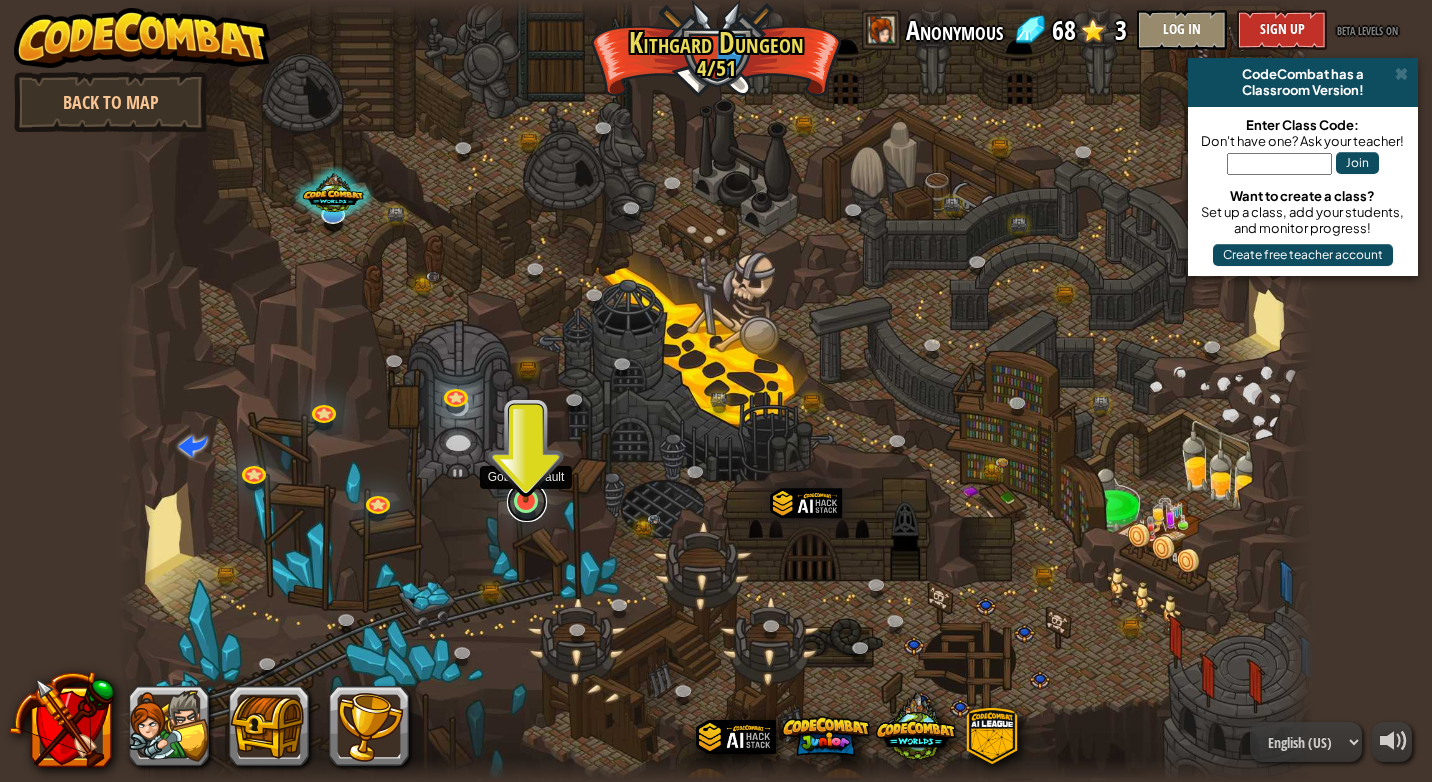 click at bounding box center (527, 502) 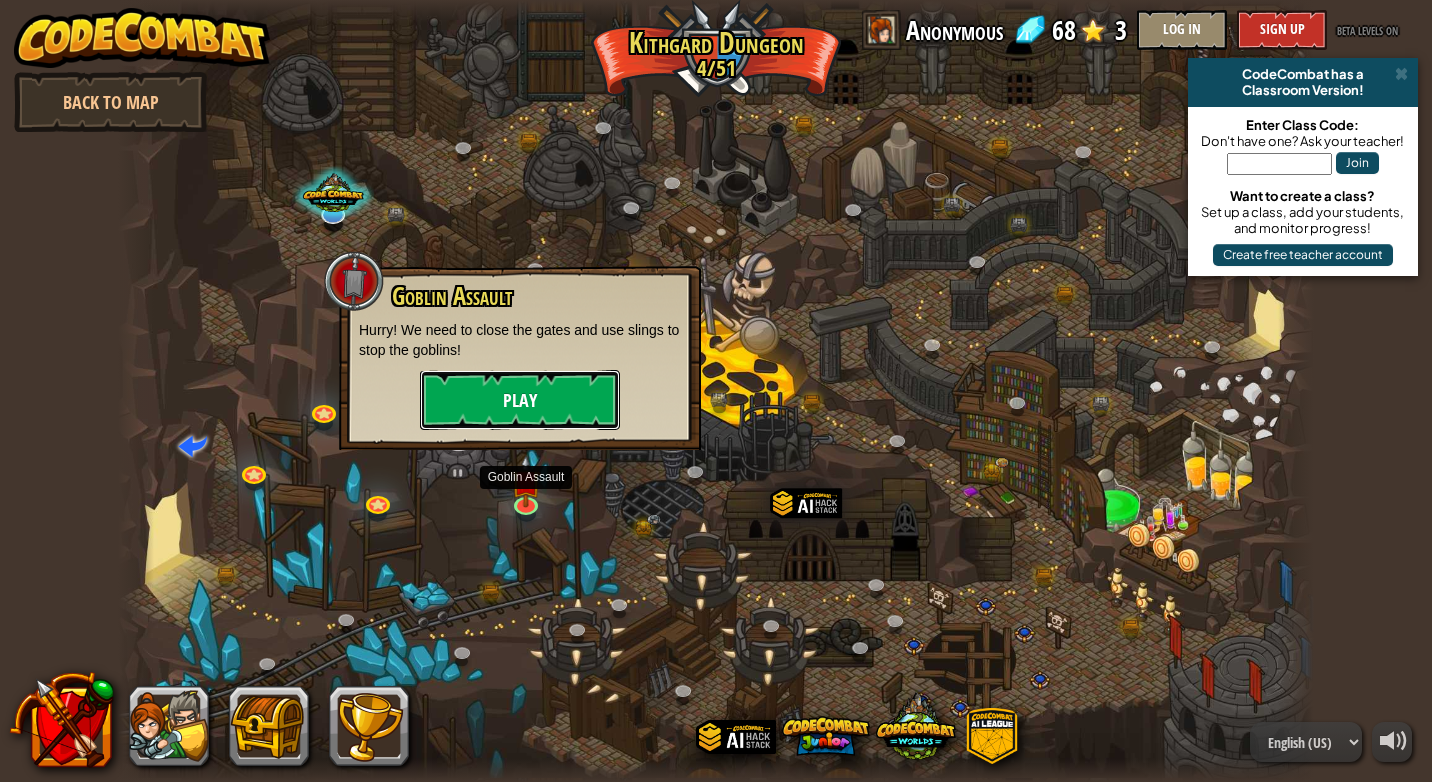 click on "Play" at bounding box center (520, 400) 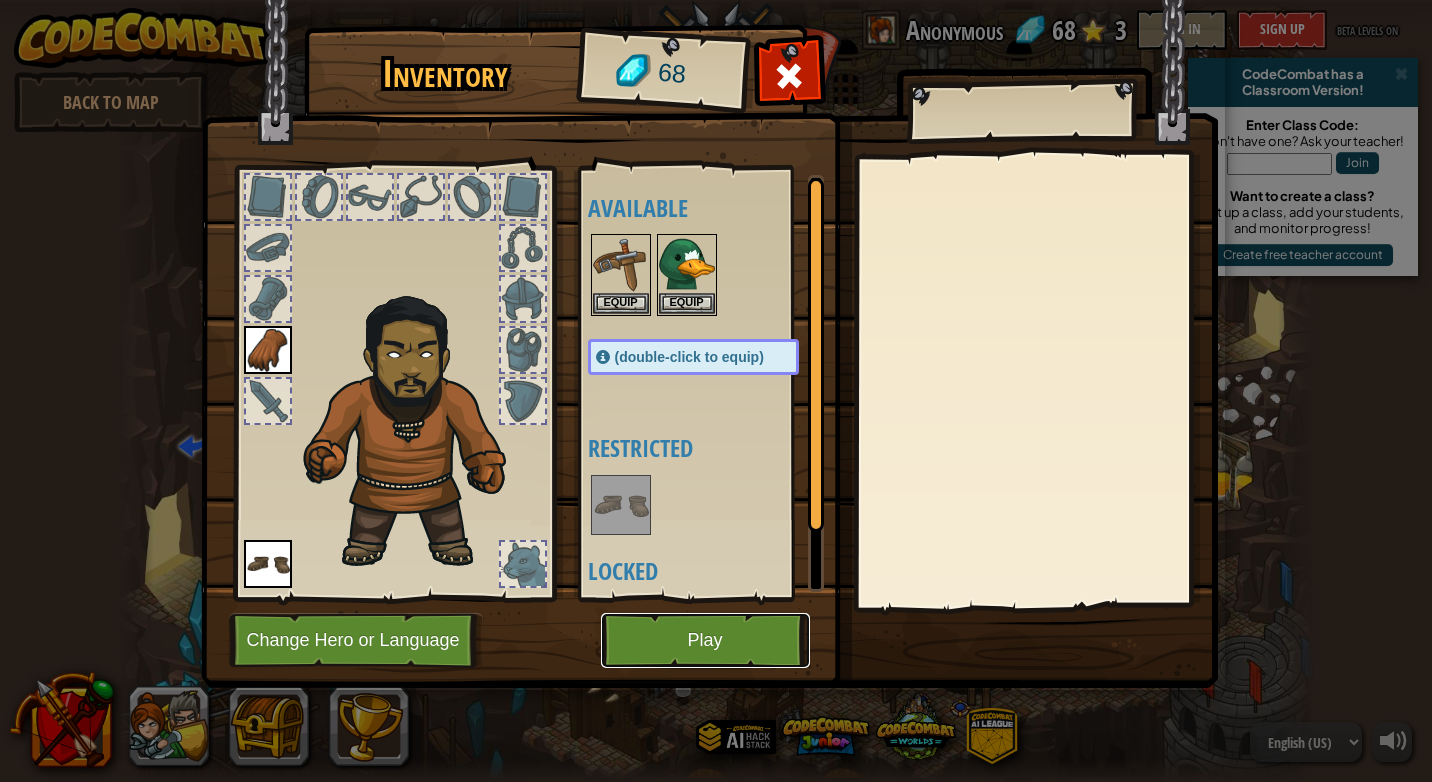 click on "Play" at bounding box center (705, 640) 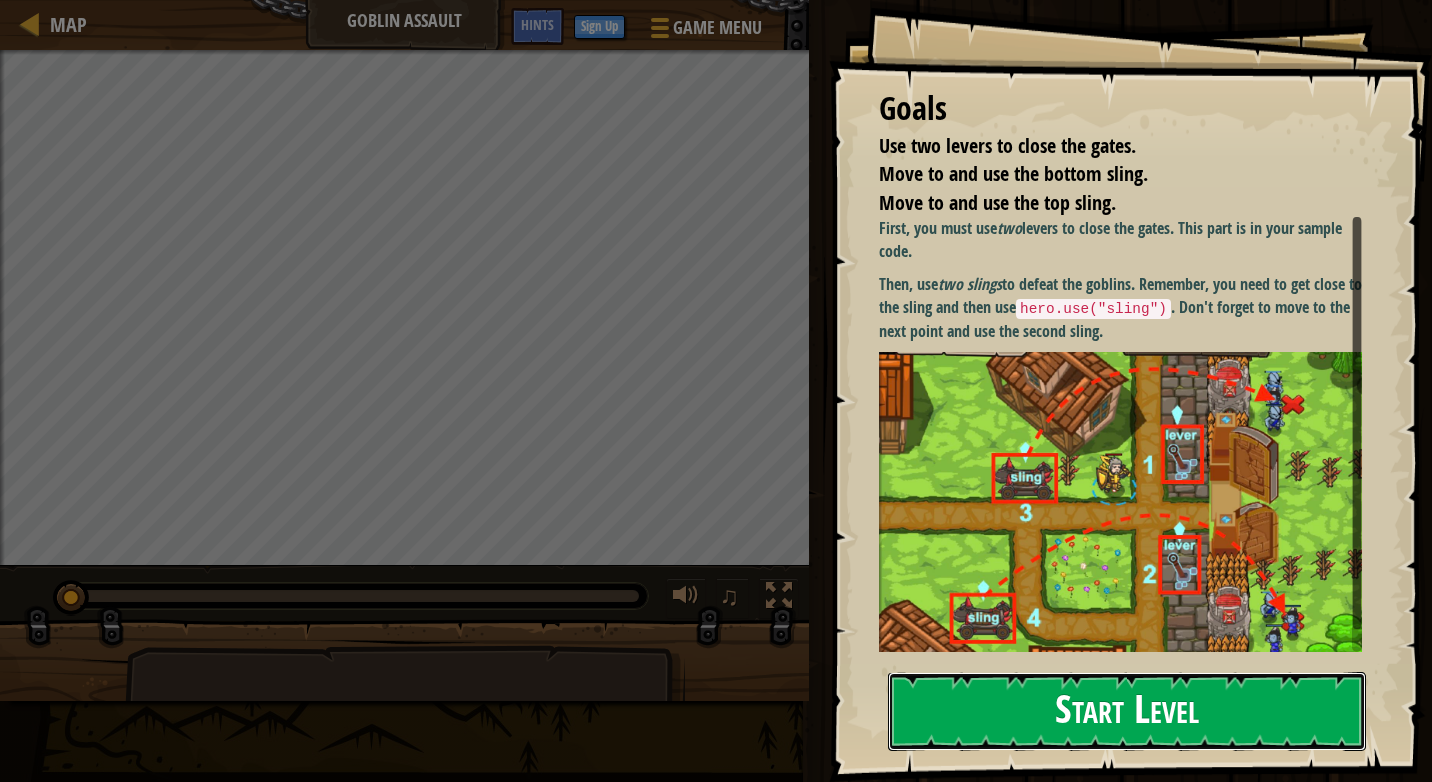 click on "Start Level" at bounding box center (1127, 711) 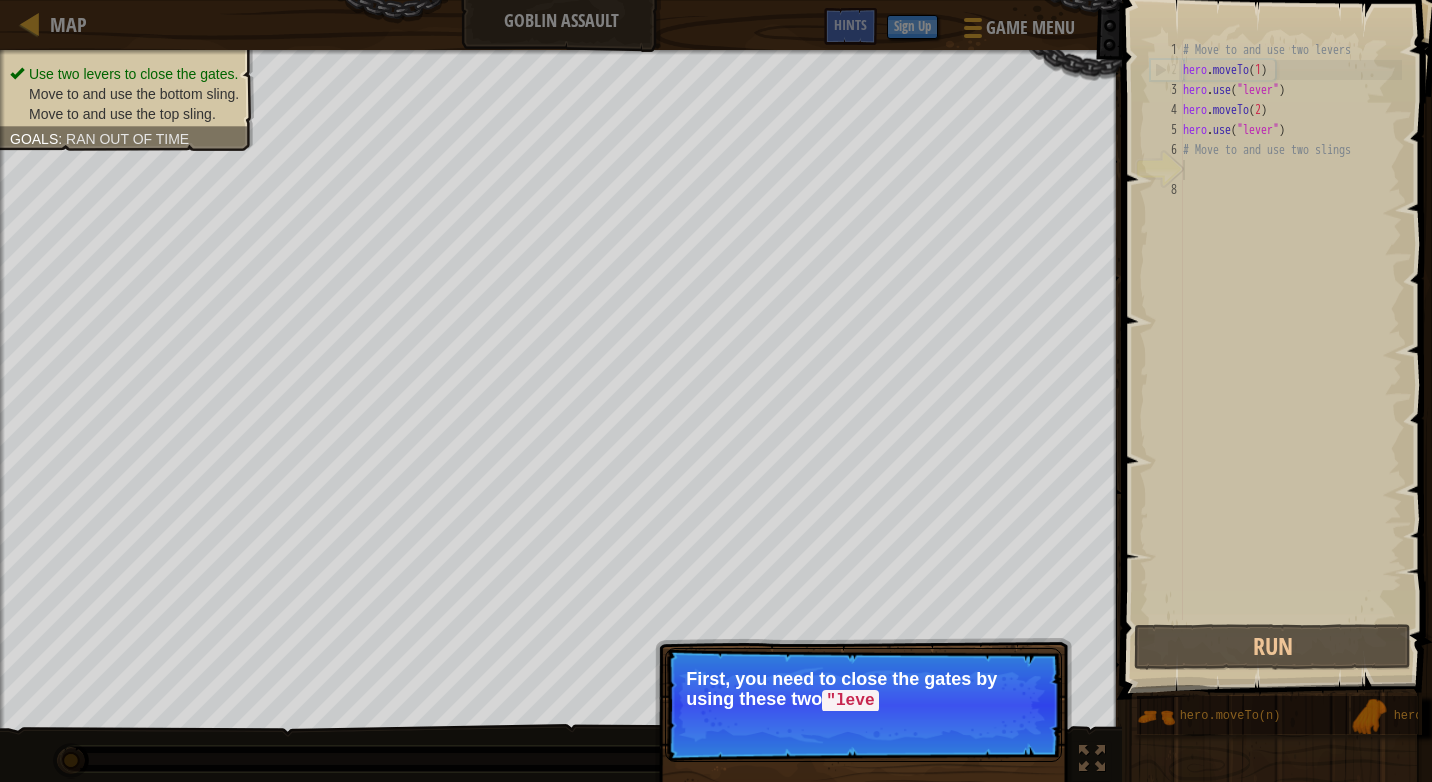 click on "Skip (esc) Continue  First, you need to close the gates by using these two  "leve" at bounding box center (863, 705) 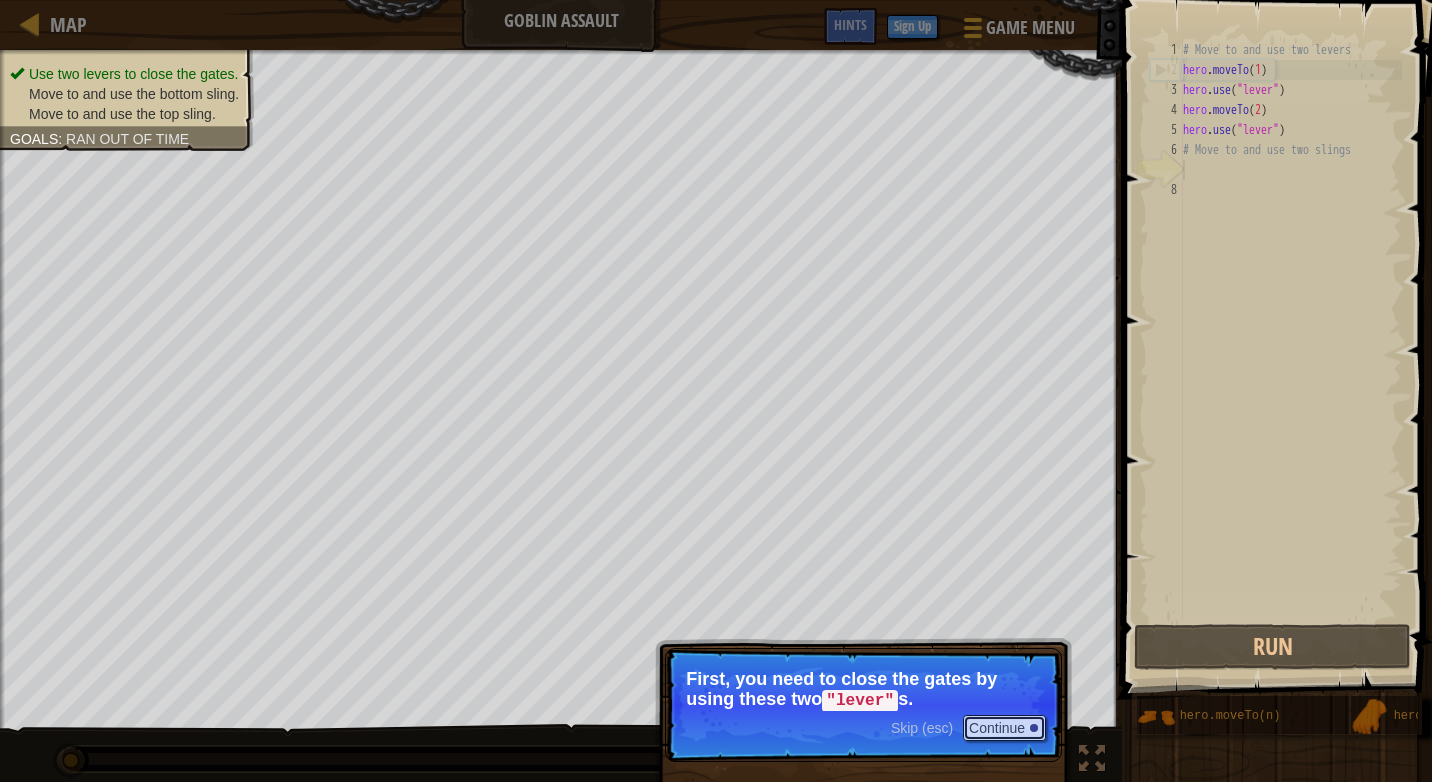 click on "Continue" at bounding box center [1004, 728] 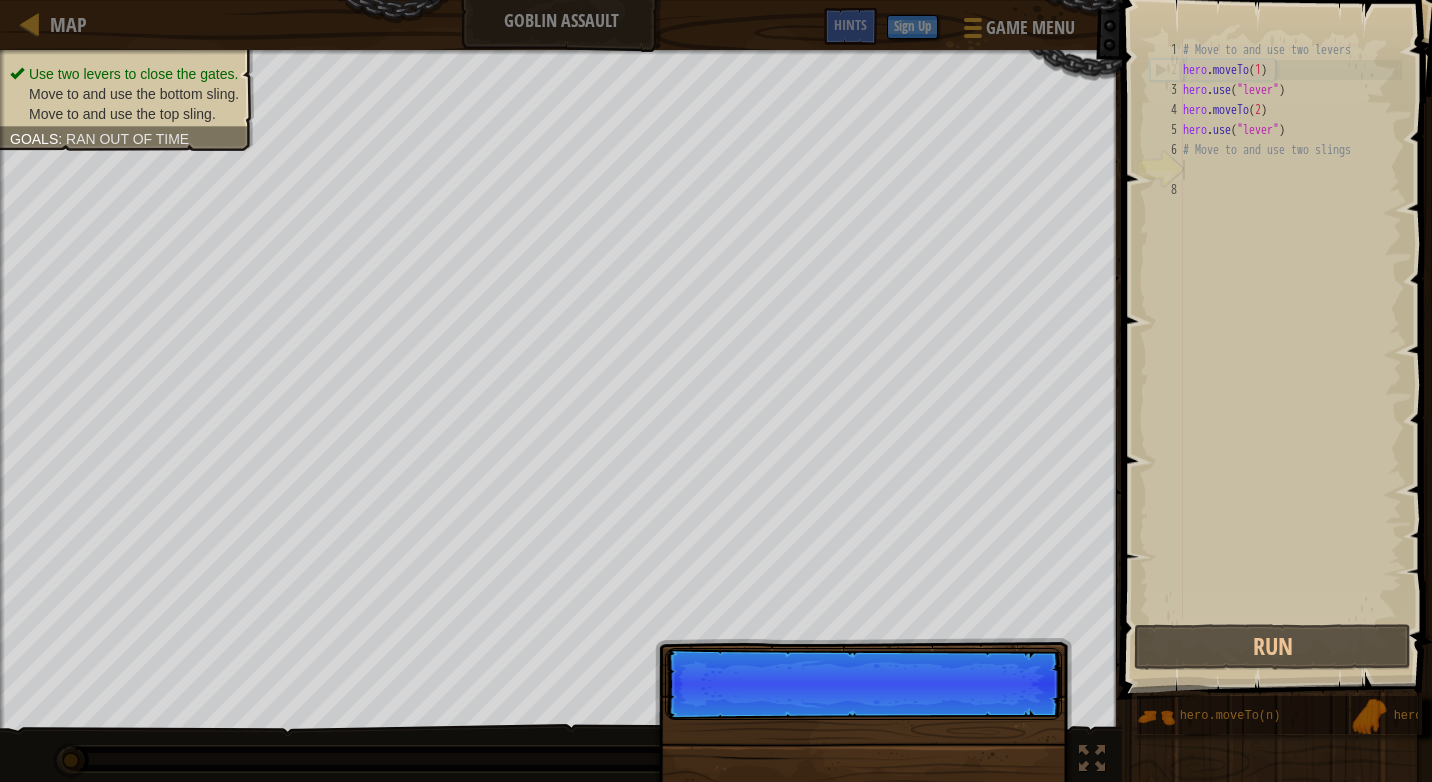 scroll, scrollTop: 9, scrollLeft: 0, axis: vertical 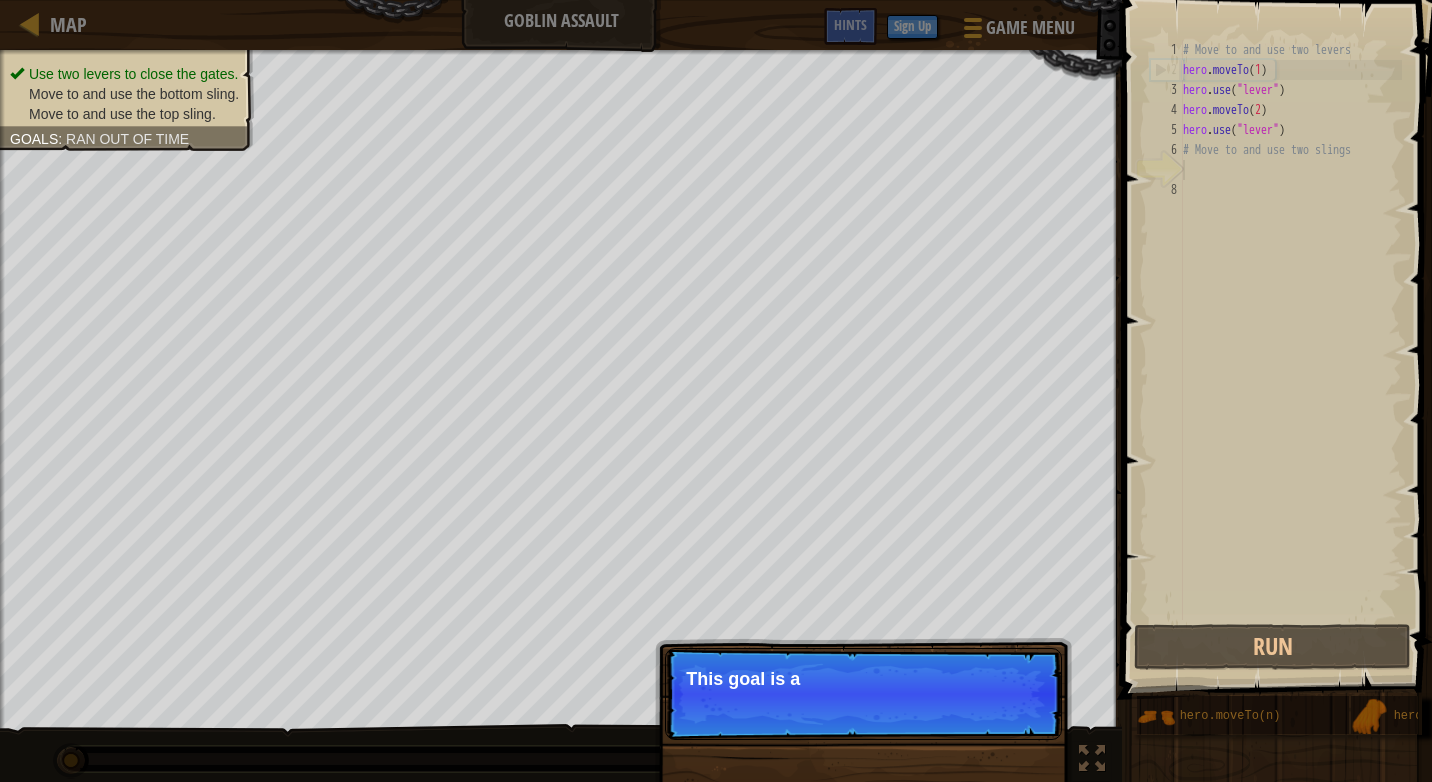click on "Skip (esc) Continue  This goal is a" at bounding box center (863, 694) 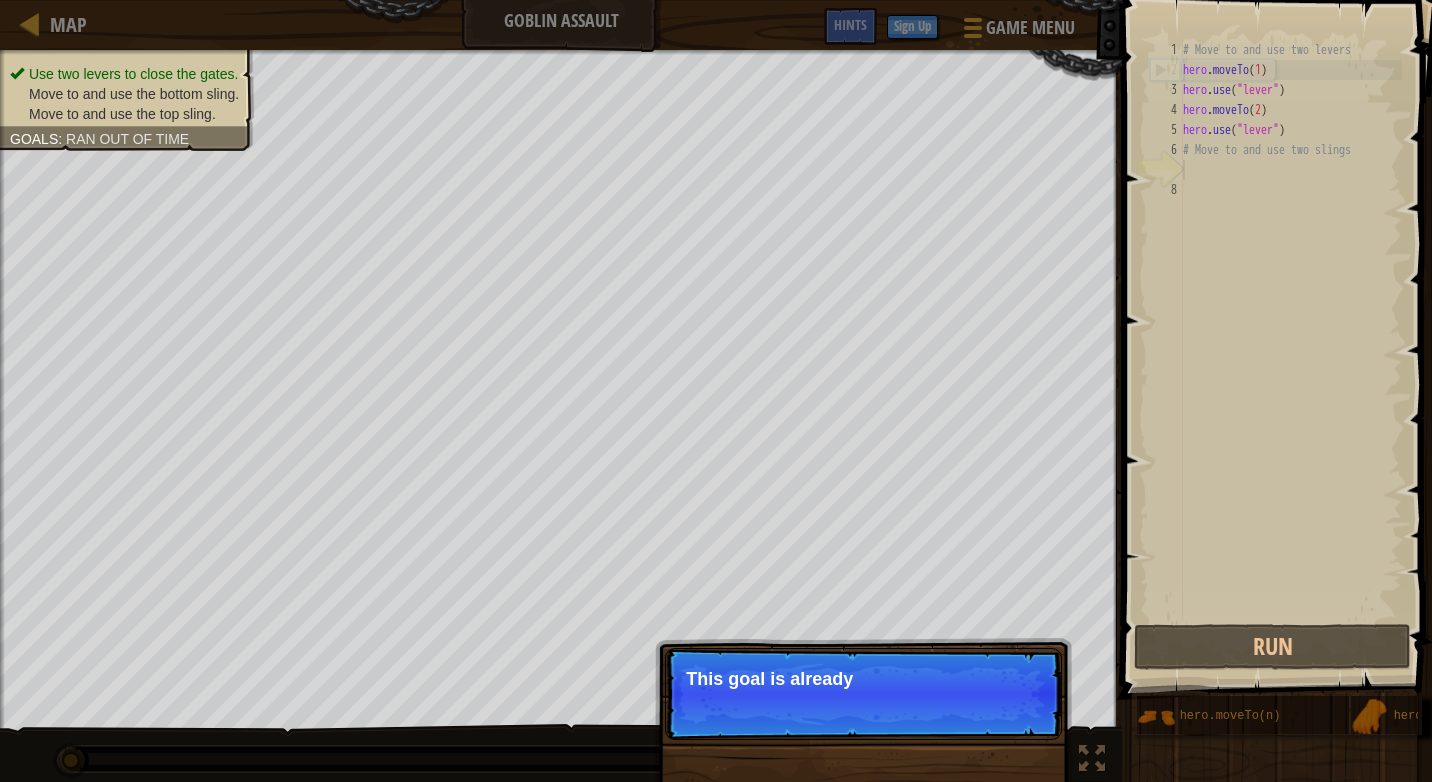 click on "Skip (esc) Continue  This goal is already" at bounding box center (863, 694) 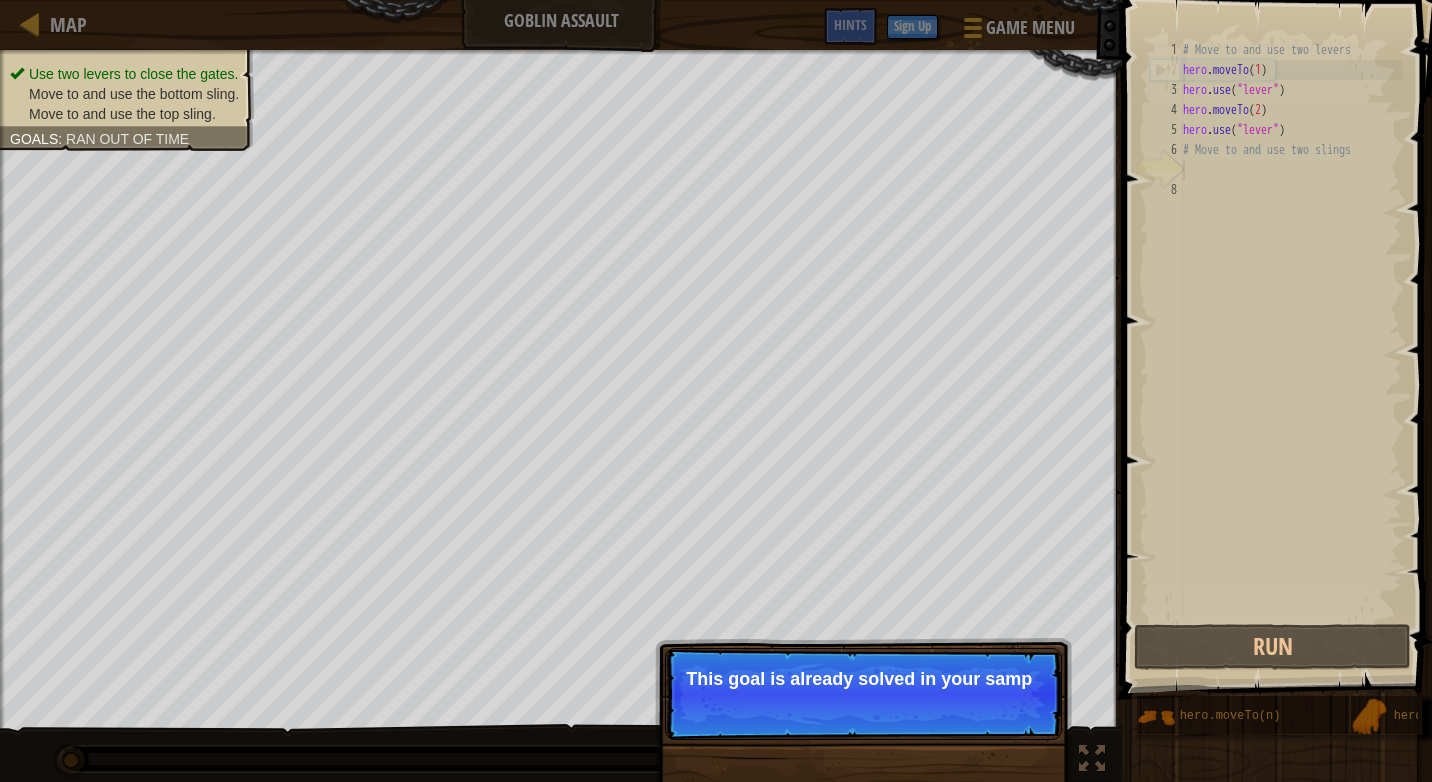 click on "Skip (esc) Continue  This goal is already solved in your samp" at bounding box center (863, 694) 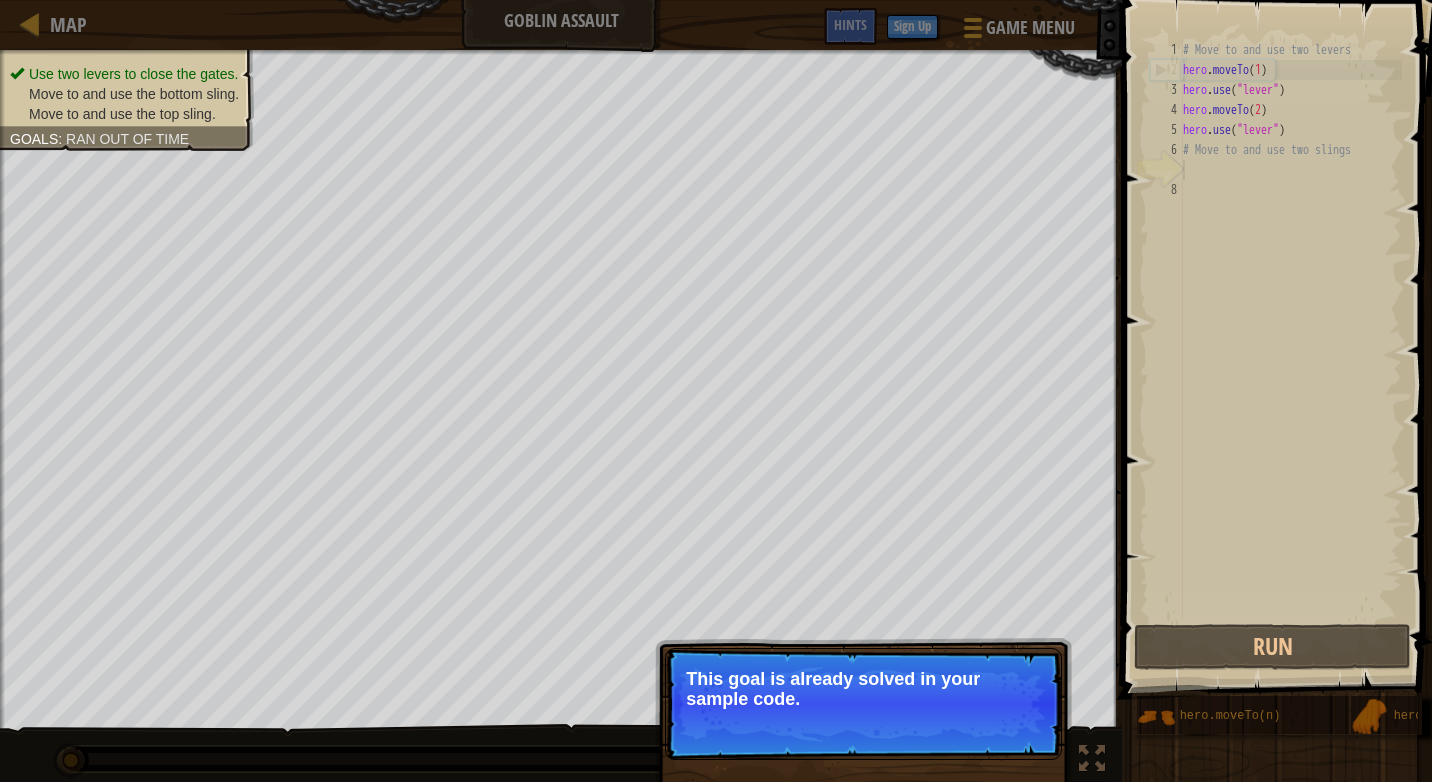 click on "Skip (esc) Continue  This goal is already solved in your sample code." at bounding box center (863, 704) 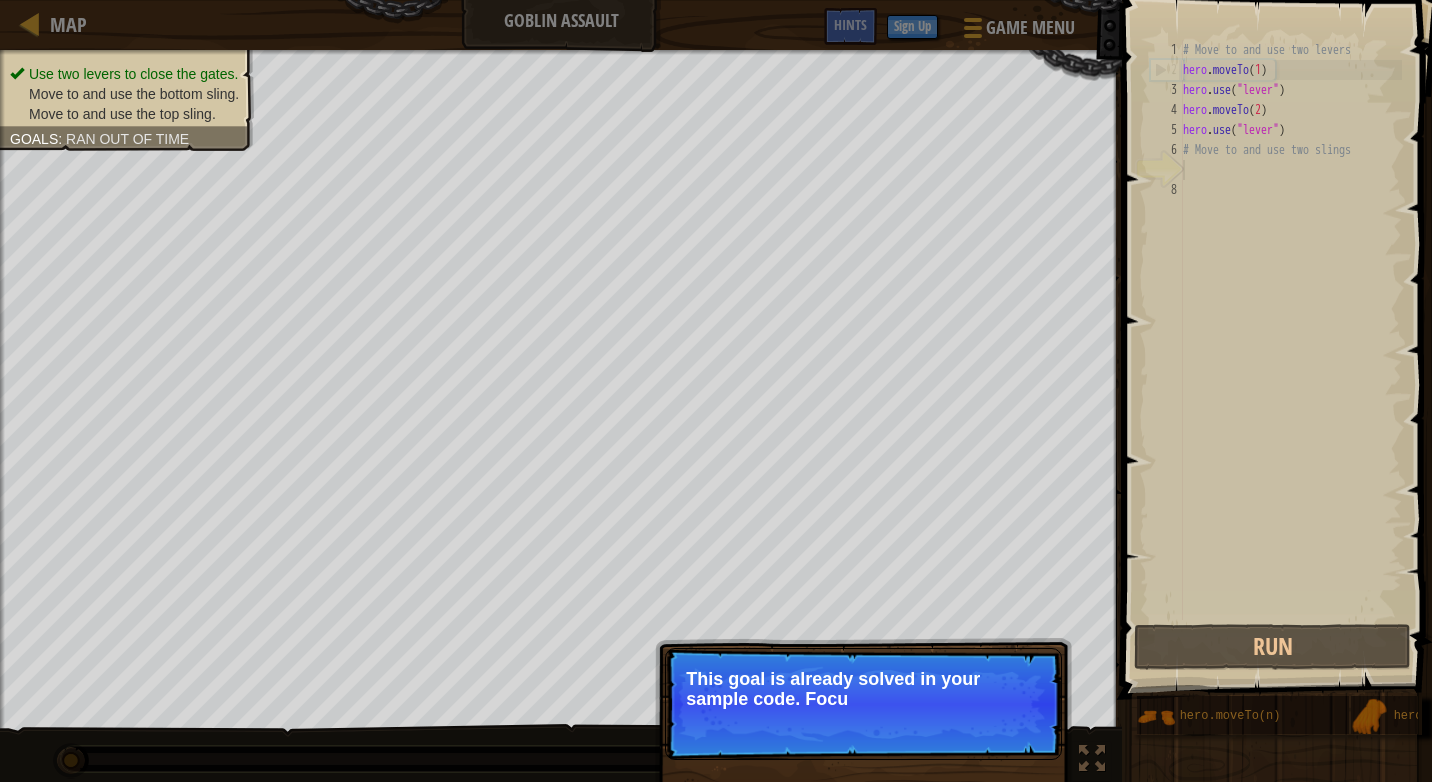click on "Skip (esc) Continue  This goal is already solved in your sample code. Focu" at bounding box center [863, 704] 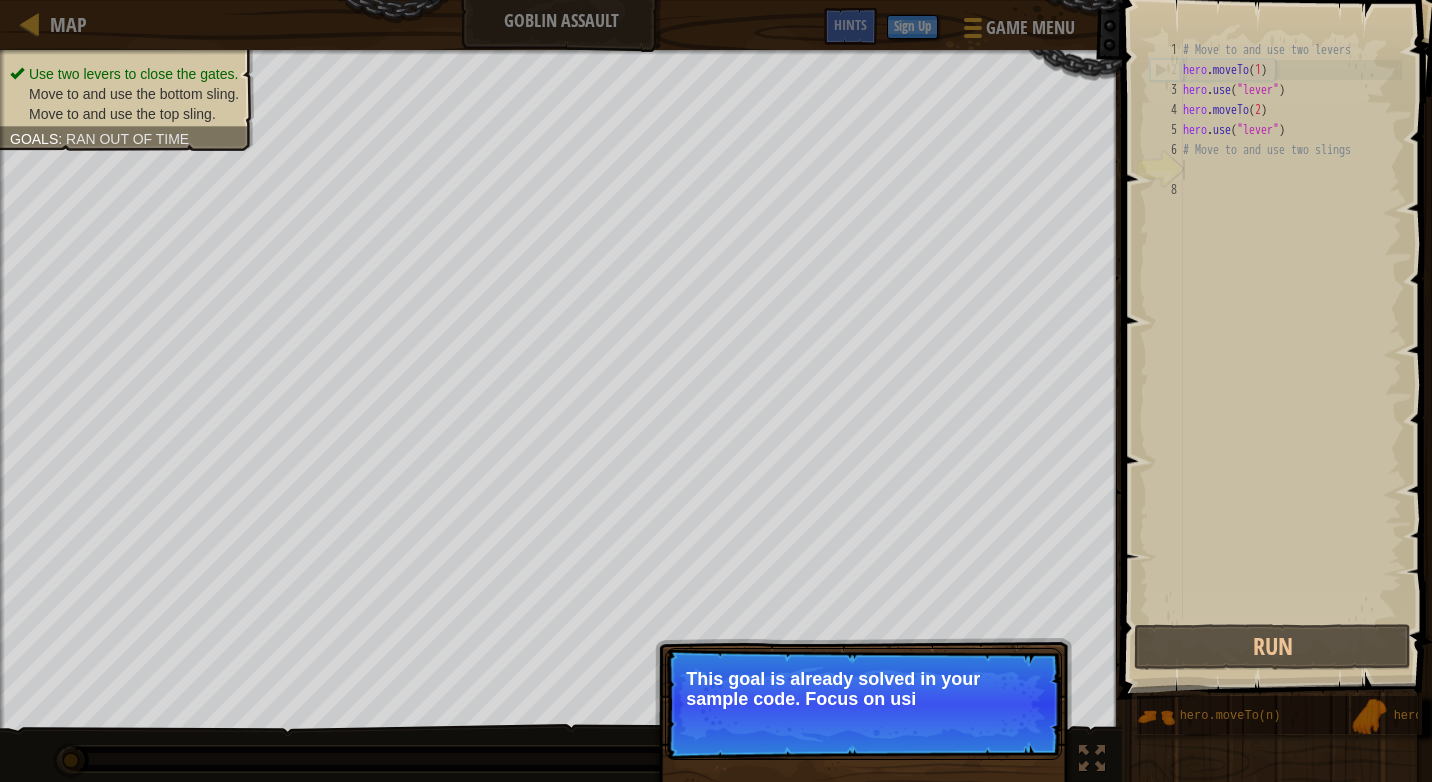 click on "Skip (esc) Continue  This goal is already solved in your sample code. Focus on usi" at bounding box center [863, 704] 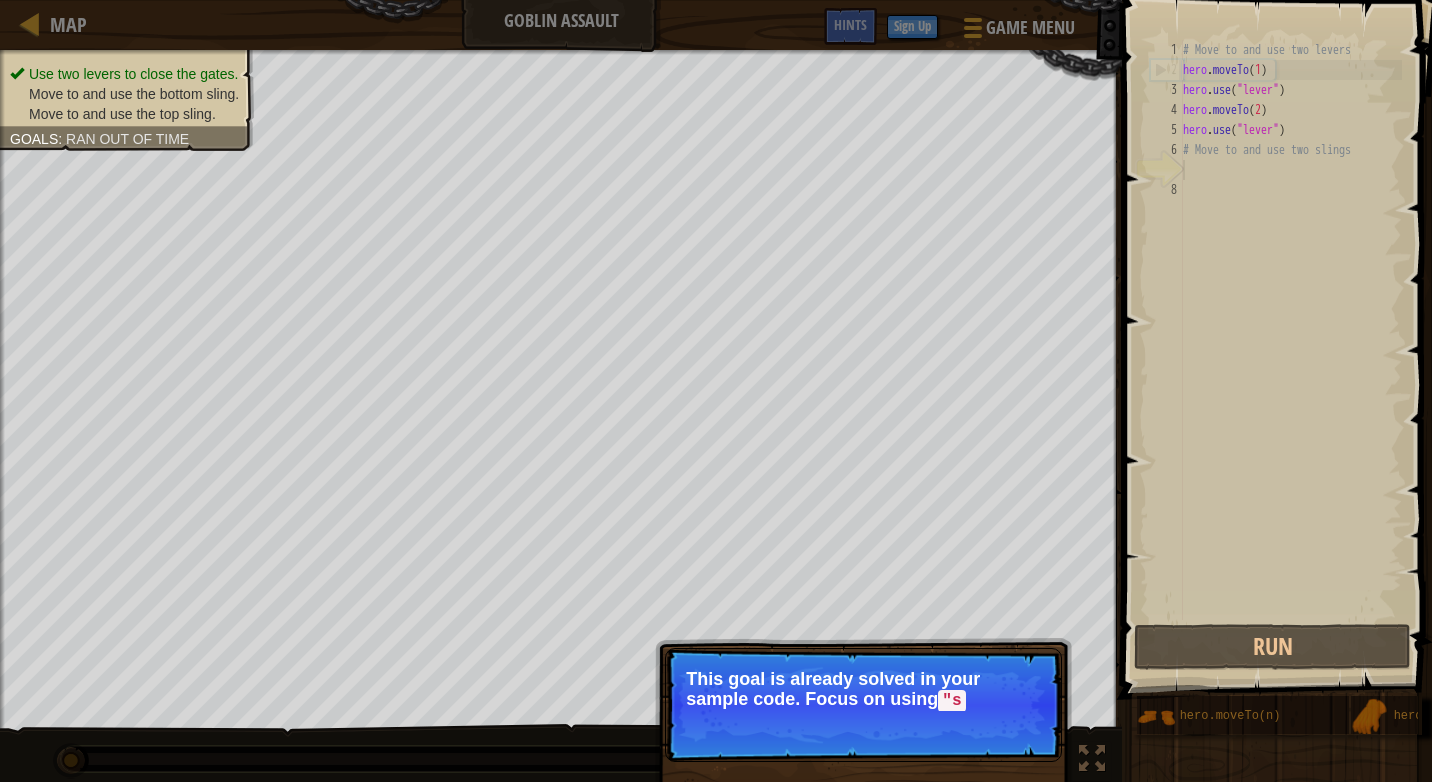click on "Skip (esc) Continue  This goal is already solved in your sample code. Focus on using  "s" at bounding box center (863, 705) 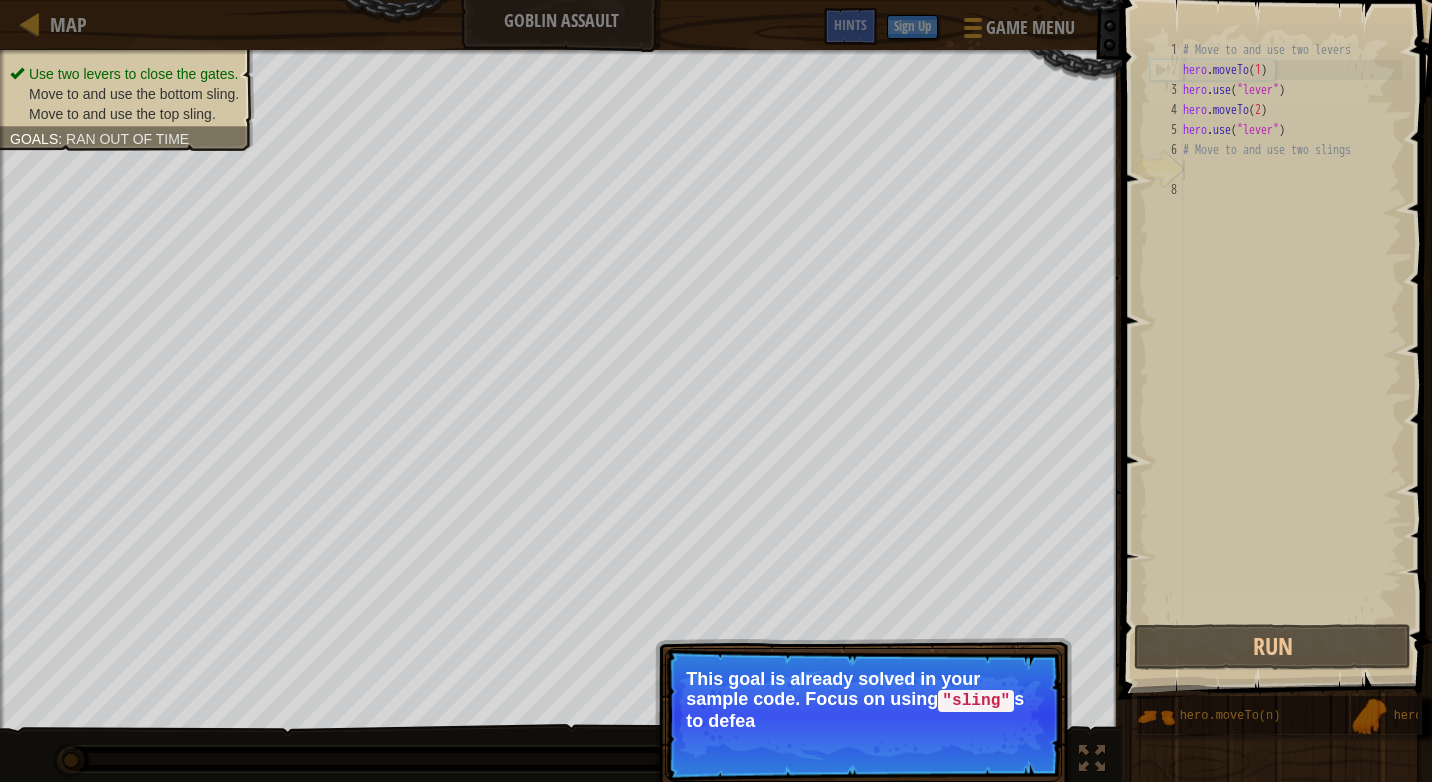 click on "Skip (esc) Continue  This goal is already solved in your sample code. Focus on using  "sling" s to defea" at bounding box center (863, 715) 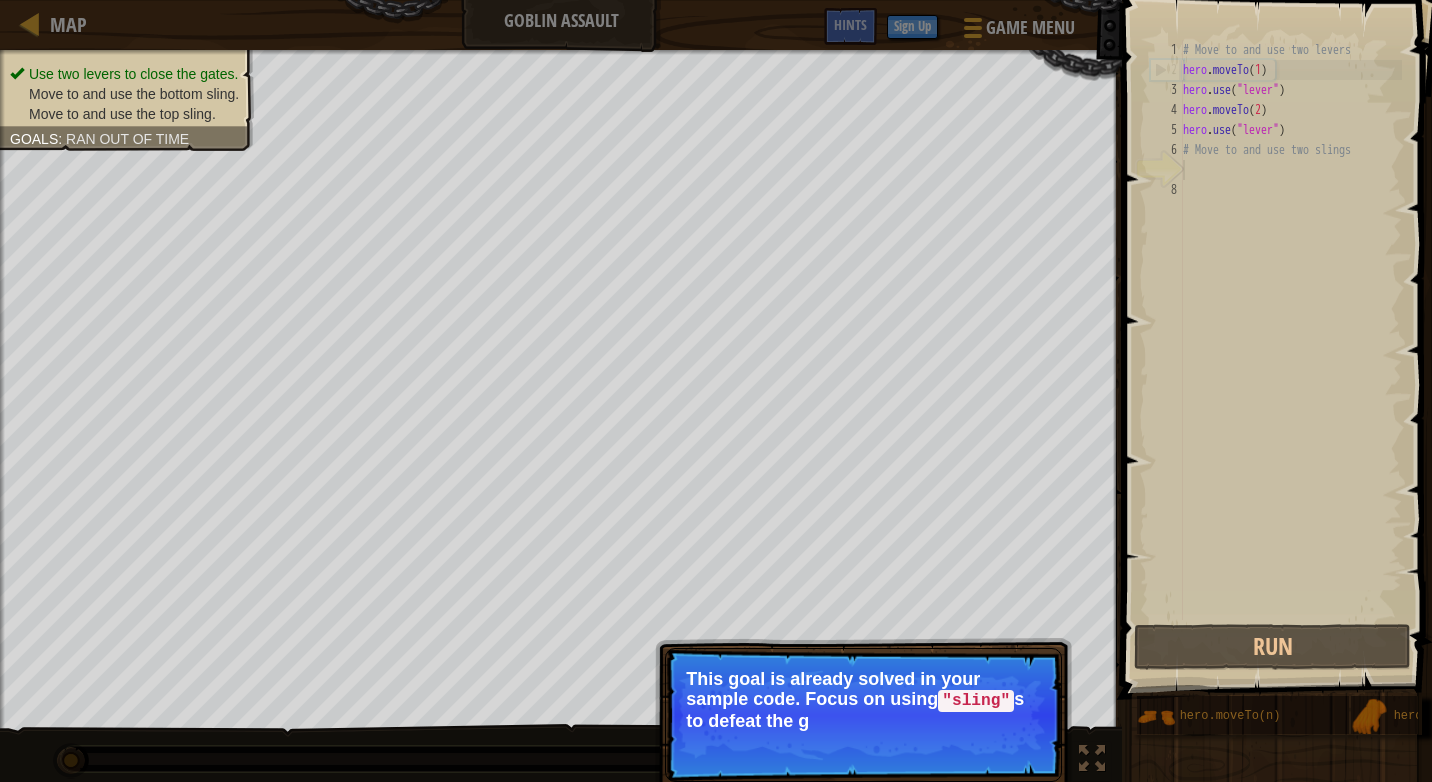 click on "This goal is already solved in your sample code. Focus on using  "sling" s to defeat the g" at bounding box center [863, 700] 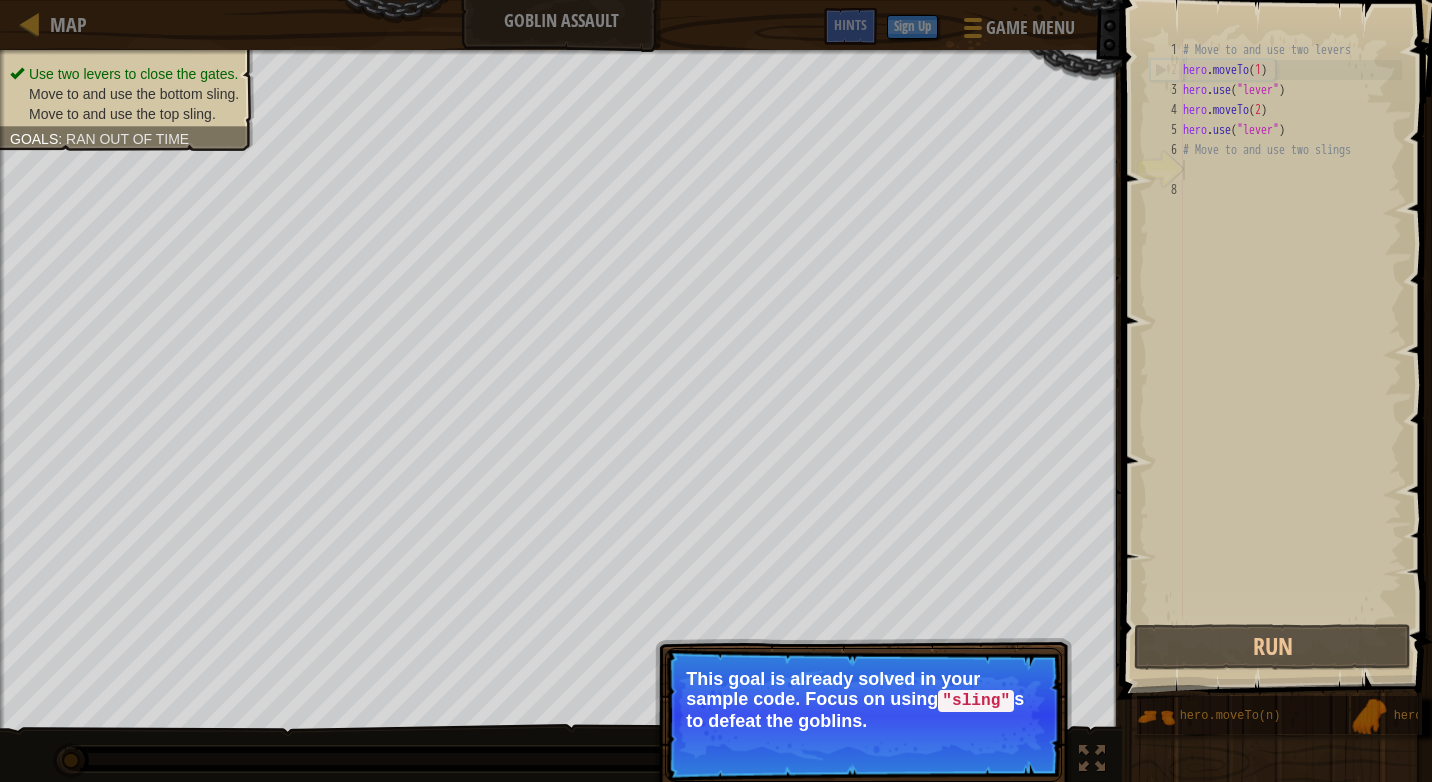 click on "This goal is already solved in your sample code. Focus on using  "sling" s to defeat the goblins." at bounding box center [863, 700] 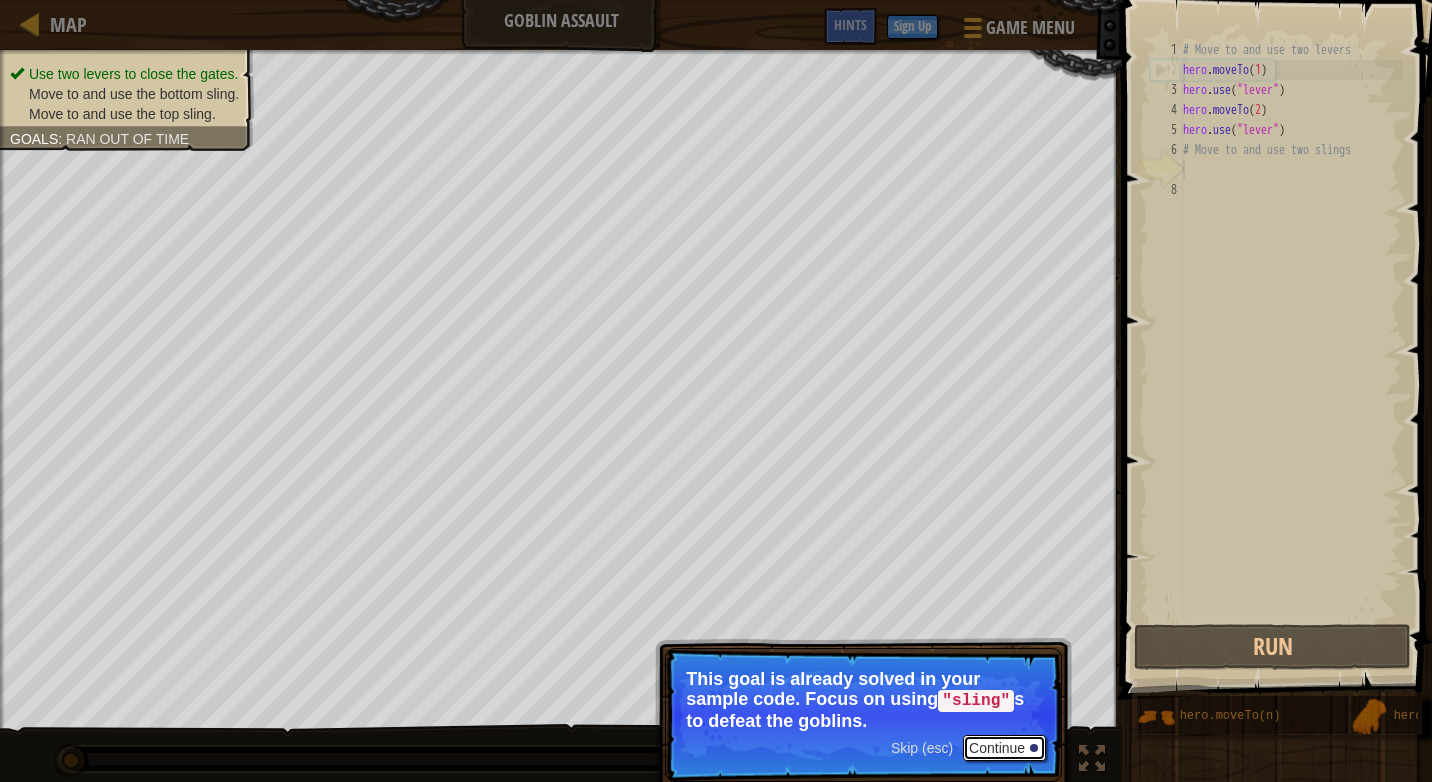 click on "Continue" at bounding box center (1004, 748) 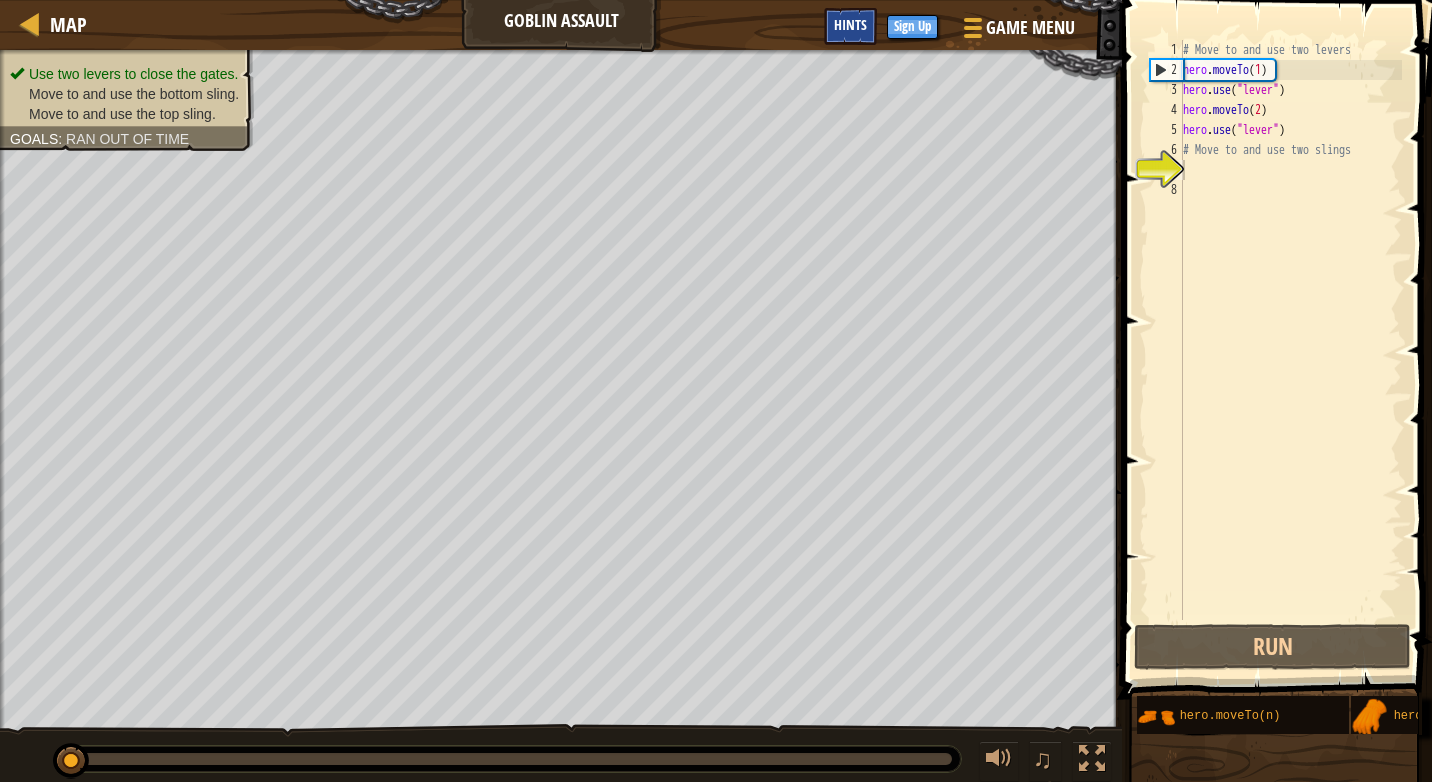click on "Hints" at bounding box center (850, 26) 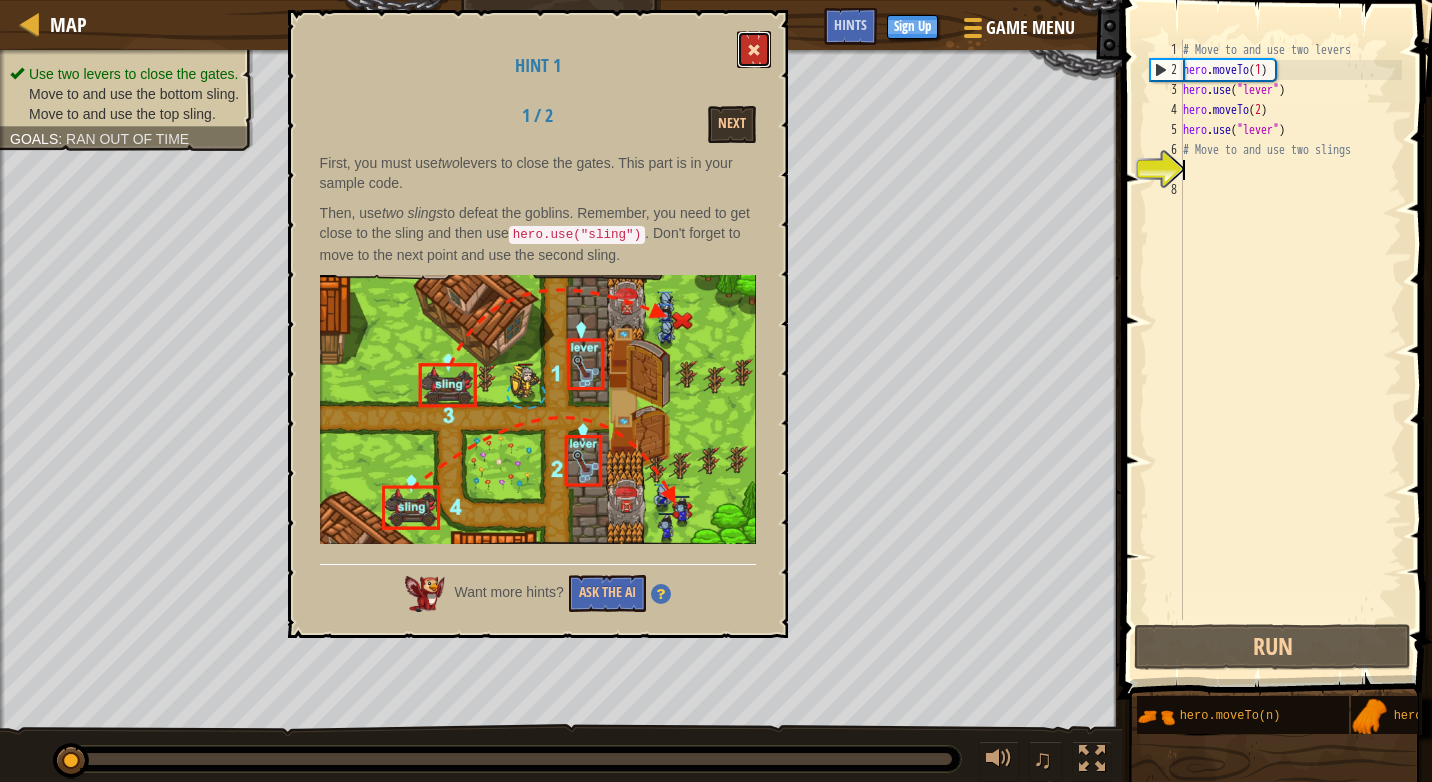 click at bounding box center [754, 49] 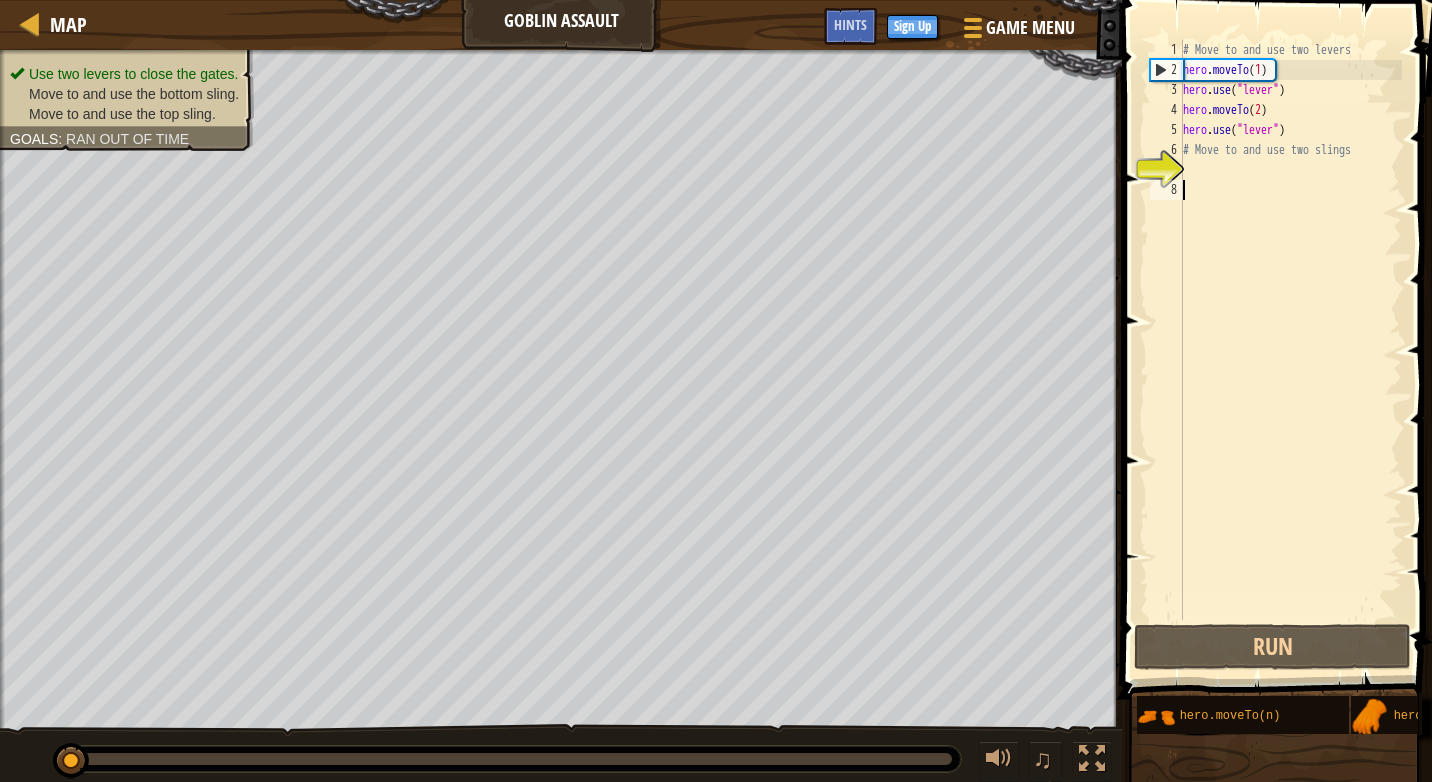 click on "# Move to and use two levers hero . moveTo ( 1 ) hero . use ( "lever" ) hero . moveTo ( 2 ) hero . use ( "lever" ) # Move to and use two slings" at bounding box center (1290, 350) 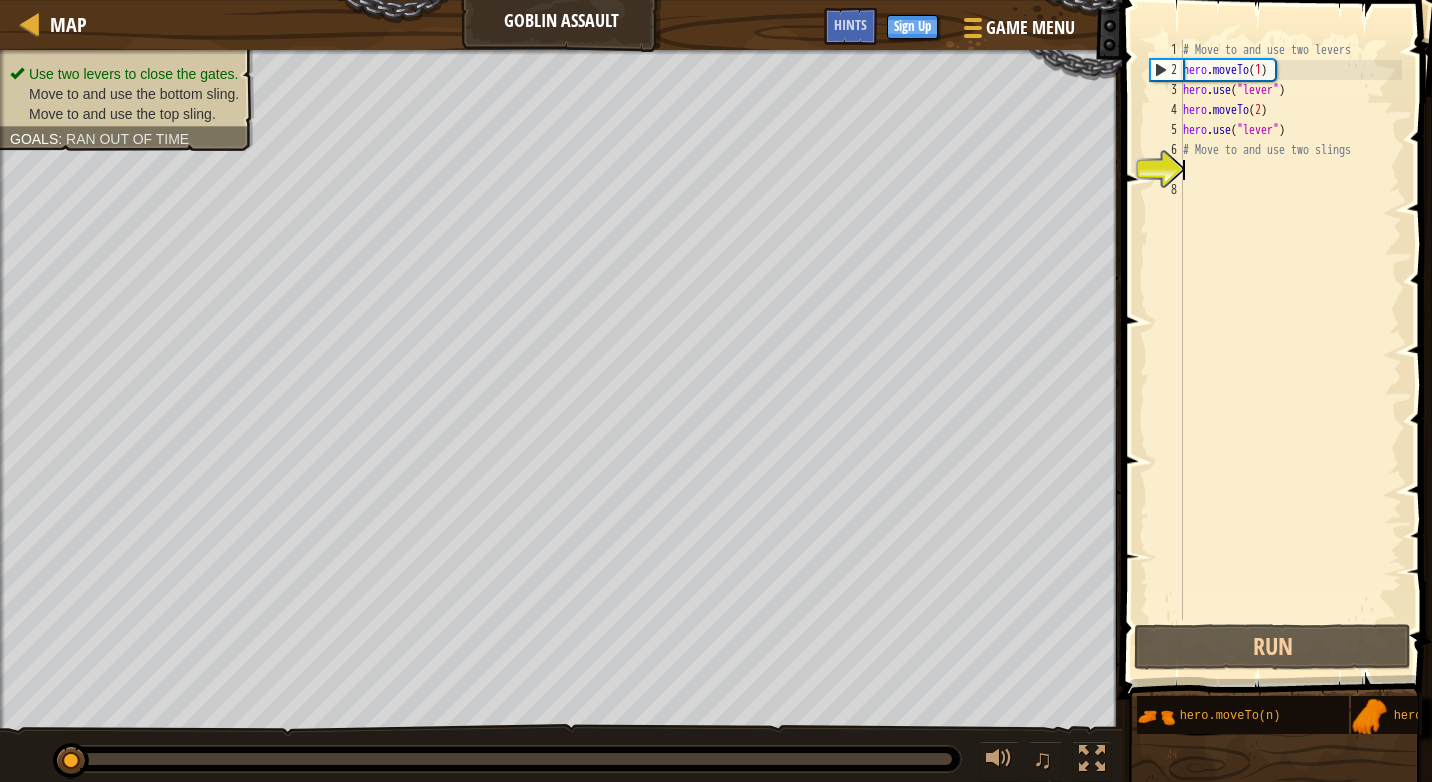 click on "# Move to and use two levers hero . moveTo ( 1 ) hero . use ( "lever" ) hero . moveTo ( 2 ) hero . use ( "lever" ) # Move to and use two slings" at bounding box center [1290, 350] 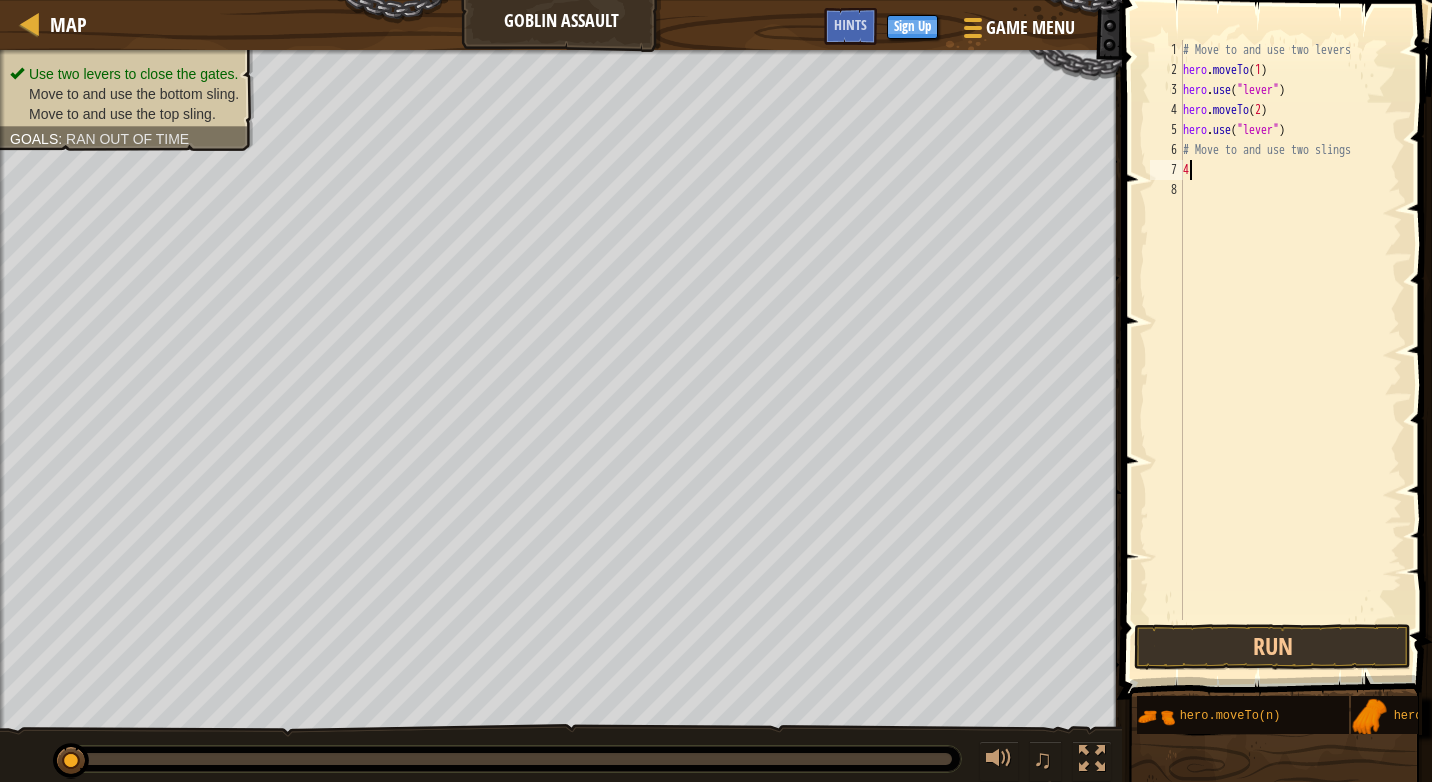 type on "4" 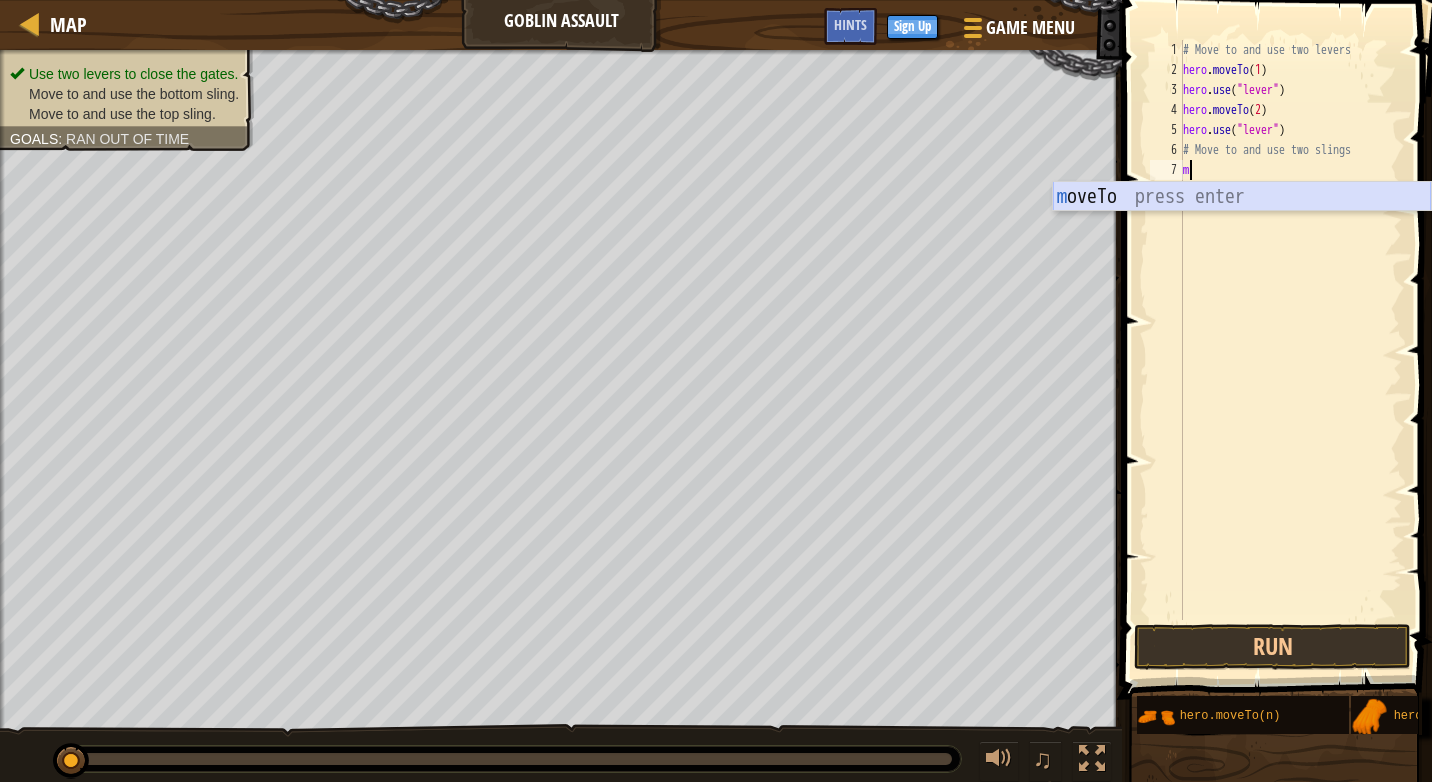 click on "m oveTo press enter" at bounding box center [1242, 227] 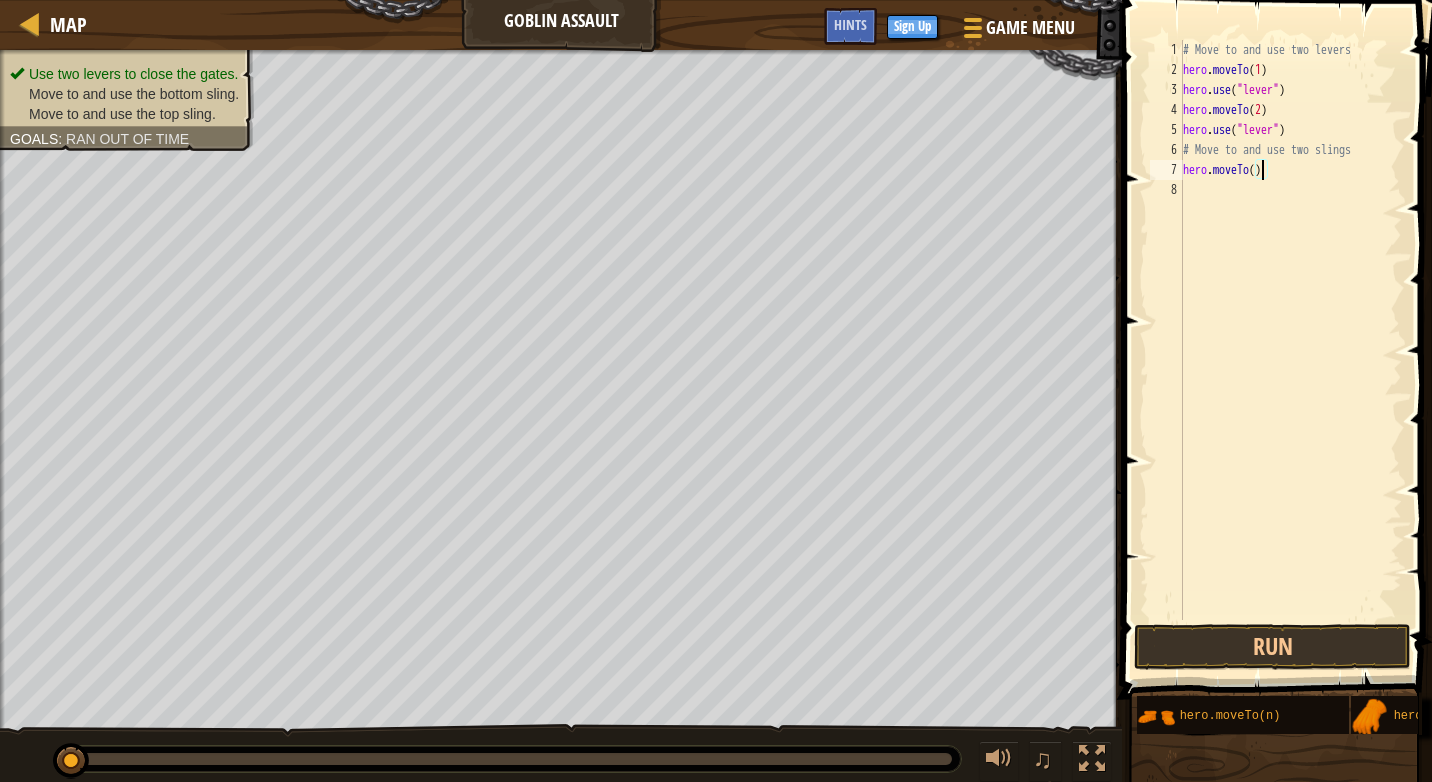 type on "hero.moveTo(4)" 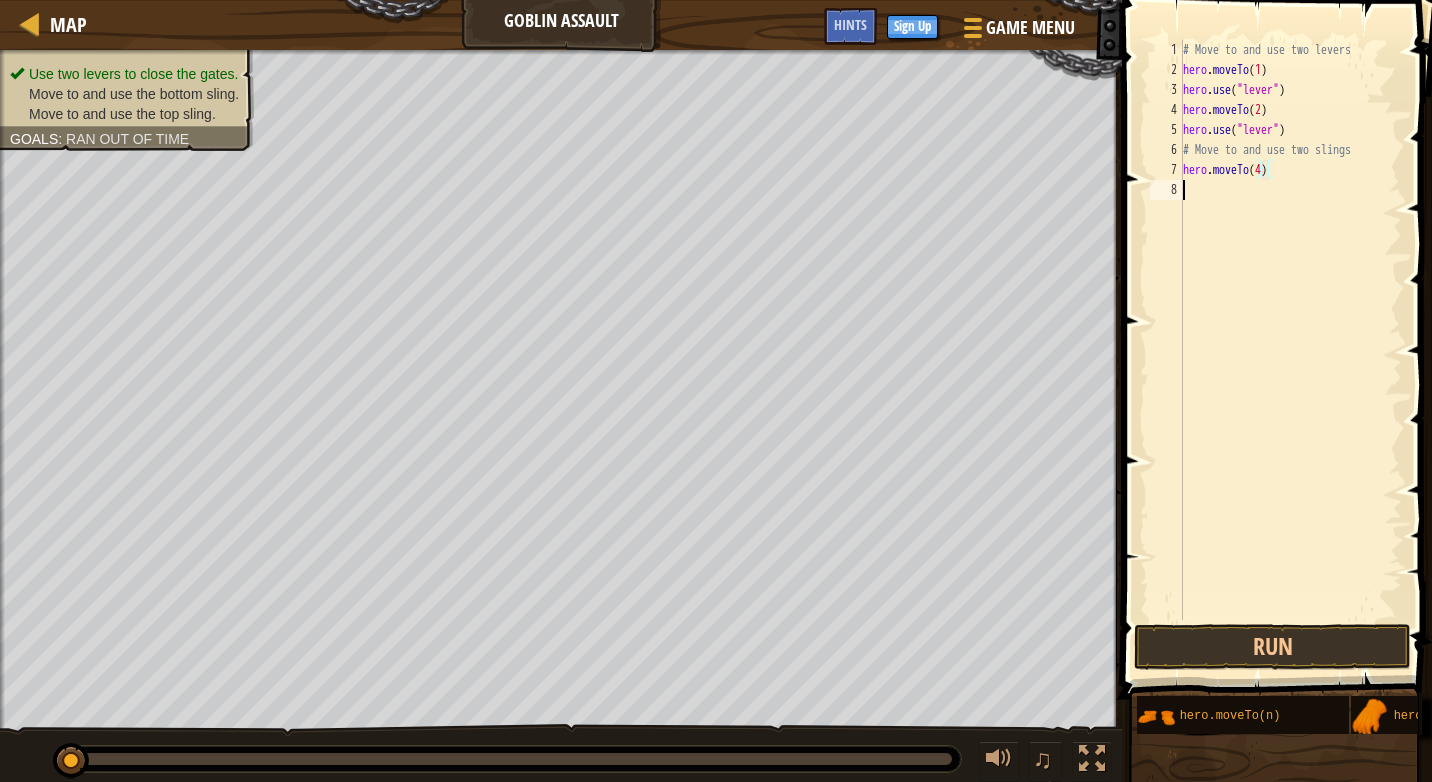 click on "# Move to and use two levers hero . moveTo ( 1 ) hero . use ( "lever" ) hero . moveTo ( 2 ) hero . use ( "lever" ) # Move to and use two slings hero . moveTo ( 4 )" at bounding box center [1290, 350] 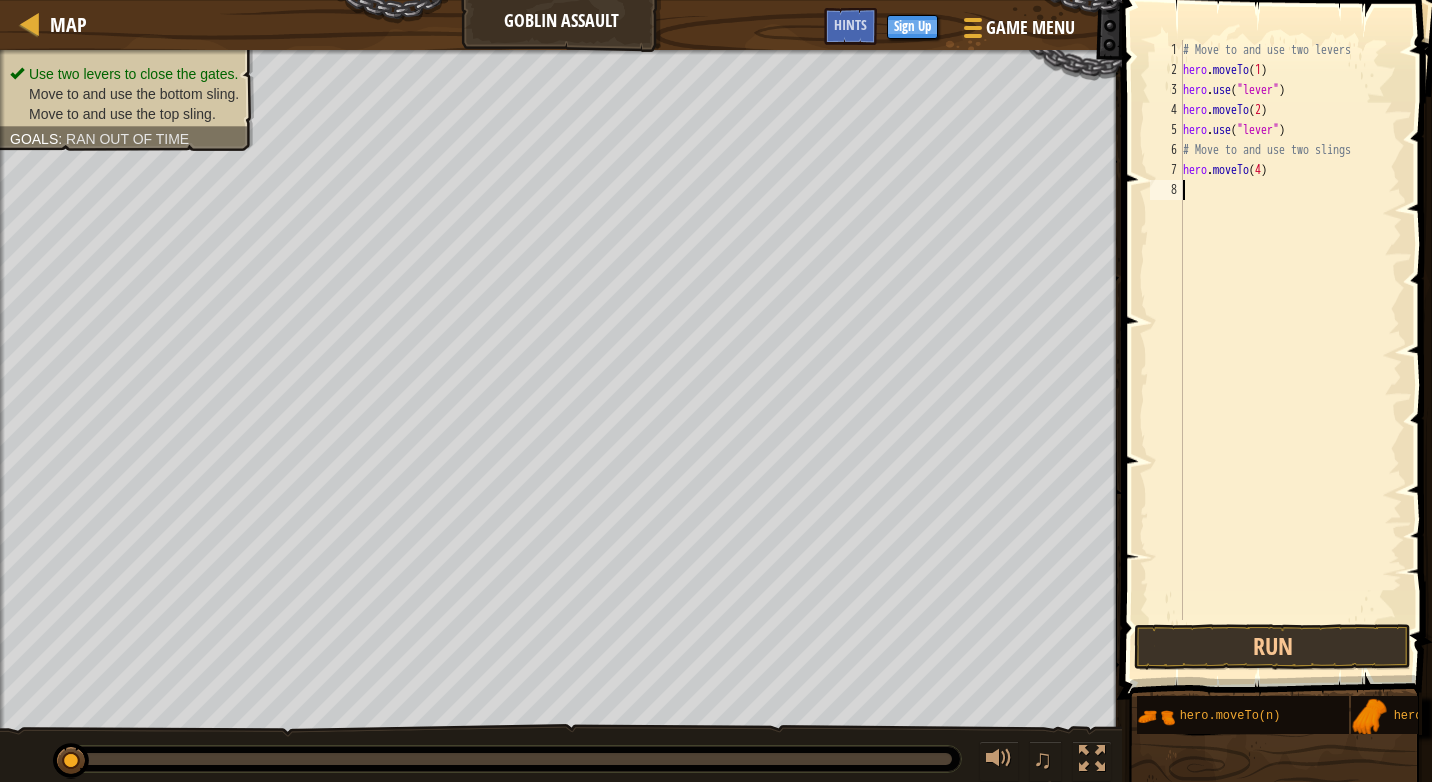 scroll, scrollTop: 9, scrollLeft: 0, axis: vertical 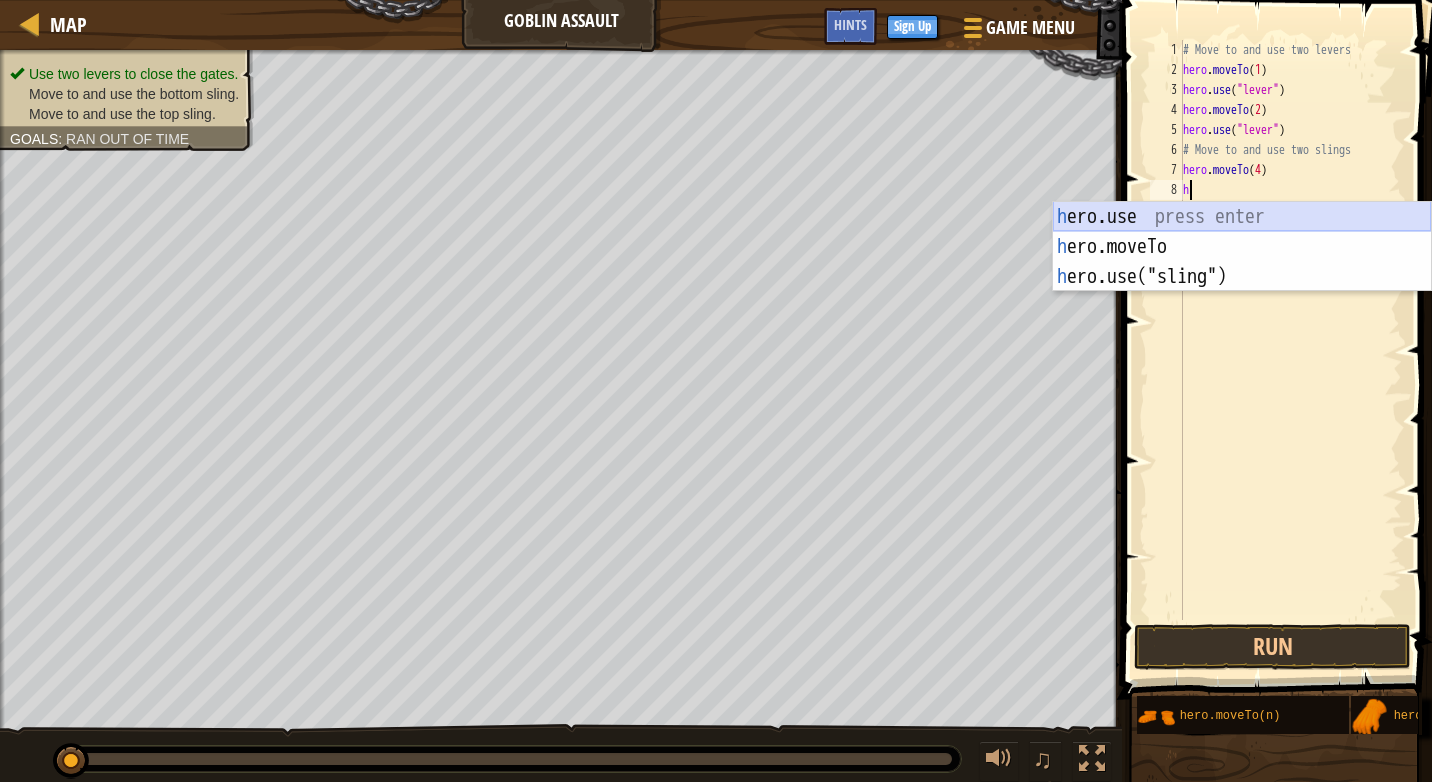 click on "h ero.use press enter h ero.moveTo press enter h ero.use("sling") press enter" at bounding box center [1242, 277] 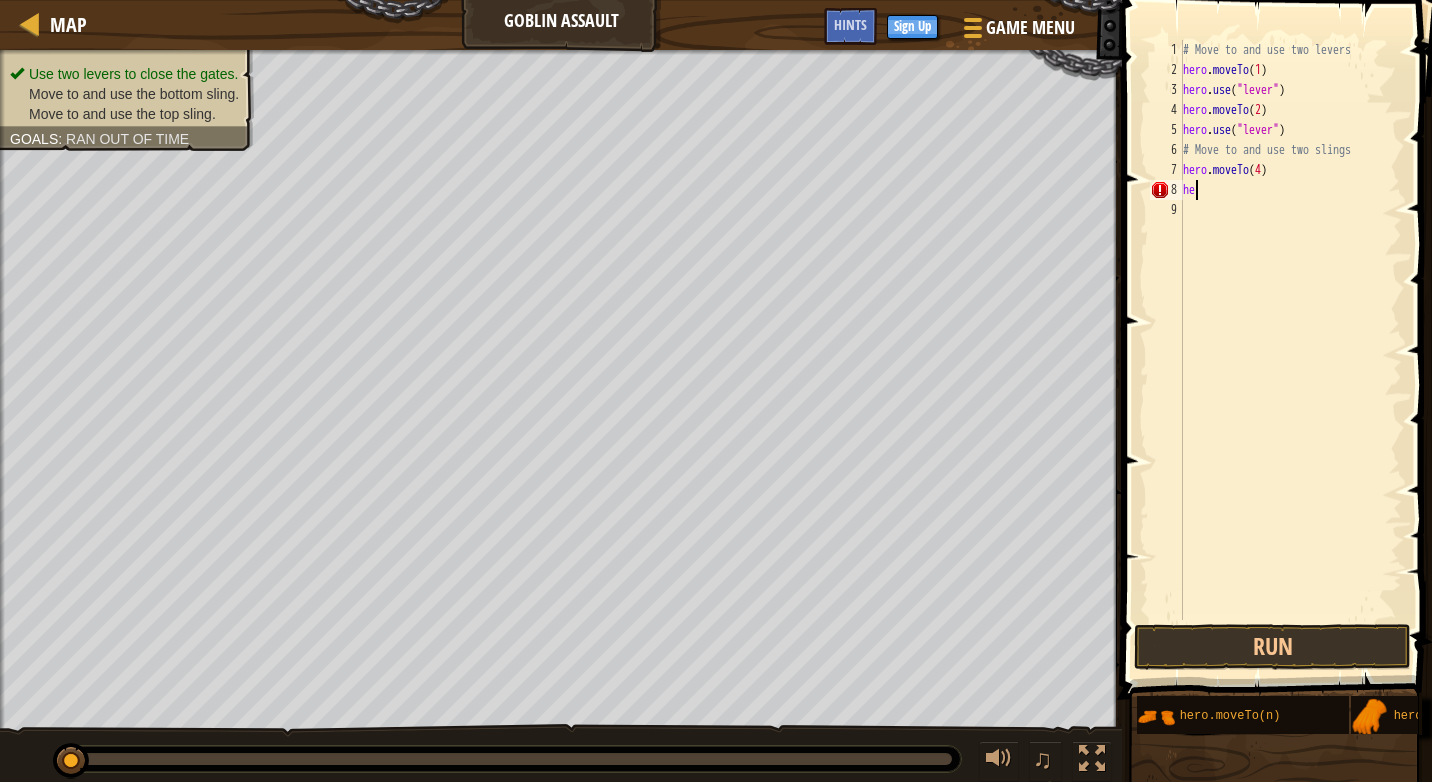 type on "h" 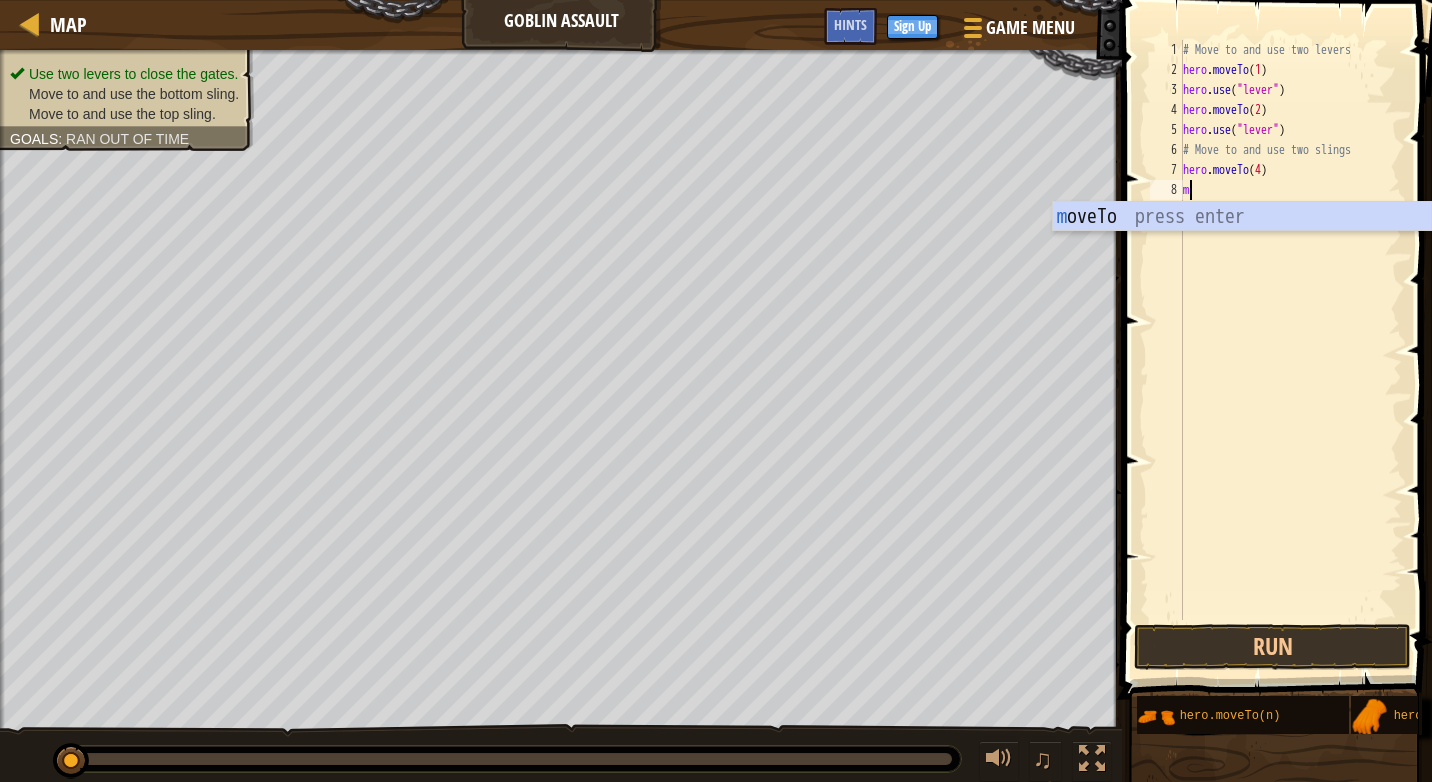 click on "m oveTo press enter" at bounding box center [1242, 247] 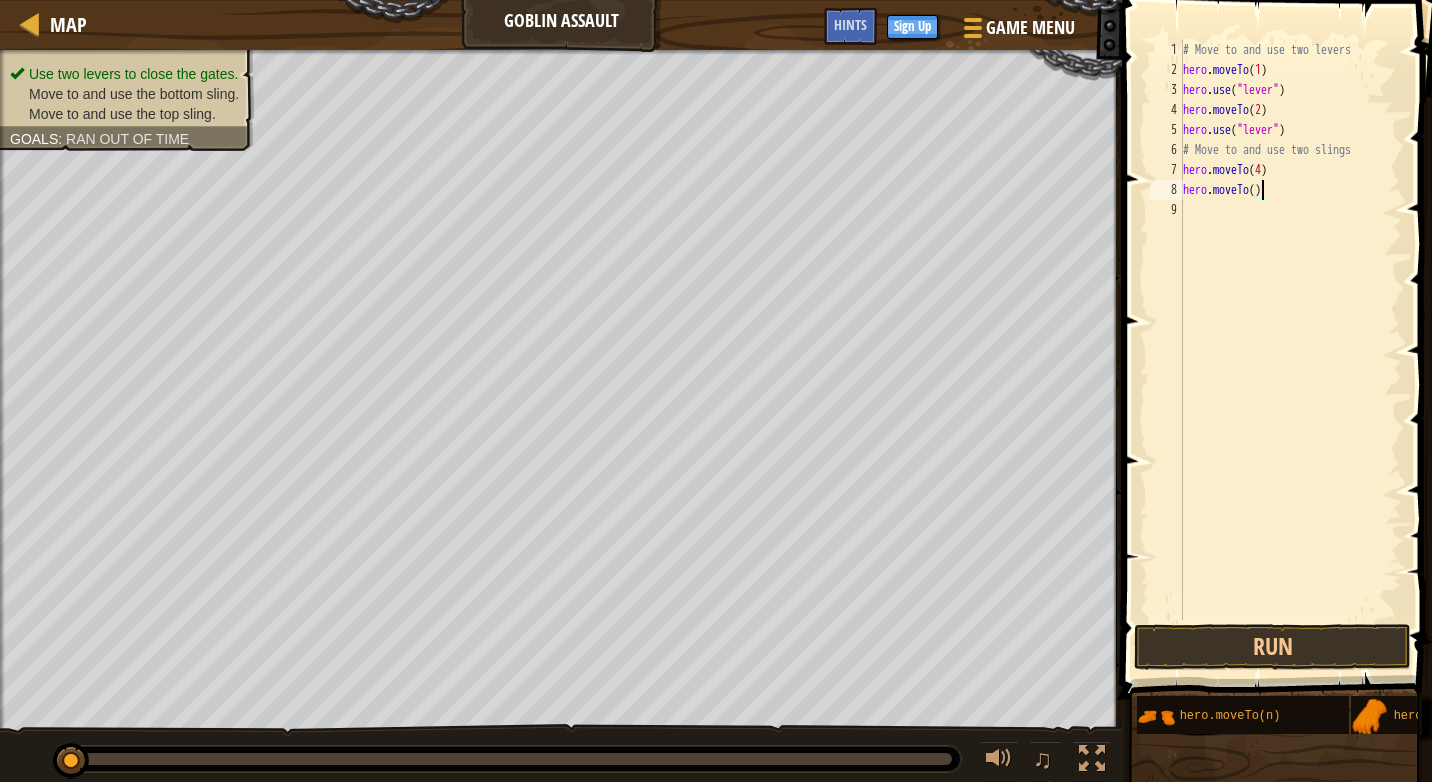 type on "hero.moveTo(3)" 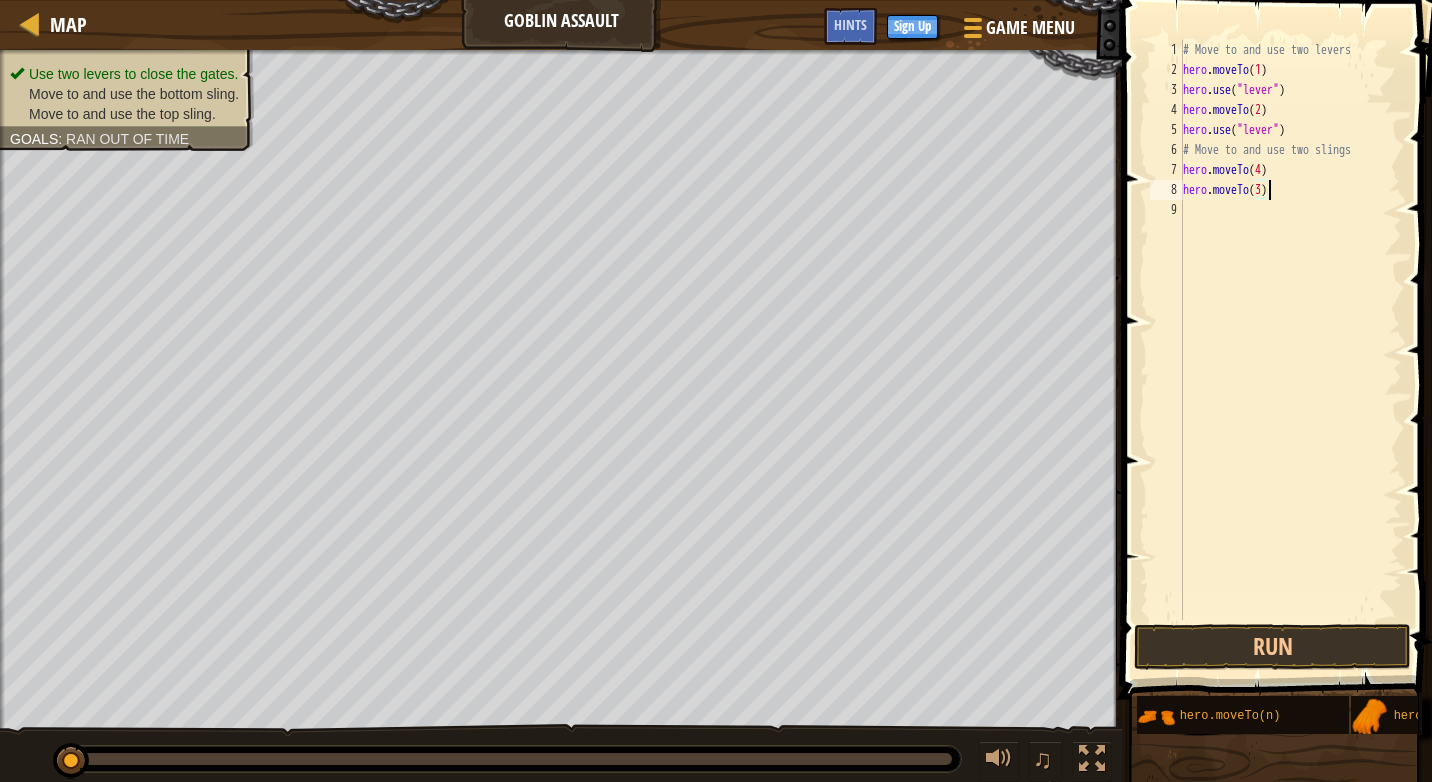scroll, scrollTop: 9, scrollLeft: 7, axis: both 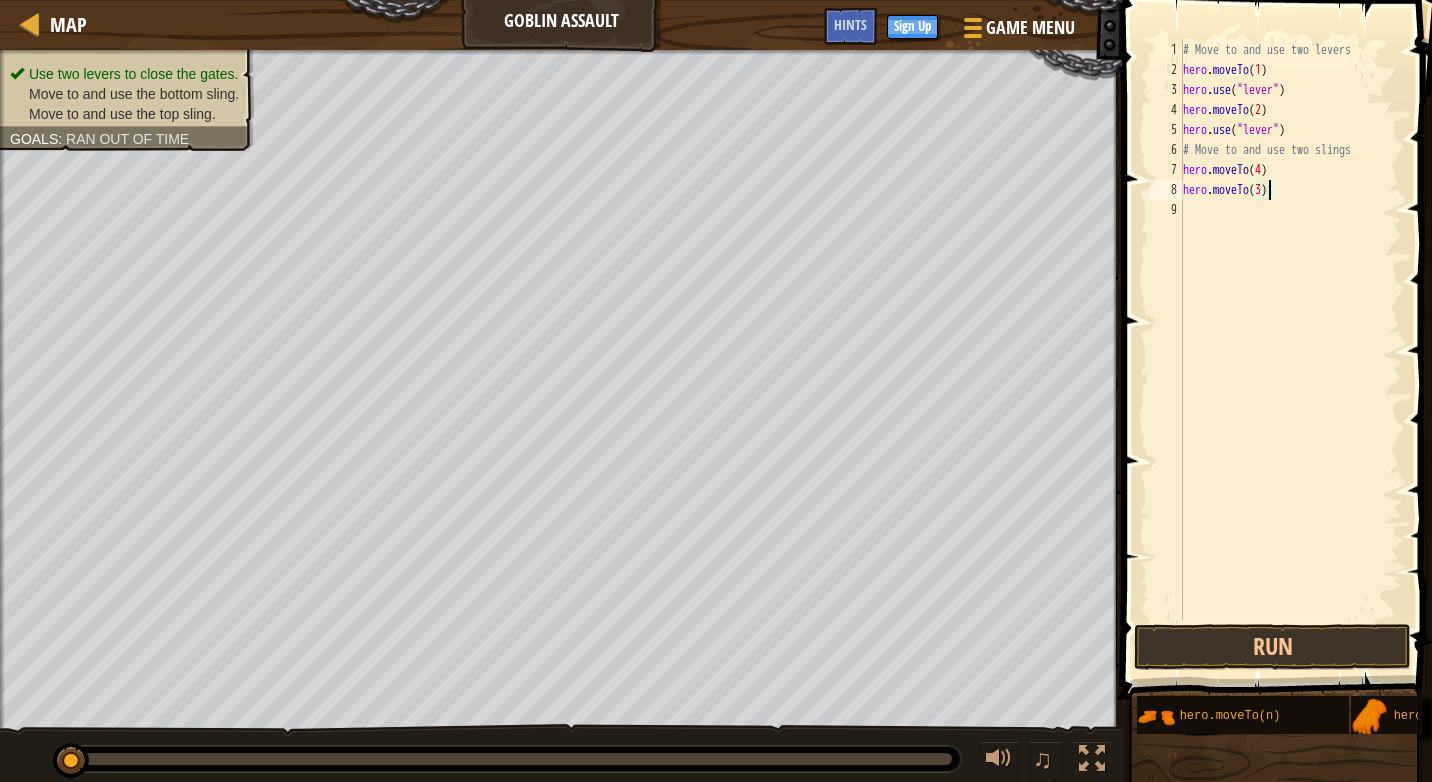 click on "# Move to and use two levers hero . moveTo ( 1 ) hero . use ( "lever" ) hero . moveTo ( 2 ) hero . use ( "lever" ) # Move to and use two slings hero . moveTo ( 4 ) hero . moveTo ( 3 )" at bounding box center [1290, 350] 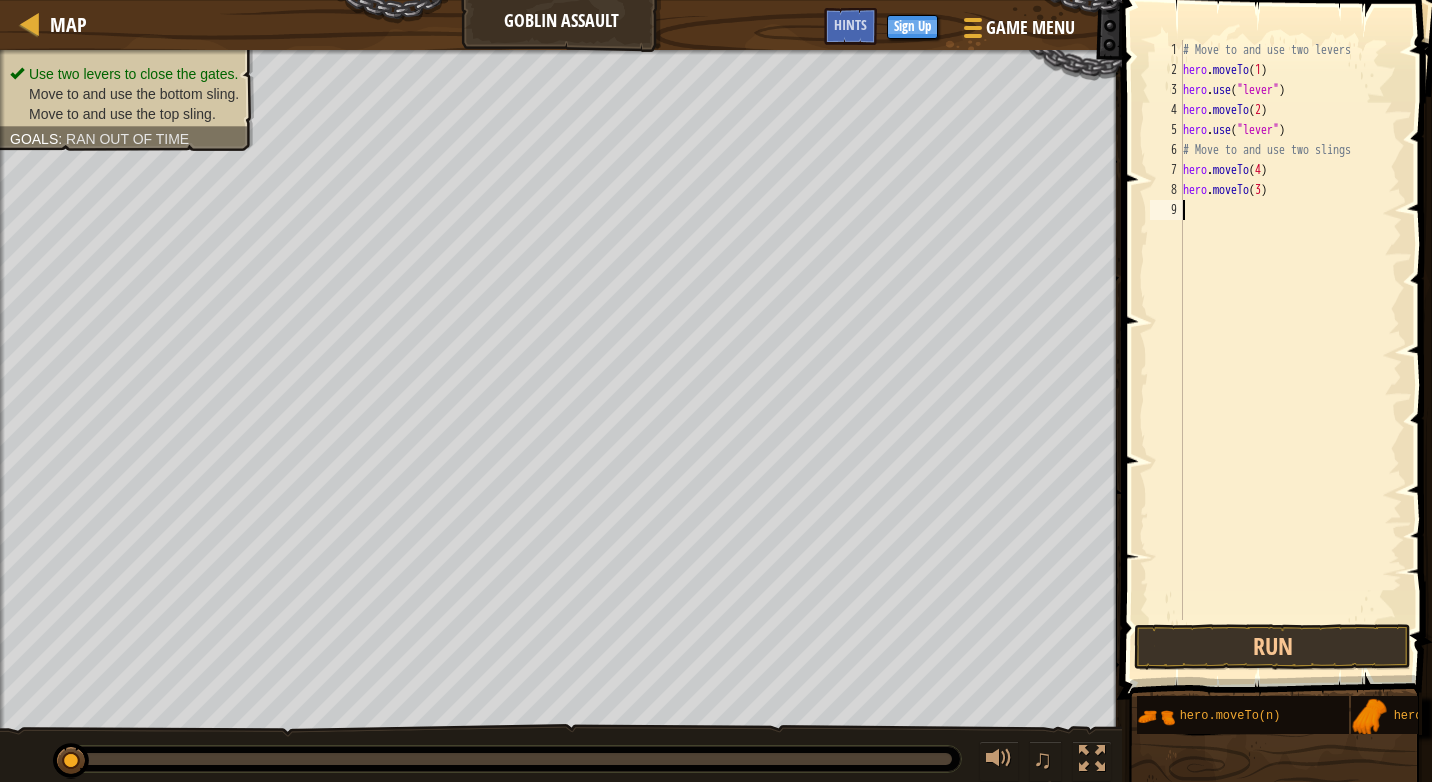 scroll, scrollTop: 9, scrollLeft: 0, axis: vertical 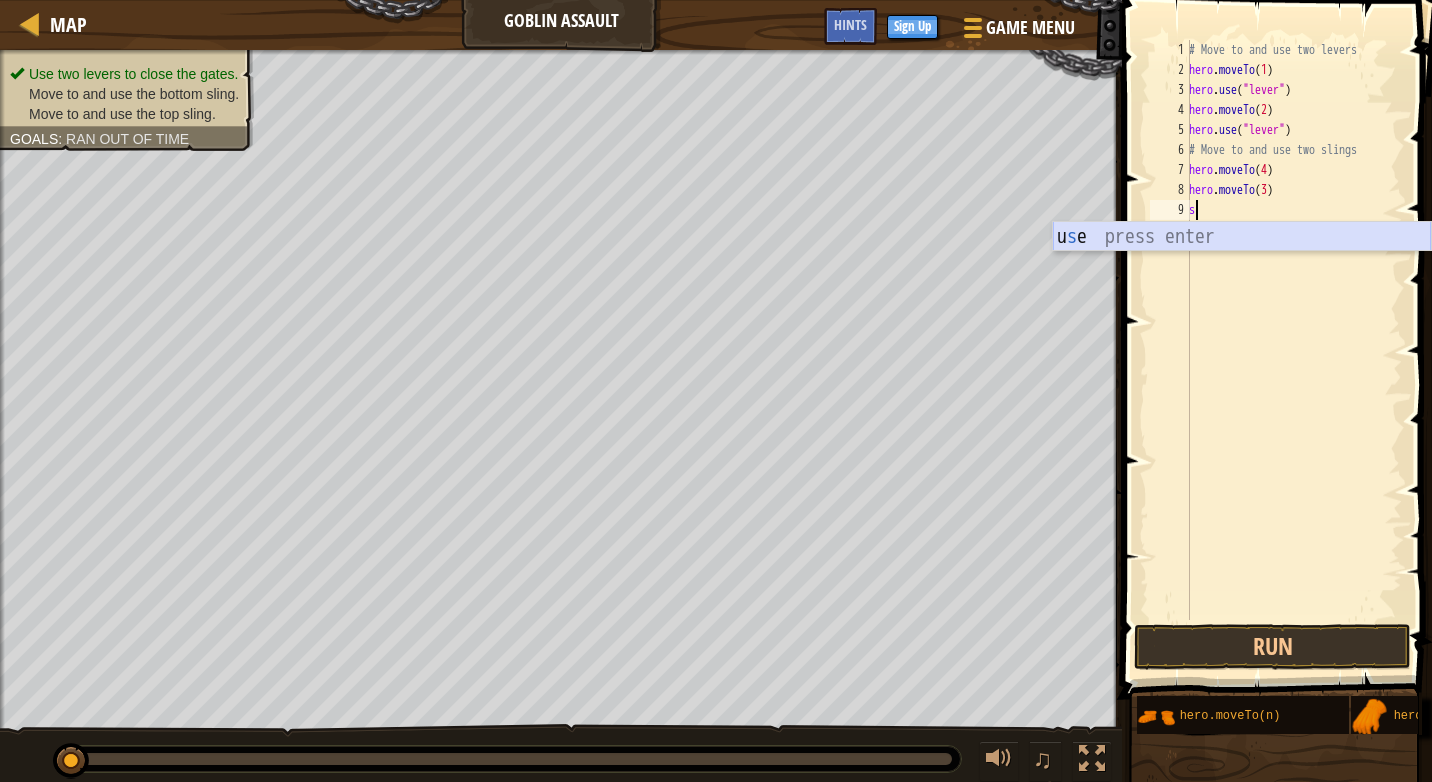 click on "u s e press enter" at bounding box center (1242, 267) 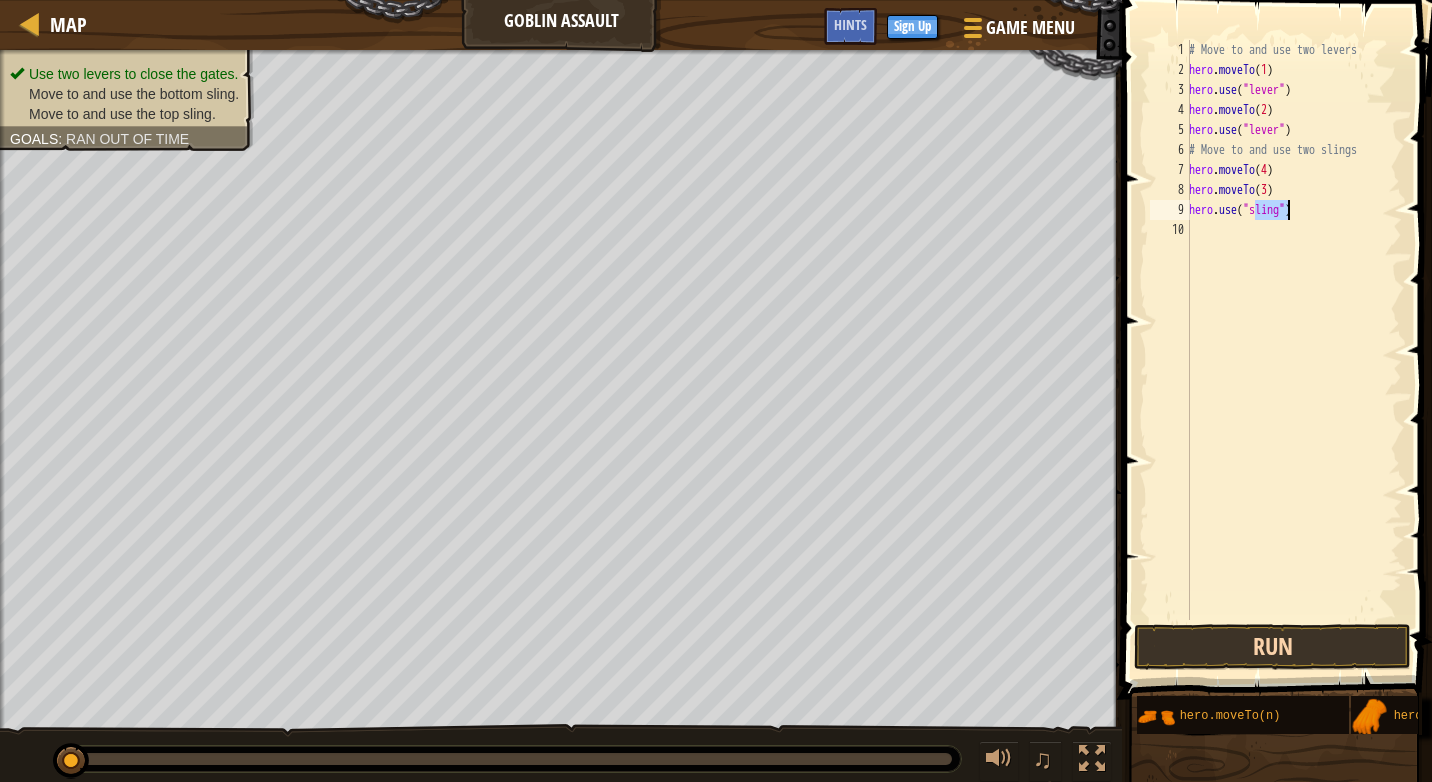 type on "hero.use("sling")" 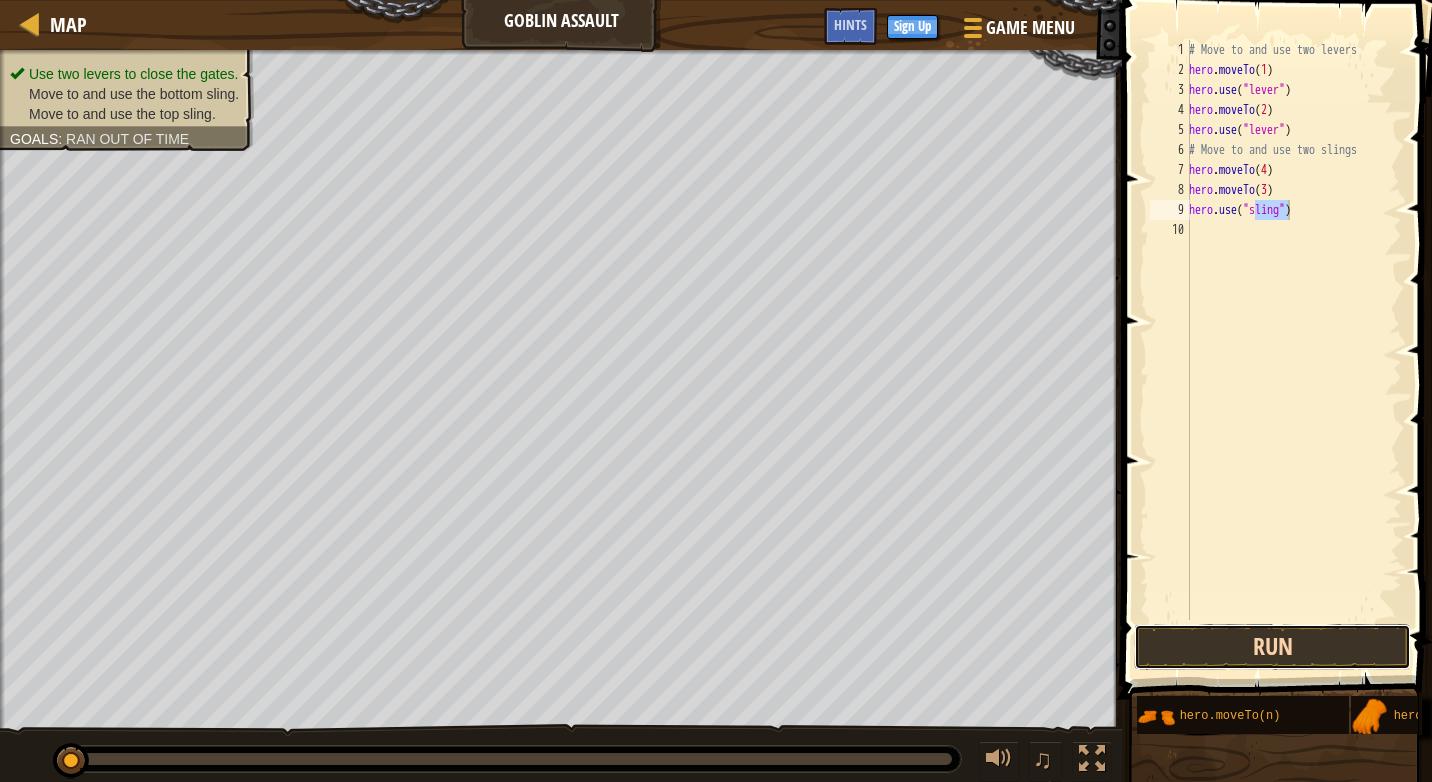 click on "Run" at bounding box center [1272, 647] 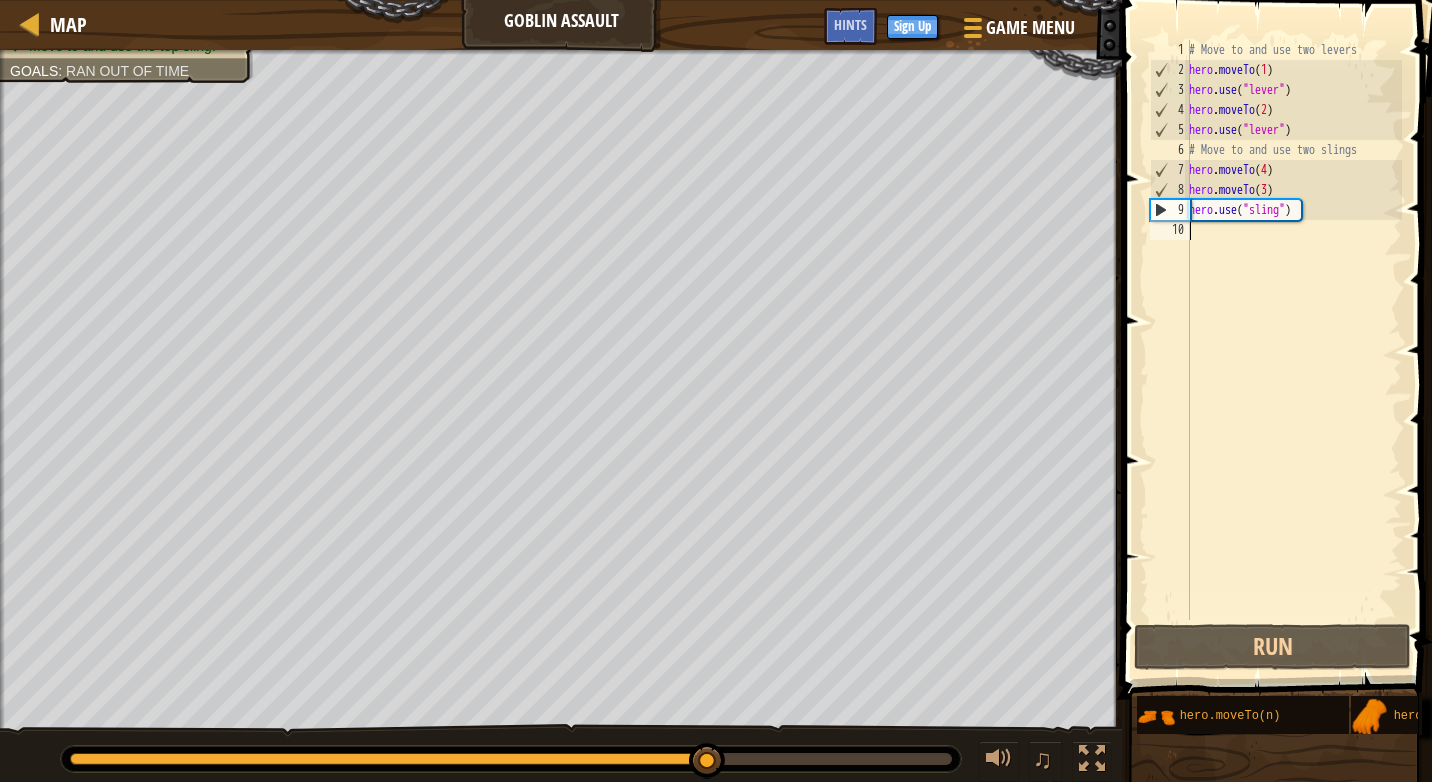 click on "# Move to and use two levers hero . moveTo ( 1 ) hero . use ( "lever" ) hero . moveTo ( 2 ) hero . use ( "lever" ) # Move to and use two slings hero . moveTo ( 4 ) hero . moveTo ( 3 ) hero . use ( "sling" )" at bounding box center (1293, 350) 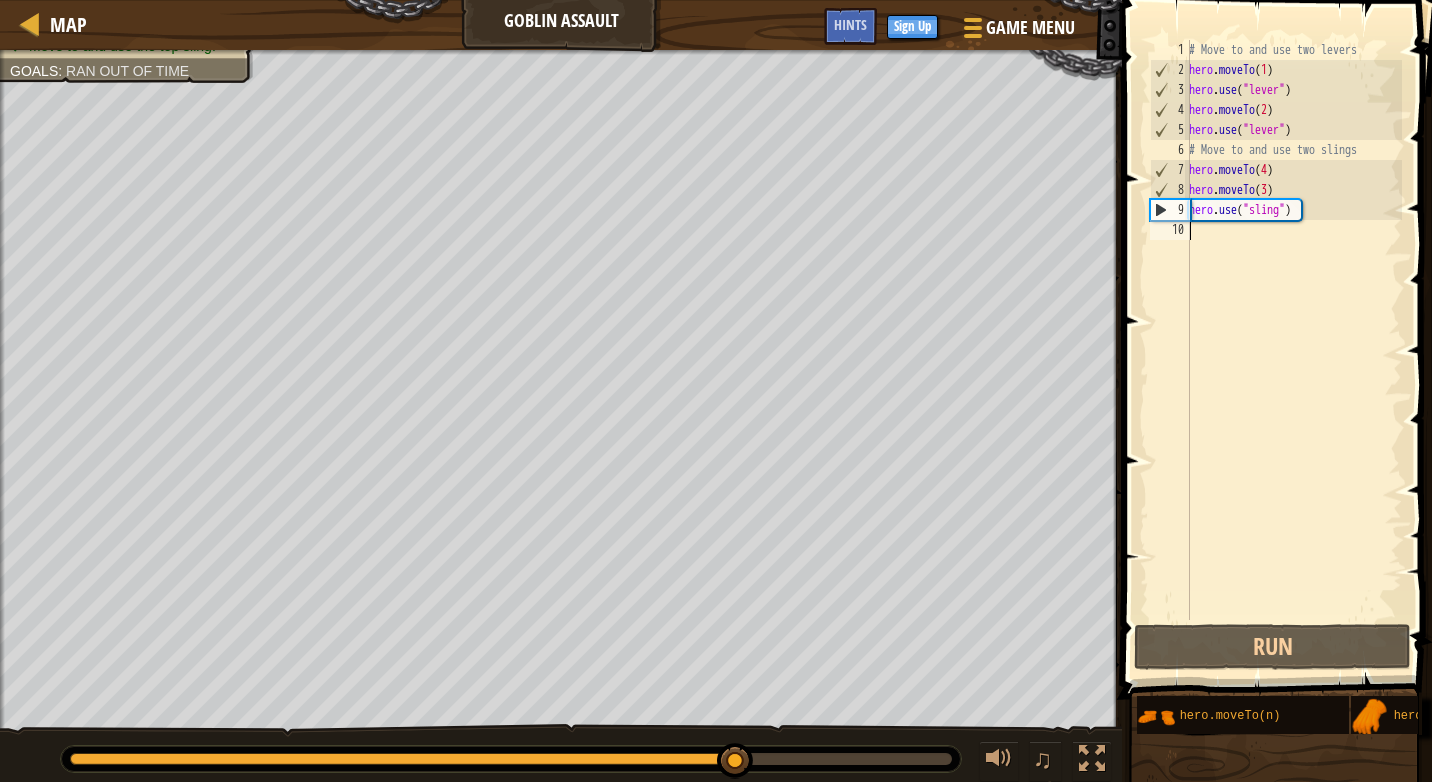 type on "4" 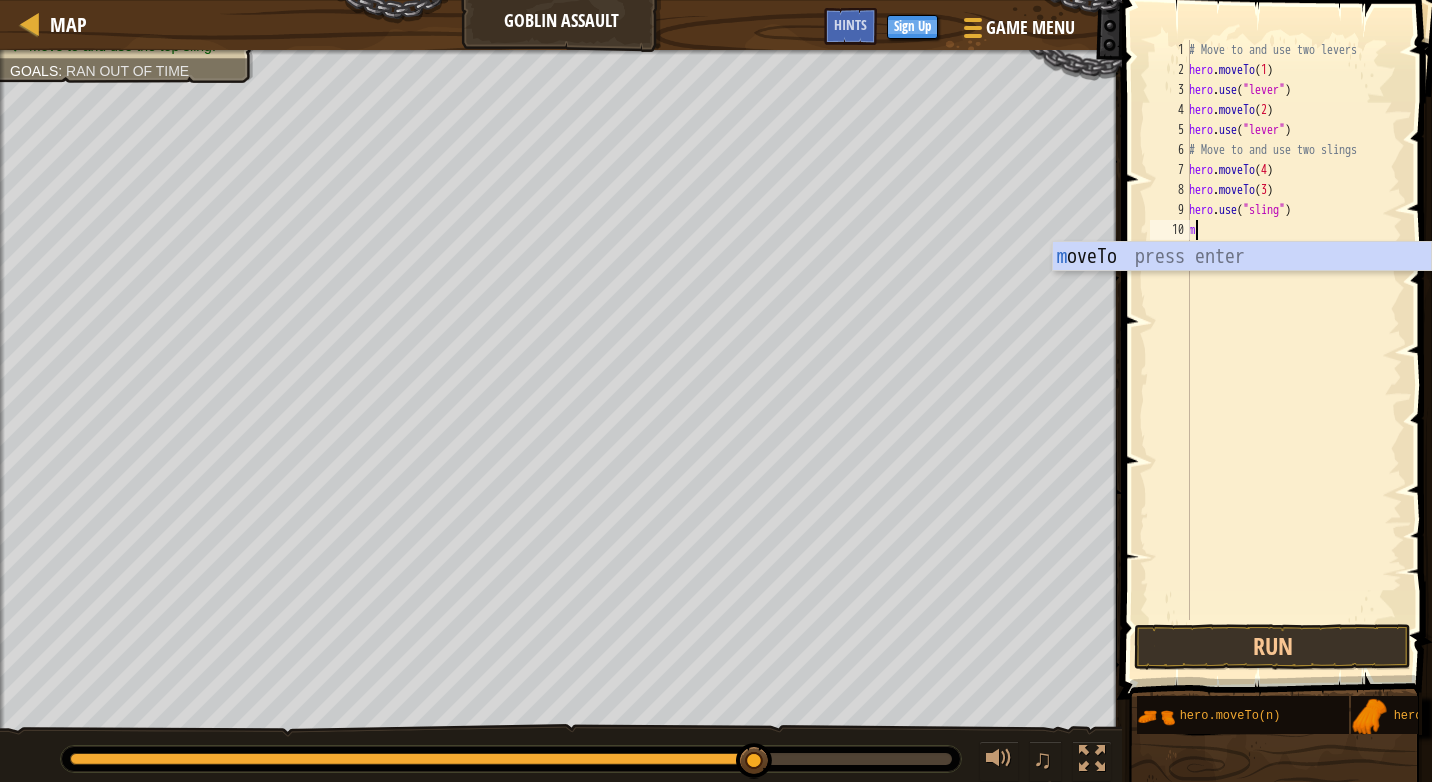 click on "m oveTo press enter" at bounding box center (1242, 287) 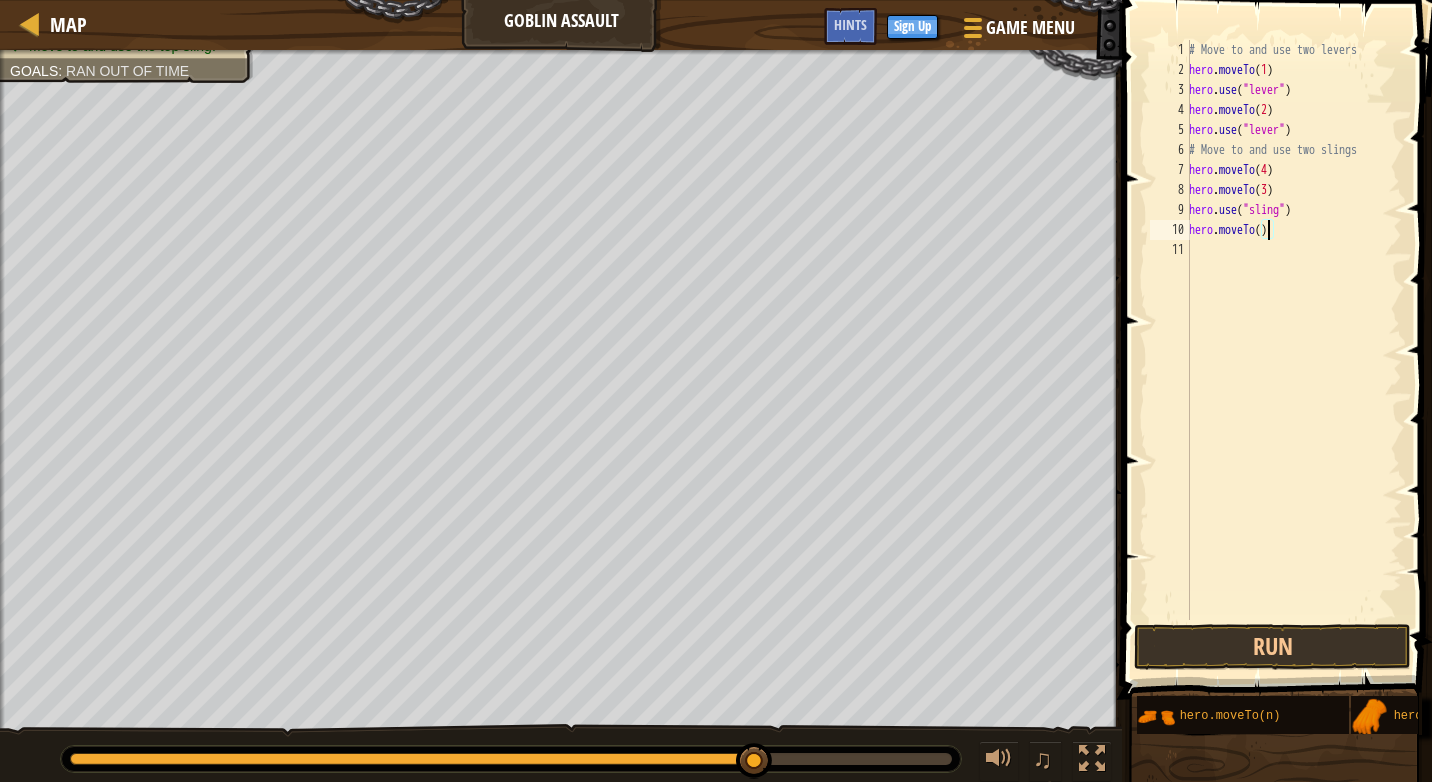 type on "hero.moveTo(4)" 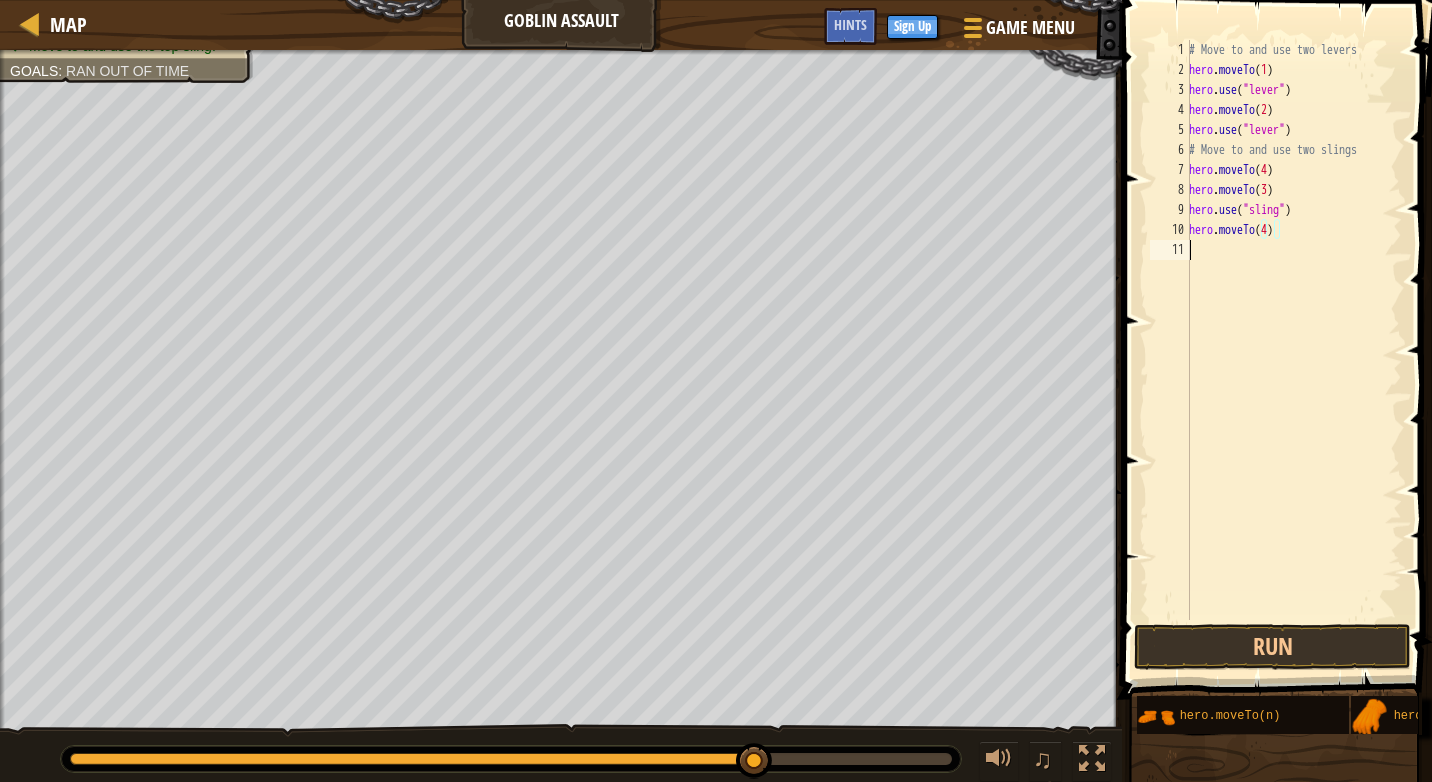click on "# Move to and use two levers hero . moveTo ( 1 ) hero . use ( "lever" ) hero . moveTo ( 2 ) hero . use ( "lever" ) # Move to and use two slings hero . moveTo ( 4 ) hero . moveTo ( 3 ) hero . use ( "sling" ) hero . moveTo ( 4 )" at bounding box center (1293, 350) 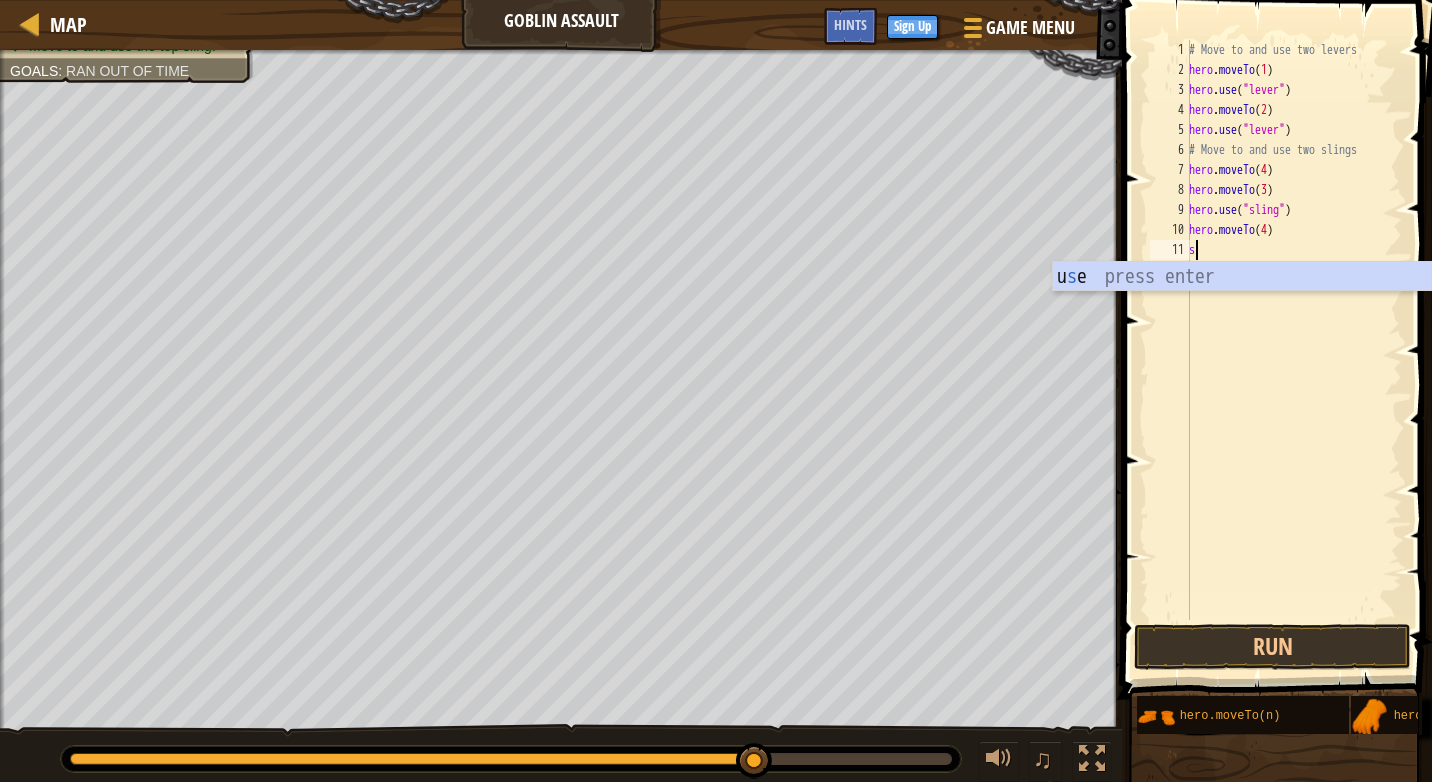 click on "u s e press enter" at bounding box center (1242, 307) 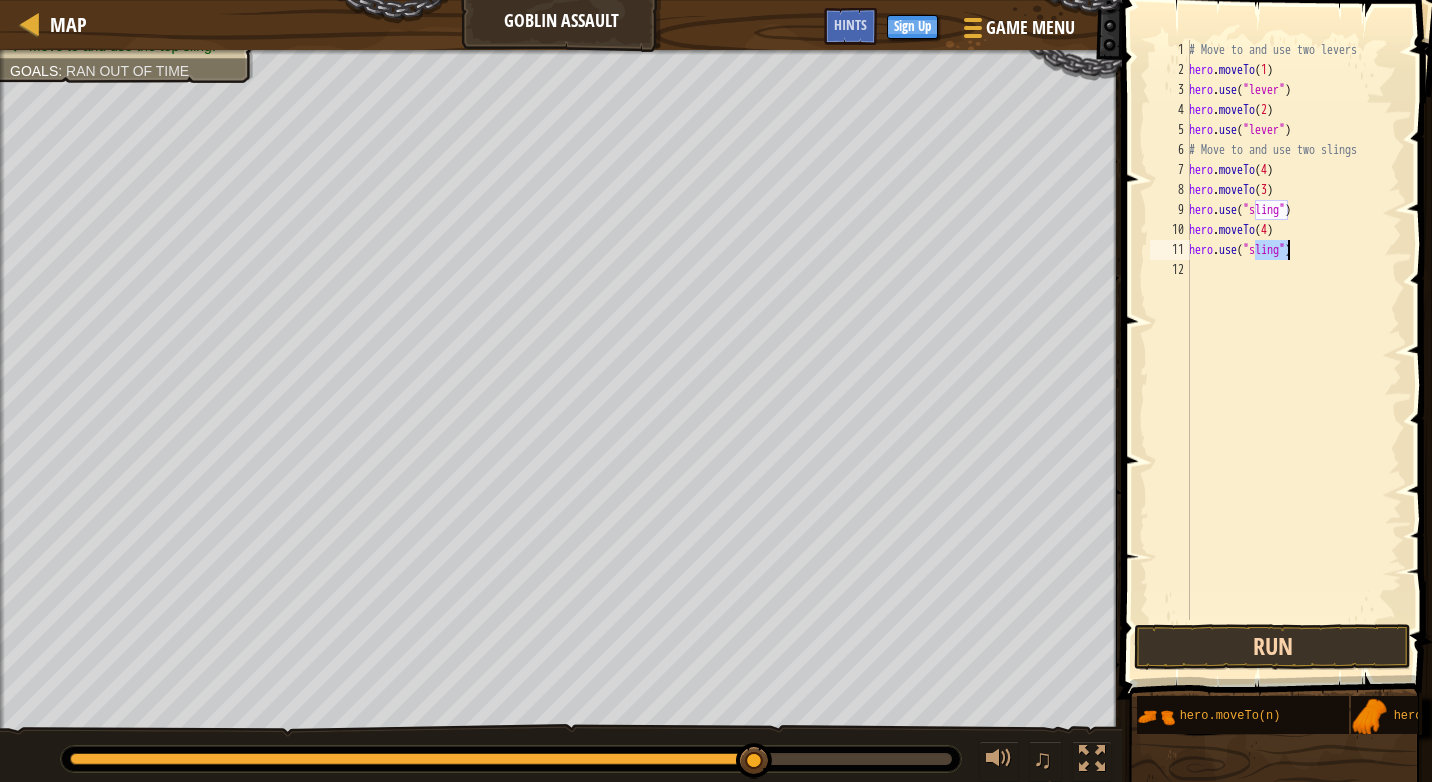 type on "hero.use("sling")" 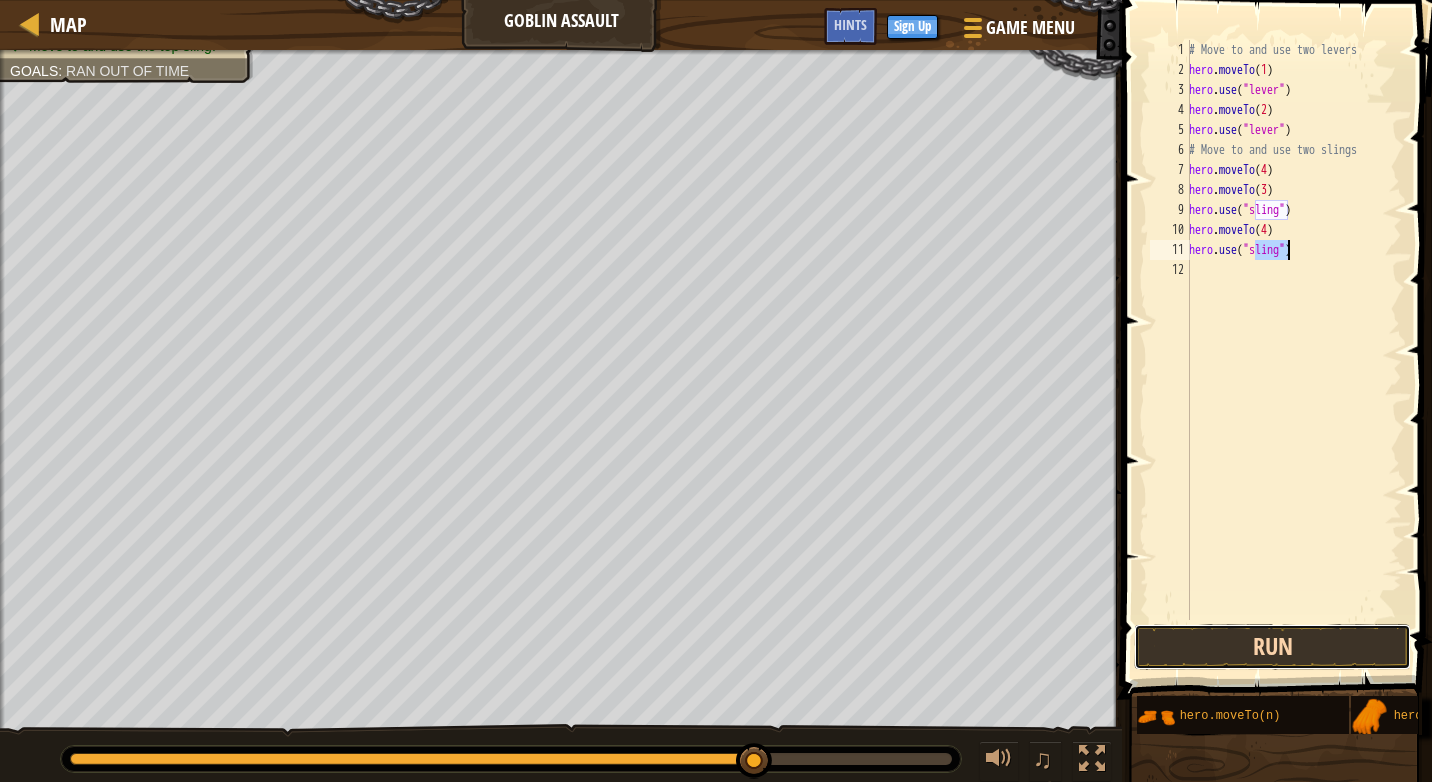 click on "Run" at bounding box center (1272, 647) 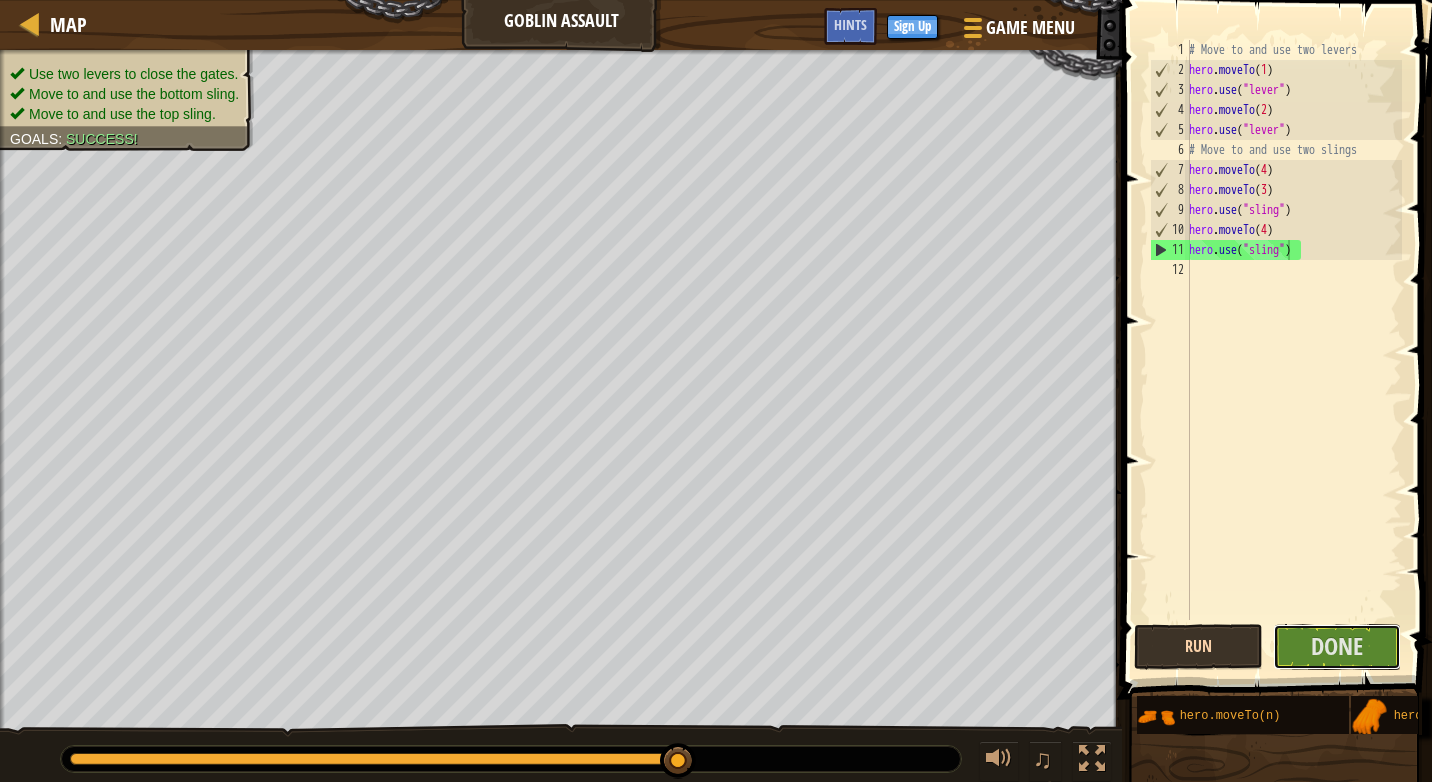 click on "Done" at bounding box center [1337, 647] 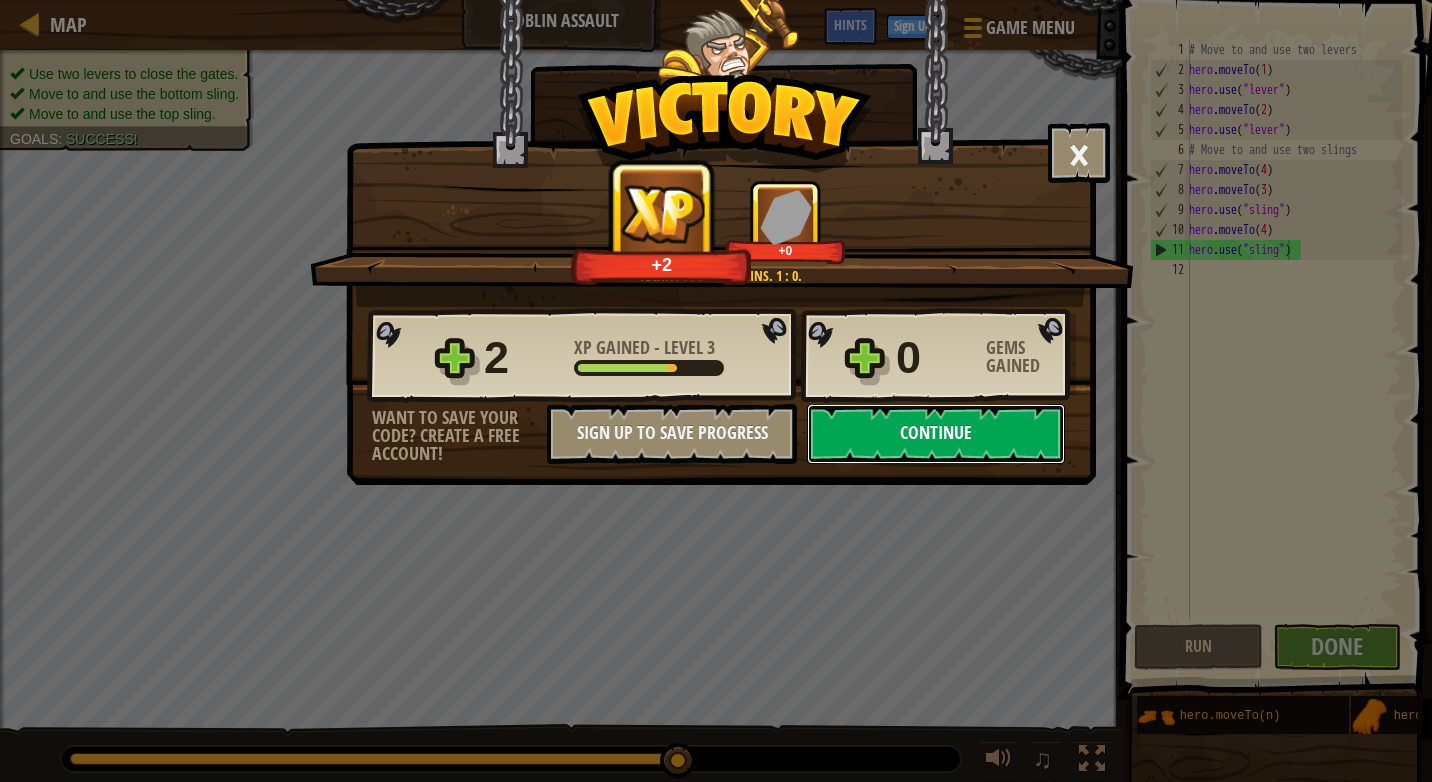 click on "Continue" at bounding box center [936, 434] 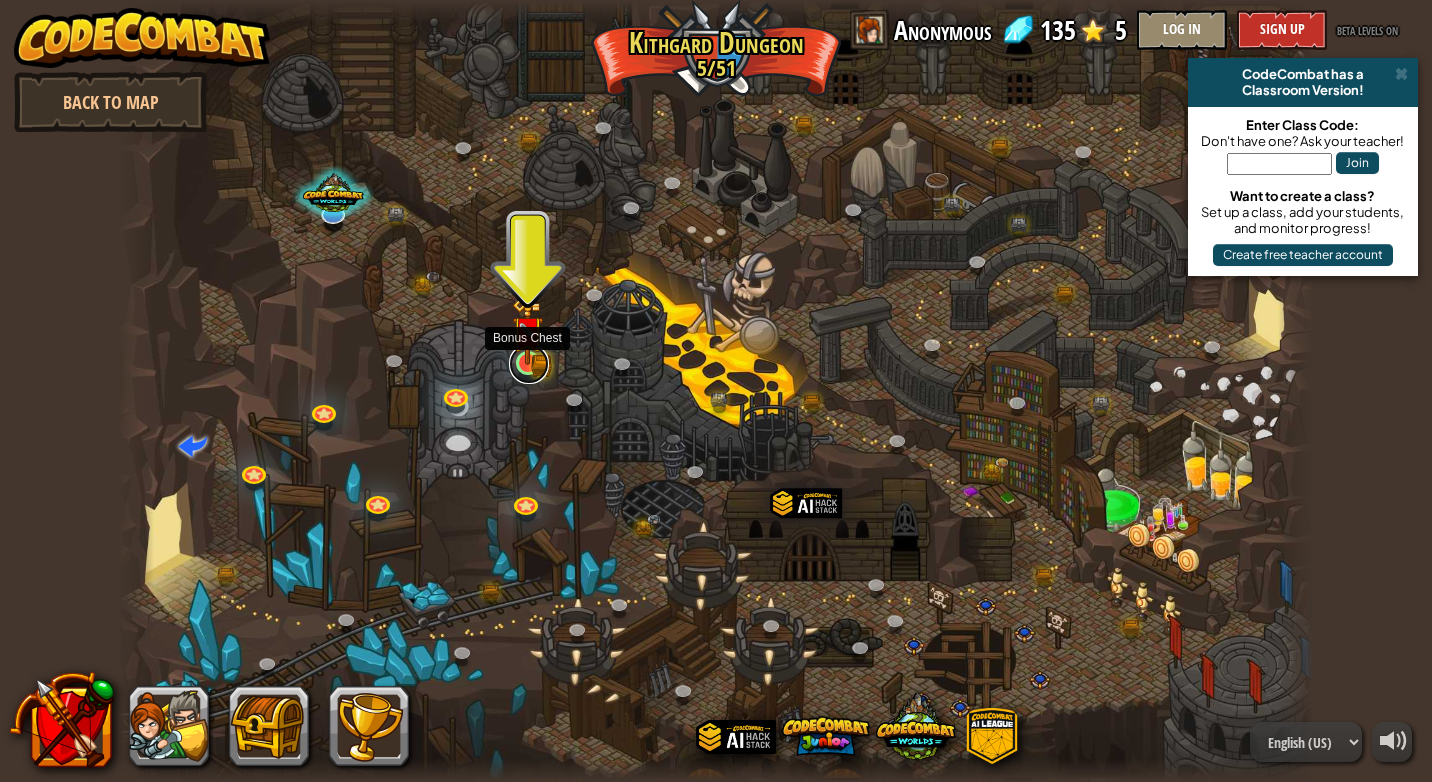 click at bounding box center [529, 364] 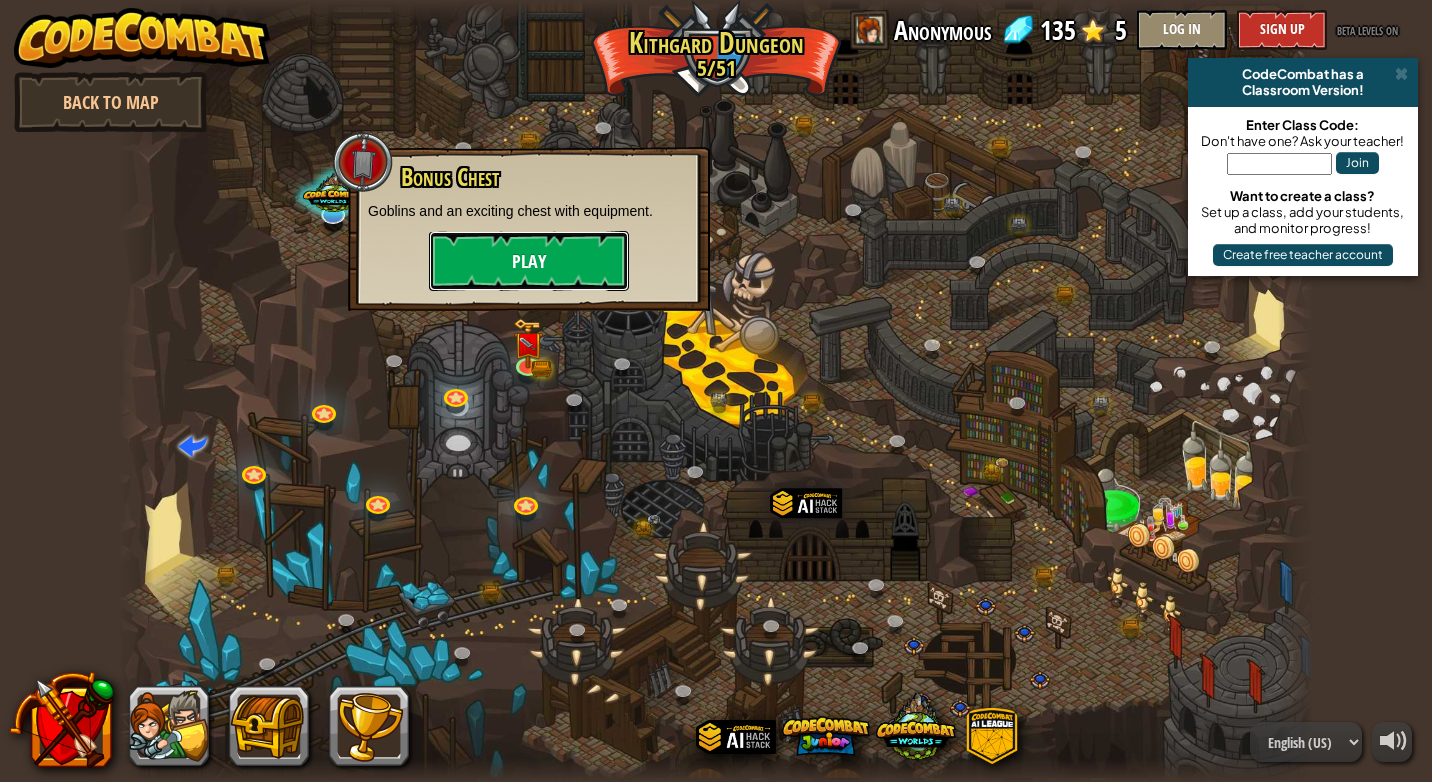 click on "Play" at bounding box center (529, 261) 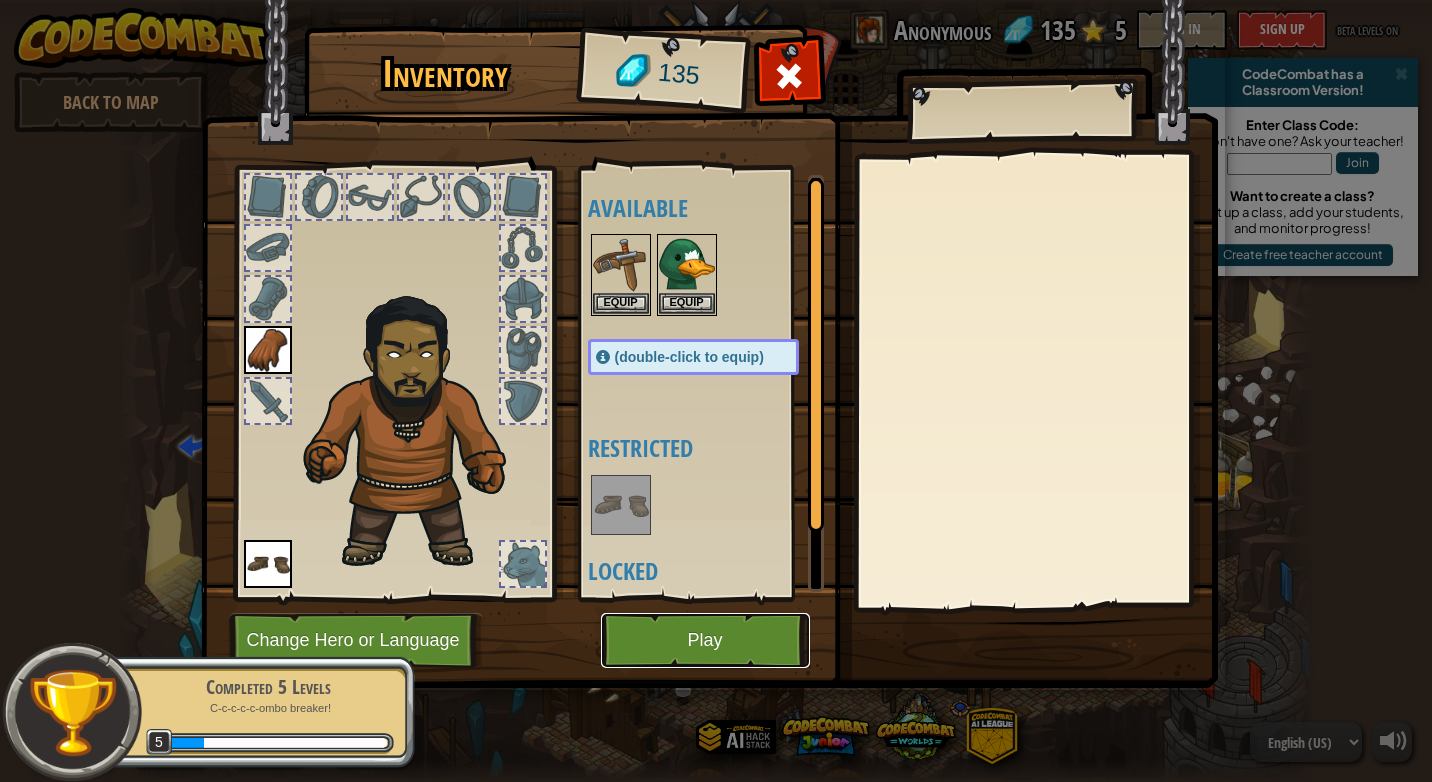 click on "Play" at bounding box center (705, 640) 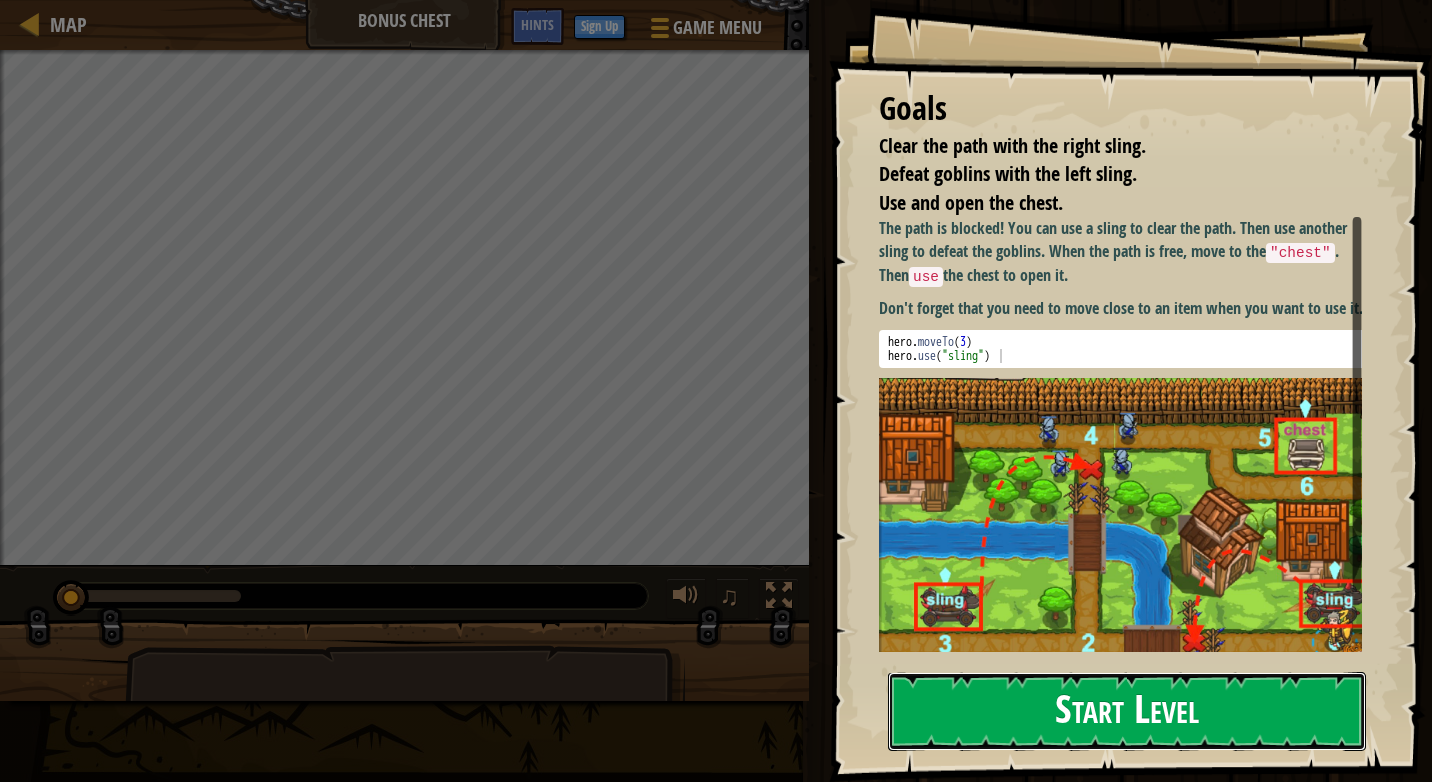 click on "Start Level" at bounding box center (1127, 711) 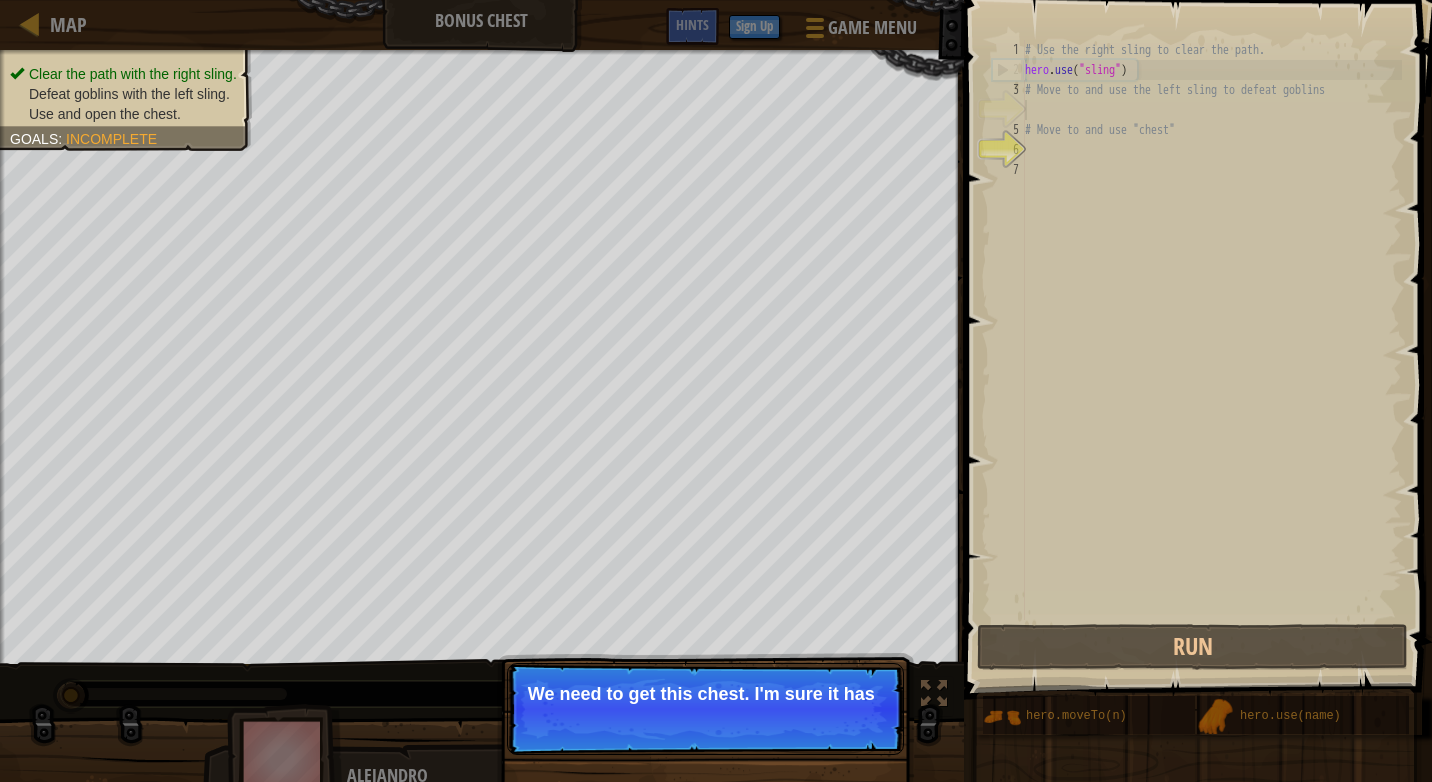 click on "Skip (esc) Continue  We need to get this chest. I'm sure it has" at bounding box center (705, 811) 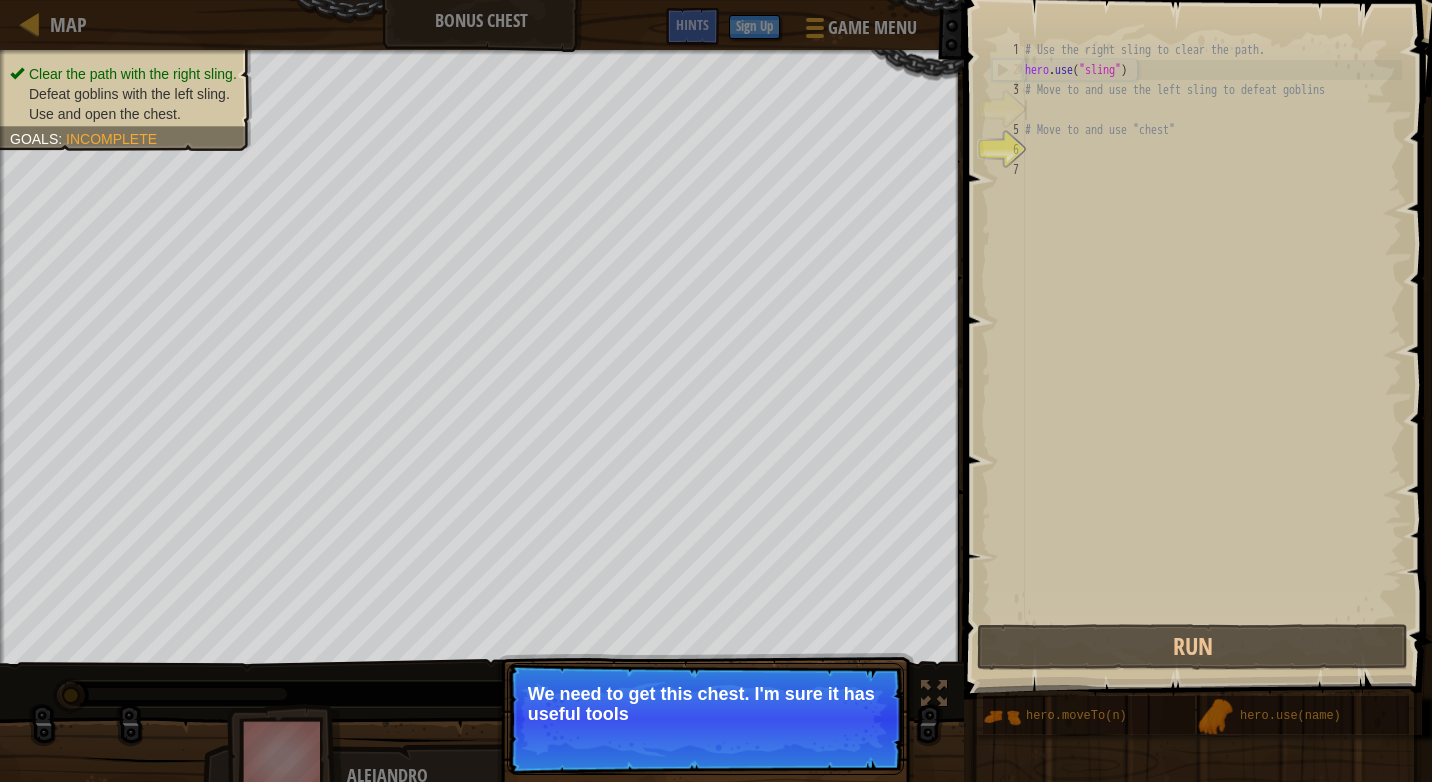 click on "Skip (esc) Continue  We need to get this chest. I'm sure it has useful tools" at bounding box center (705, 719) 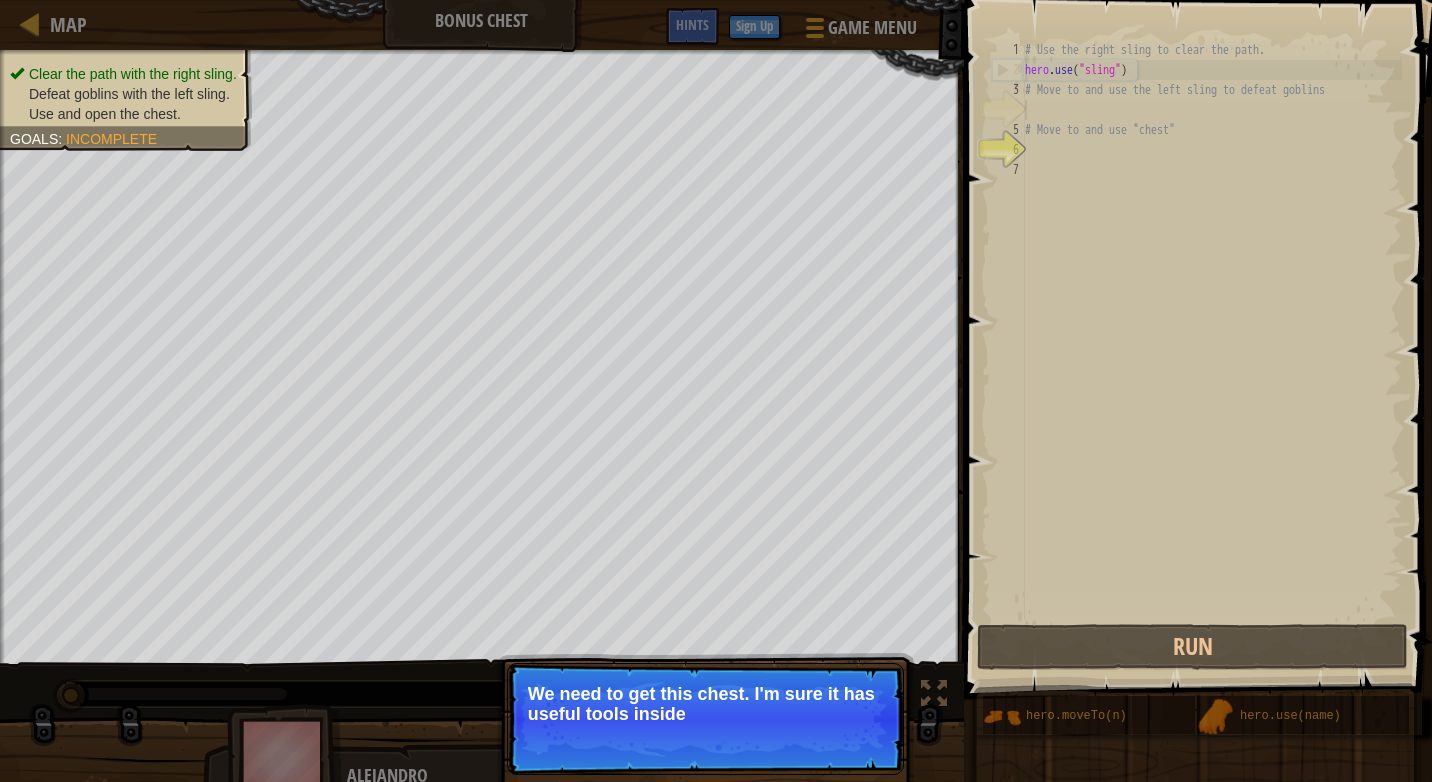 click on "Skip (esc) Continue  We need to get this chest. I'm sure it has useful tools inside" at bounding box center (705, 719) 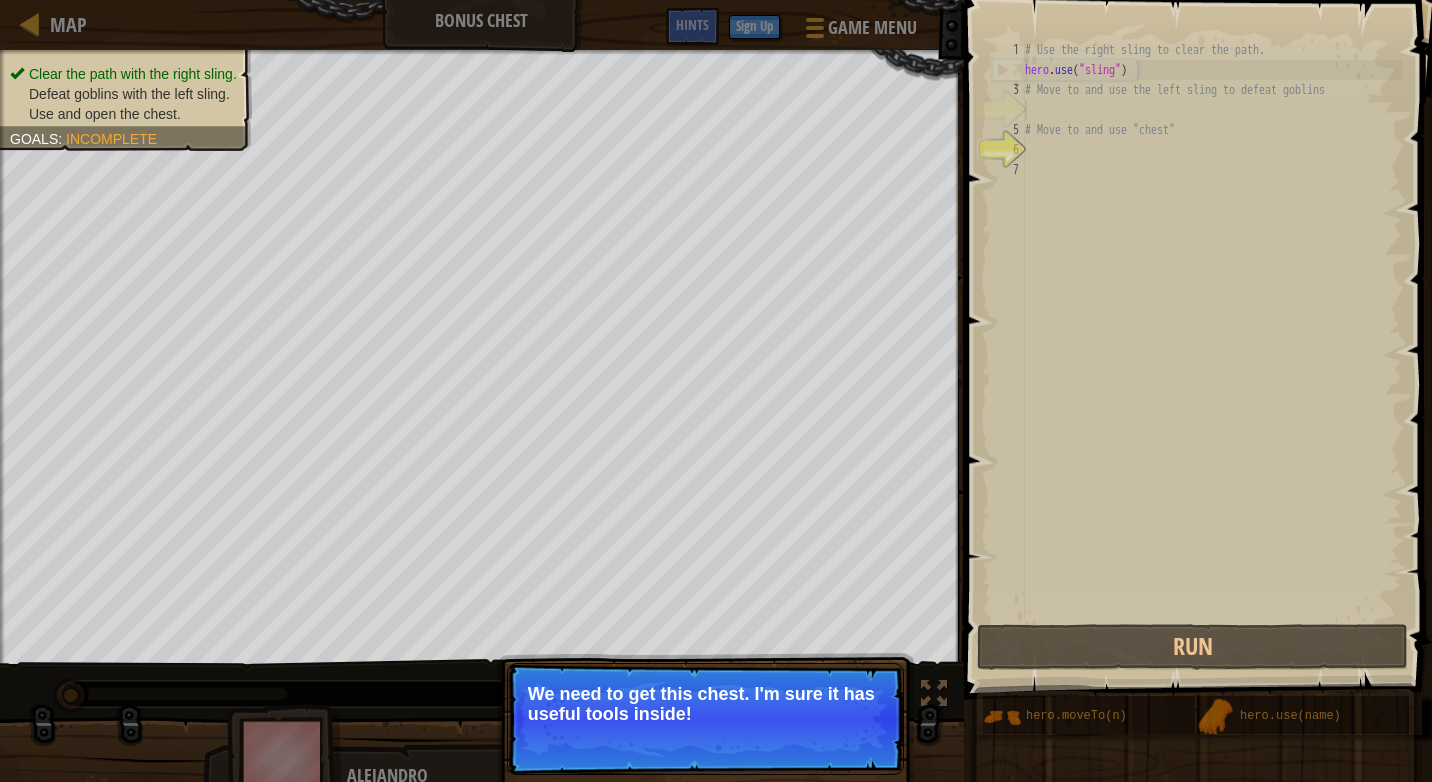 click on "Skip (esc)" at bounding box center (763, 741) 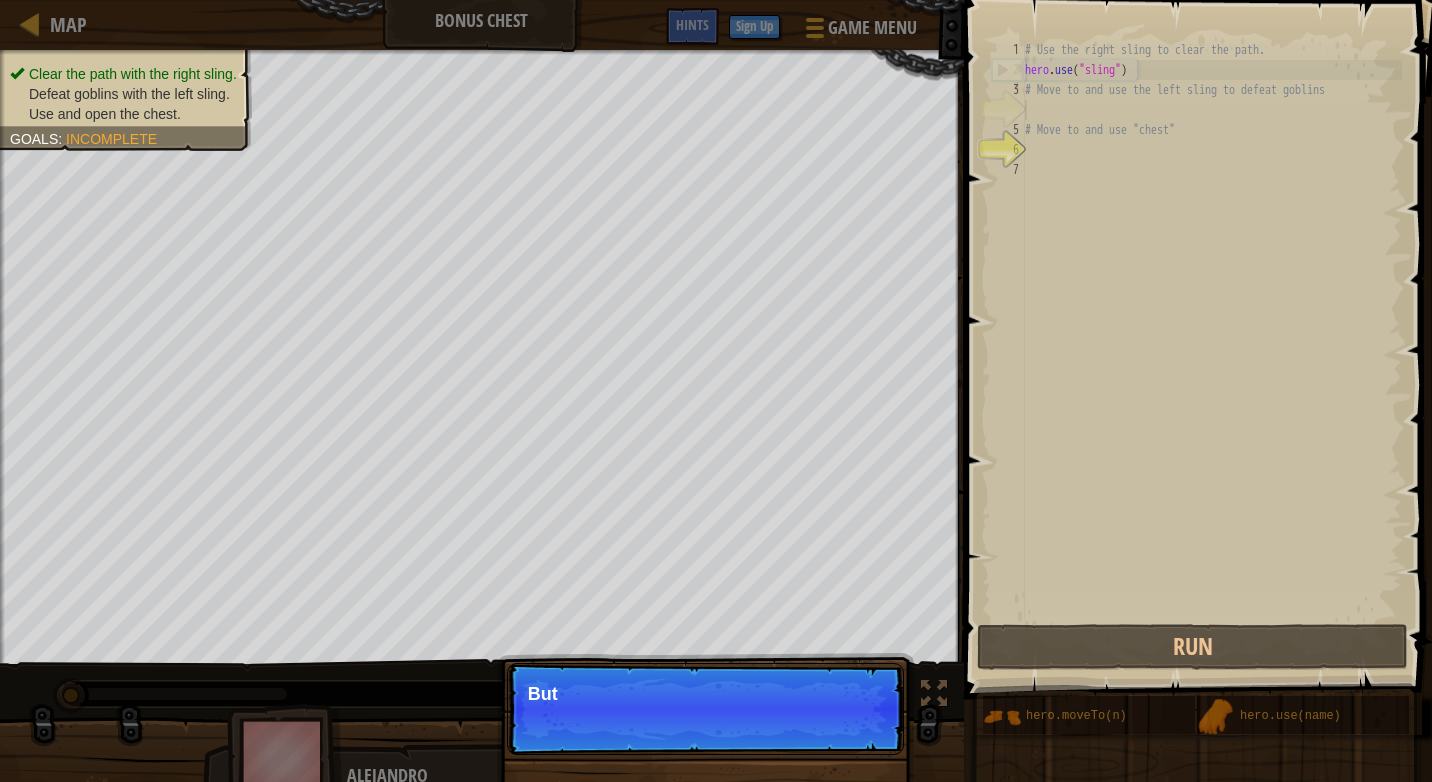 click on "Skip (esc) Continue  But" at bounding box center [705, 709] 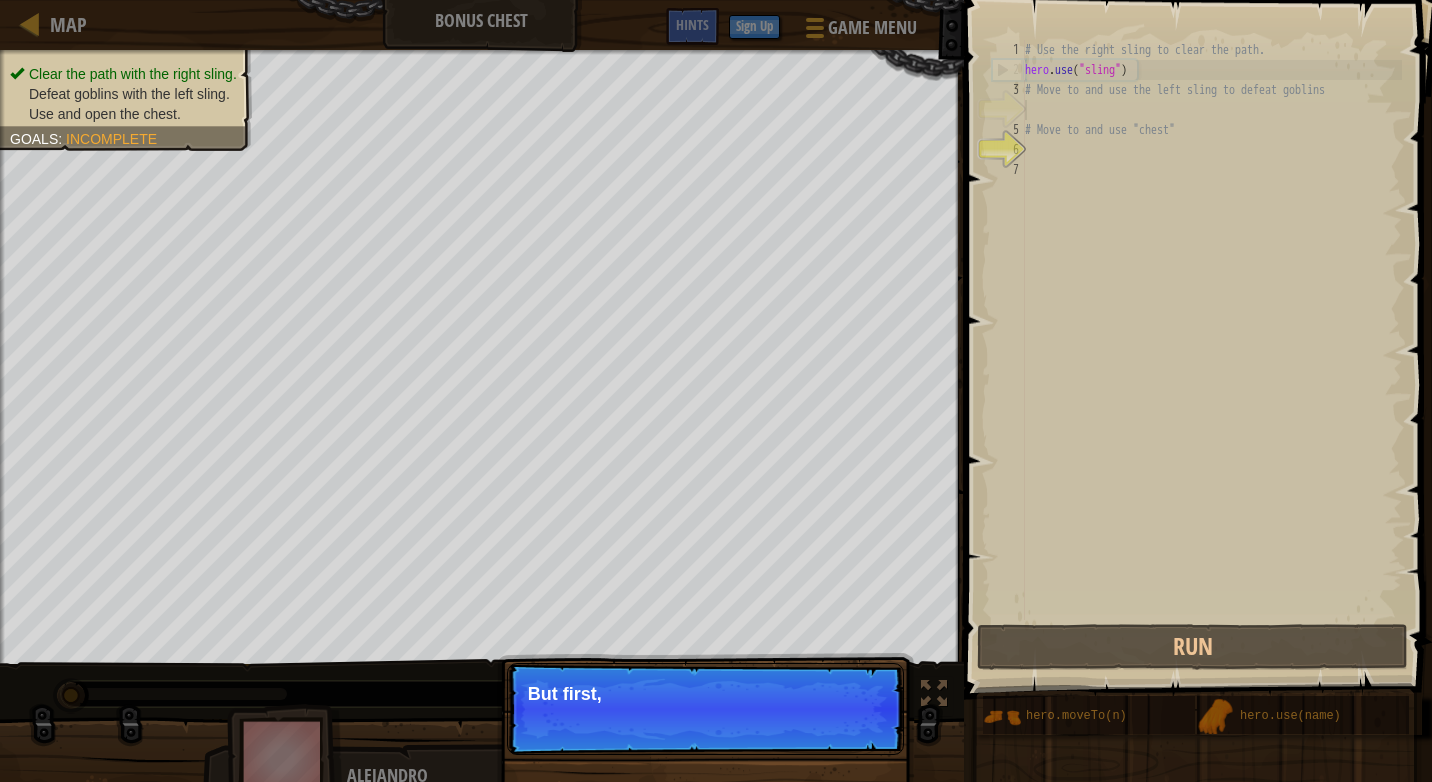 click on "Skip (esc) Continue  But first," at bounding box center (705, 709) 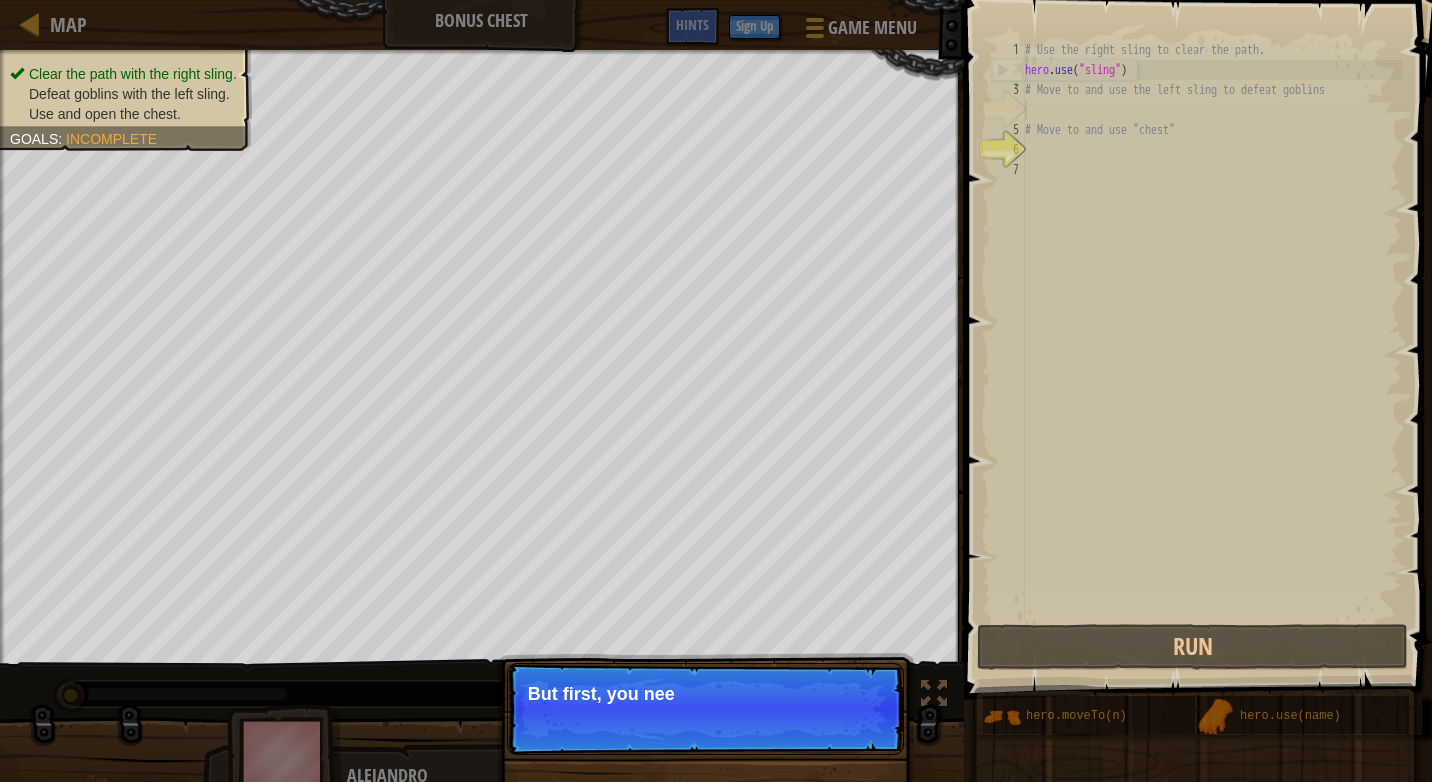 click on "Skip (esc) Continue  But first, you nee" at bounding box center (705, 709) 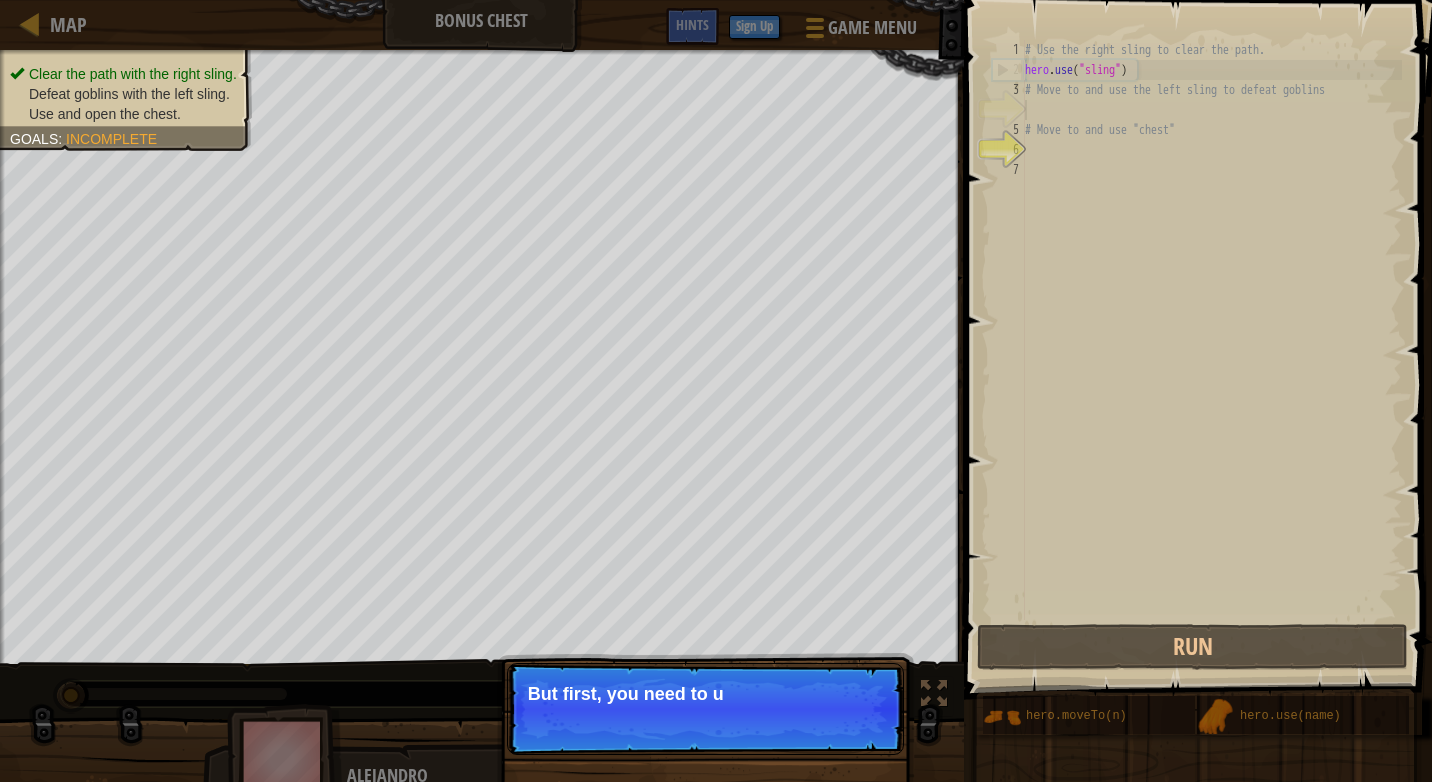 click on "Skip (esc) Continue  But first, you need to u" at bounding box center (705, 709) 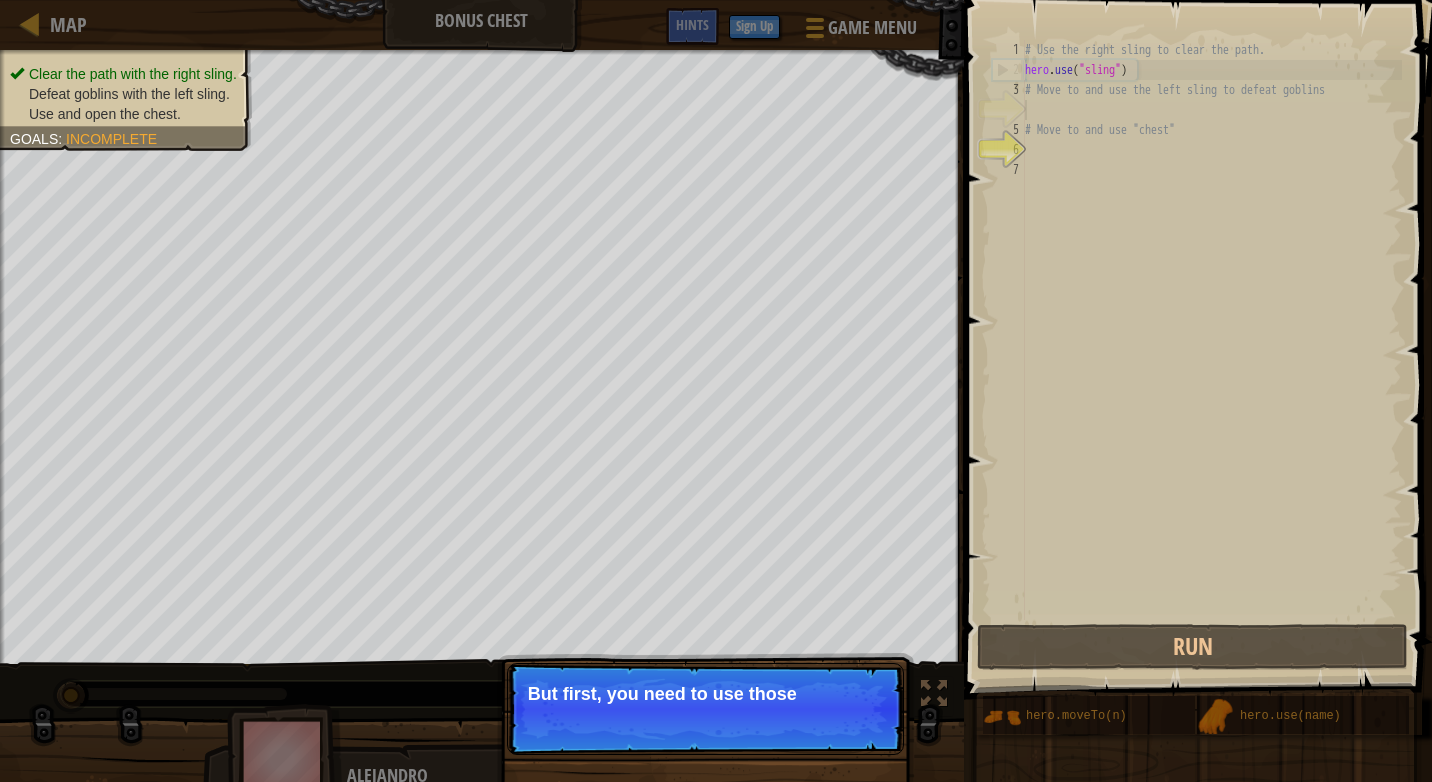 click on "Skip (esc) Continue  But first, you need to use those" at bounding box center (705, 709) 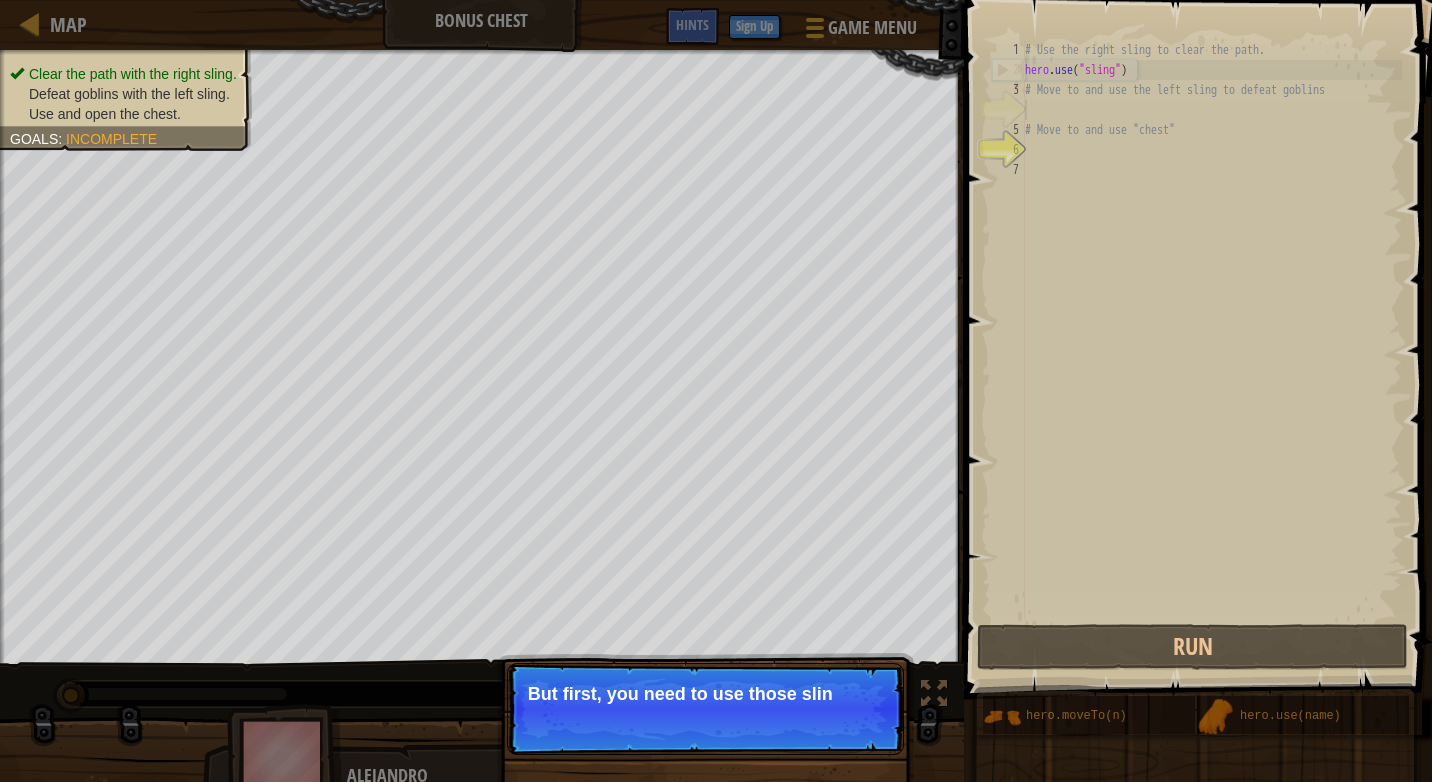 click on "Skip (esc) Continue  But first, you need to use those slin" at bounding box center (705, 709) 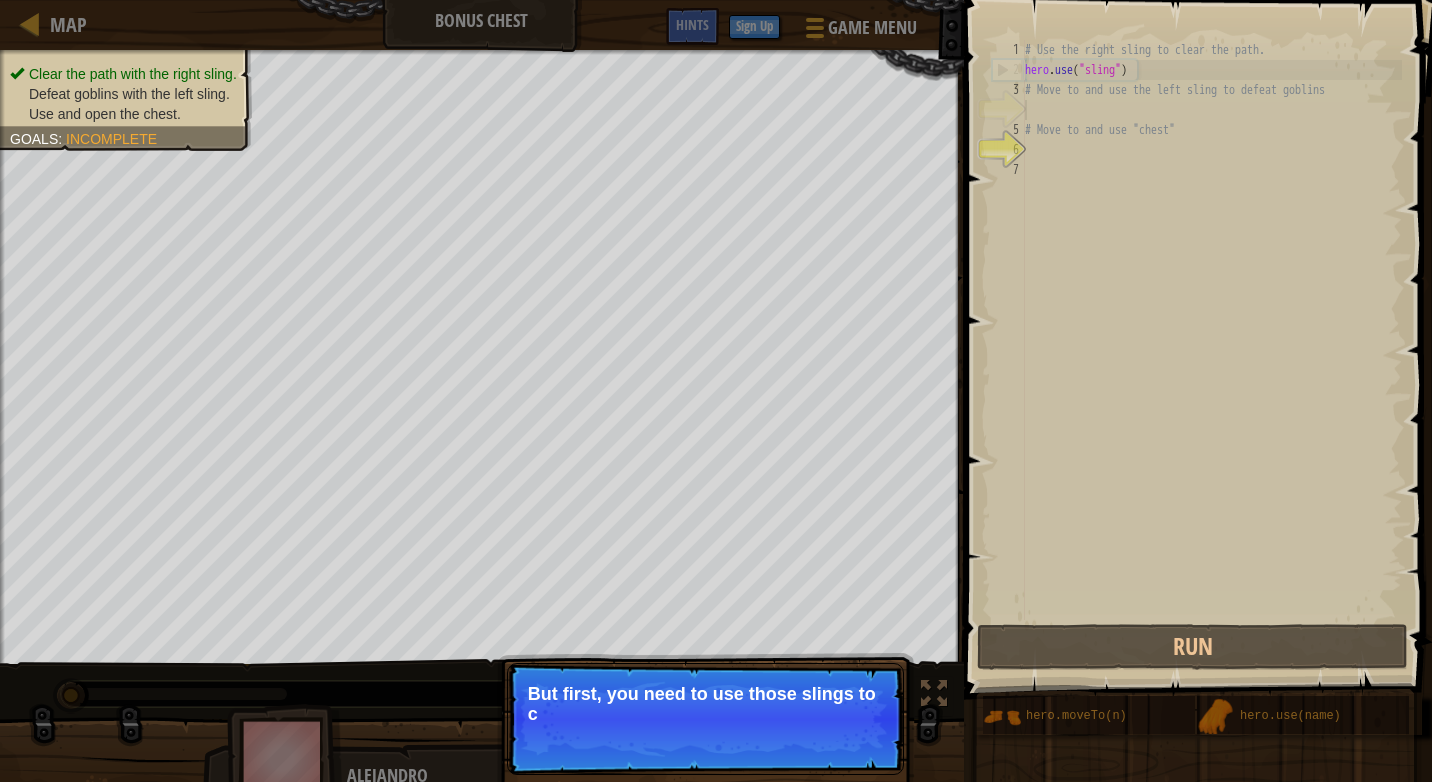 click on "Skip (esc) Continue  But first, you need to use those slings to c" at bounding box center [705, 719] 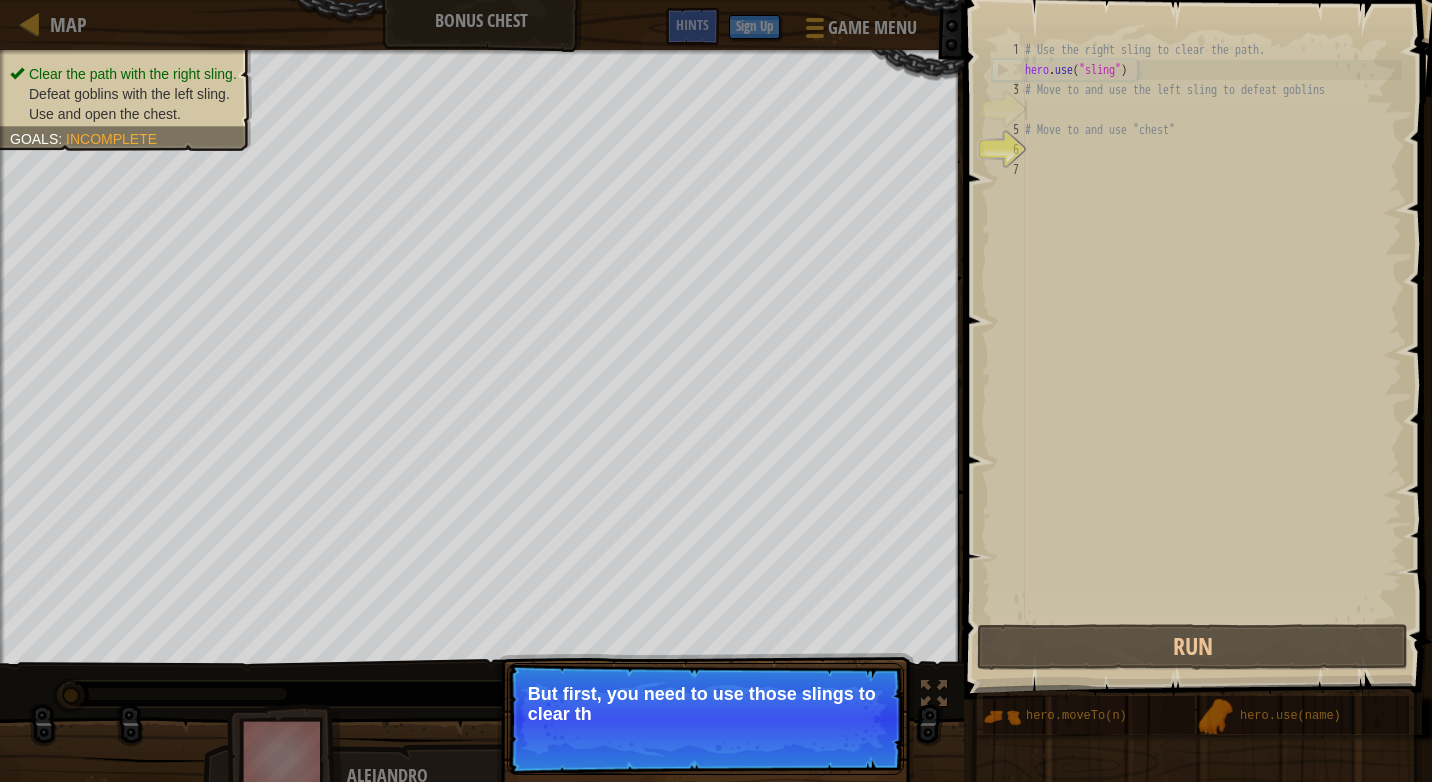 click on "Skip (esc) Continue  But first, you need to use those slings to clear th" at bounding box center (705, 719) 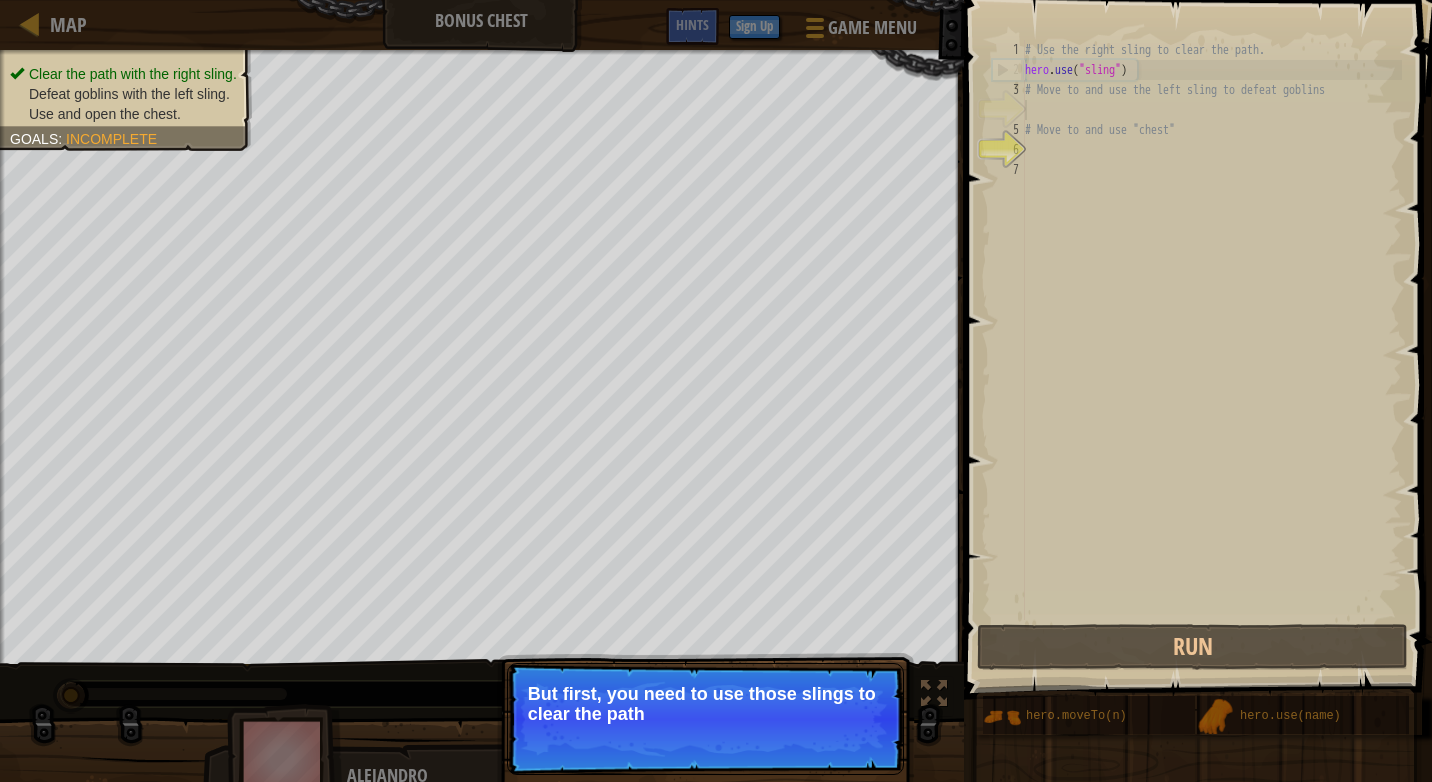 click on "Skip (esc) Continue  But first, you need to use those slings to clear the path" at bounding box center (705, 719) 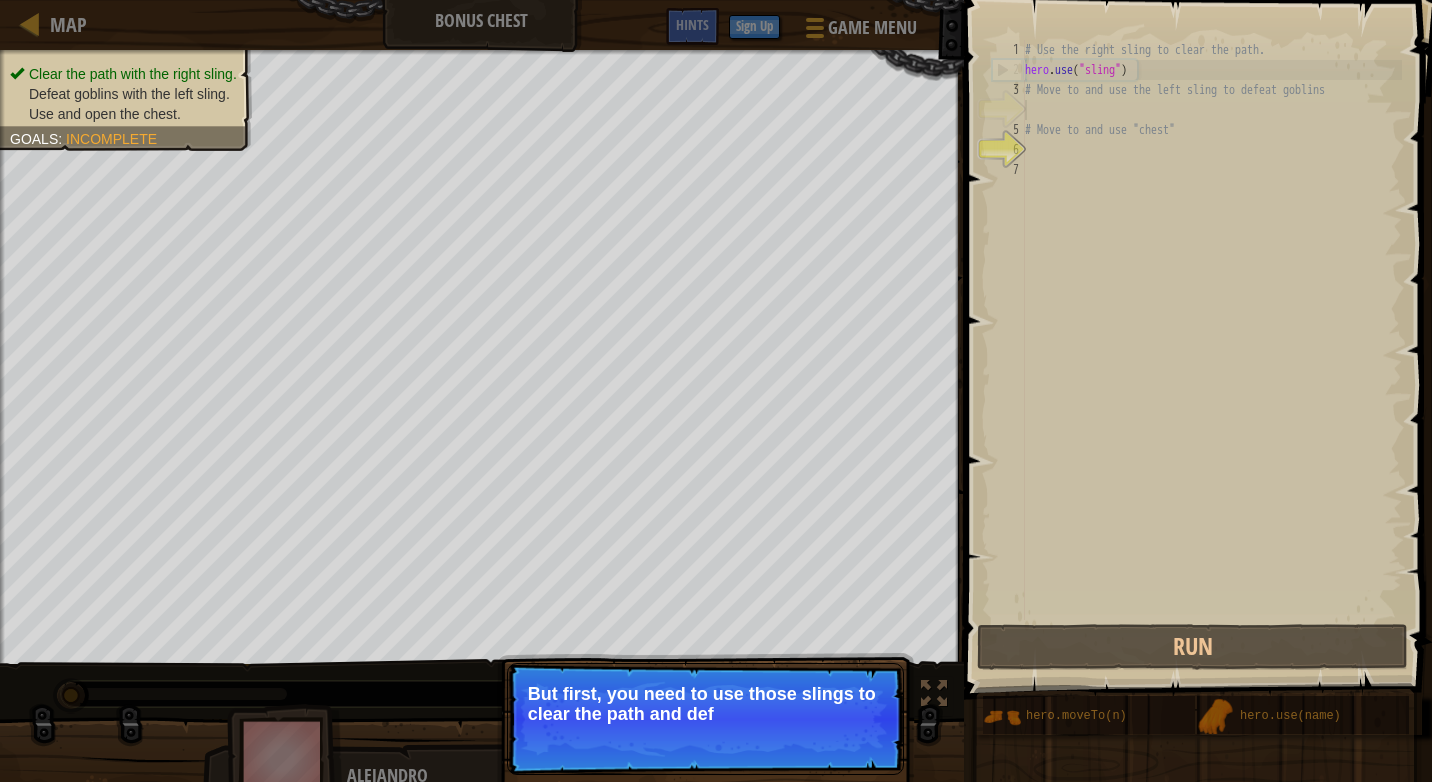 click on "Skip (esc) Continue  But first, you need to use those slings to clear the path and def" at bounding box center (705, 719) 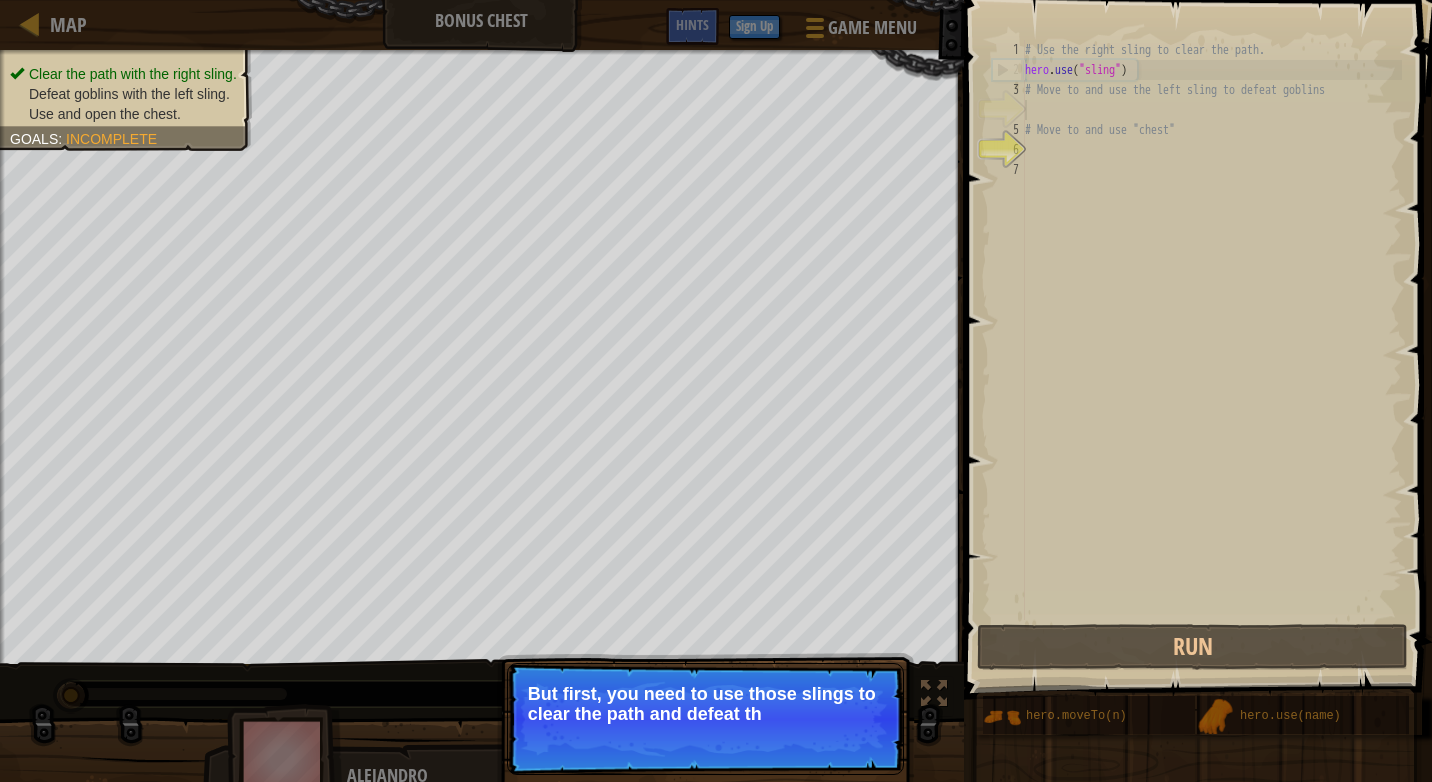 click on "Skip (esc) Continue  But first, you need to use those slings to clear the path and defeat th" at bounding box center (705, 719) 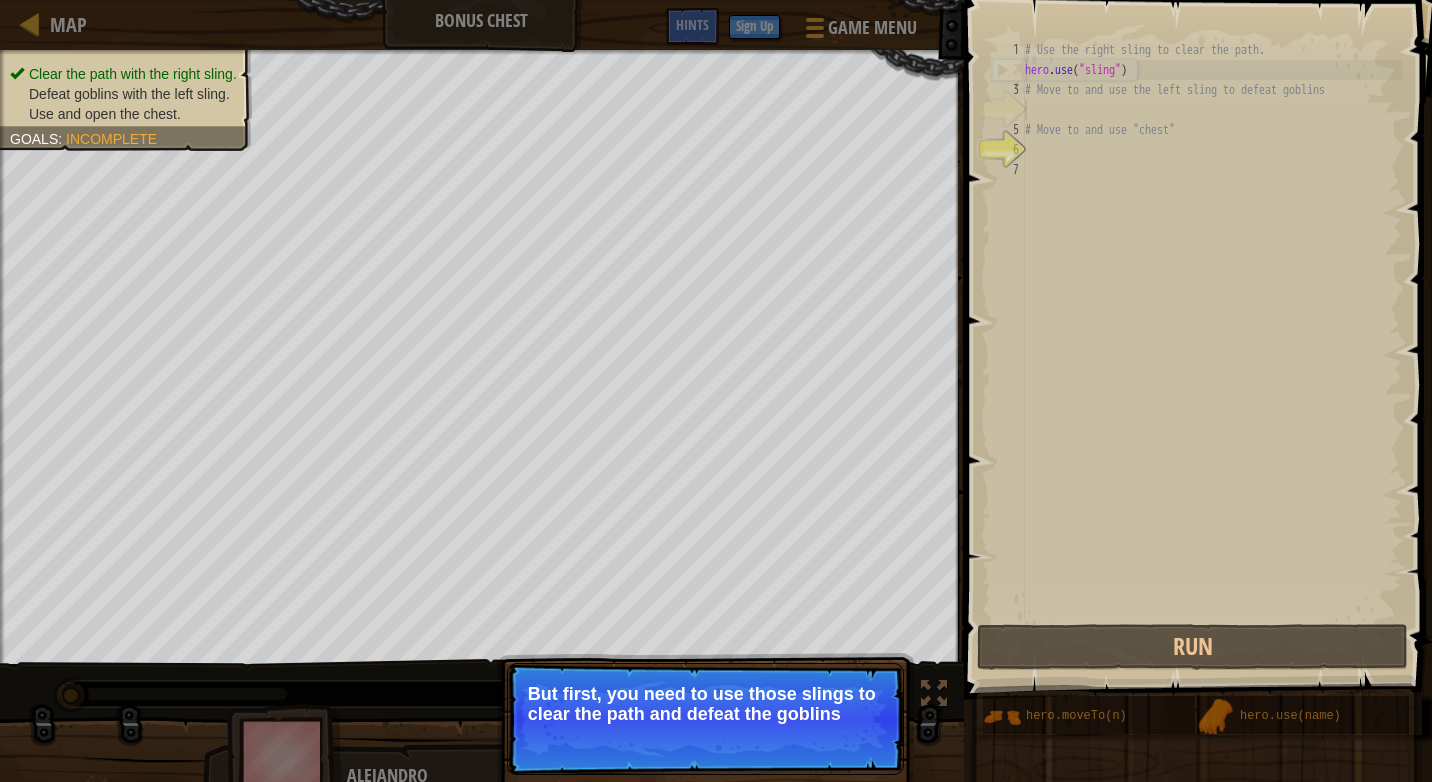 click on "Skip (esc) Continue  But first, you need to use those slings to clear the path and defeat the goblins" at bounding box center (705, 811) 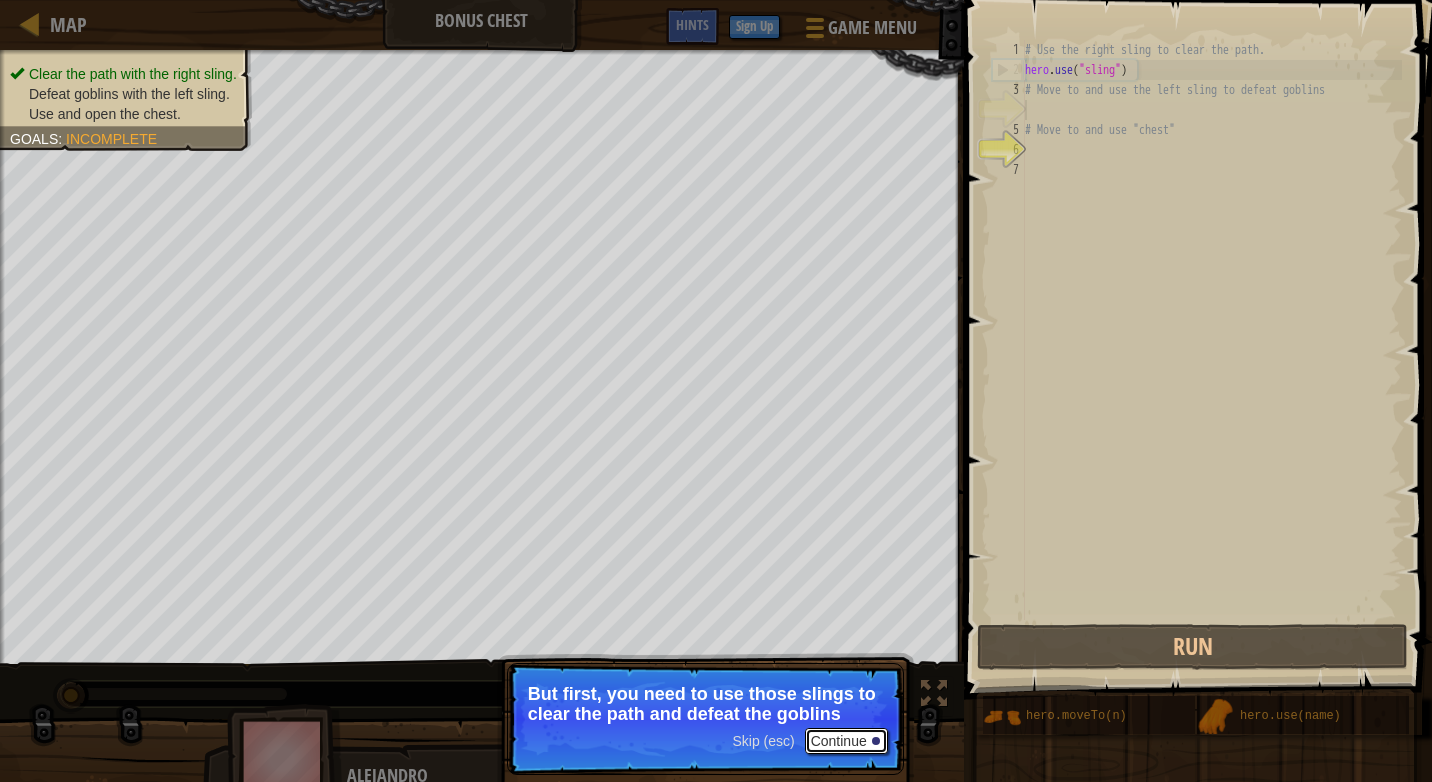 click on "Continue" at bounding box center [846, 741] 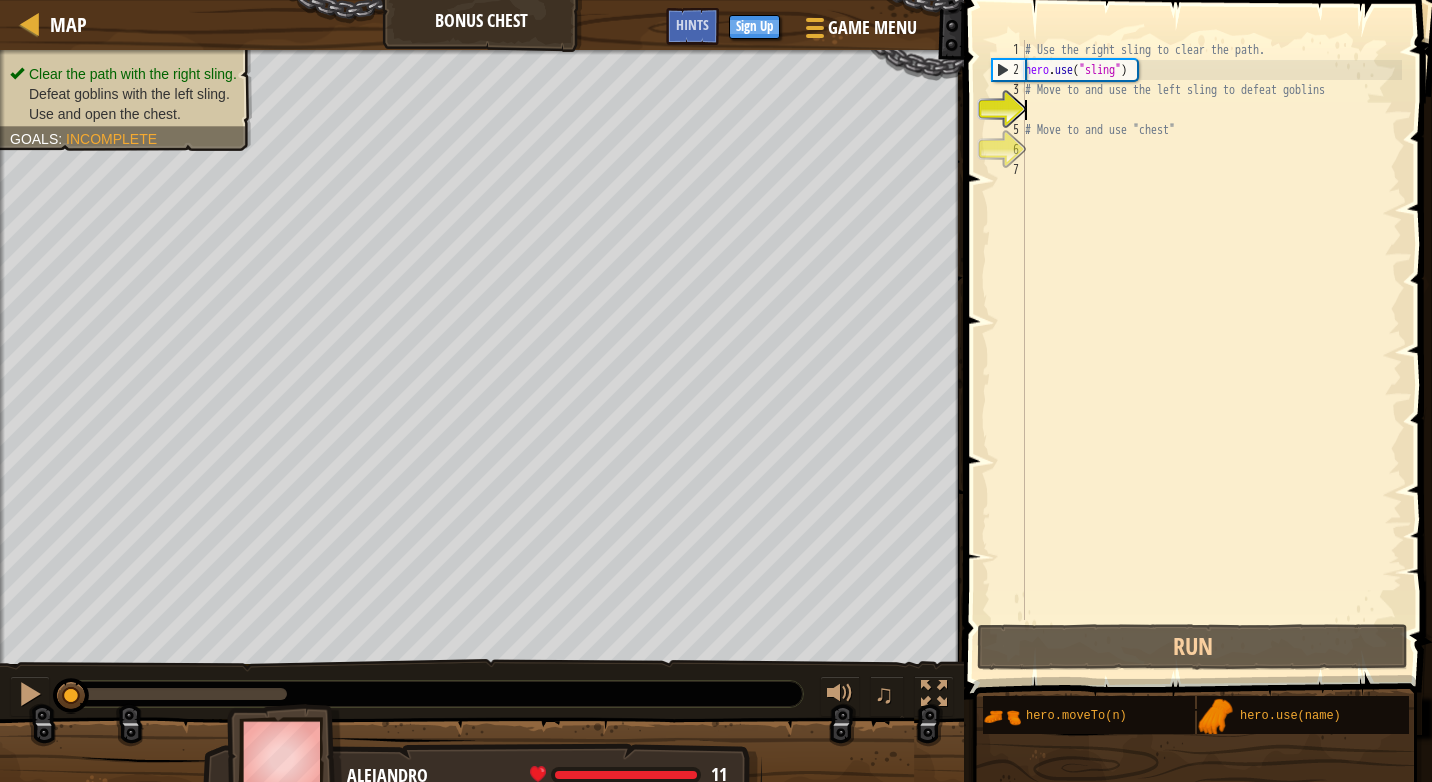 type on "2" 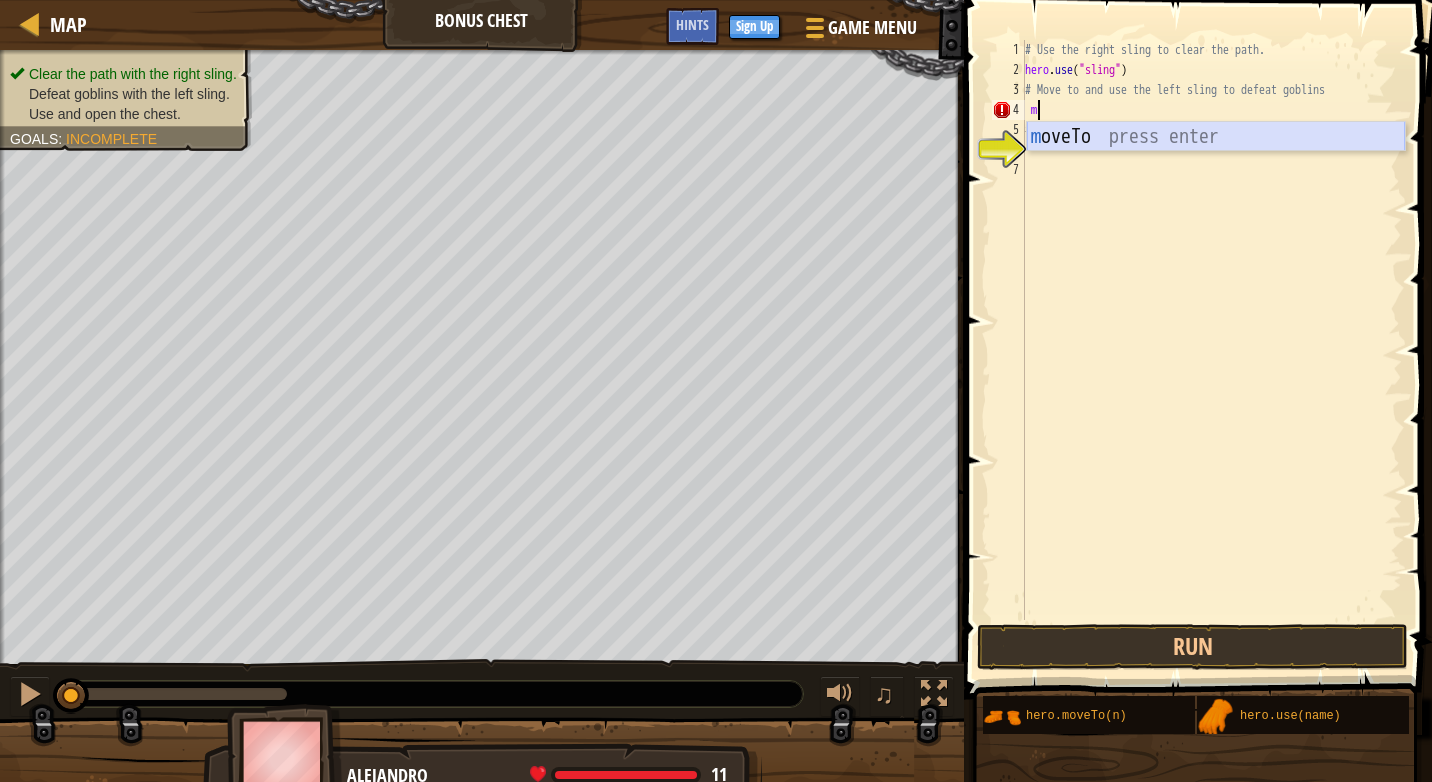click on "m oveTo press enter" at bounding box center [1216, 167] 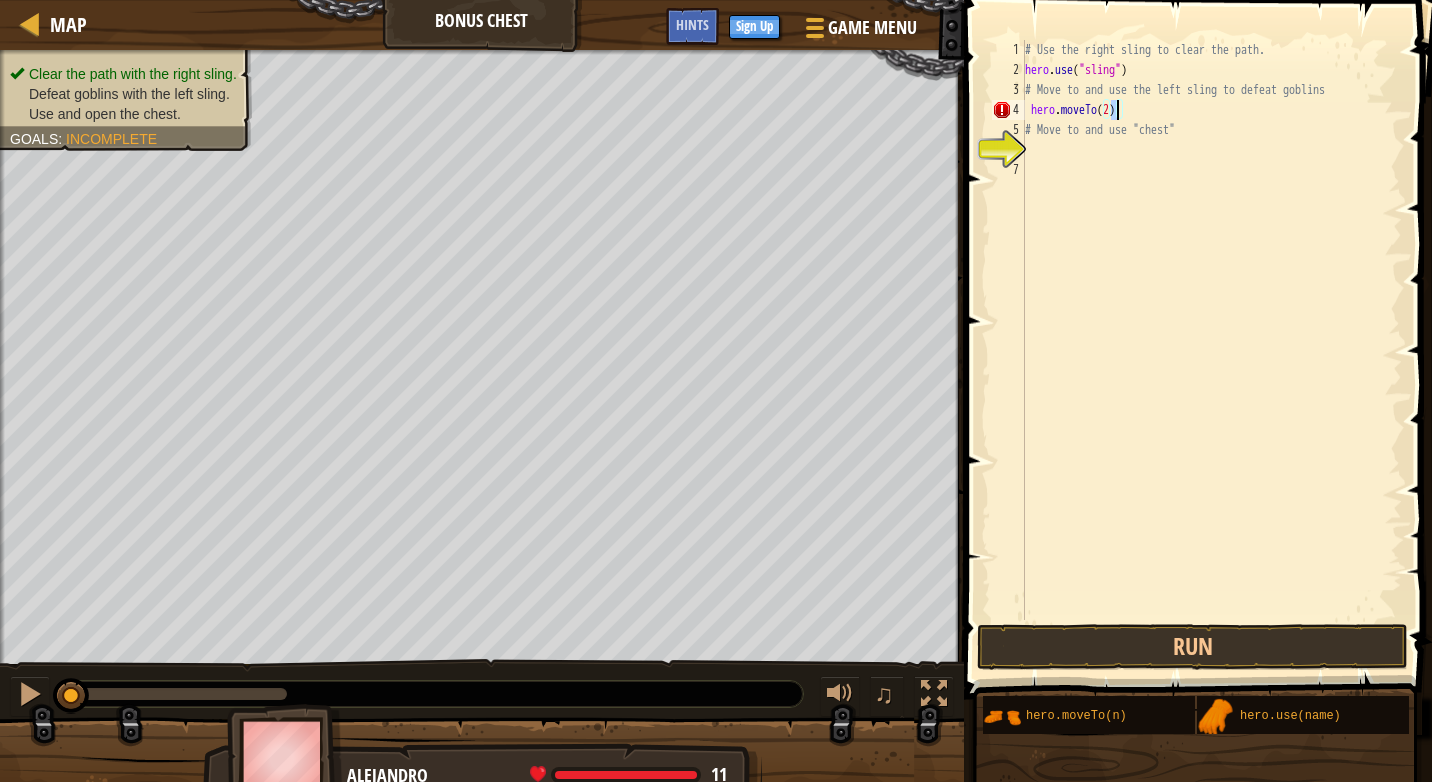 click on "# Use the right sling to clear the path. hero . use ( "sling" ) # Move to and use the left sling to defeat goblins   hero . moveTo ( 2 ) # Move to and use "chest"" at bounding box center (1211, 350) 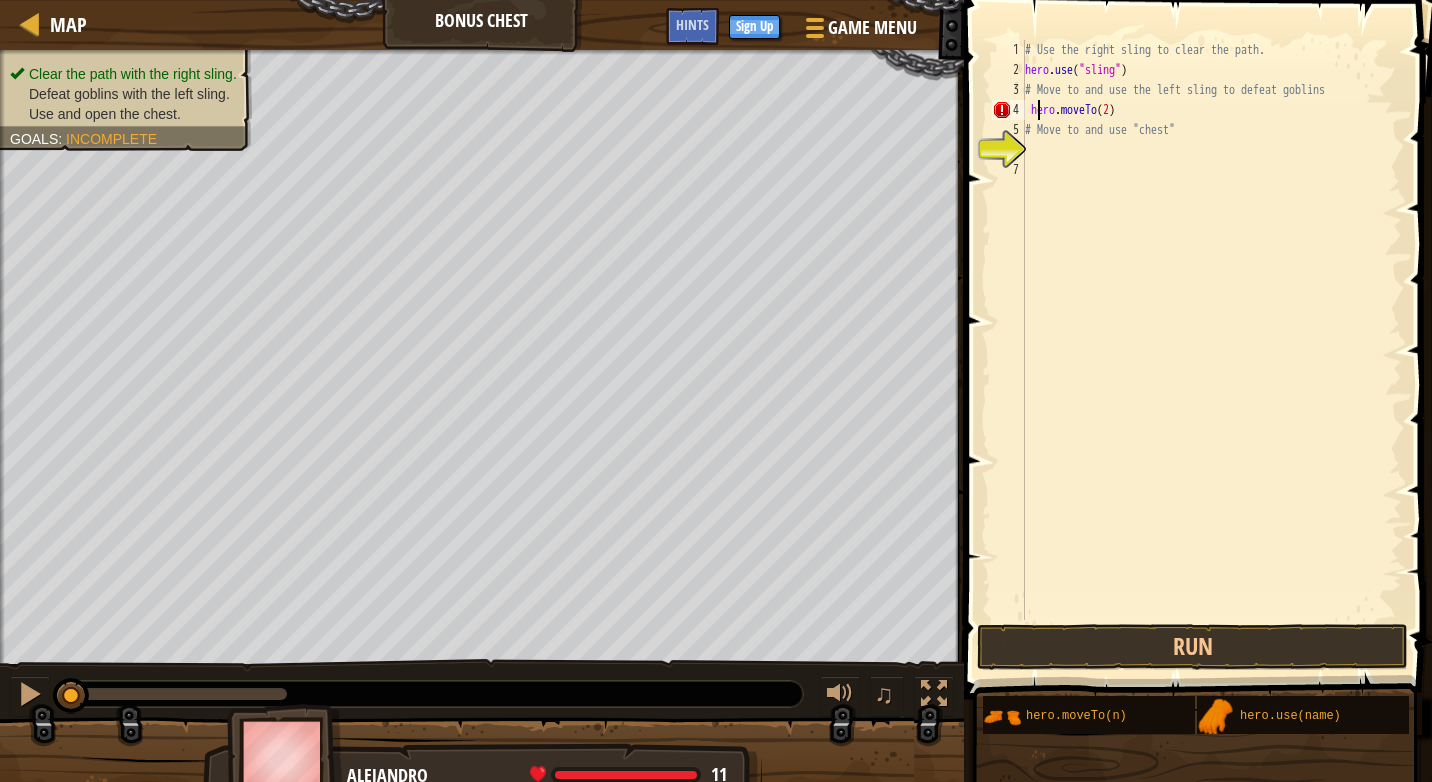 click on "# Use the right sling to clear the path. hero . use ( "sling" ) # Move to and use the left sling to defeat goblins   hero . moveTo ( 2 ) # Move to and use "chest"" at bounding box center [1211, 350] 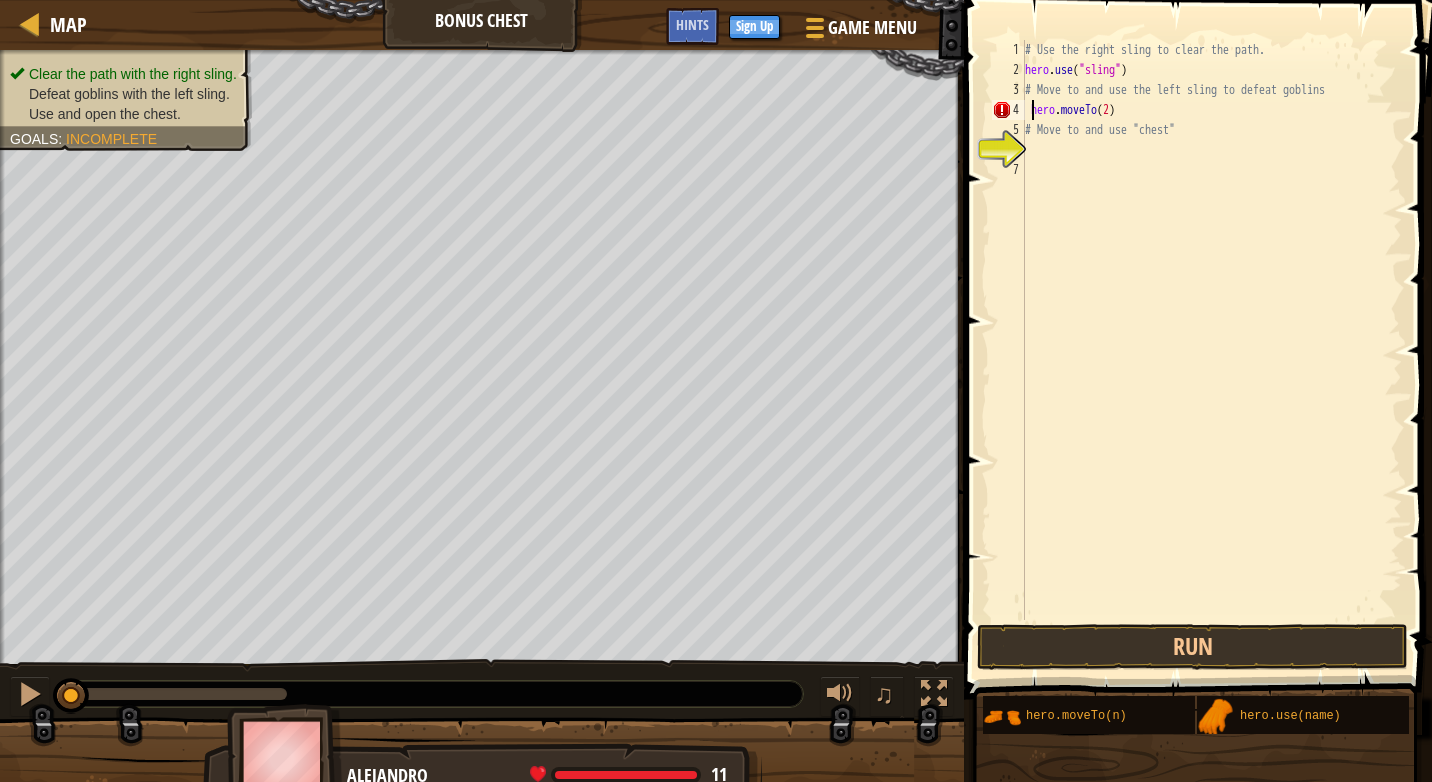 type on "hero.moveTo(2)" 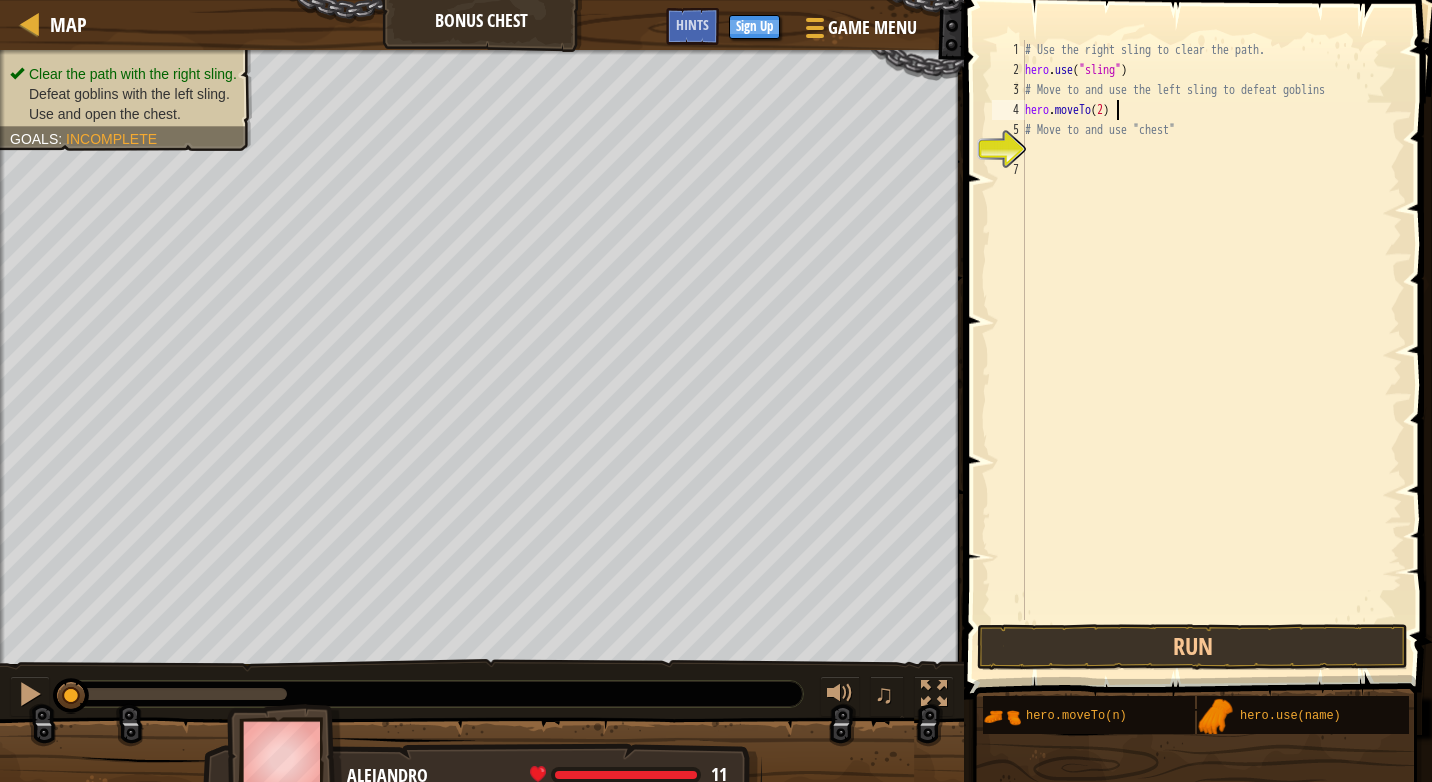 click on "# Use the right sling to clear the path. hero . use ( "sling" ) # Move to and use the left sling to defeat goblins hero . moveTo ( 2 ) # Move to and use "chest"" at bounding box center (1211, 350) 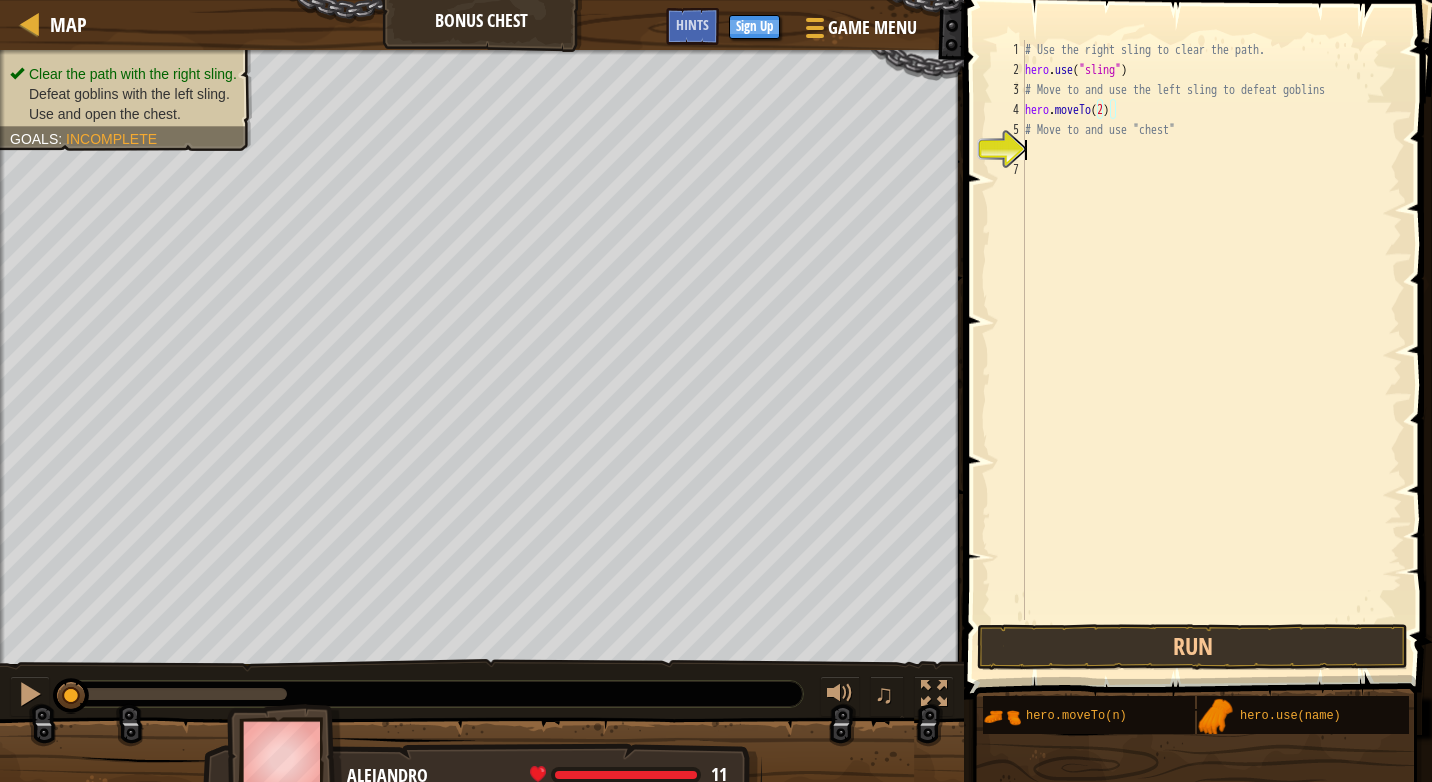 click on "# Use the right sling to clear the path. hero . use ( "sling" ) # Move to and use the left sling to defeat goblins hero . moveTo ( 2 ) # Move to and use "chest"" at bounding box center [1211, 350] 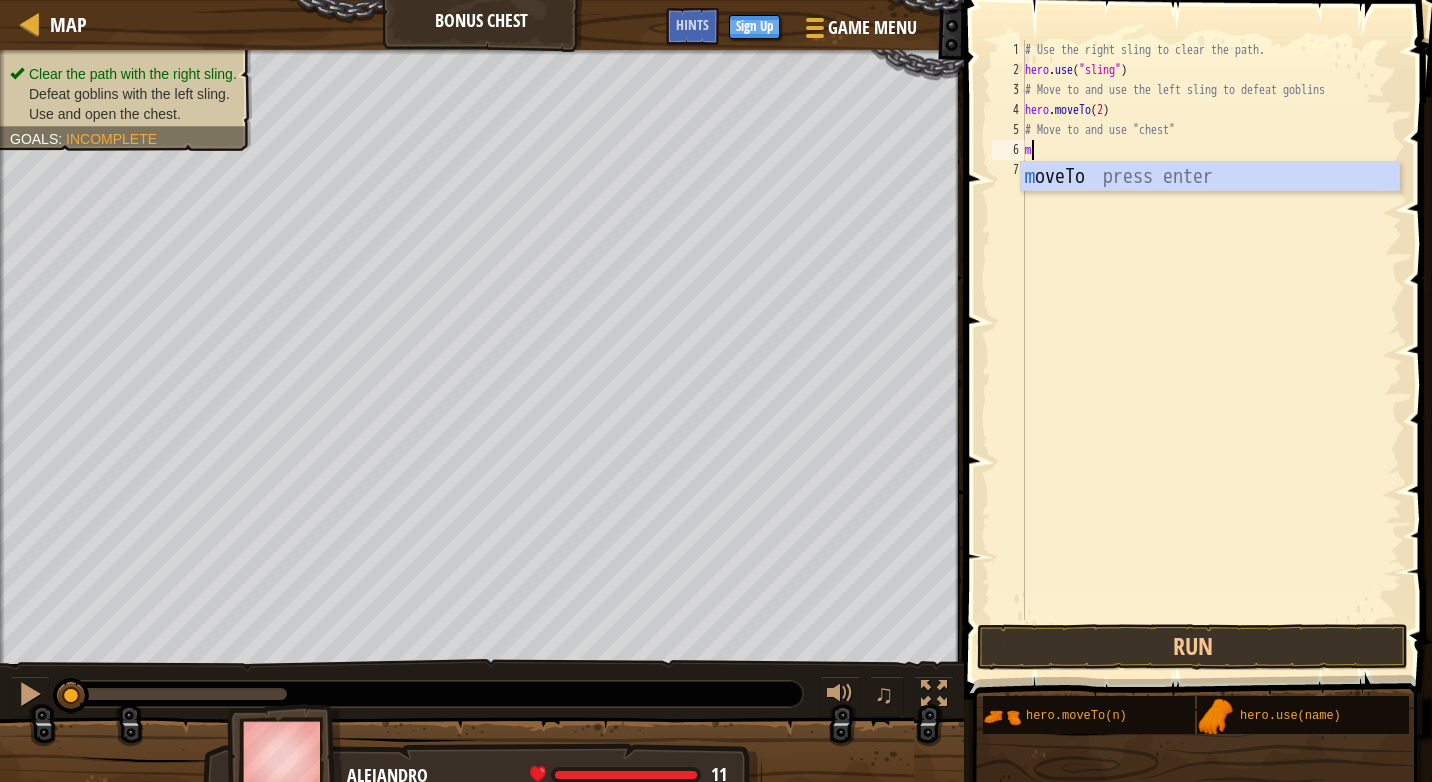 type on "m" 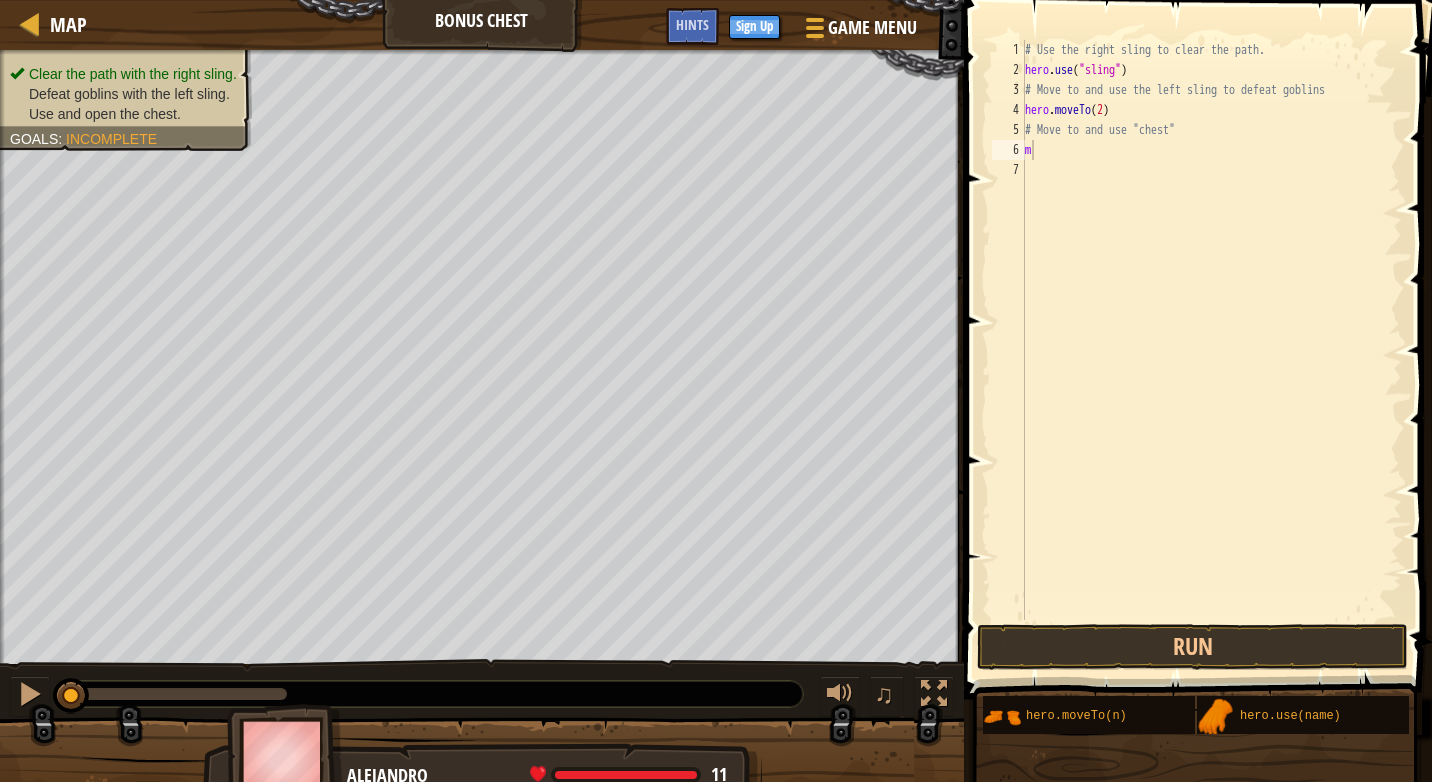 click on "Map Bonus Chest Game Menu Done Sign Up Hints 1     הההההההההההההההההההההההההההההההההההההההההההההההההההההההההההההההההההההההההההההההההההההההההההההההההההההההההההההההההההההההההההההההההההההההההההההההההההההההההההההההההההההההההההההההההההההההההההההההההההההההההההההההההההההההההההההההההההההההההההההההההההההההההההההההה XXXXXXXXXXXXXXXXXXXXXXXXXXXXXXXXXXXXXXXXXXXXXXXXXXXXXXXXXXXXXXXXXXXXXXXXXXXXXXXXXXXXXXXXXXXXXXXXXXXXXXXXXXXXXXXXXXXXXXXXXXXXXXXXXXXXXXXXXXXXXXXXXXXXXXXXXXXXXXXXXXXXXXXXXXXXXXXXXXXXXXXXXXXXXXXXXXXXXXXXXXXXXXXXXXXXXXXXXXXXXXXXXXXXXXXXXXXXXXXXXXXXXXXXXXXXXXXX Solution × Hints m 1 2 3 4 5 6 7 # Use the right sling to clear the path. hero . use ( "sling" ) # Move to and use the left sling to defeat goblins hero . moveTo ( 2 ) # Move to and use "chest" m   :" at bounding box center (716, 0) 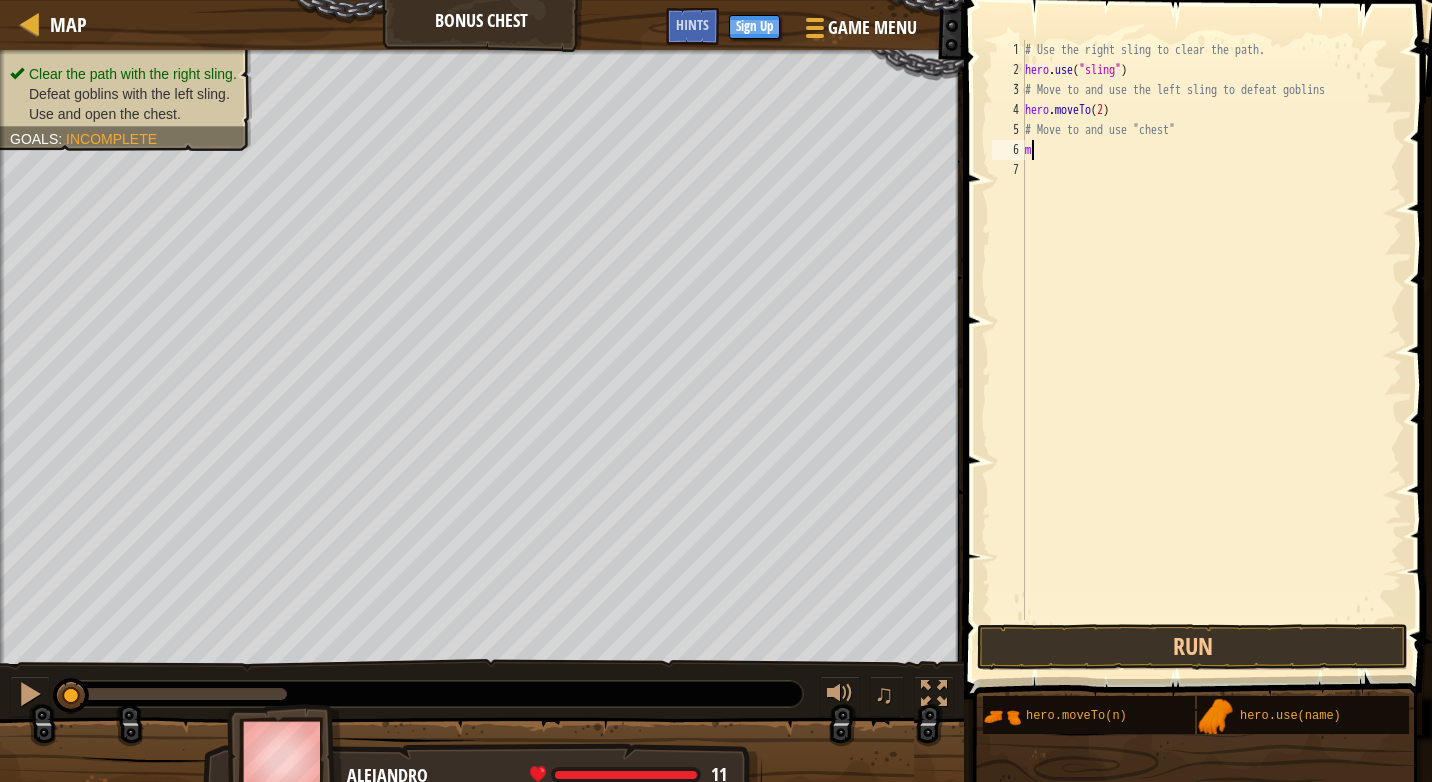 click on "# Use the right sling to clear the path. hero . use ( "sling" ) # Move to and use the left sling to defeat goblins hero . moveTo ( 2 ) # Move to and use "chest" m" at bounding box center (1211, 350) 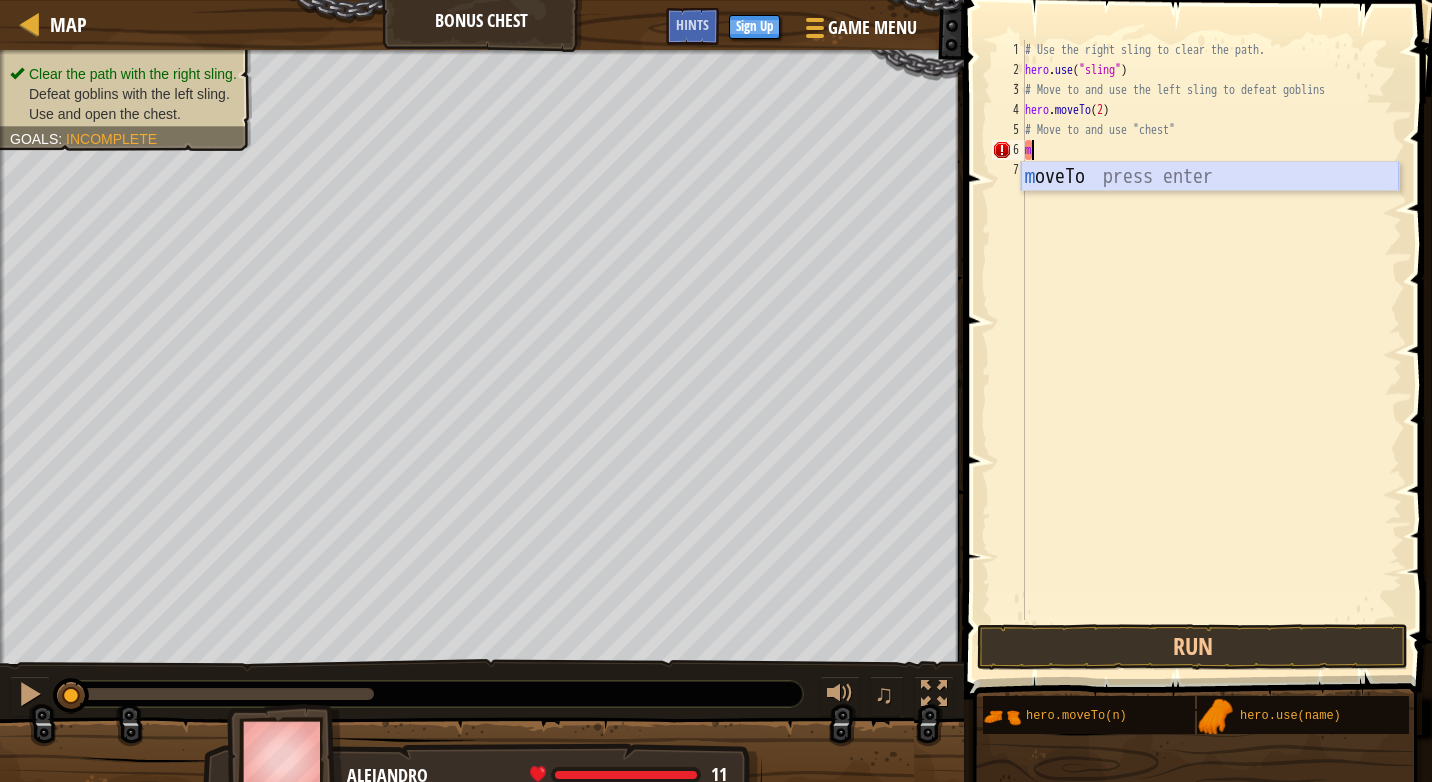 click on "m oveTo press enter" at bounding box center [1210, 207] 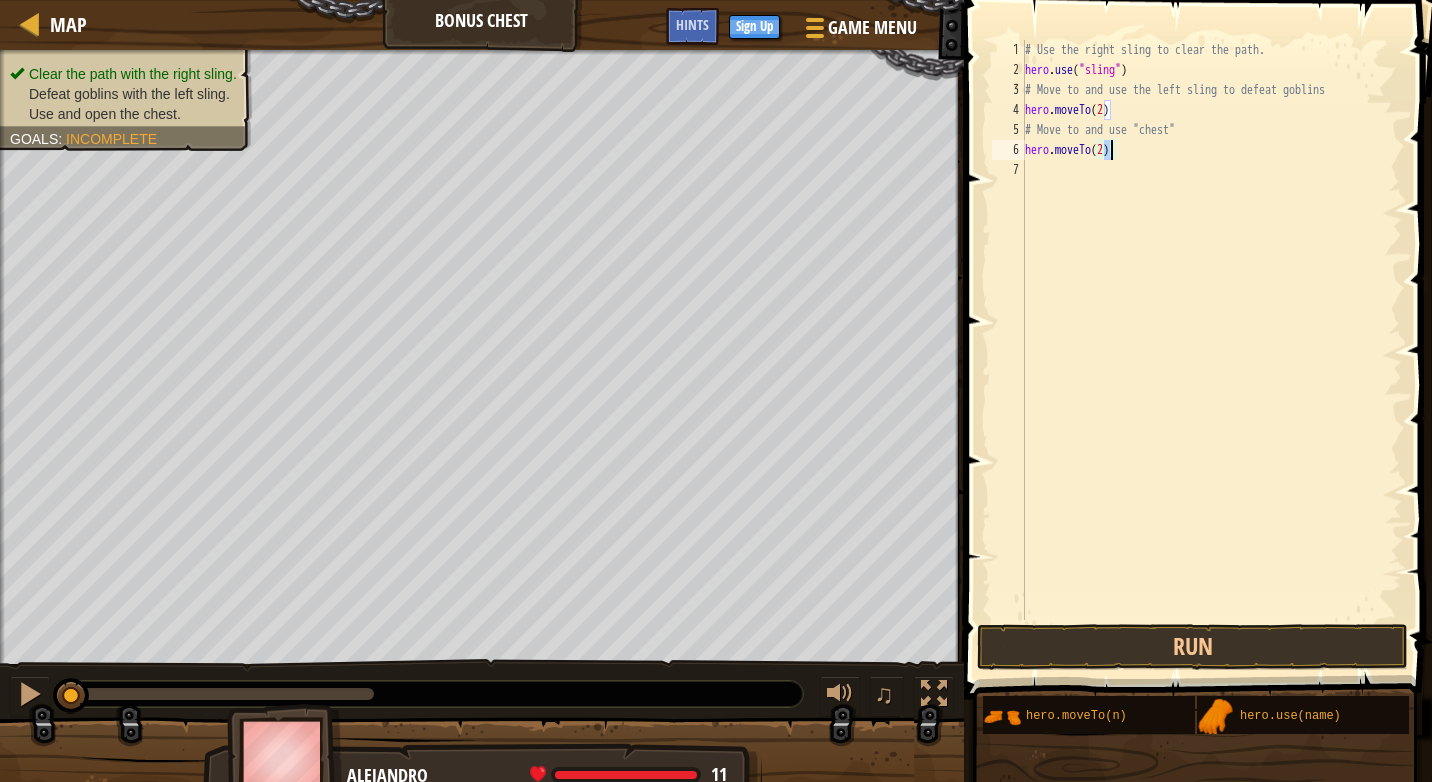 scroll, scrollTop: 9, scrollLeft: 6, axis: both 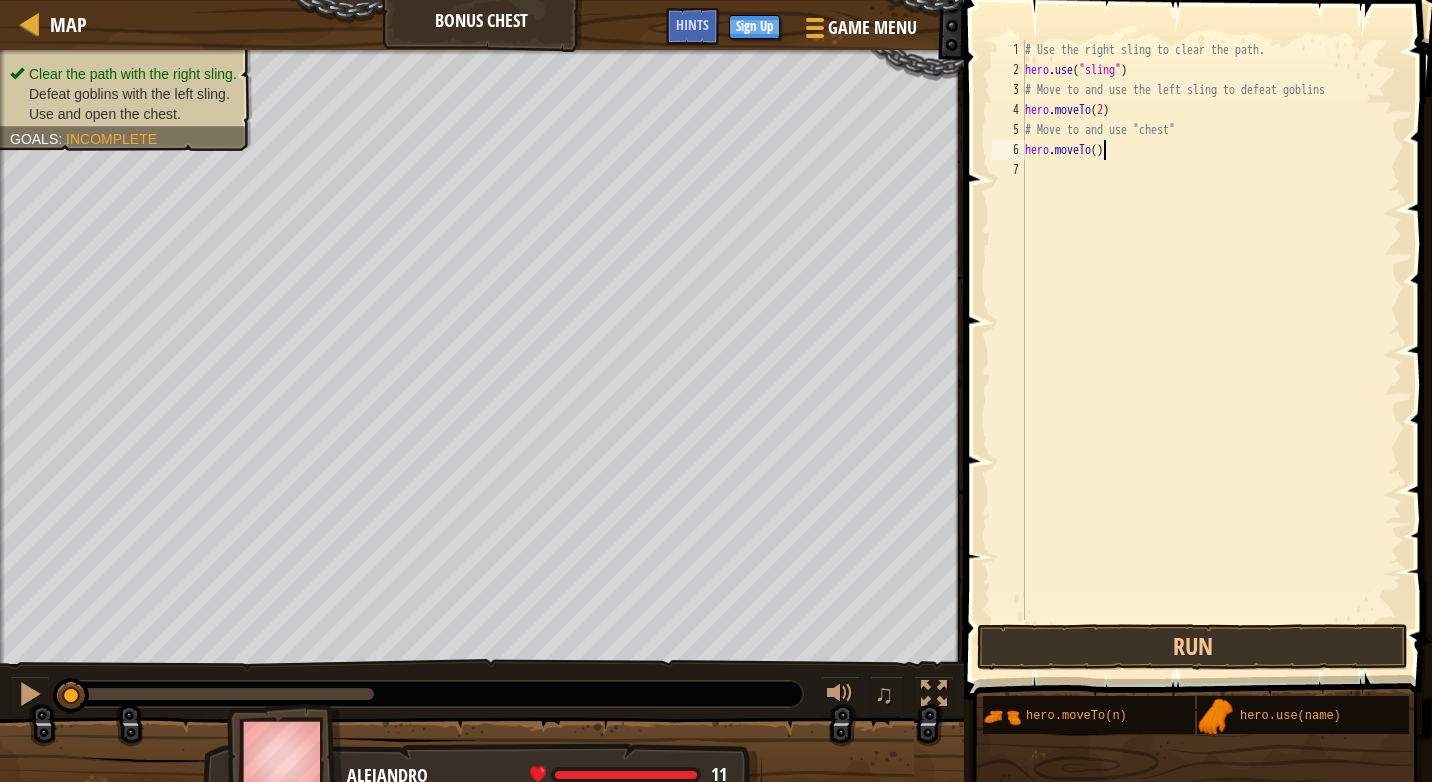 type on "hero.moveTo(3)" 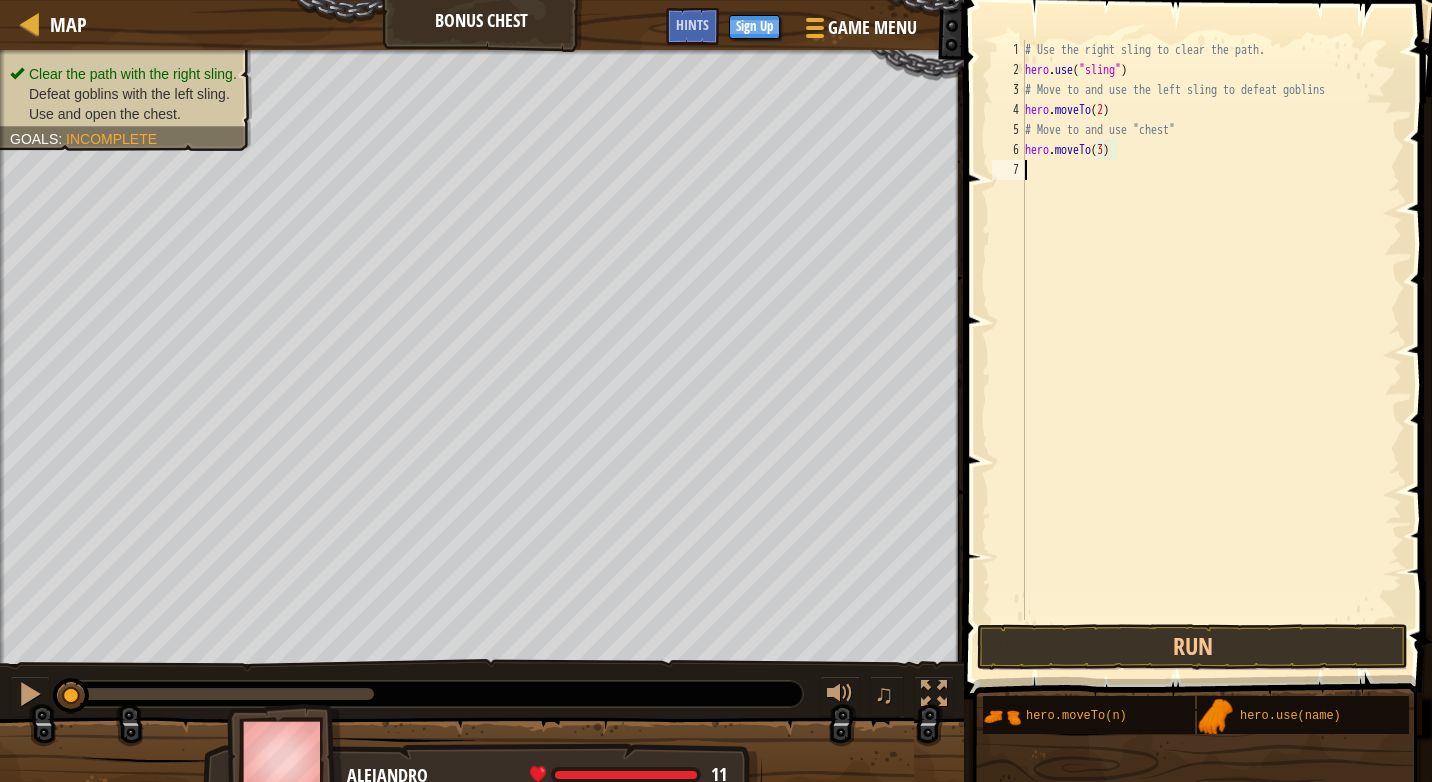 click on "# Use the right sling to clear the path. hero . use ( "sling" ) # Move to and use the left sling to defeat goblins hero . moveTo ( 2 ) # Move to and use "chest" hero . moveTo ( 3 )" at bounding box center (1211, 350) 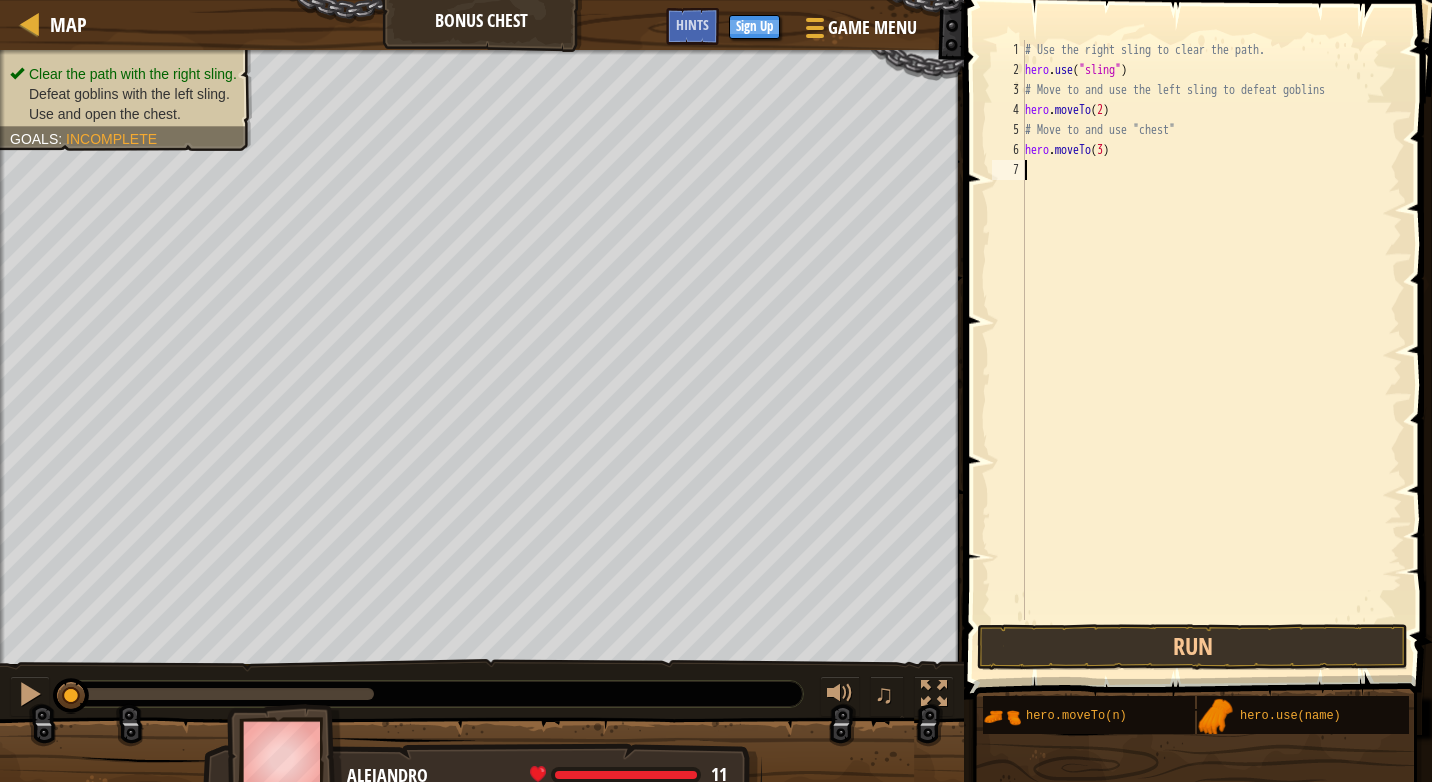 scroll, scrollTop: 9, scrollLeft: 0, axis: vertical 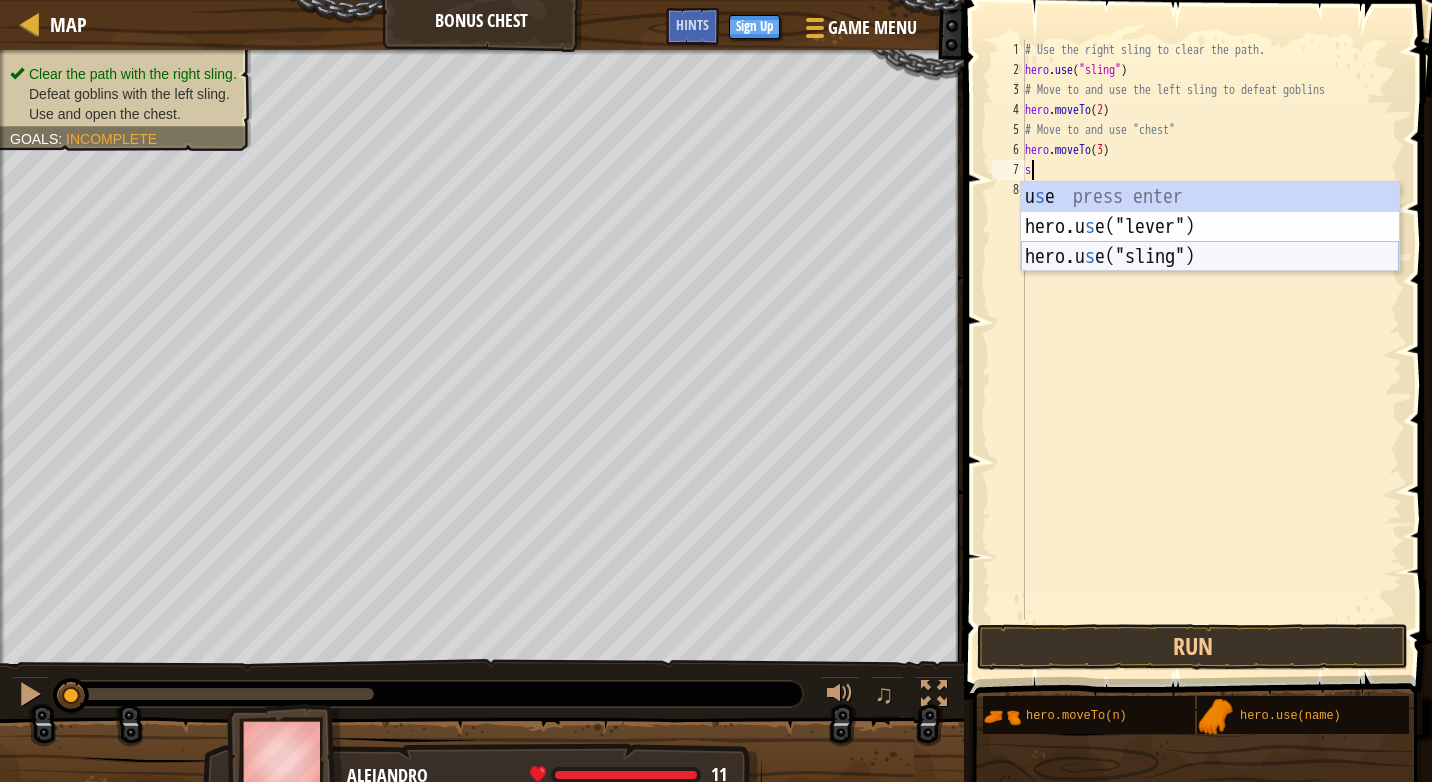 click on "u s e press enter hero.u s e("lever") press enter hero.u s e("sling") press enter" at bounding box center (1210, 257) 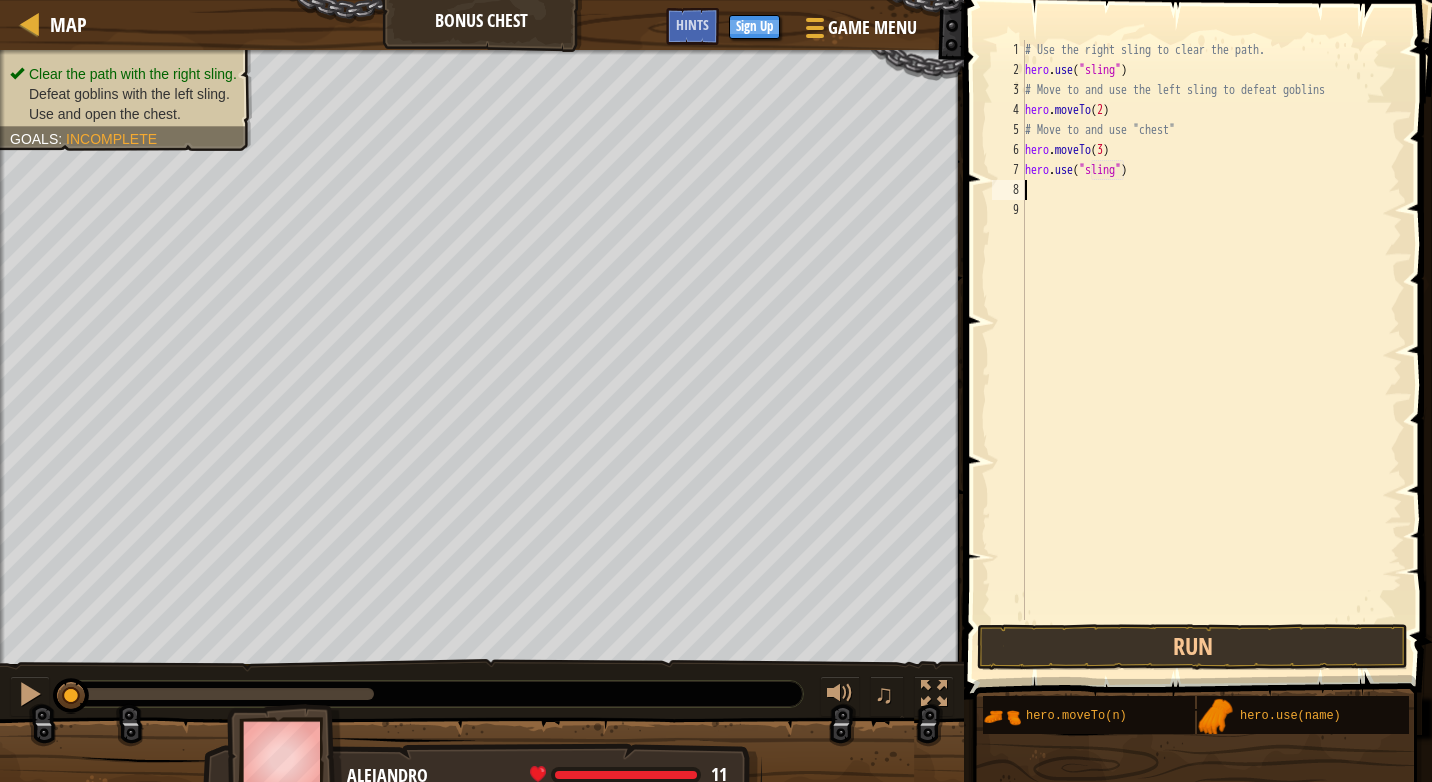type on "hero.use("sling")4" 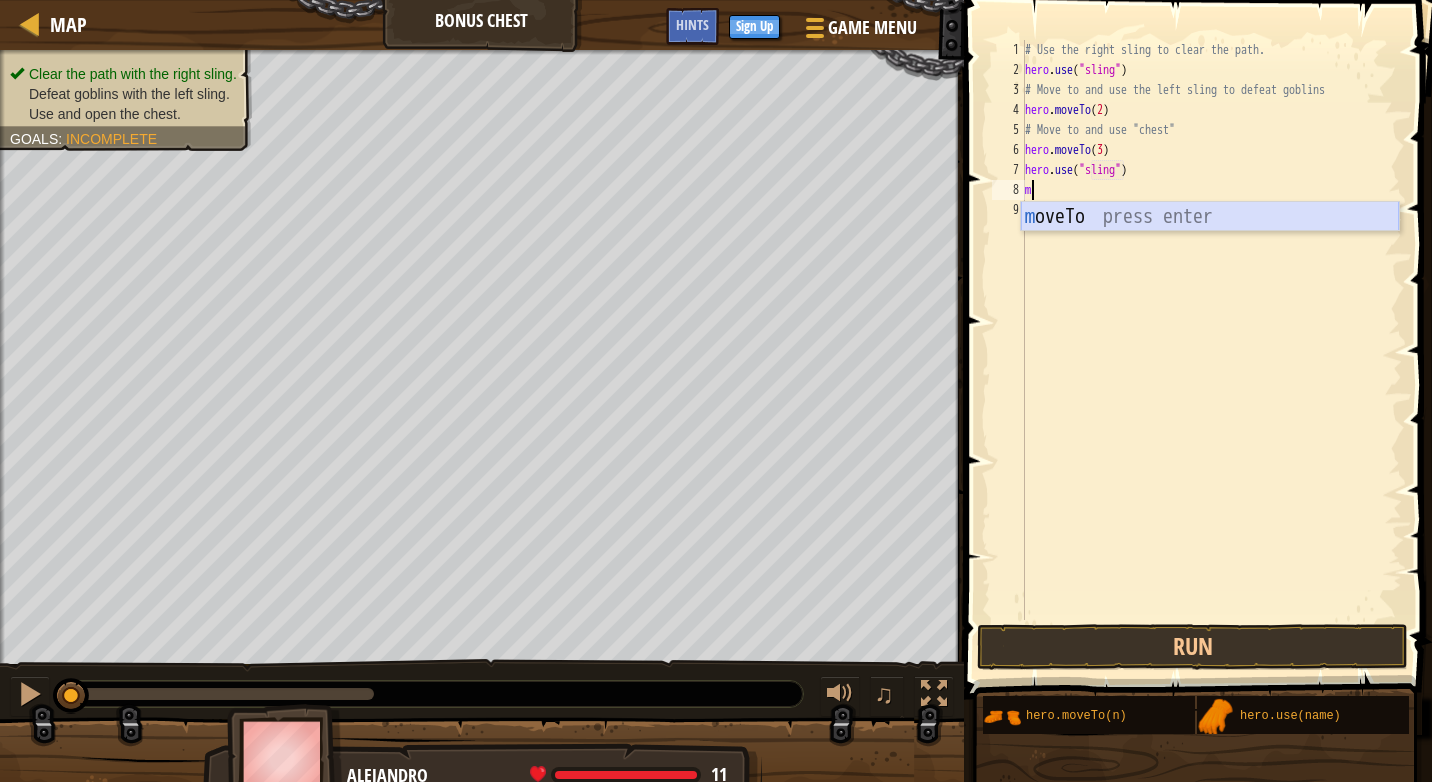 click on "m oveTo press enter" at bounding box center (1210, 247) 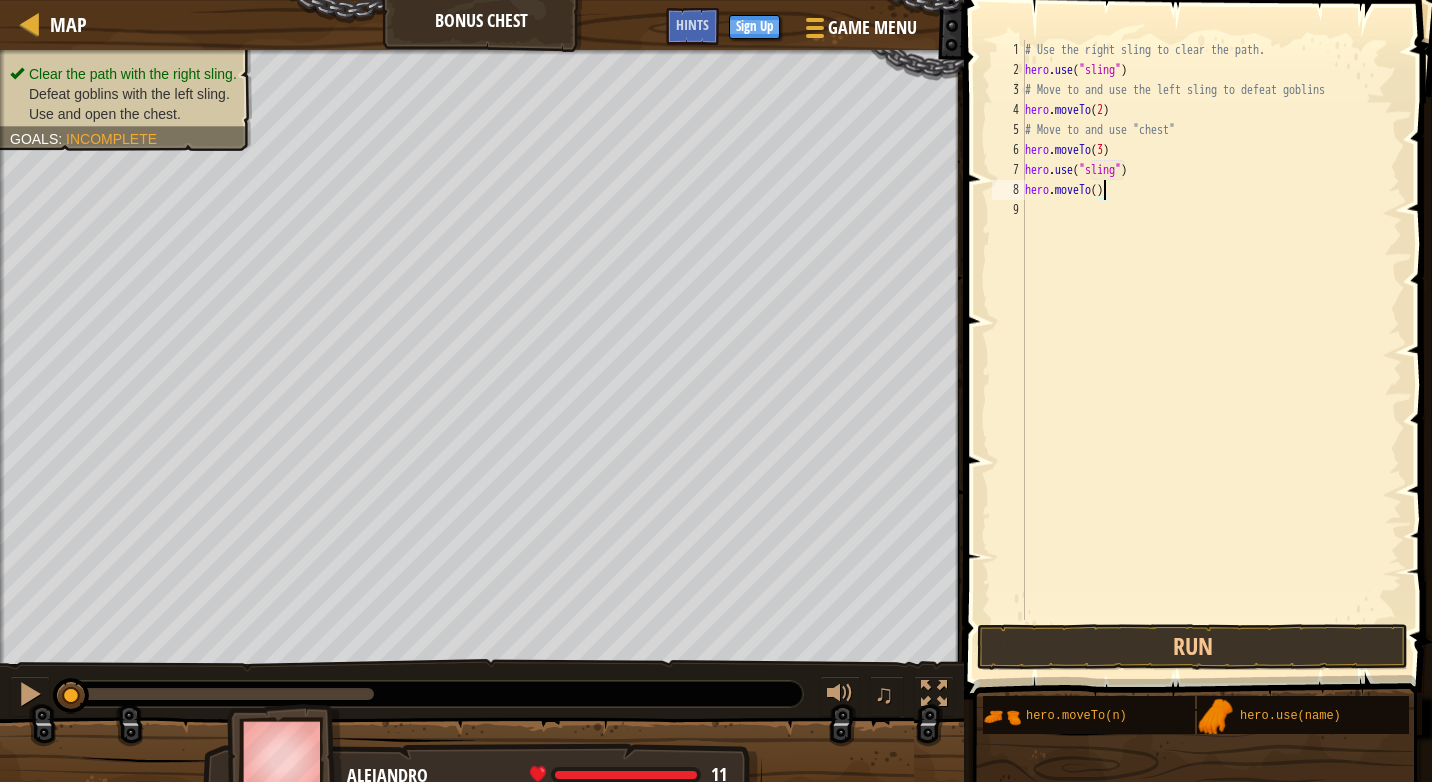 type on "hero.moveTo(4)" 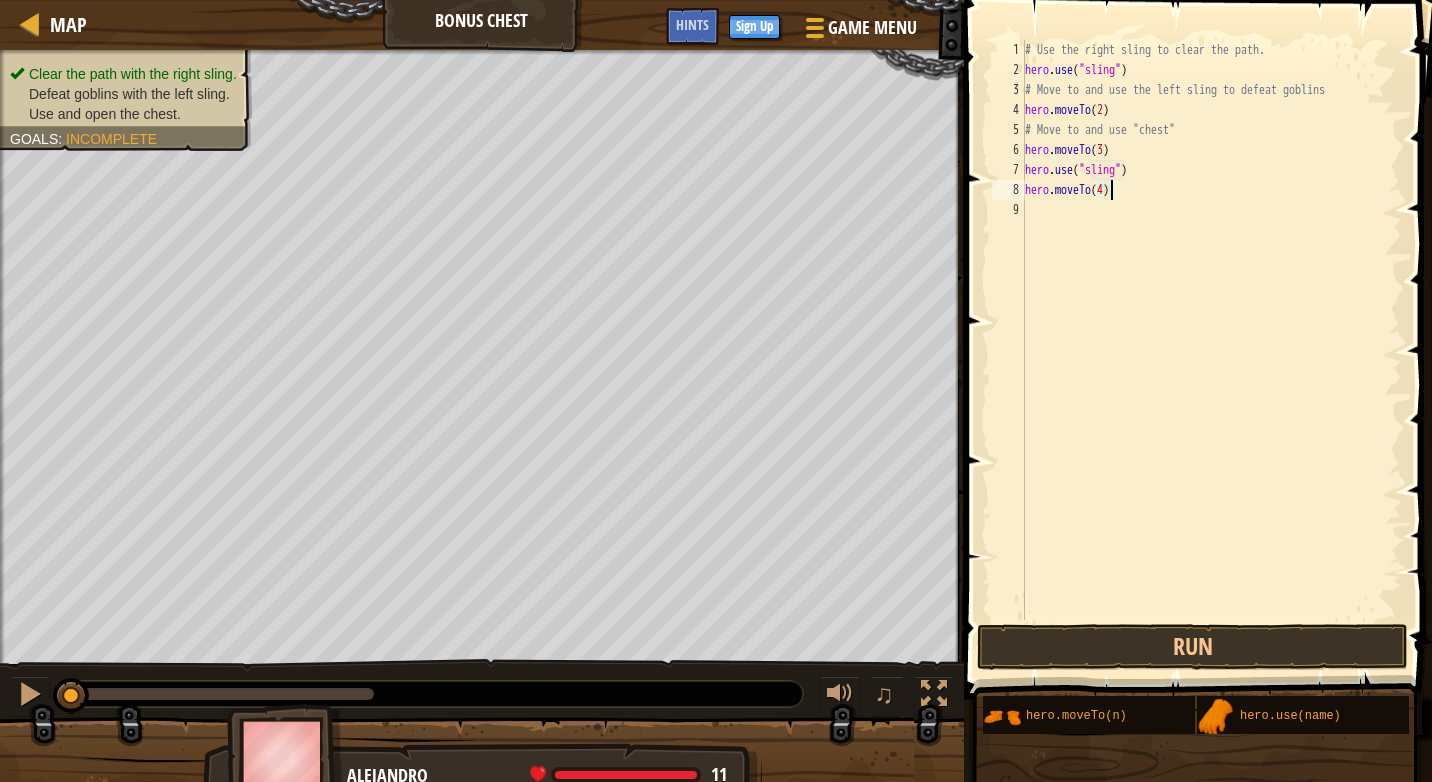 scroll, scrollTop: 9, scrollLeft: 6, axis: both 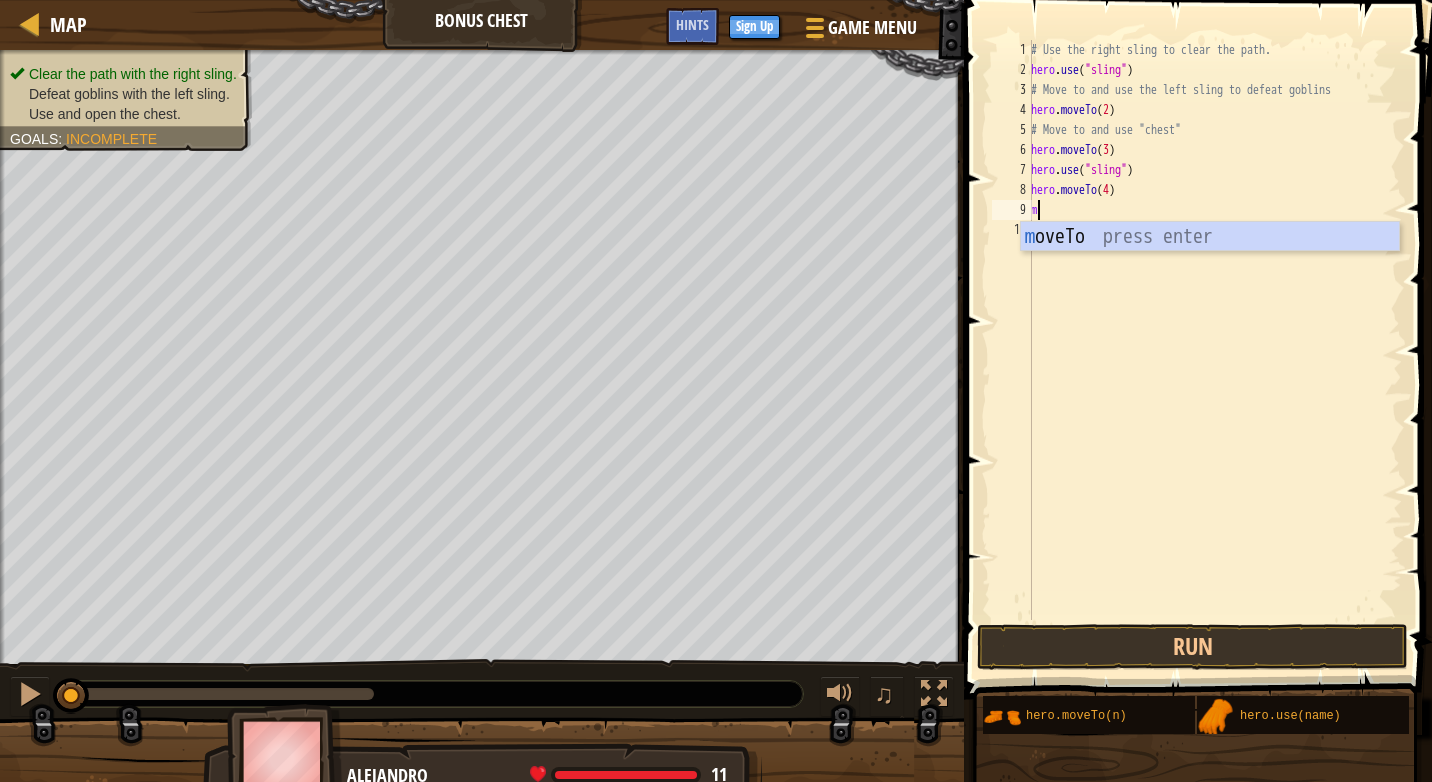 click on "m oveTo press enter" at bounding box center (1210, 267) 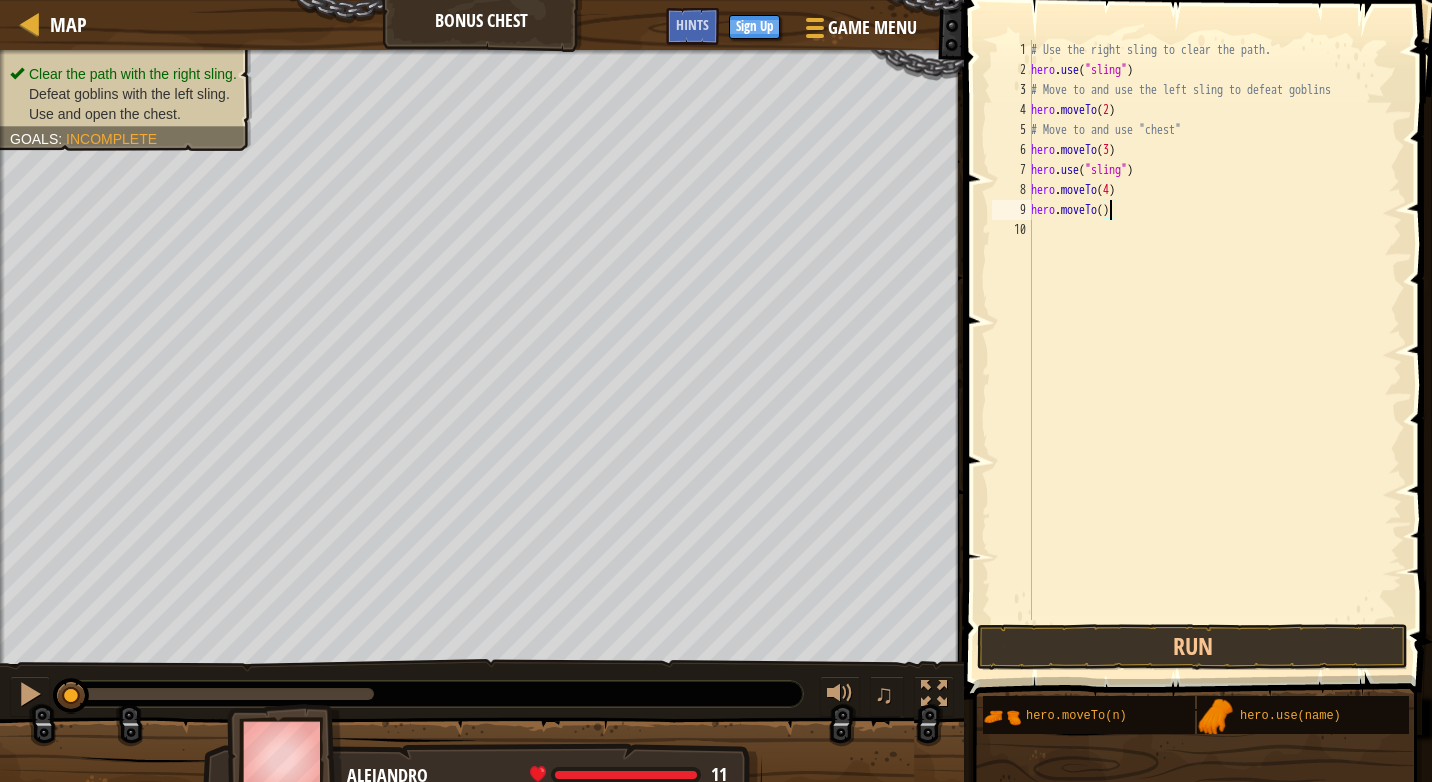 type on "hero.moveTo(5)" 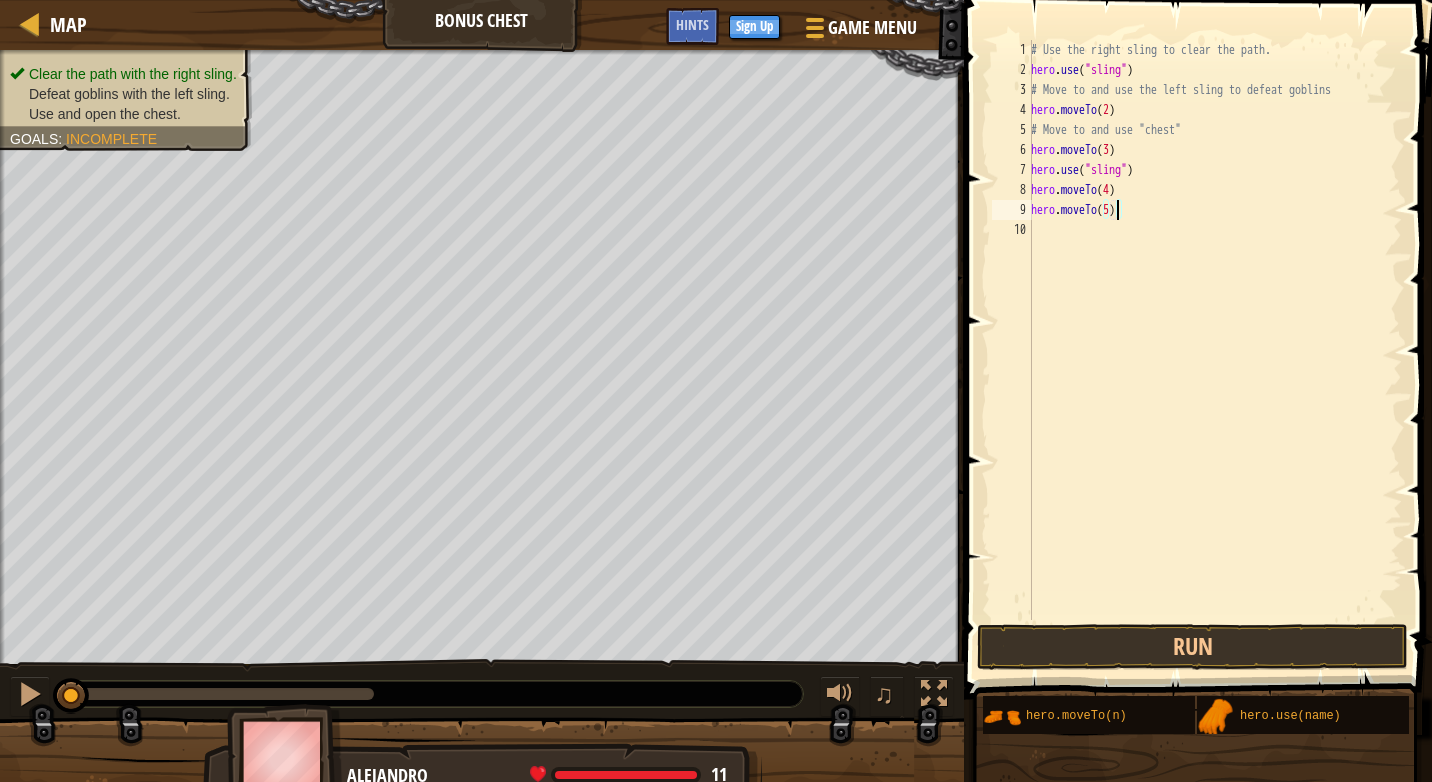 click on "# Use the right sling to clear the path. hero . use ( "sling" ) # Move to and use the left sling to defeat goblins hero . moveTo ( 2 ) # Move to and use "chest" hero . moveTo ( 3 ) hero . use ( "sling" ) hero . moveTo ( 4 ) hero . moveTo ( 5 )" at bounding box center [1214, 350] 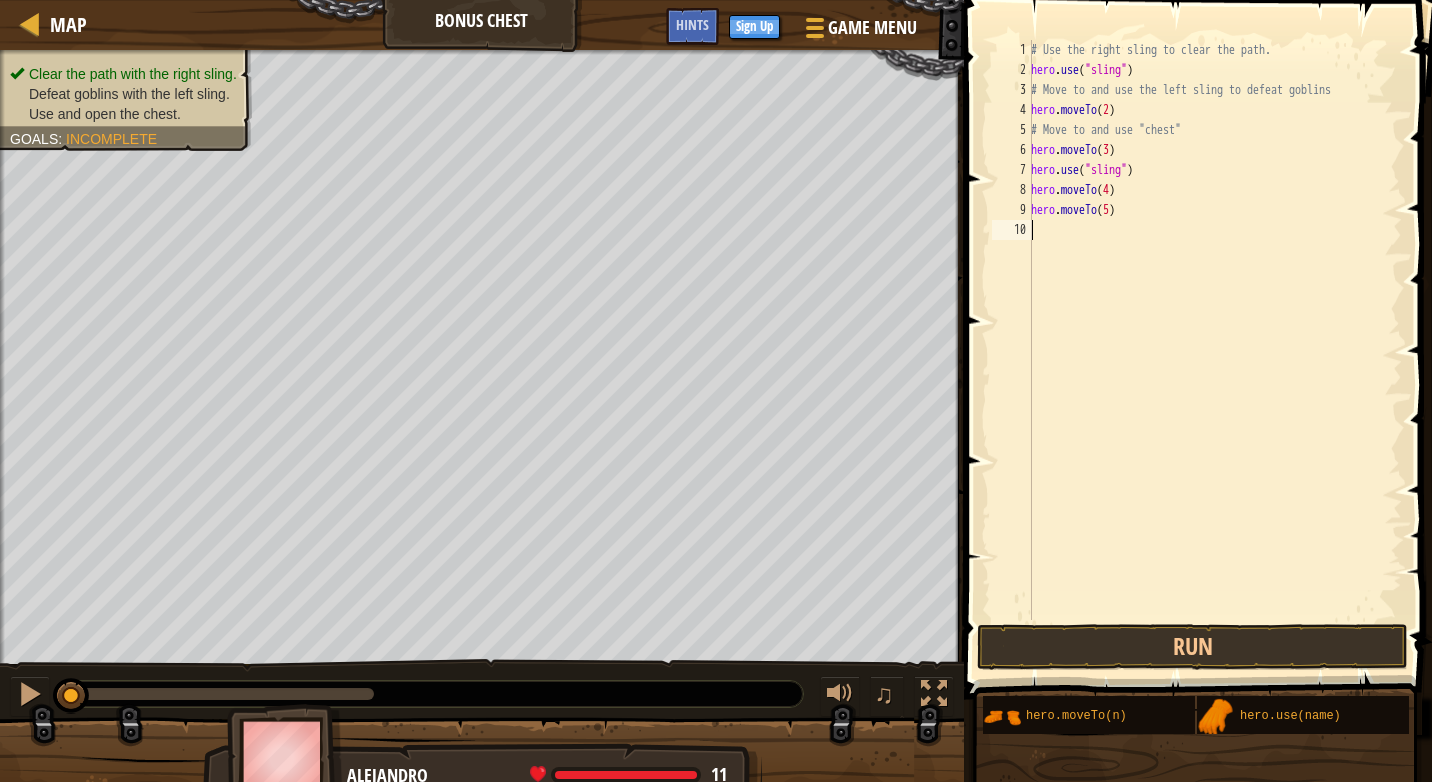 scroll, scrollTop: 9, scrollLeft: 0, axis: vertical 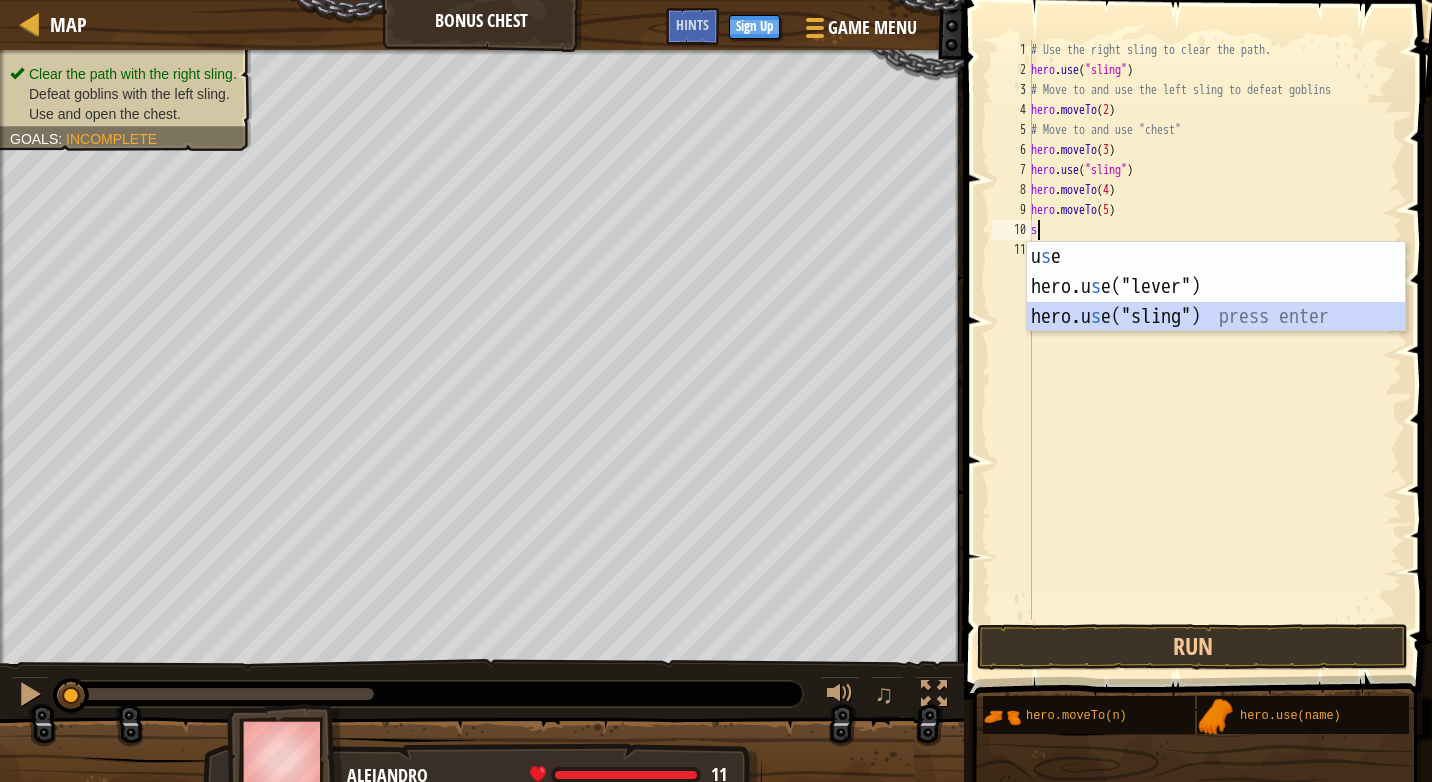 click on "u s e press enter hero.u s e("lever") press enter hero.u s e("sling") press enter" at bounding box center (1216, 317) 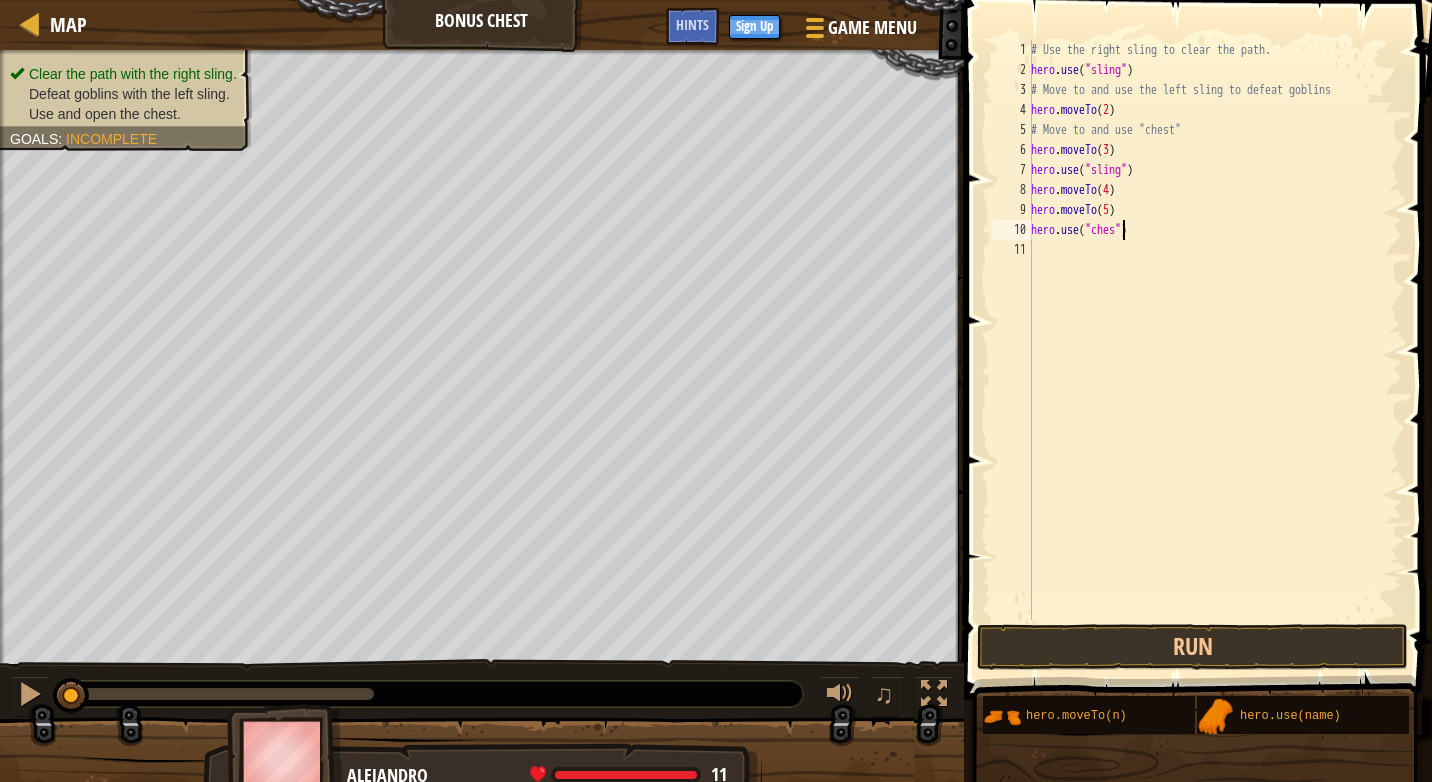 scroll, scrollTop: 9, scrollLeft: 8, axis: both 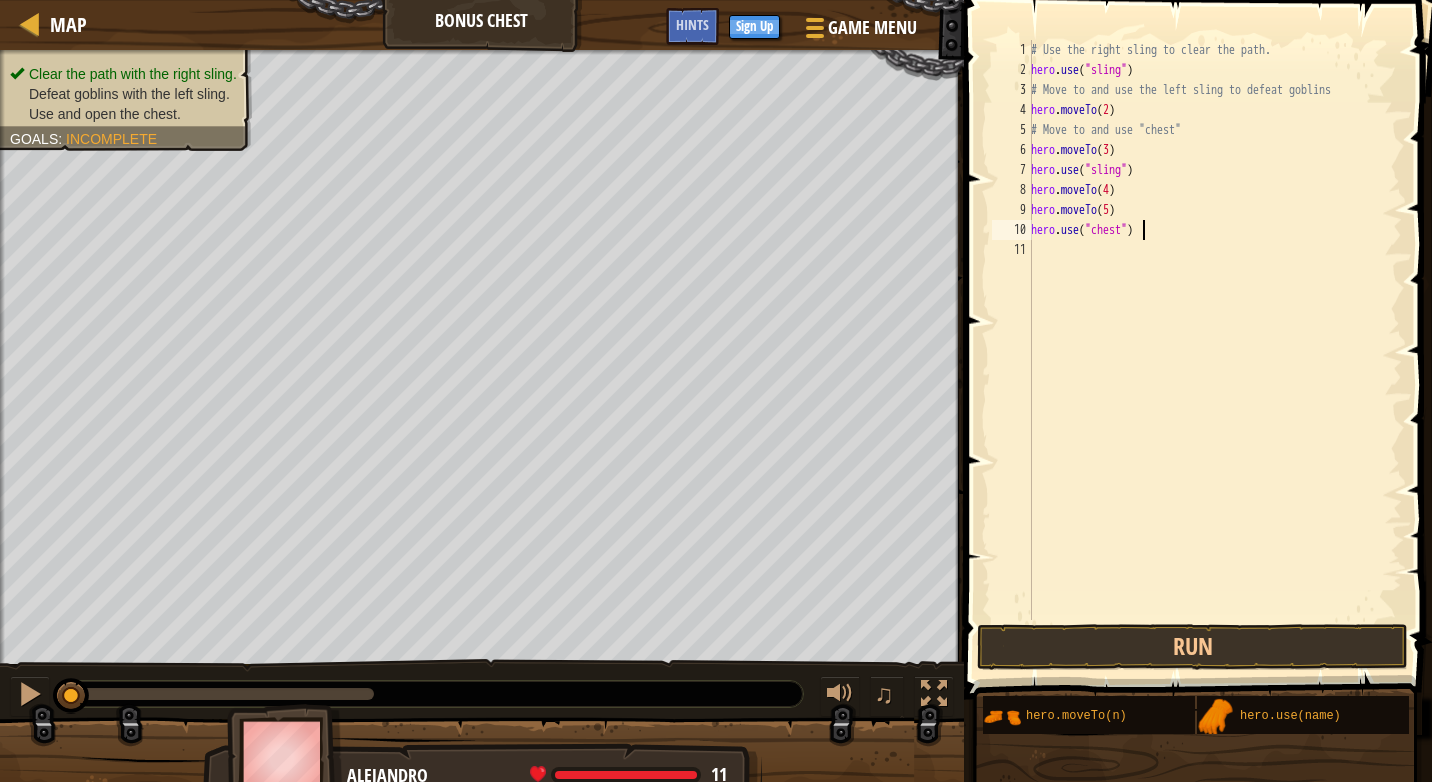 click on "# Use the right sling to clear the path. hero . use ( "sling" ) # Move to and use the left sling to defeat goblins hero . moveTo ( 2 ) # Move to and use "chest" hero . moveTo ( 3 ) hero . use ( "sling" ) hero . moveTo ( 4 ) hero . moveTo ( 5 ) hero . use ( "chest" )" at bounding box center [1214, 350] 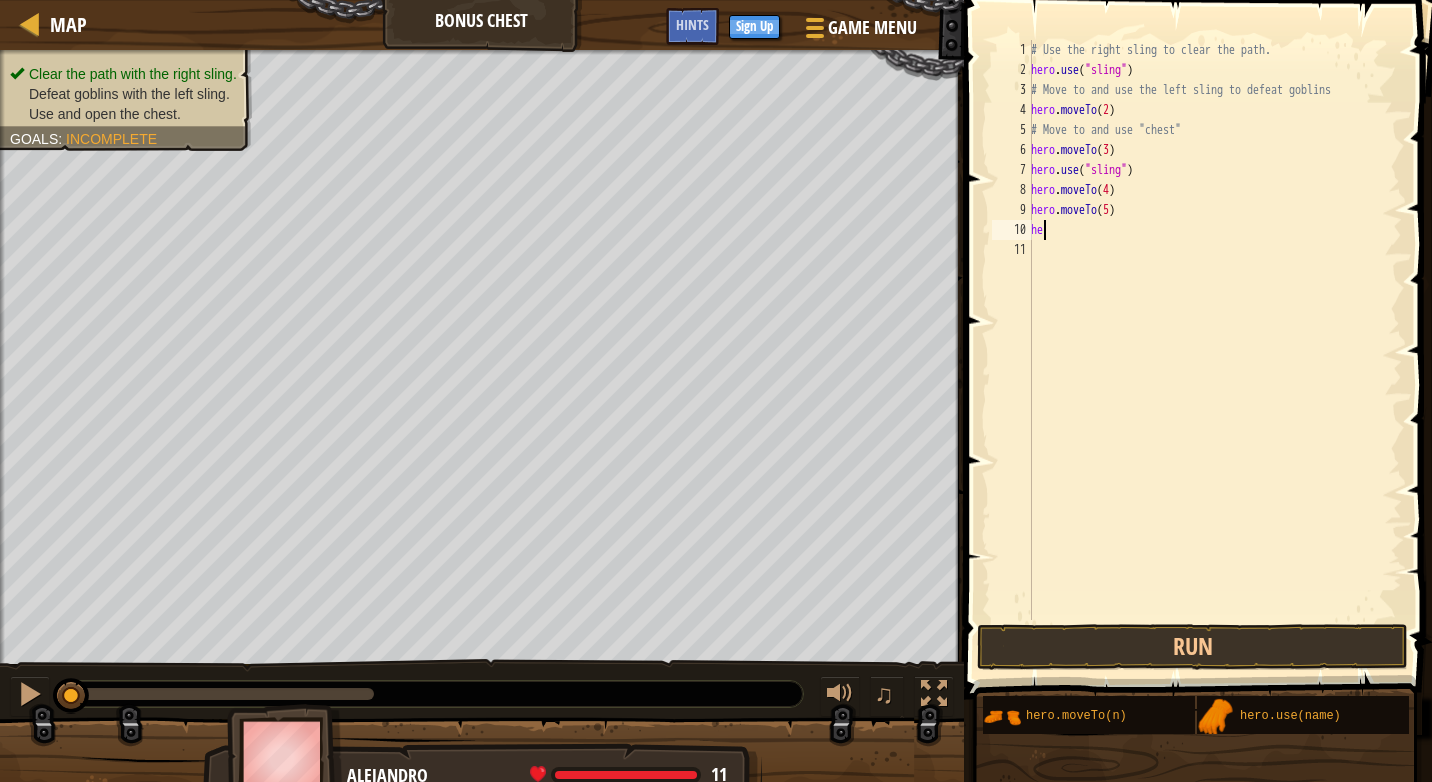 scroll, scrollTop: 9, scrollLeft: 0, axis: vertical 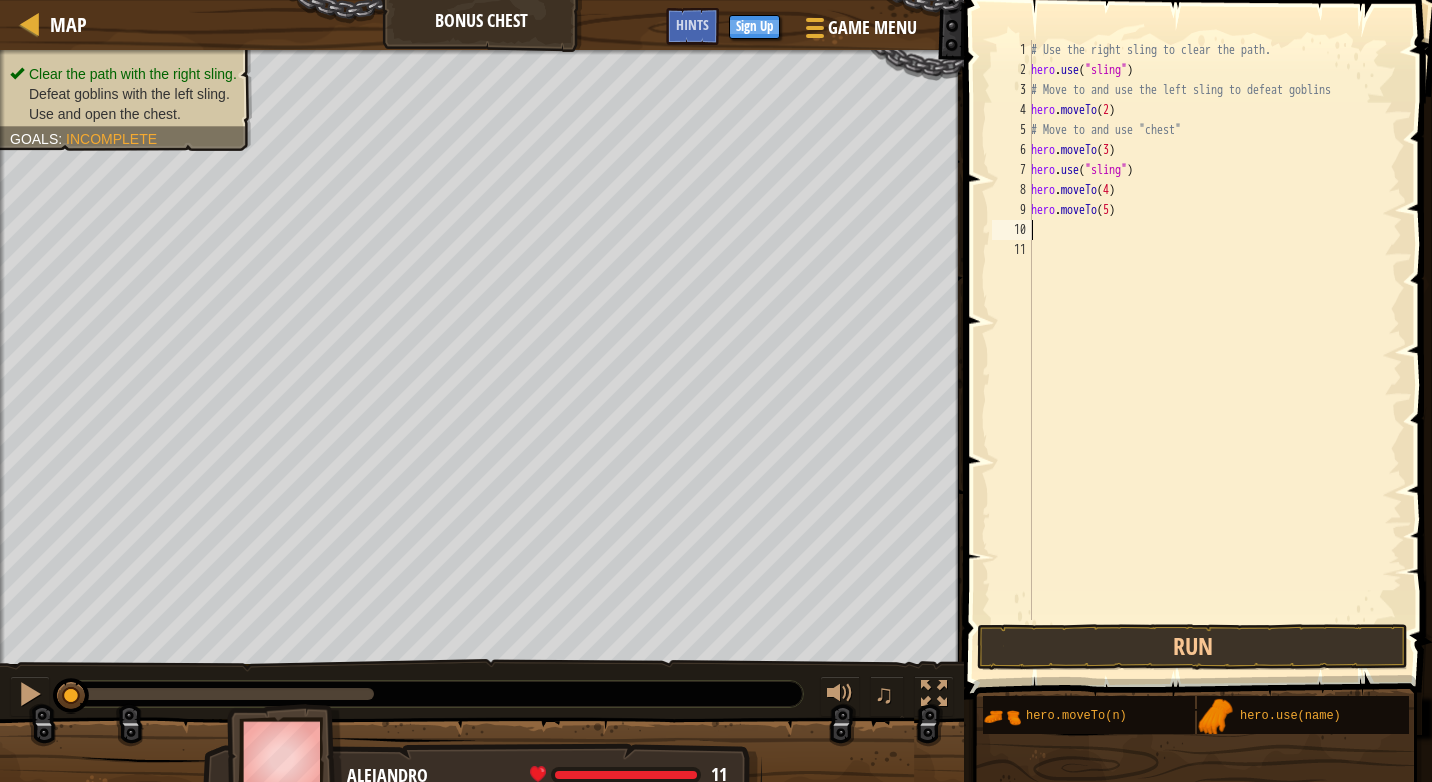 type on "c" 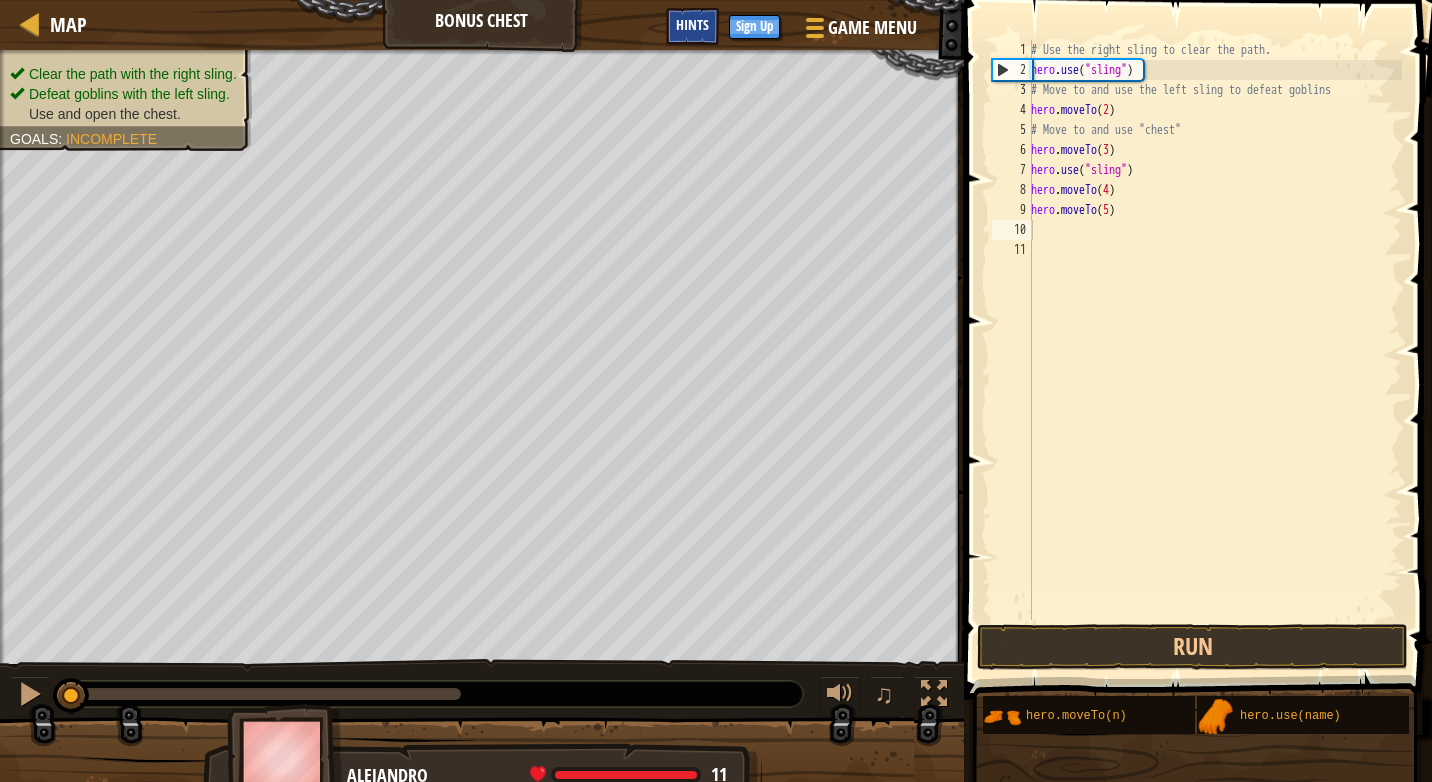 click on "Hints" at bounding box center (692, 24) 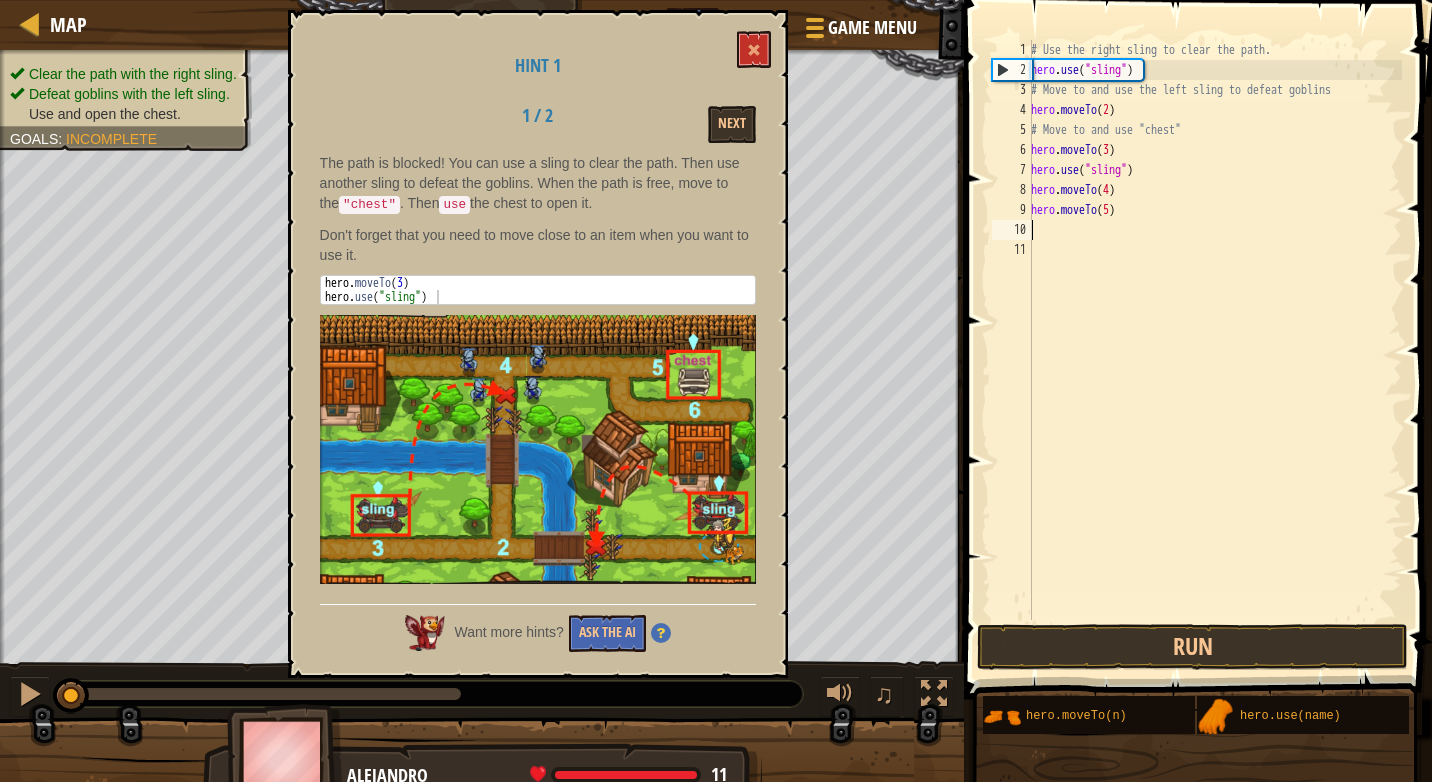click on "# Use the right sling to clear the path. hero . use ( "sling" ) # Move to and use the left sling to defeat goblins hero . moveTo ( 2 ) # Move to and use "chest" hero . moveTo ( 3 ) hero . use ( "sling" ) hero . moveTo ( 4 ) hero . moveTo ( 5 )" at bounding box center [1214, 350] 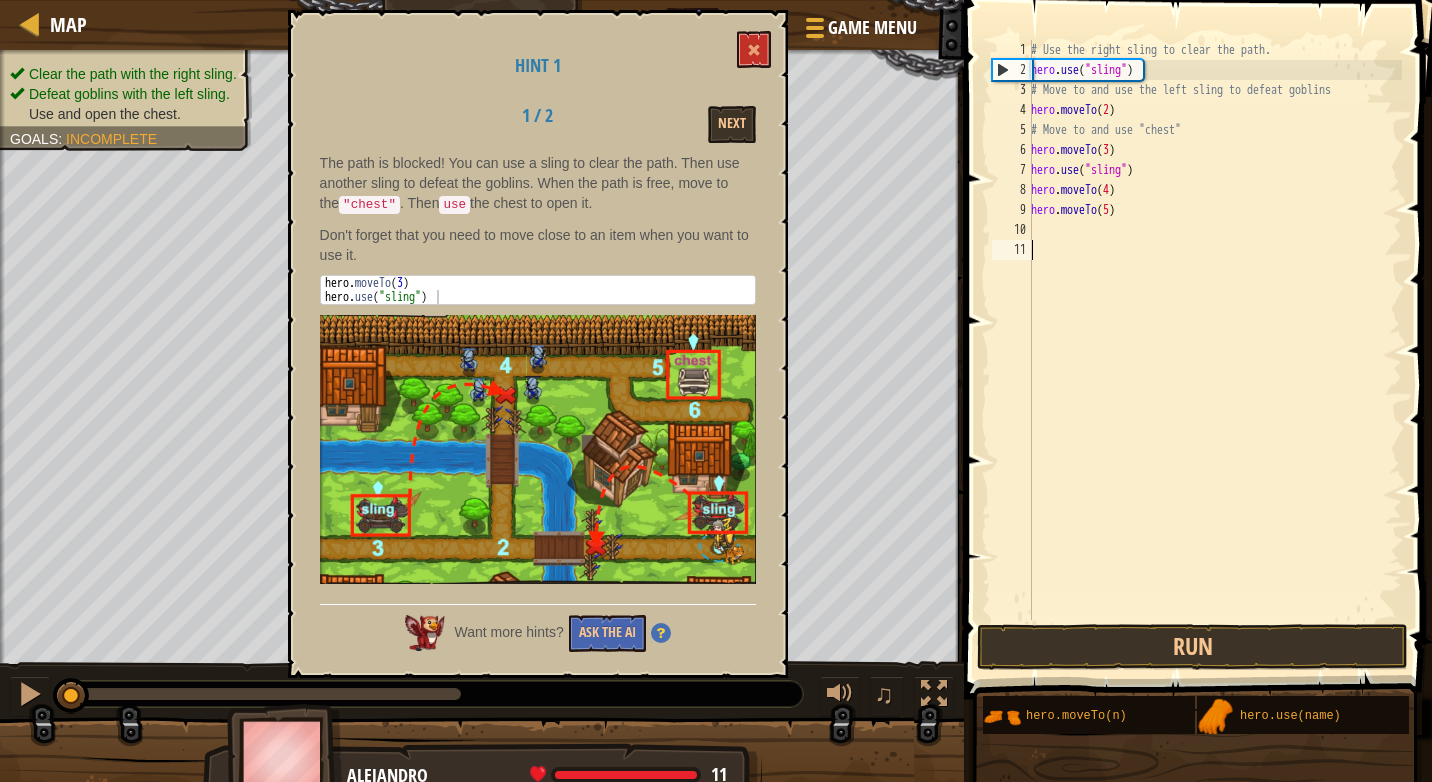 click on "# Use the right sling to clear the path. hero . use ( "sling" ) # Move to and use the left sling to defeat goblins hero . moveTo ( 2 ) # Move to and use "chest" hero . moveTo ( 3 ) hero . use ( "sling" ) hero . moveTo ( 4 ) hero . moveTo ( 5 )" at bounding box center [1214, 350] 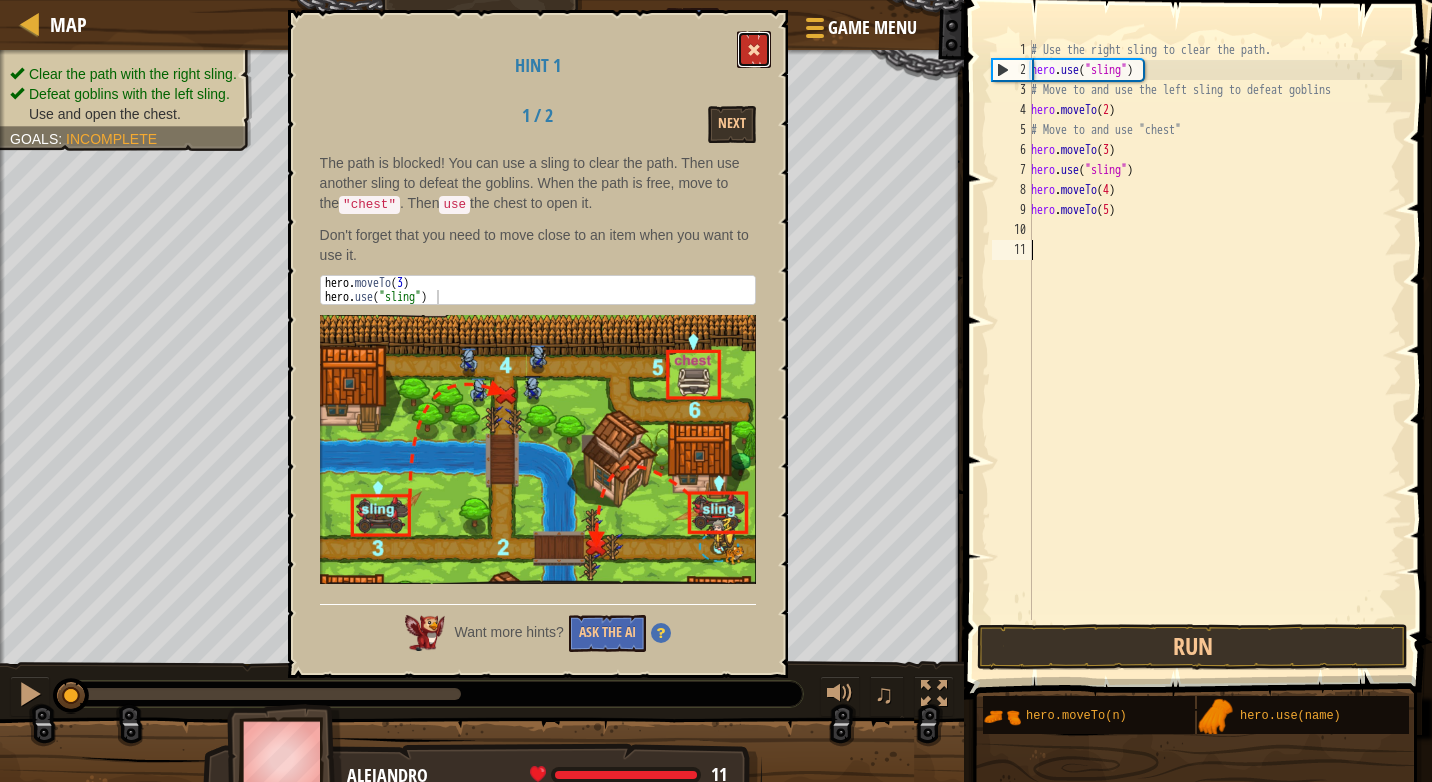 click at bounding box center [754, 49] 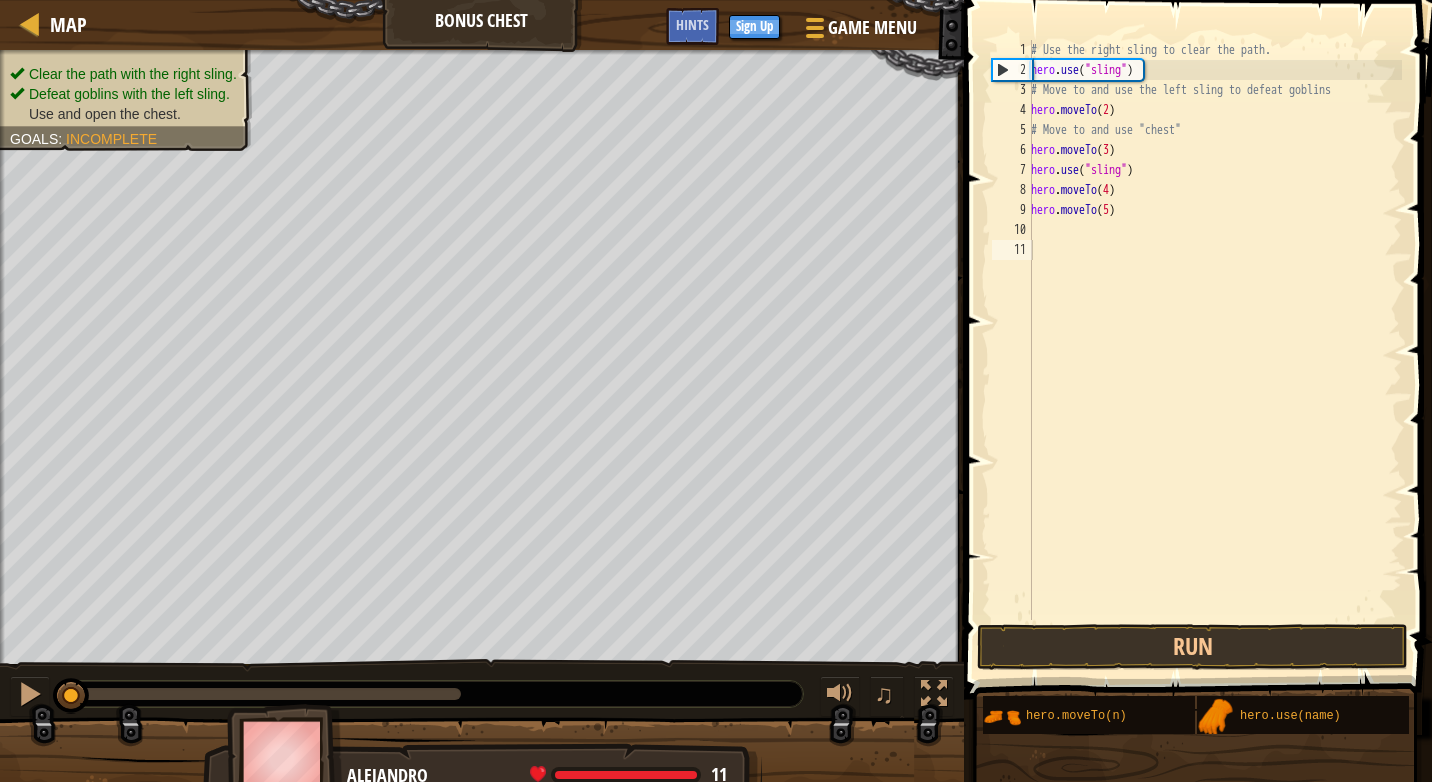 click on "# Use the right sling to clear the path. hero . use ( "sling" ) # Move to and use the left sling to defeat goblins hero . moveTo ( 2 ) # Move to and use "chest" hero . moveTo ( 3 ) hero . use ( "sling" ) hero . moveTo ( 4 ) hero . moveTo ( 5 )" at bounding box center [1214, 350] 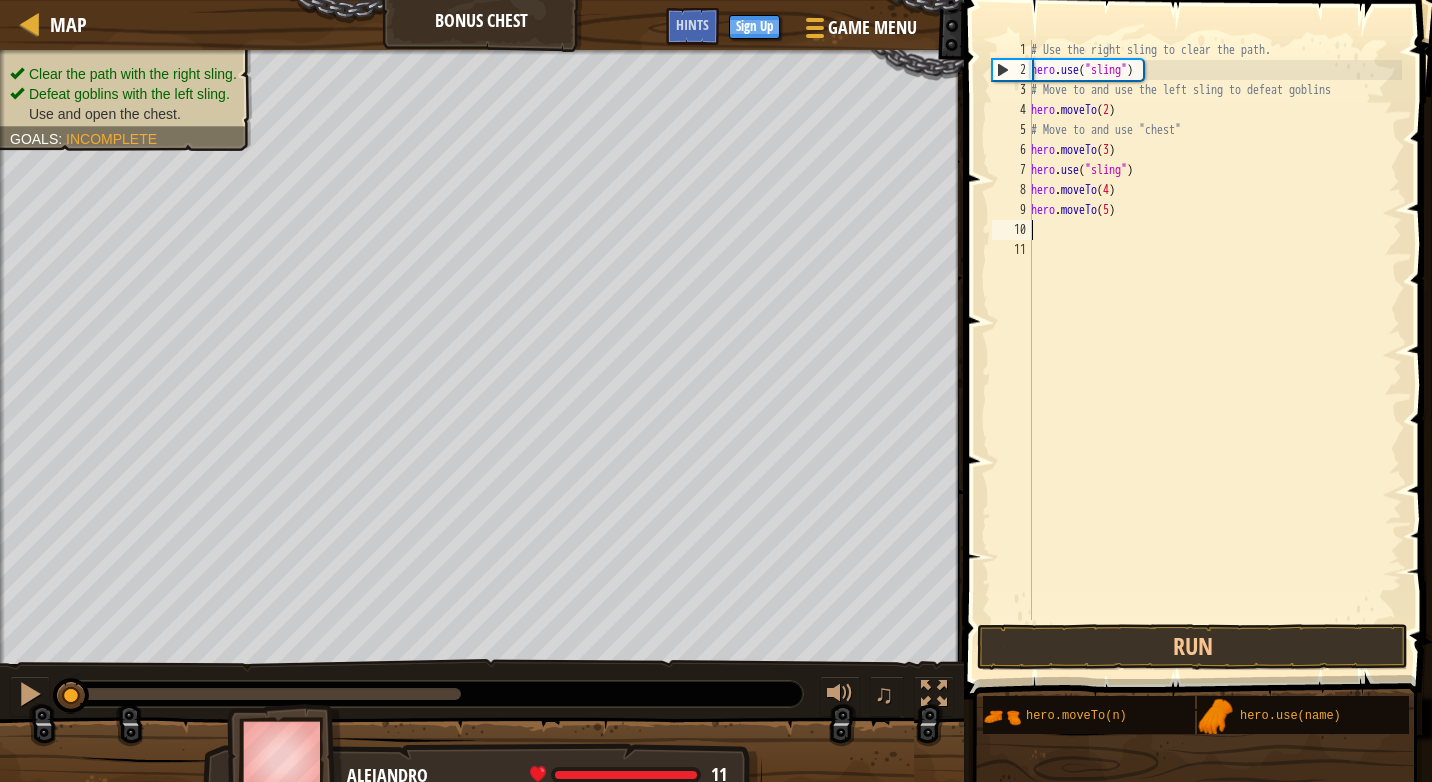 type on "c" 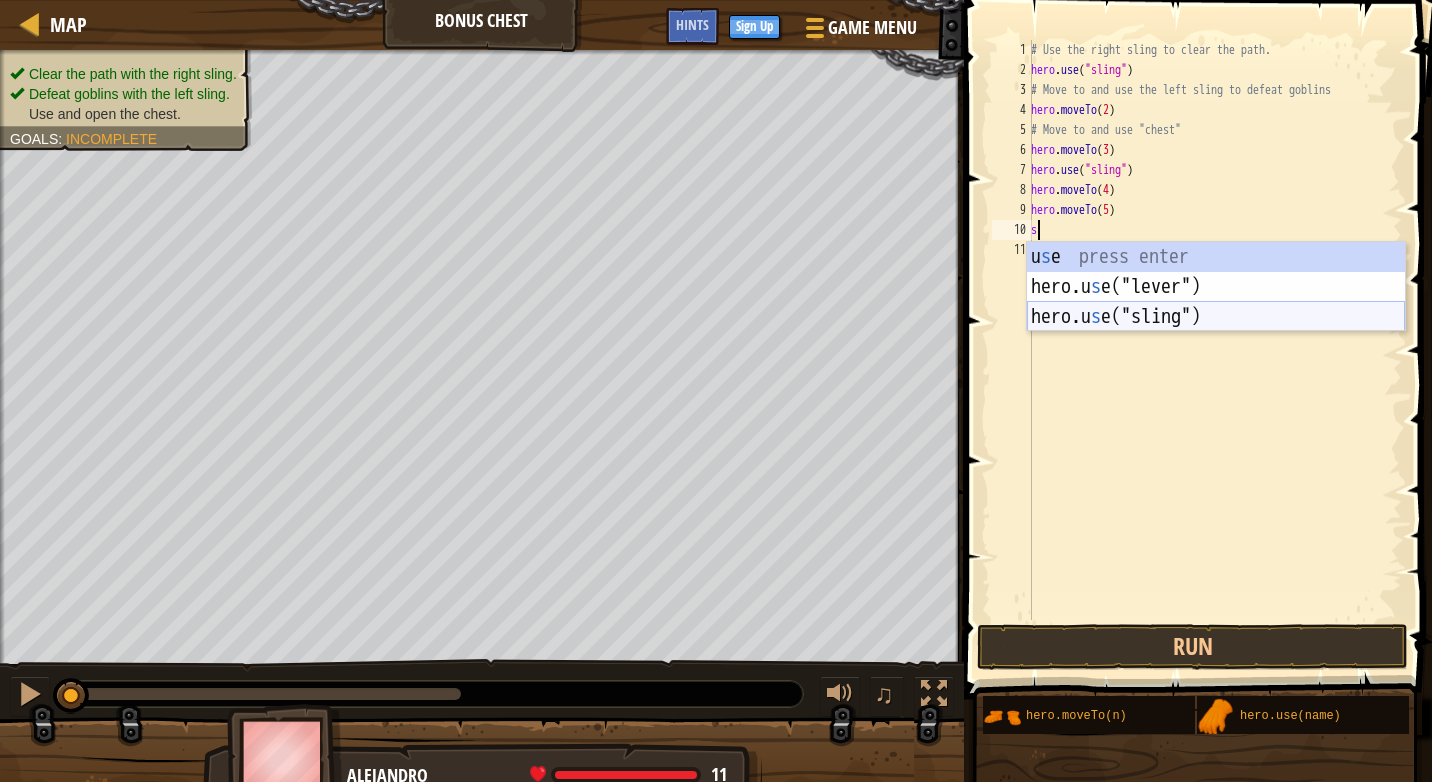 click on "u s e press enter hero.u s e("lever") press enter hero.u s e("sling") press enter" at bounding box center (1216, 317) 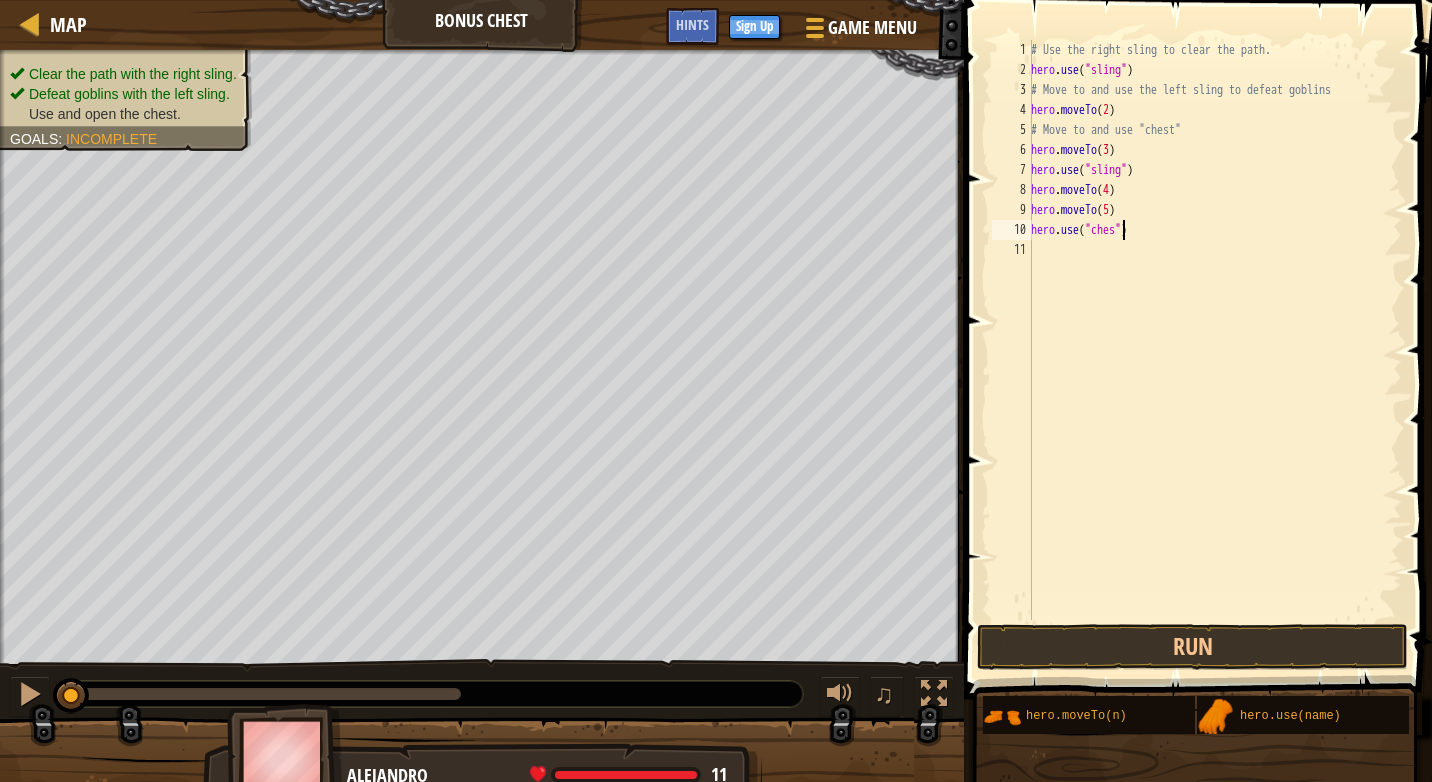type on "hero.use("chest")" 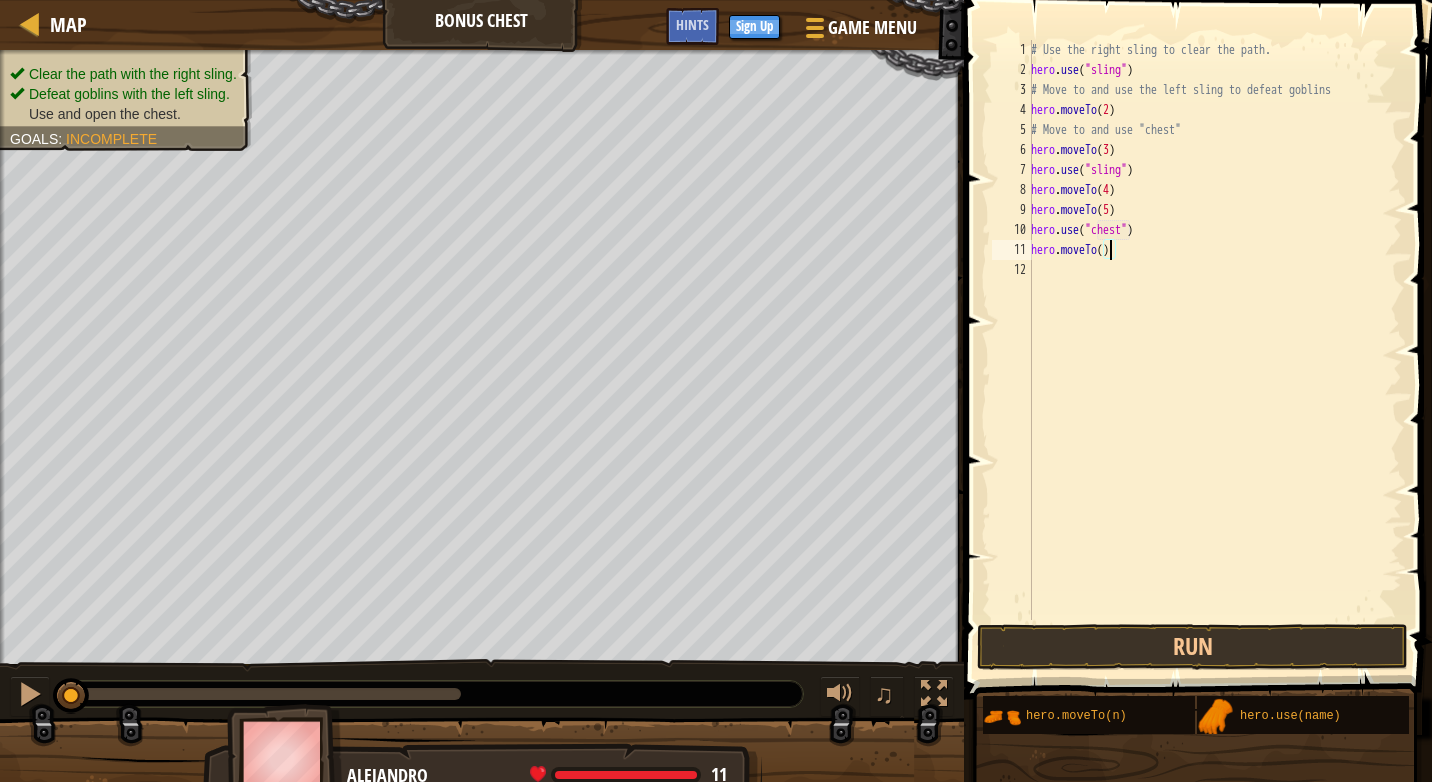 scroll, scrollTop: 9, scrollLeft: 6, axis: both 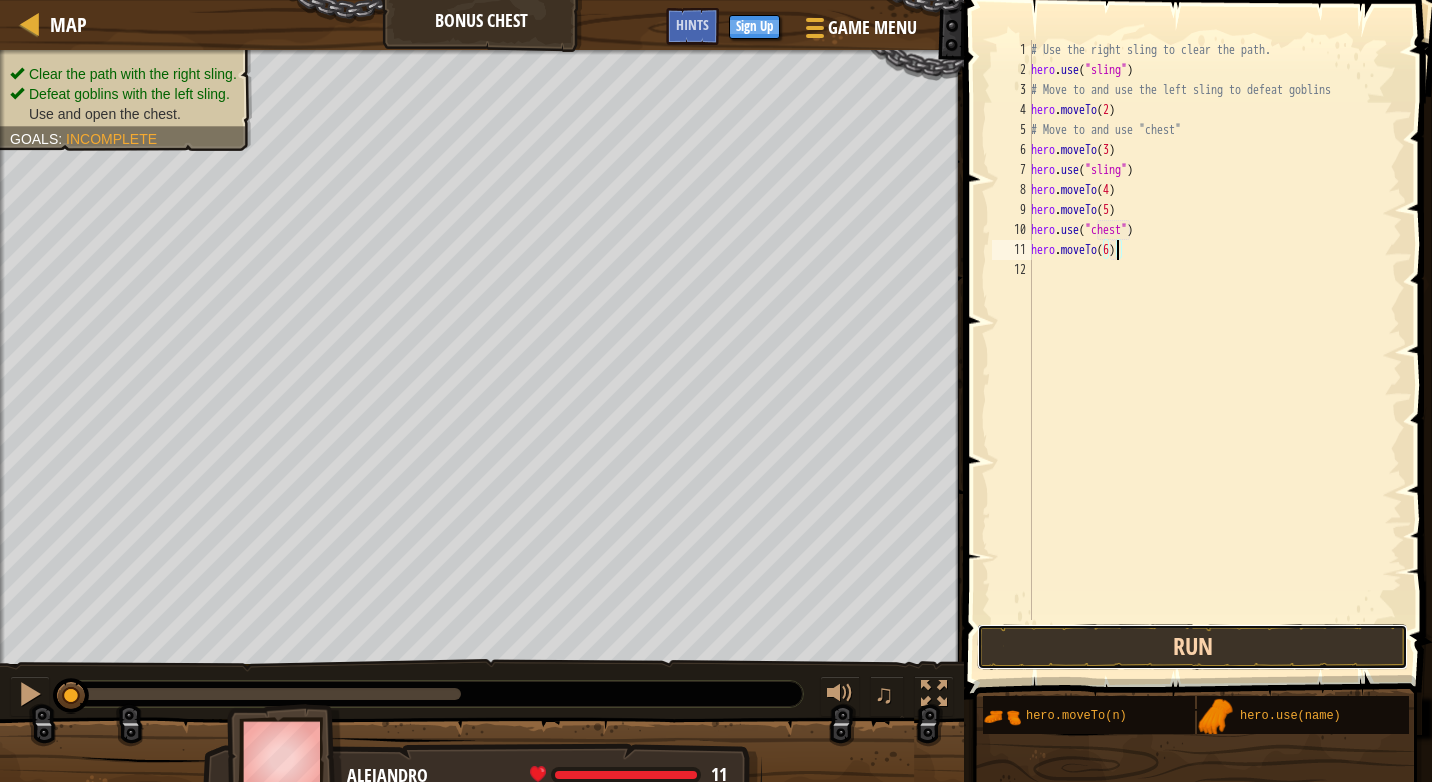 click on "Run" at bounding box center (1192, 647) 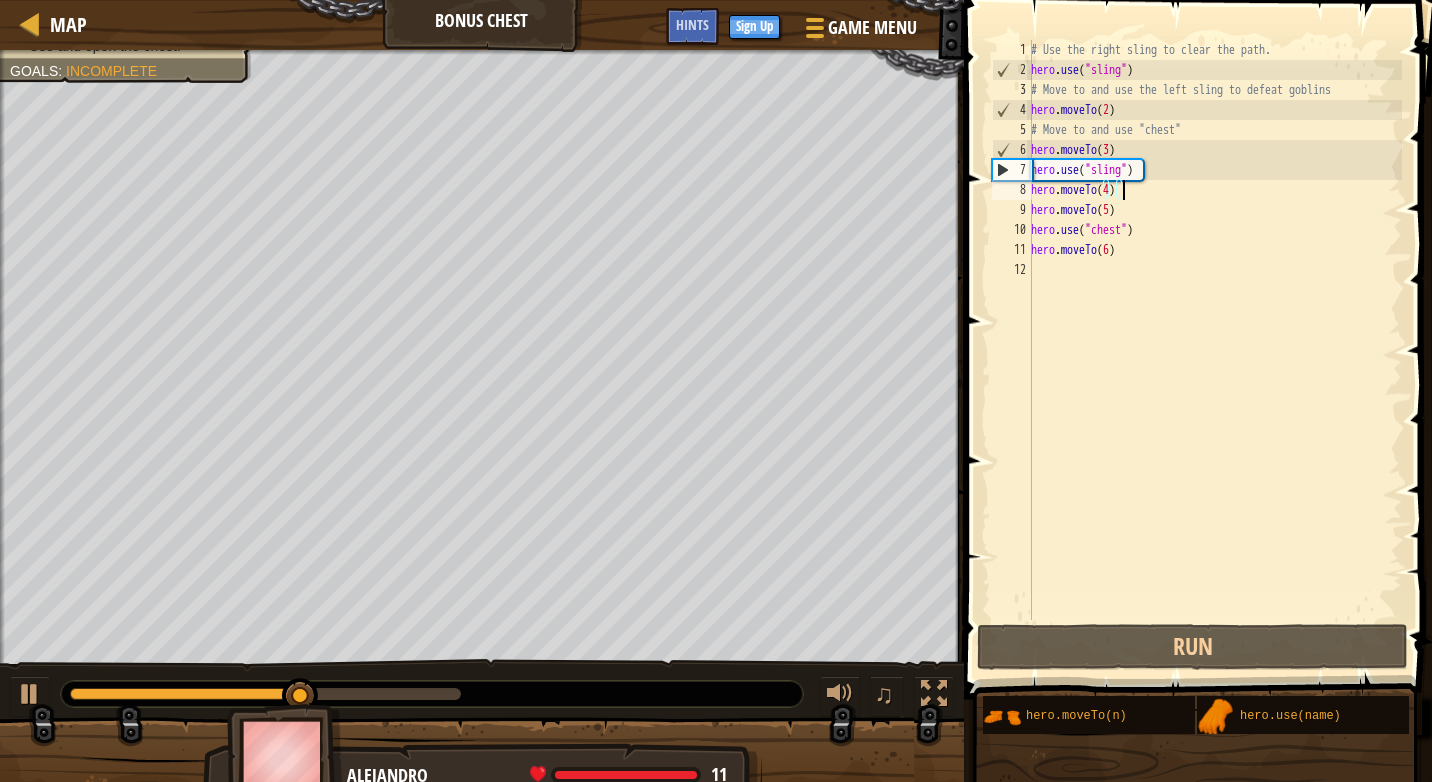 click on "# Use the right sling to clear the path. hero . use ( "sling" ) # Move to and use the left sling to defeat goblins hero . moveTo ( 2 ) # Move to and use "chest" hero . moveTo ( 3 ) hero . use ( "sling" ) hero . moveTo ( 4 ) hero . moveTo ( 5 ) hero . use ( "chest" ) hero . moveTo ( 6 )" at bounding box center (1214, 350) 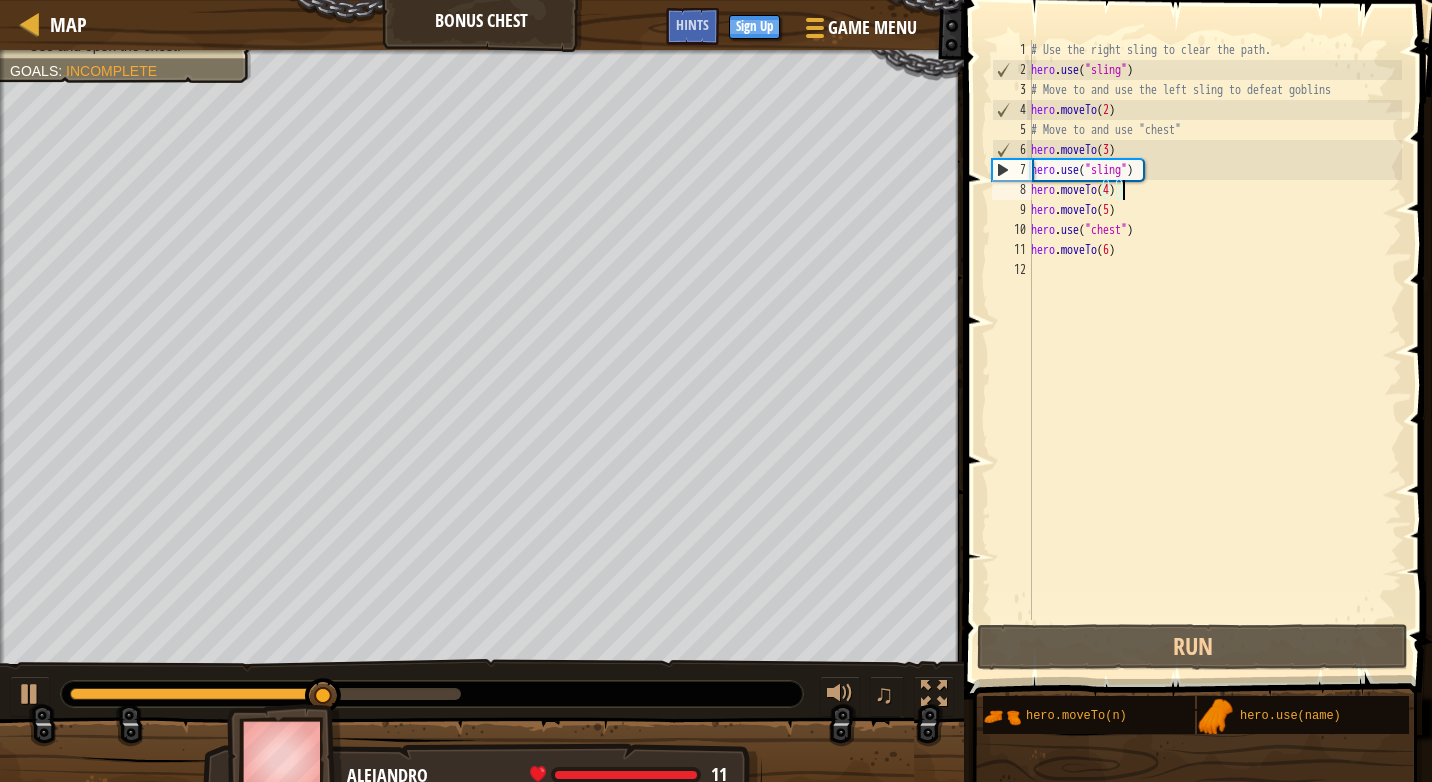 scroll, scrollTop: 9, scrollLeft: 0, axis: vertical 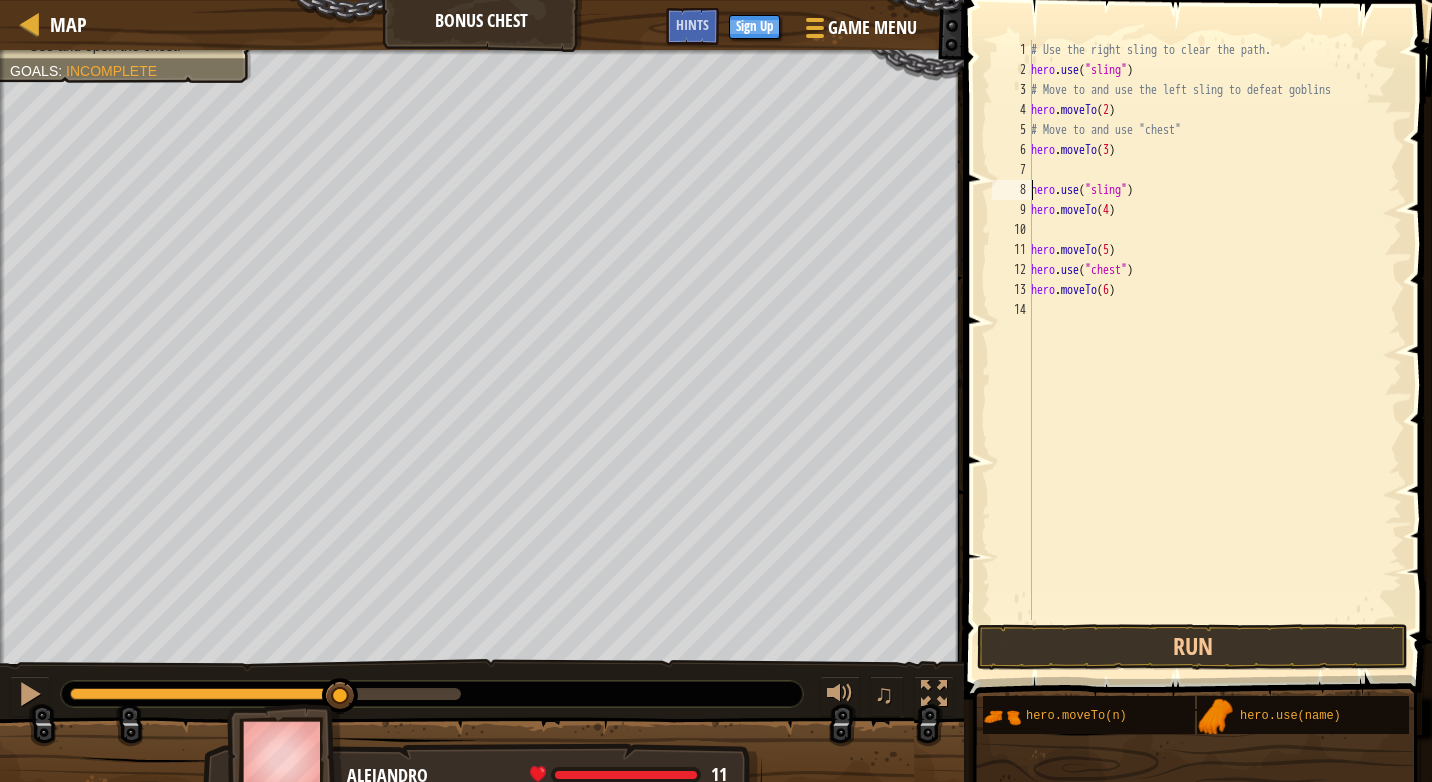 type on "hero.moveTo(4)" 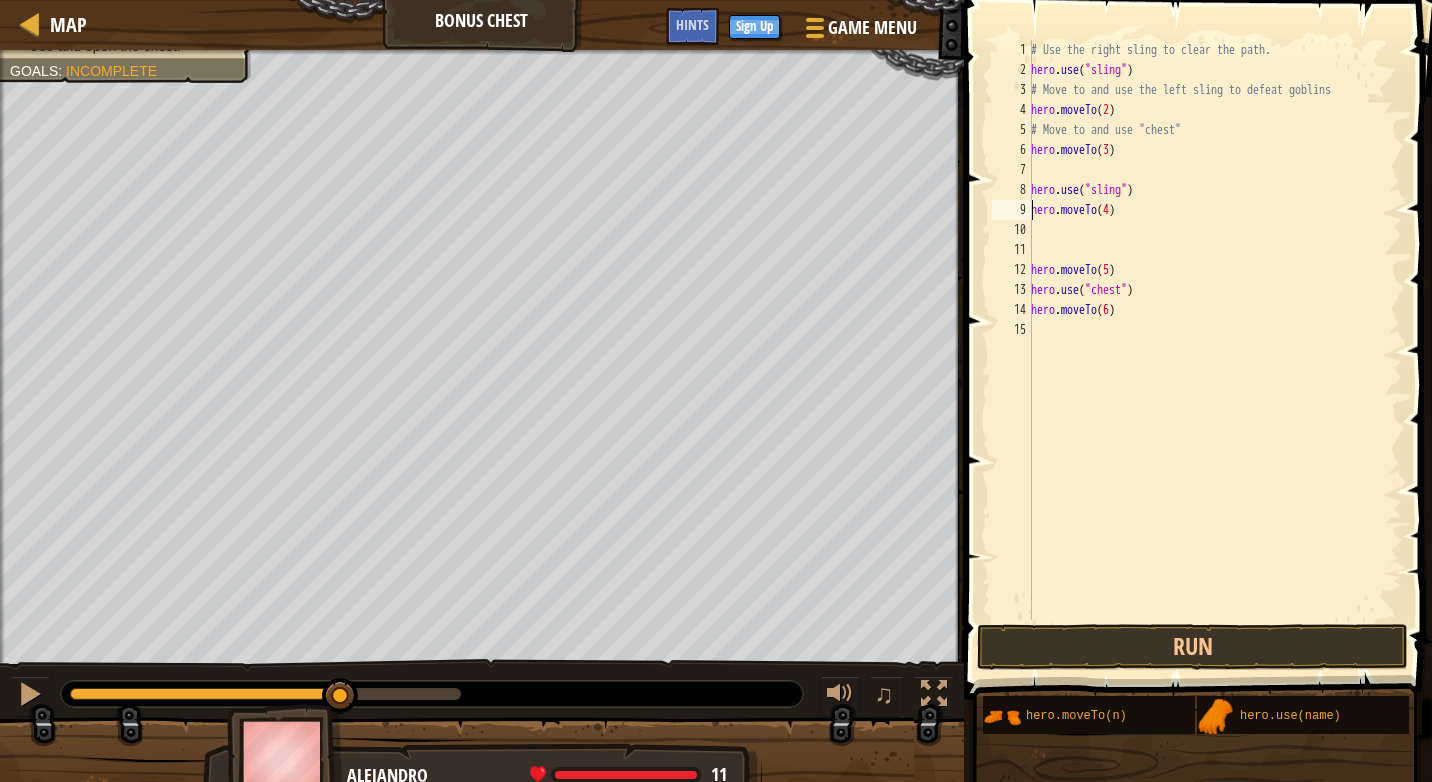 type on "hero.use("sling")" 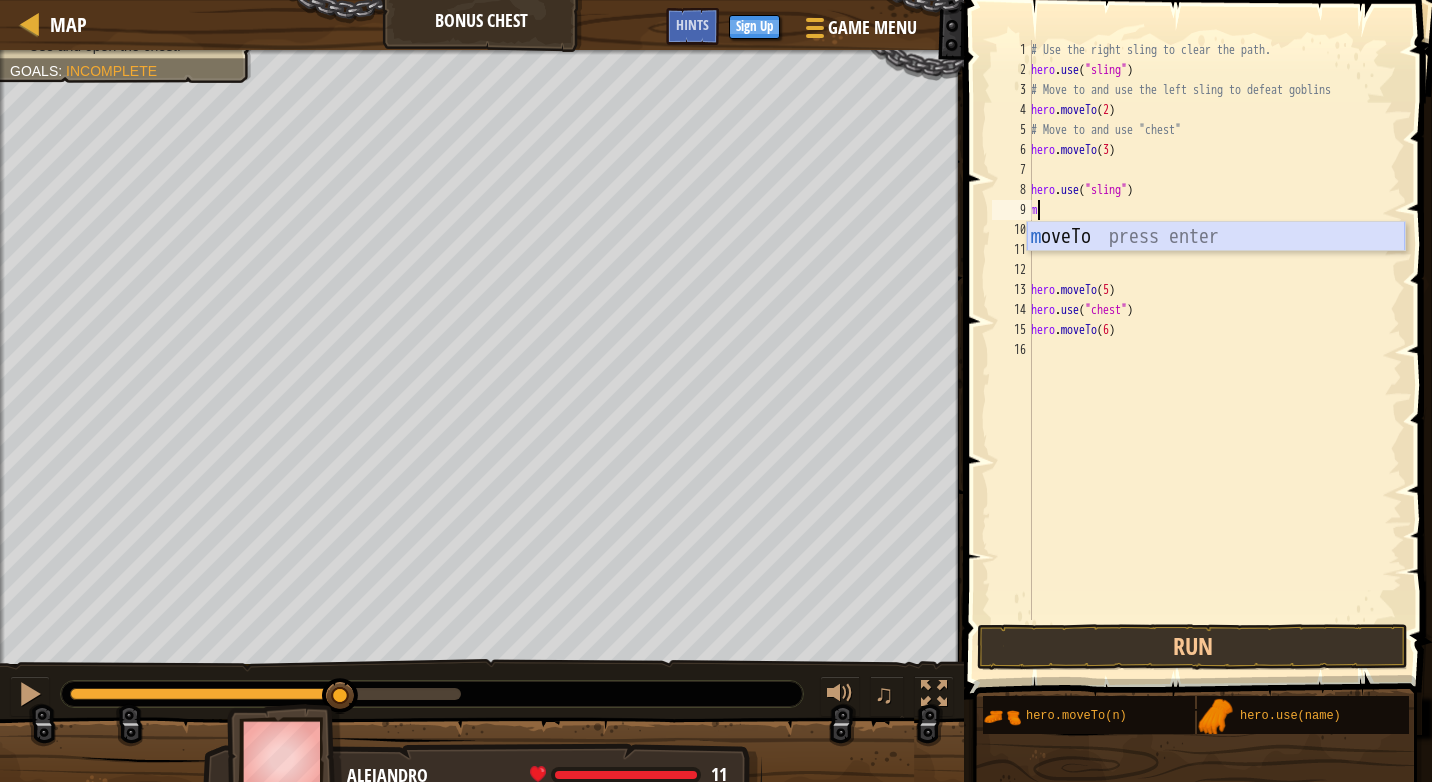 click on "m oveTo press enter" at bounding box center (1216, 267) 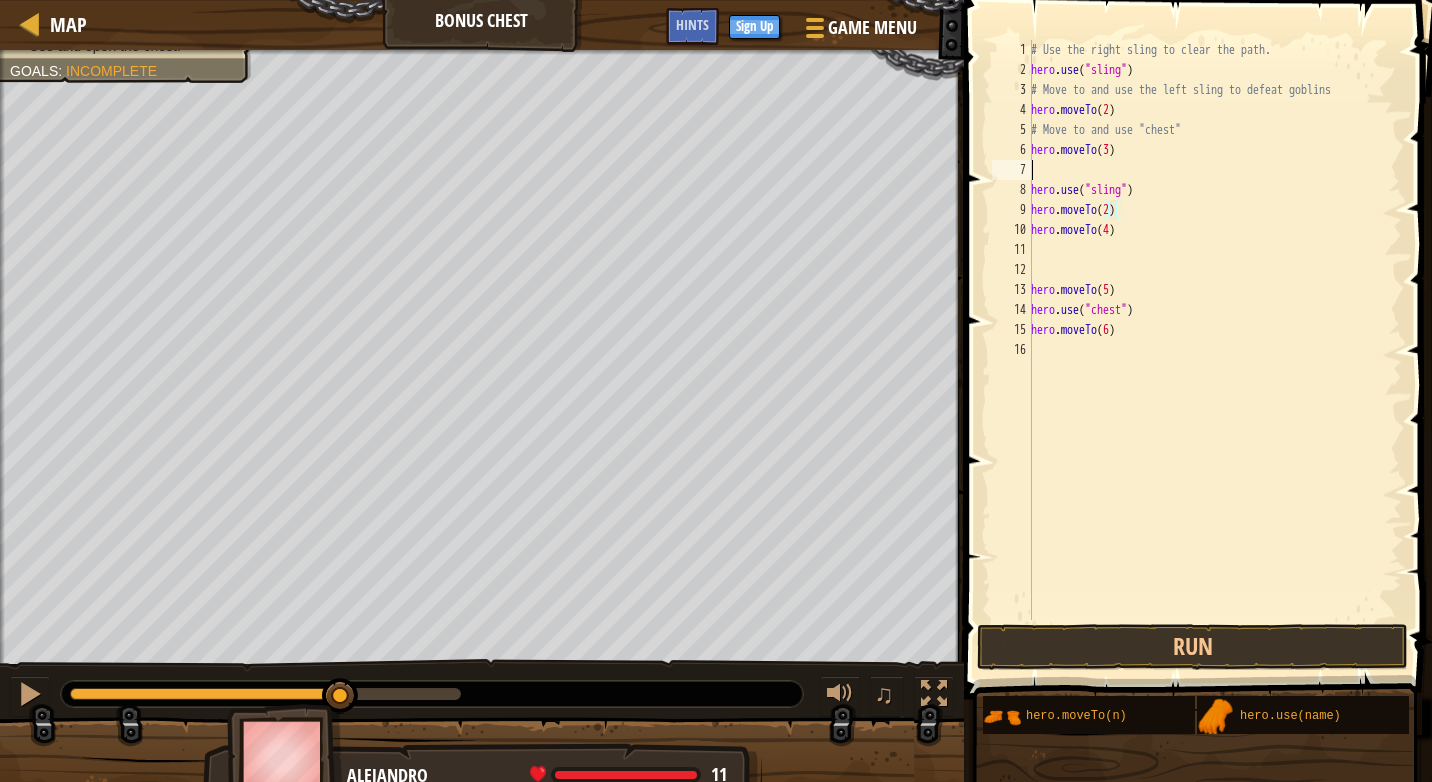 click on "# Use the right sling to clear the path. hero . use ( "sling" ) # Move to and use the left sling to defeat goblins hero . moveTo ( 2 ) # Move to and use "chest" hero . moveTo ( 3 ) hero . use ( "sling" ) hero . moveTo ( 2 ) hero . moveTo ( 4 ) hero . moveTo ( 5 ) hero . use ( "chest" ) hero . moveTo ( 6 )" at bounding box center [1214, 350] 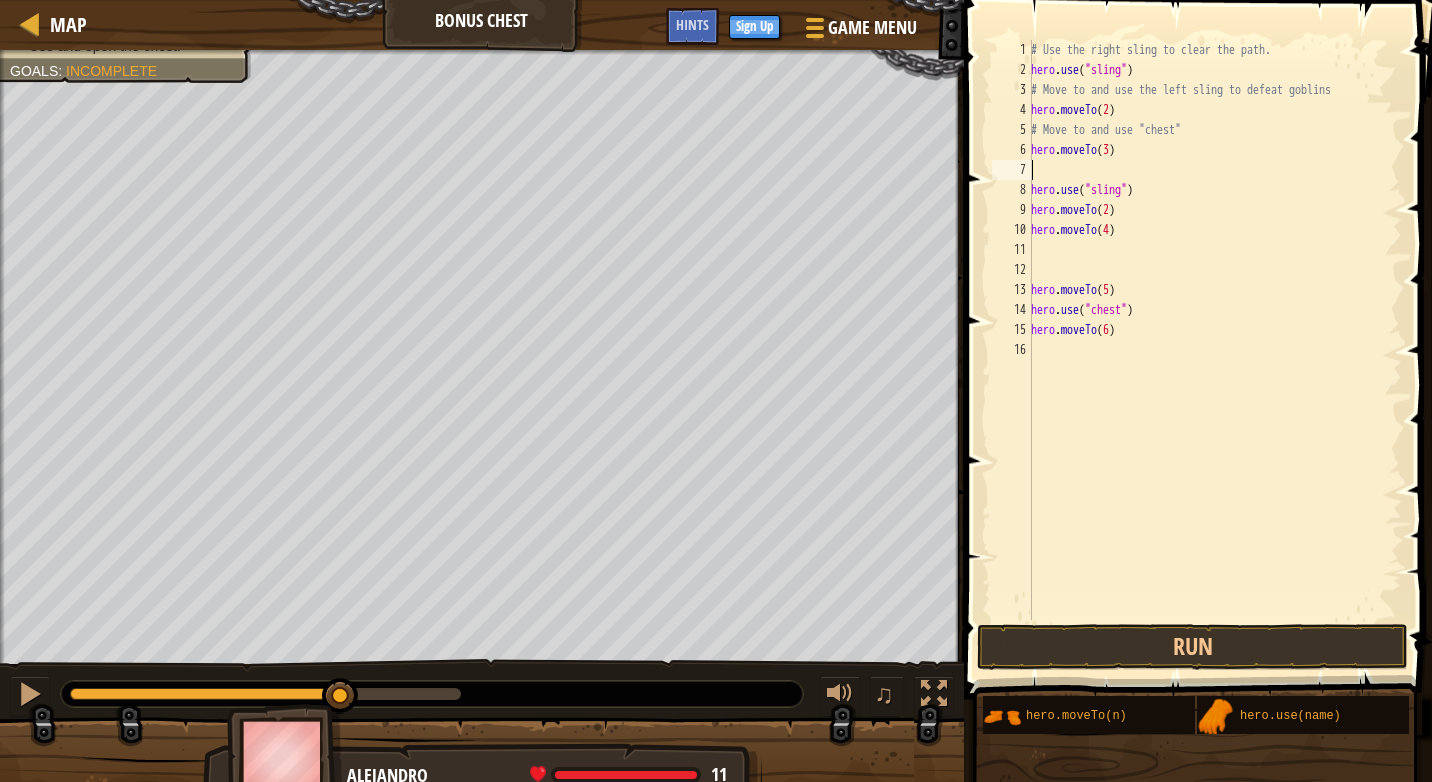 type on "hero.moveTo(3)" 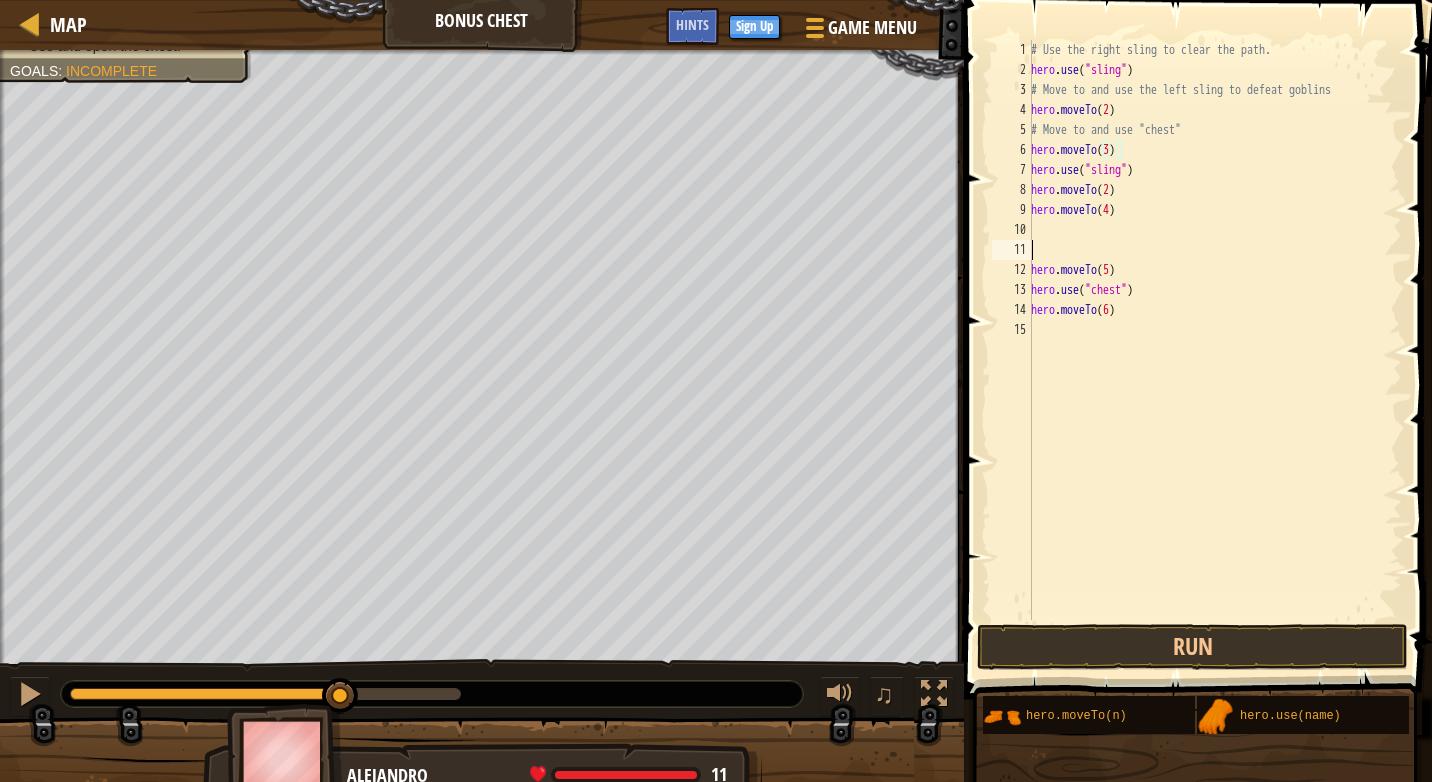 click on "# Use the right sling to clear the path. hero . use ( "sling" ) # Move to and use the left sling to defeat goblins hero . moveTo ( 2 ) # Move to and use "chest" hero . moveTo ( 3 ) hero . use ( "sling" ) hero . moveTo ( 2 ) hero . moveTo ( 4 ) hero . moveTo ( 5 ) hero . use ( "chest" ) hero . moveTo ( 6 )" at bounding box center [1214, 350] 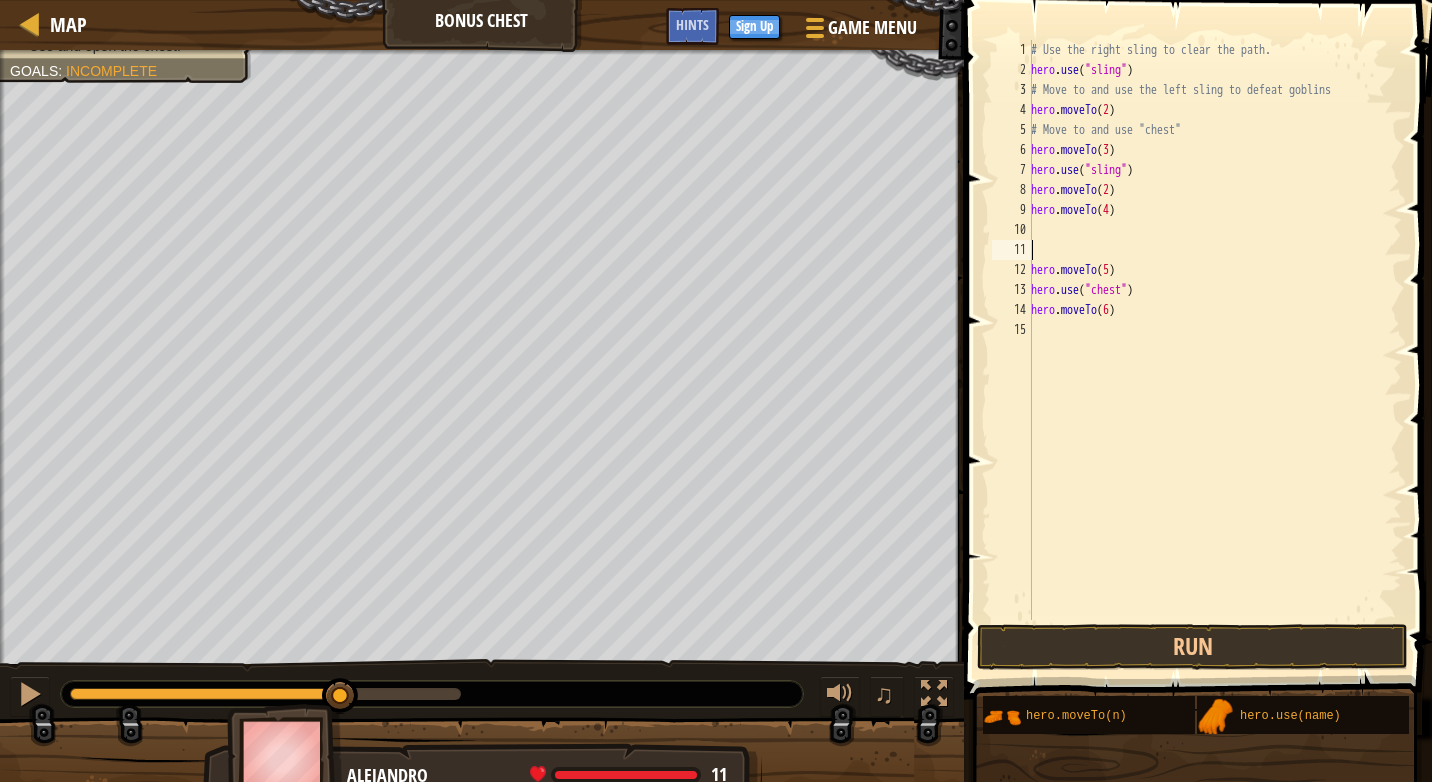 type on "\" 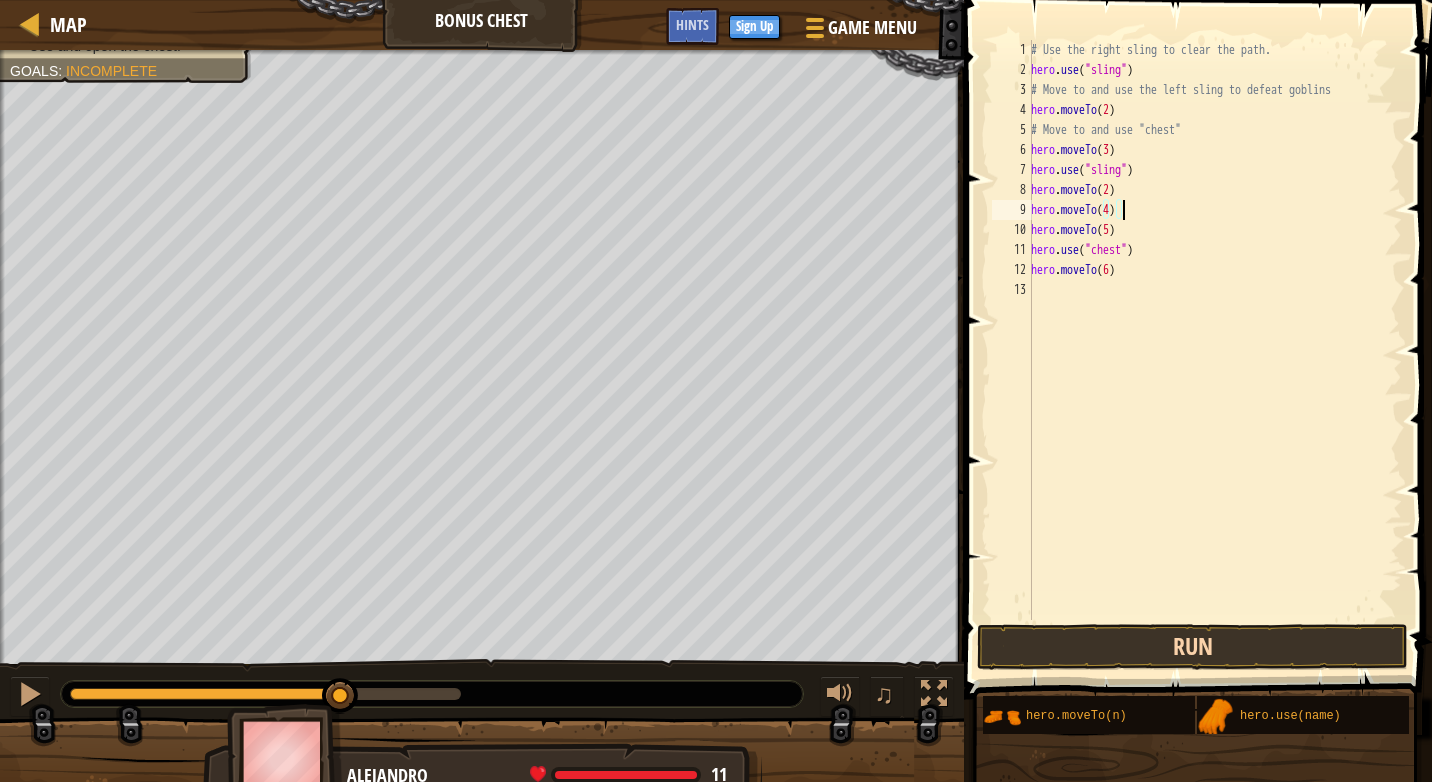 type on "hero.moveTo(4)" 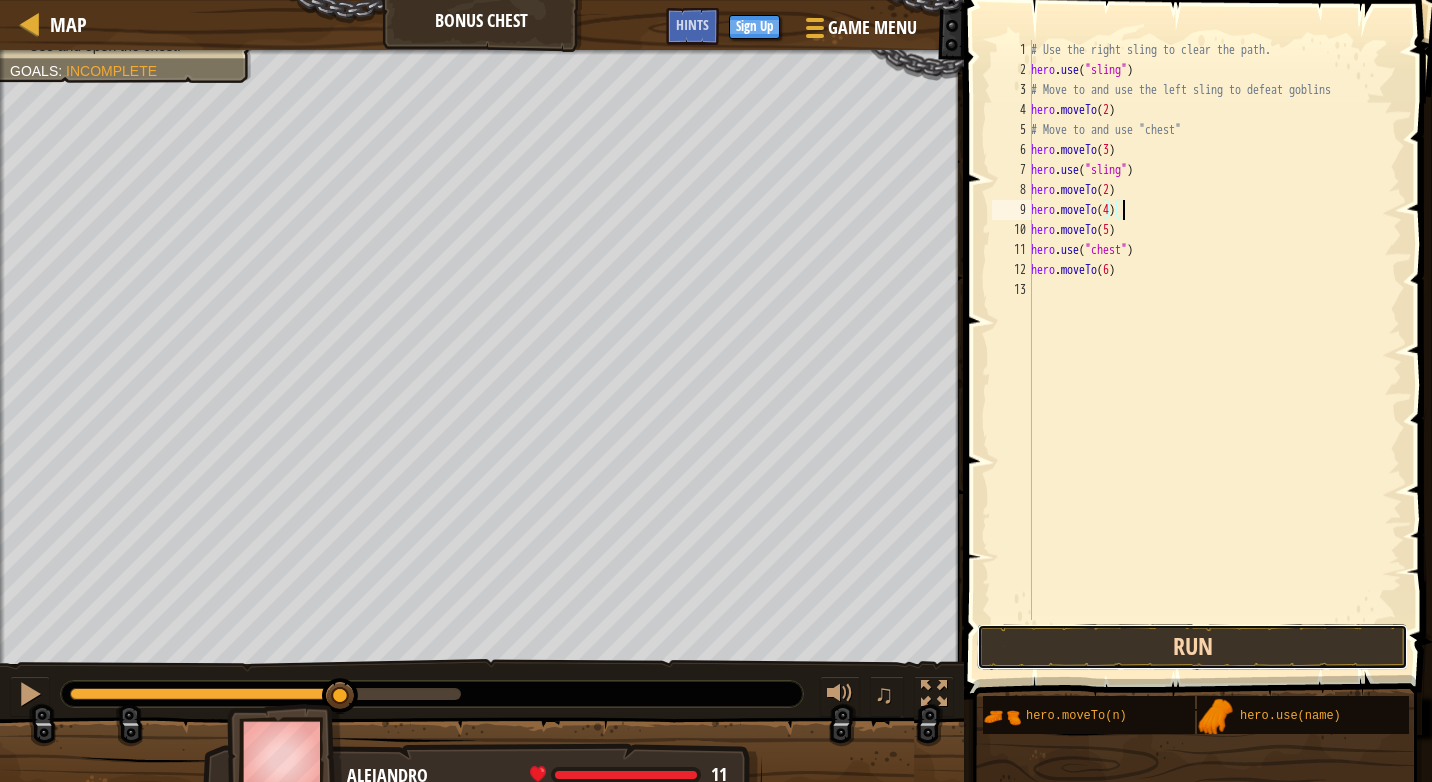 click on "Run" at bounding box center [1192, 647] 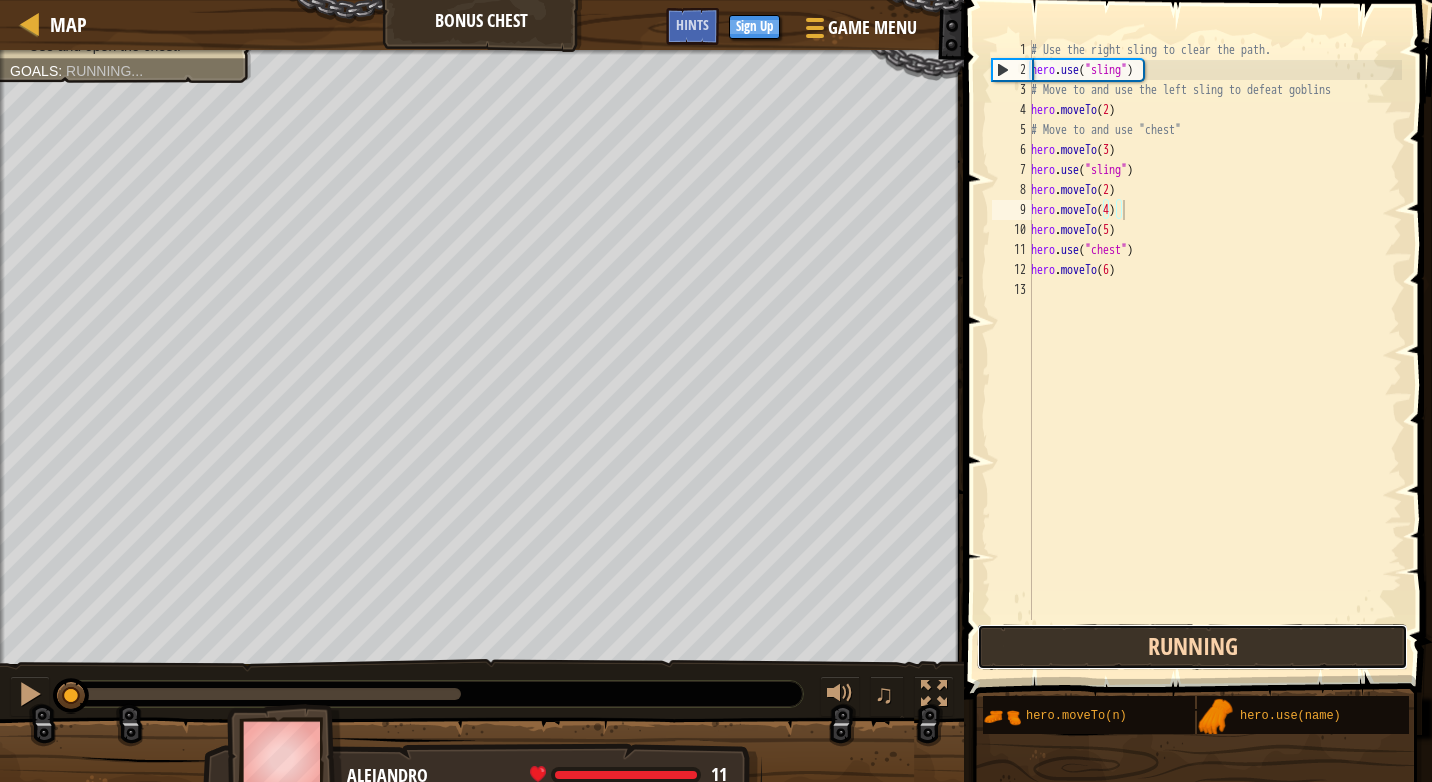 click on "Running" at bounding box center [1192, 647] 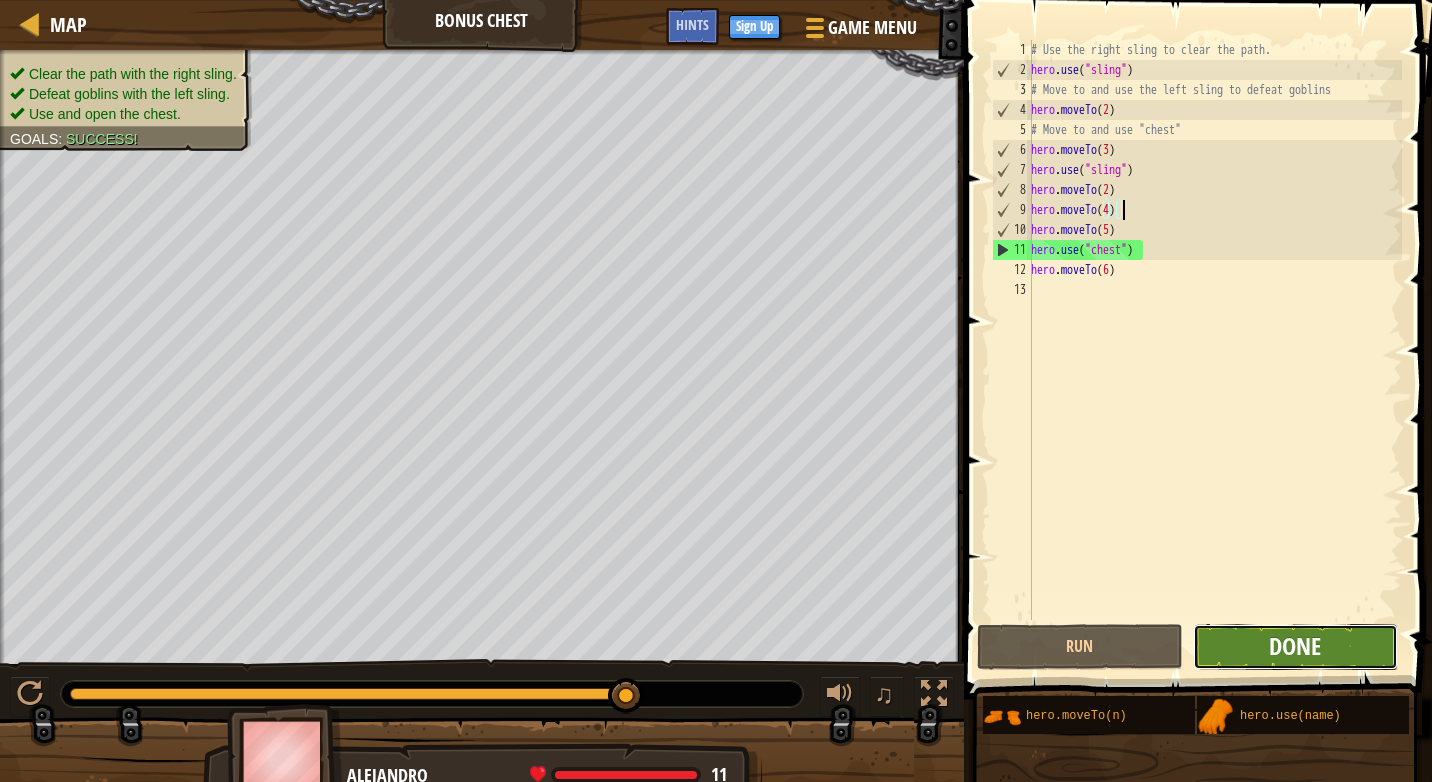 click on "Done" at bounding box center (1295, 646) 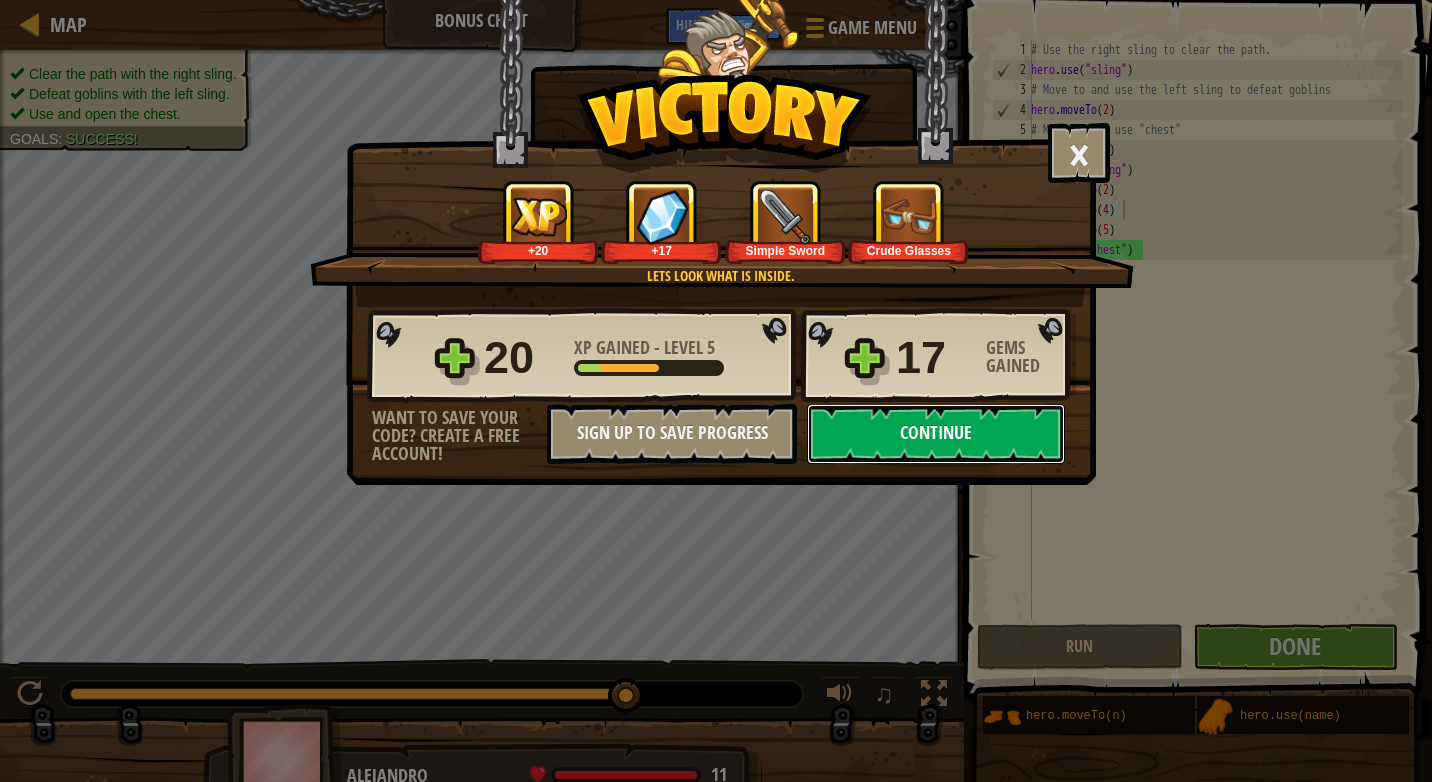 click on "Continue" at bounding box center [936, 434] 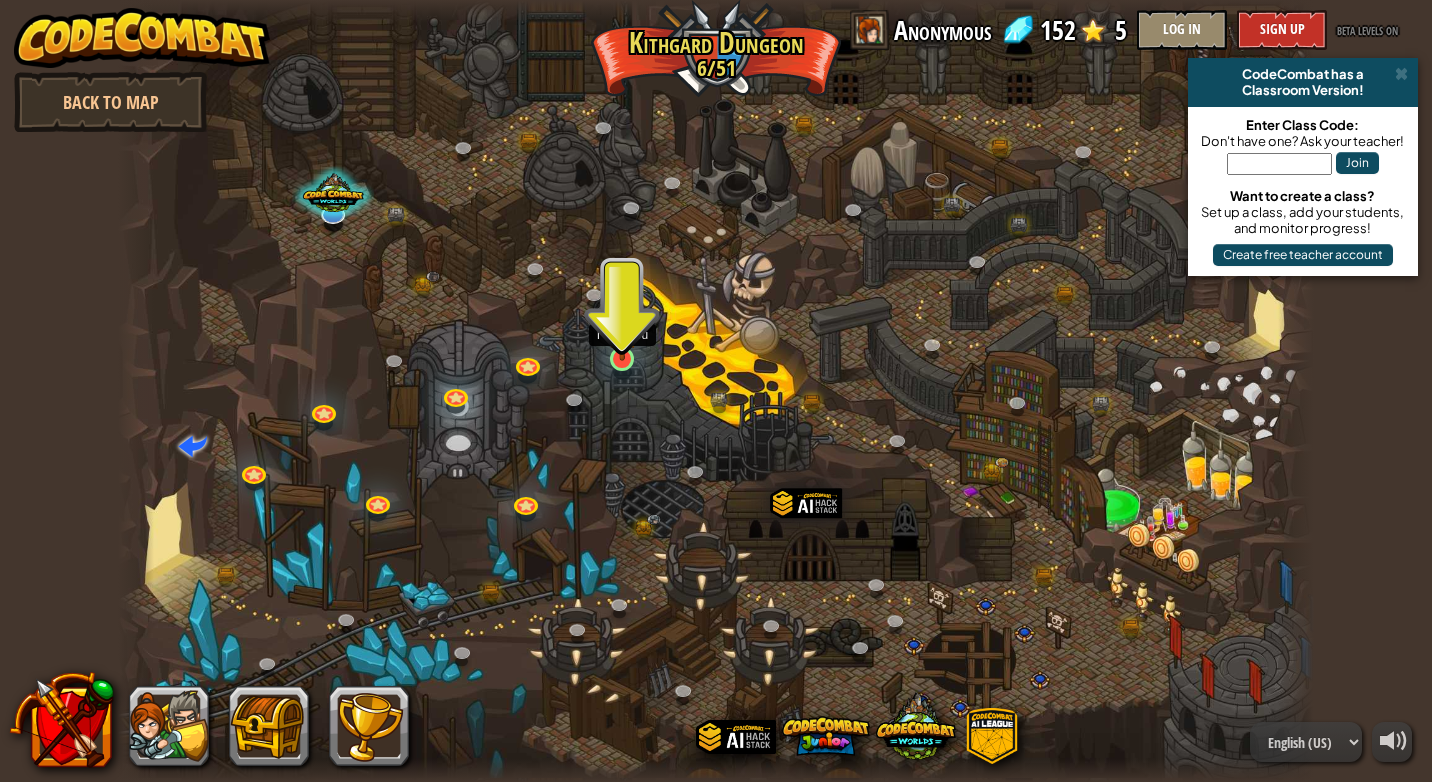 click at bounding box center (622, 326) 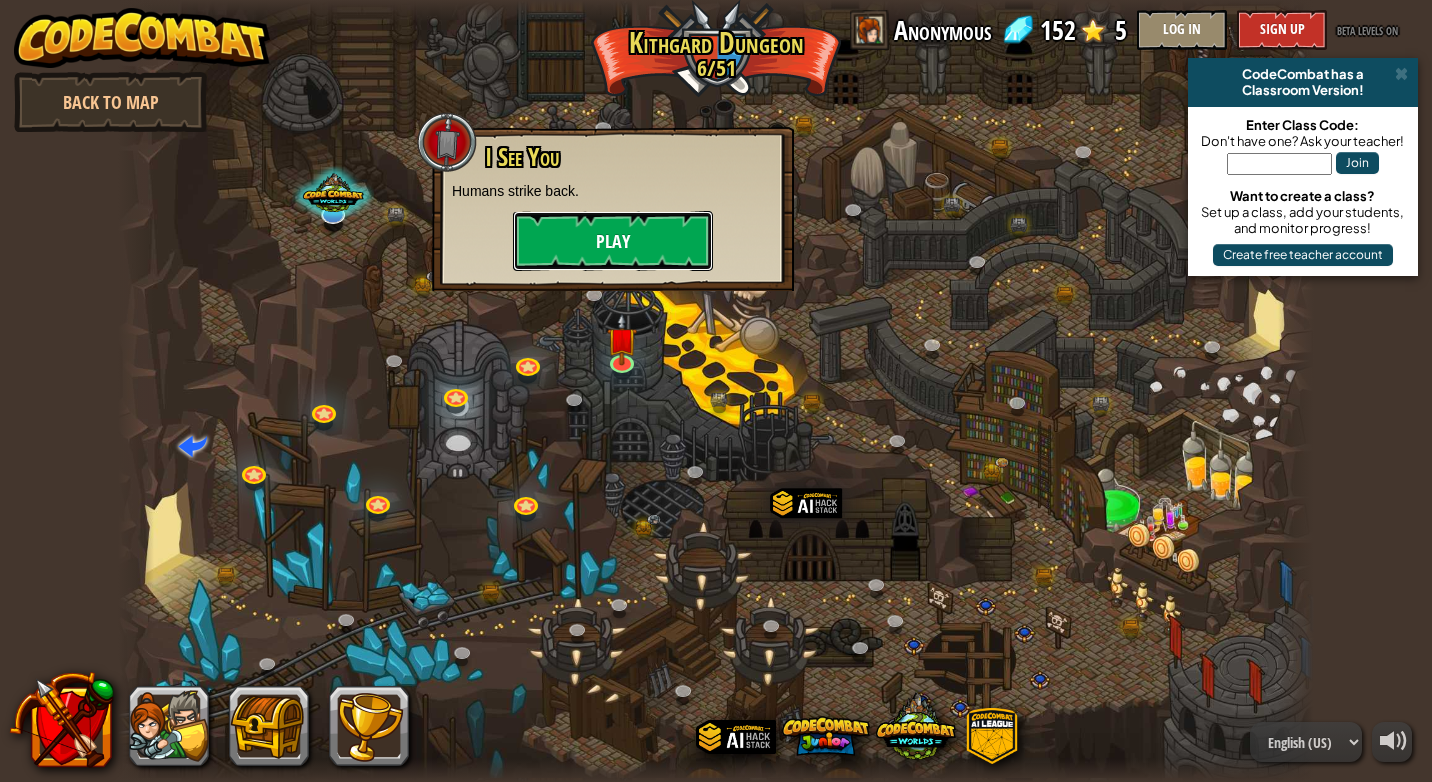 click on "Play" at bounding box center (613, 241) 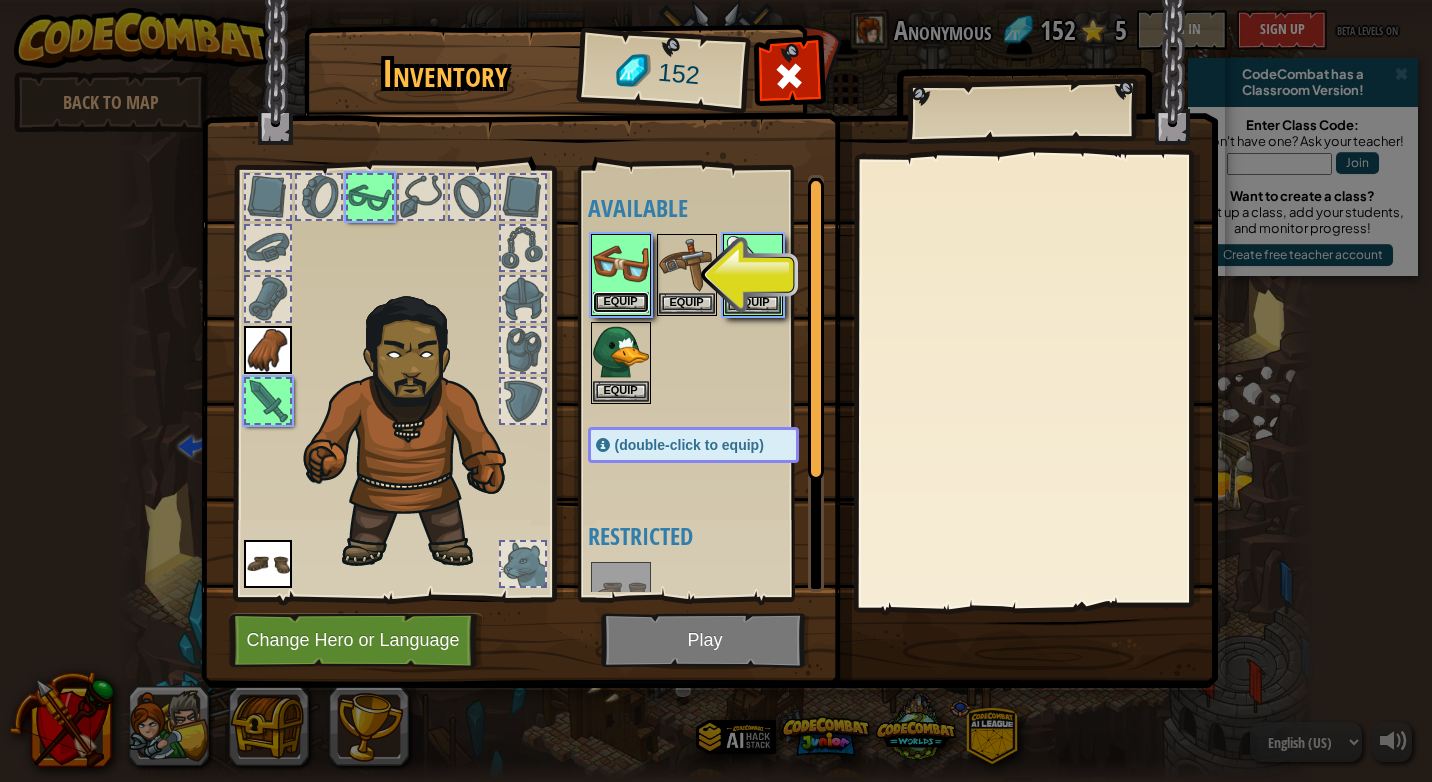 click on "Equip" at bounding box center (621, 302) 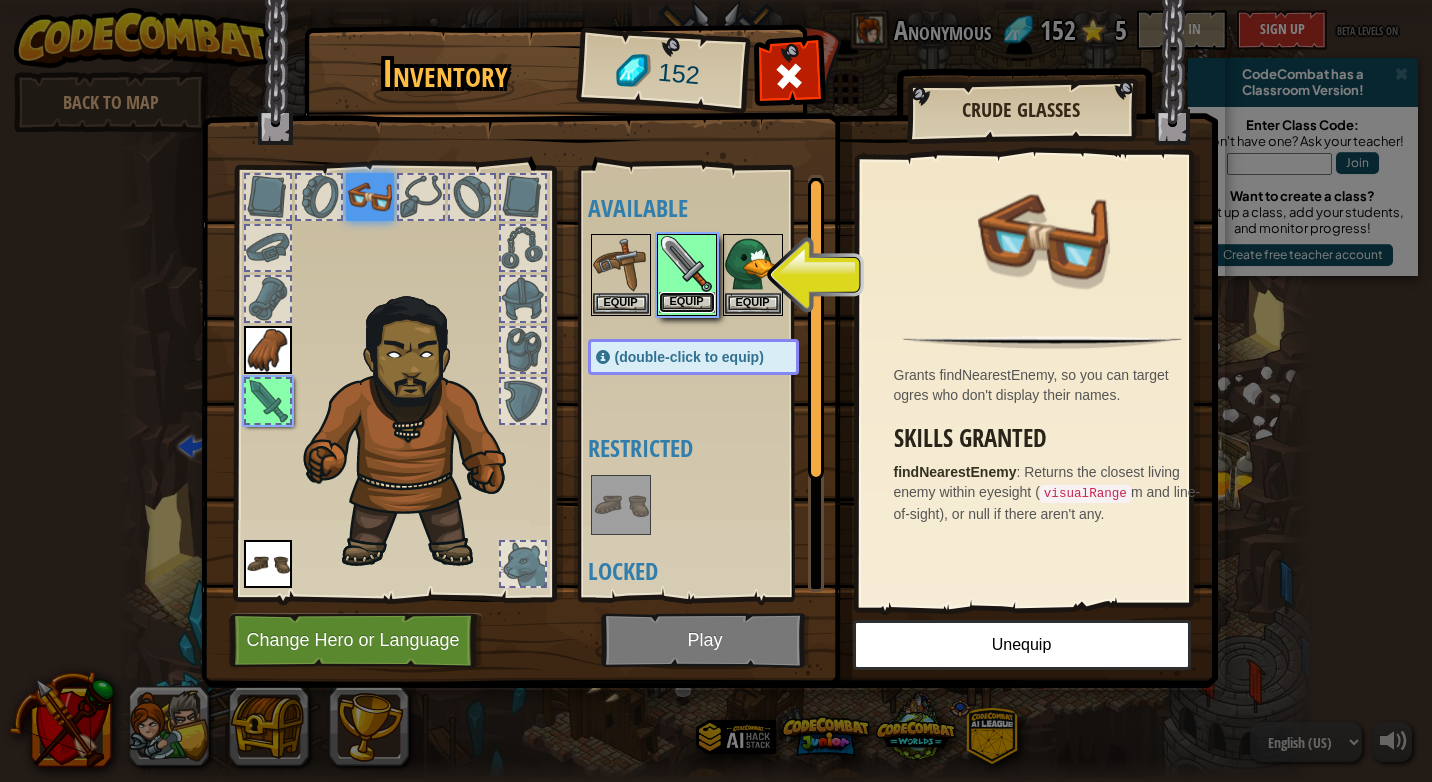 click on "Equip" at bounding box center [687, 302] 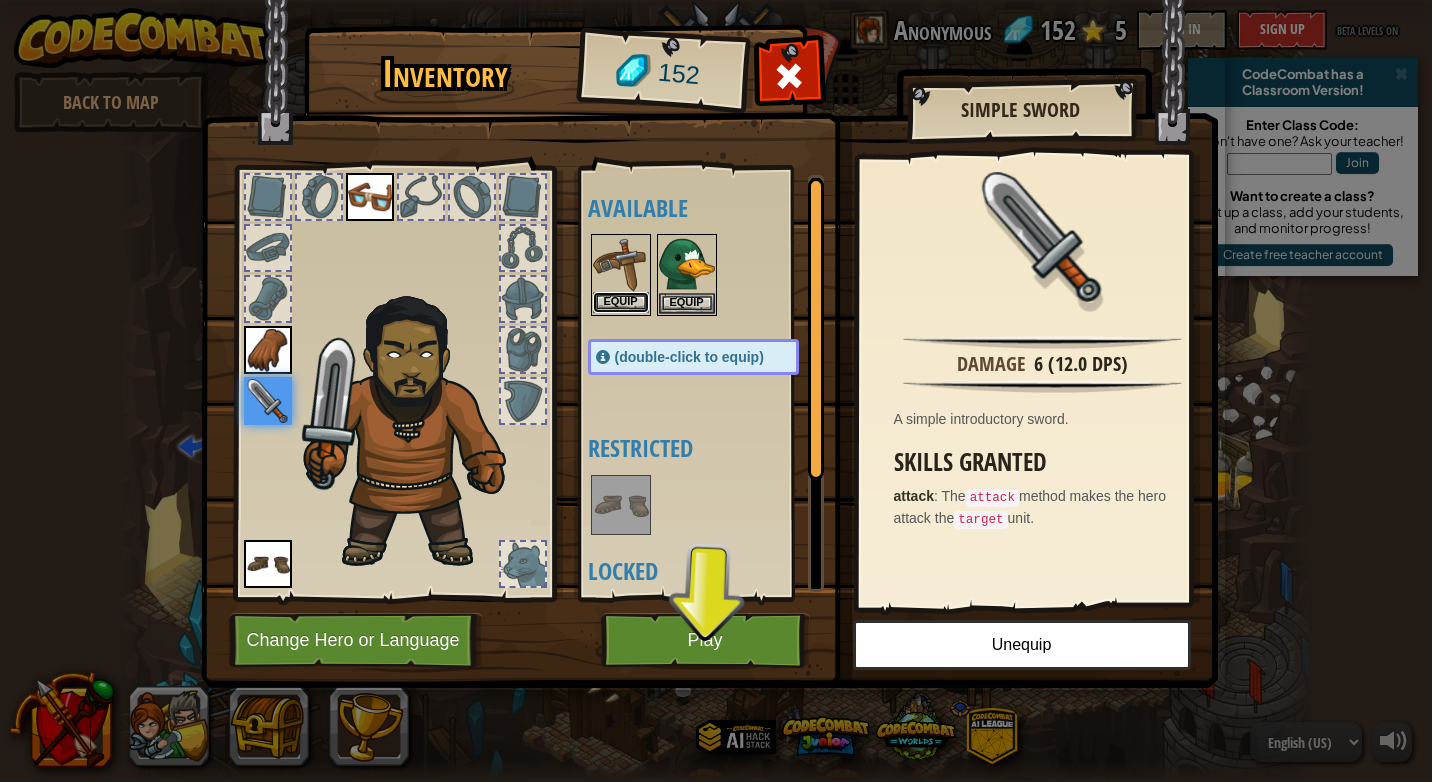 click on "Equip" at bounding box center [621, 302] 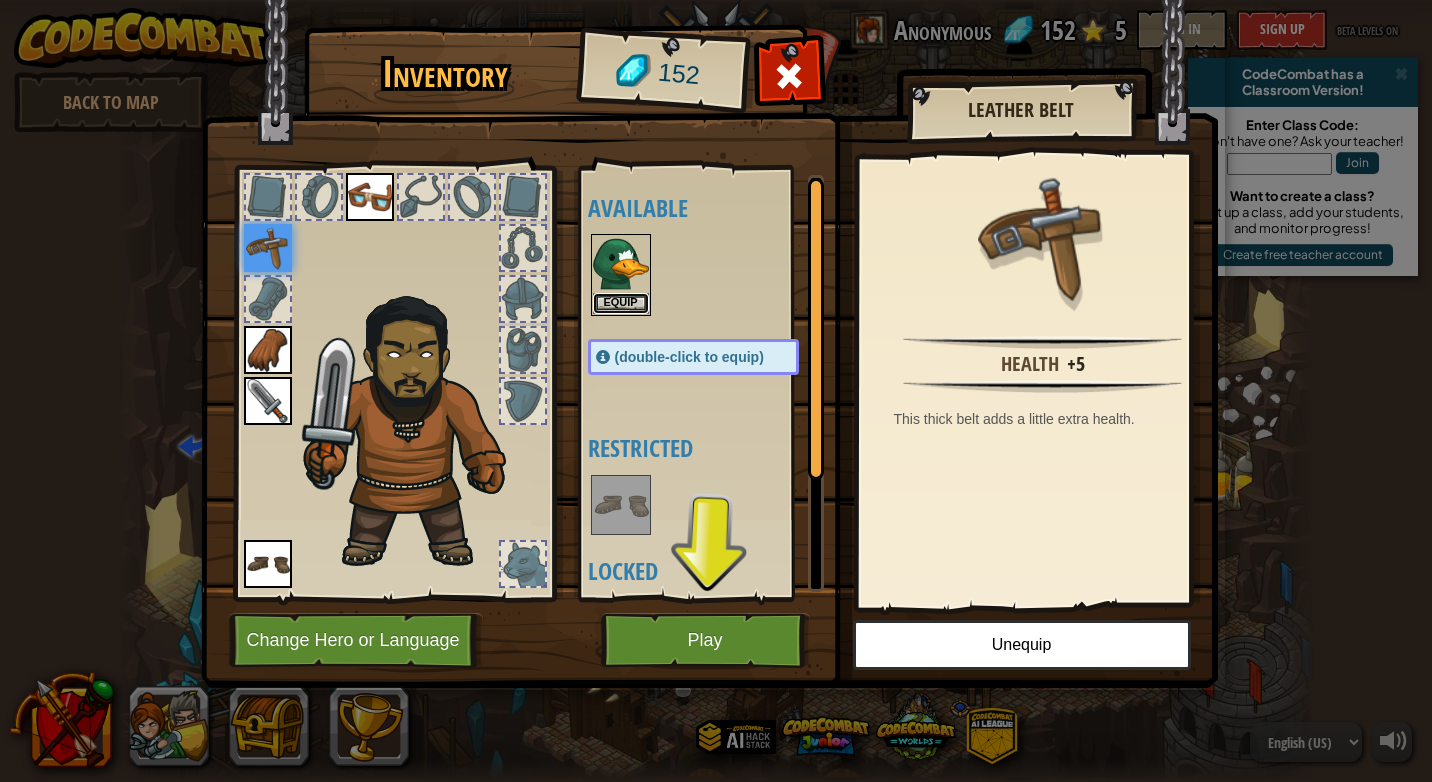 click on "Equip" at bounding box center (621, 303) 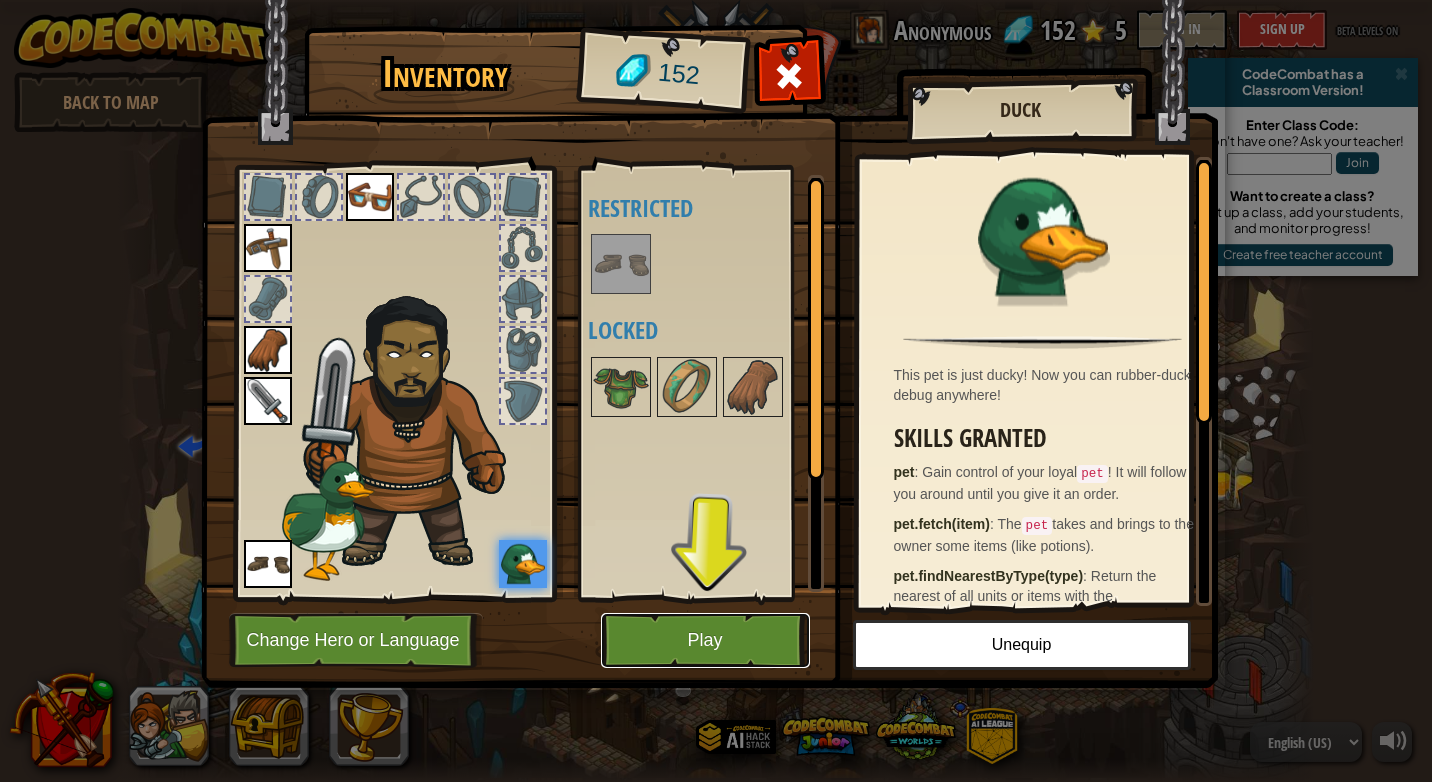 click on "Play" at bounding box center (705, 640) 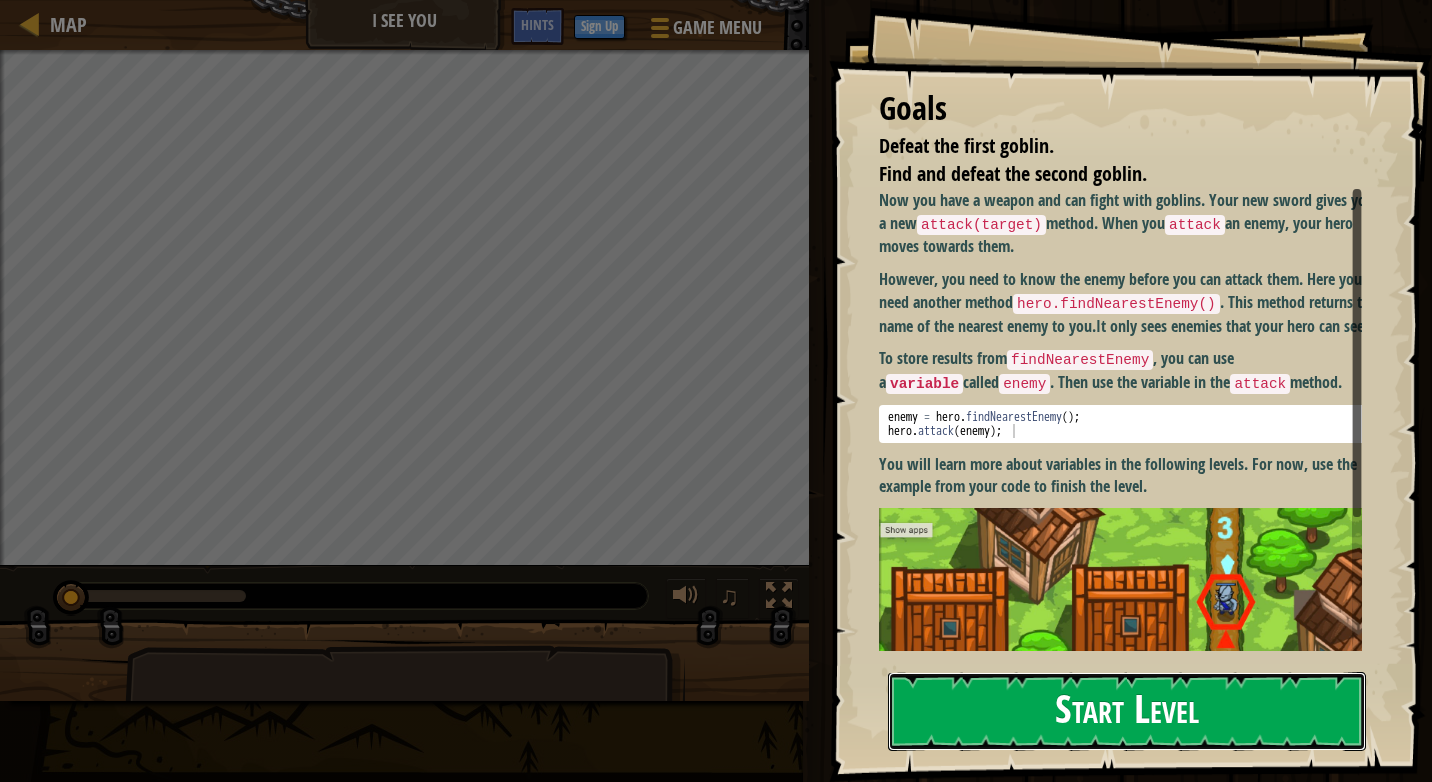 click on "Start Level" at bounding box center [1127, 711] 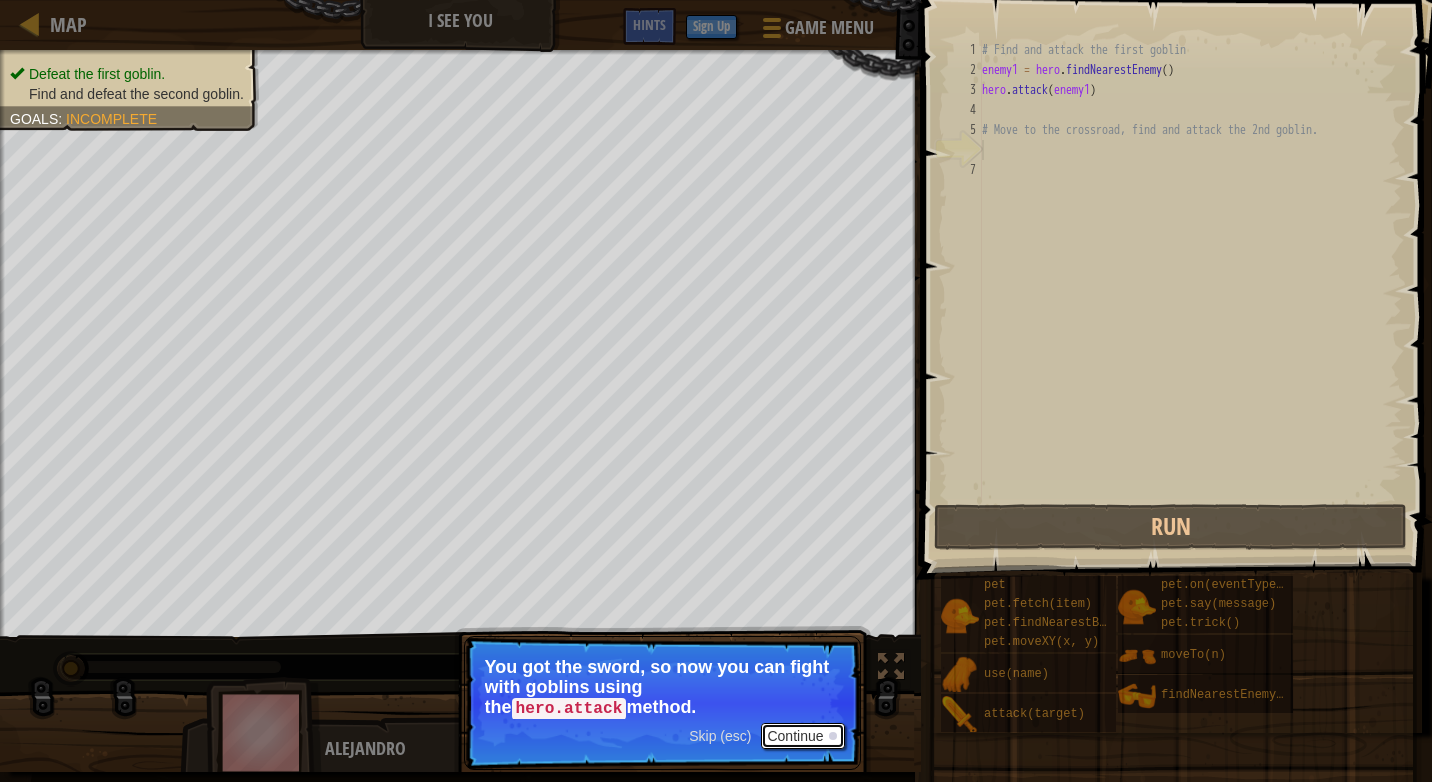 click on "Continue" at bounding box center (802, 736) 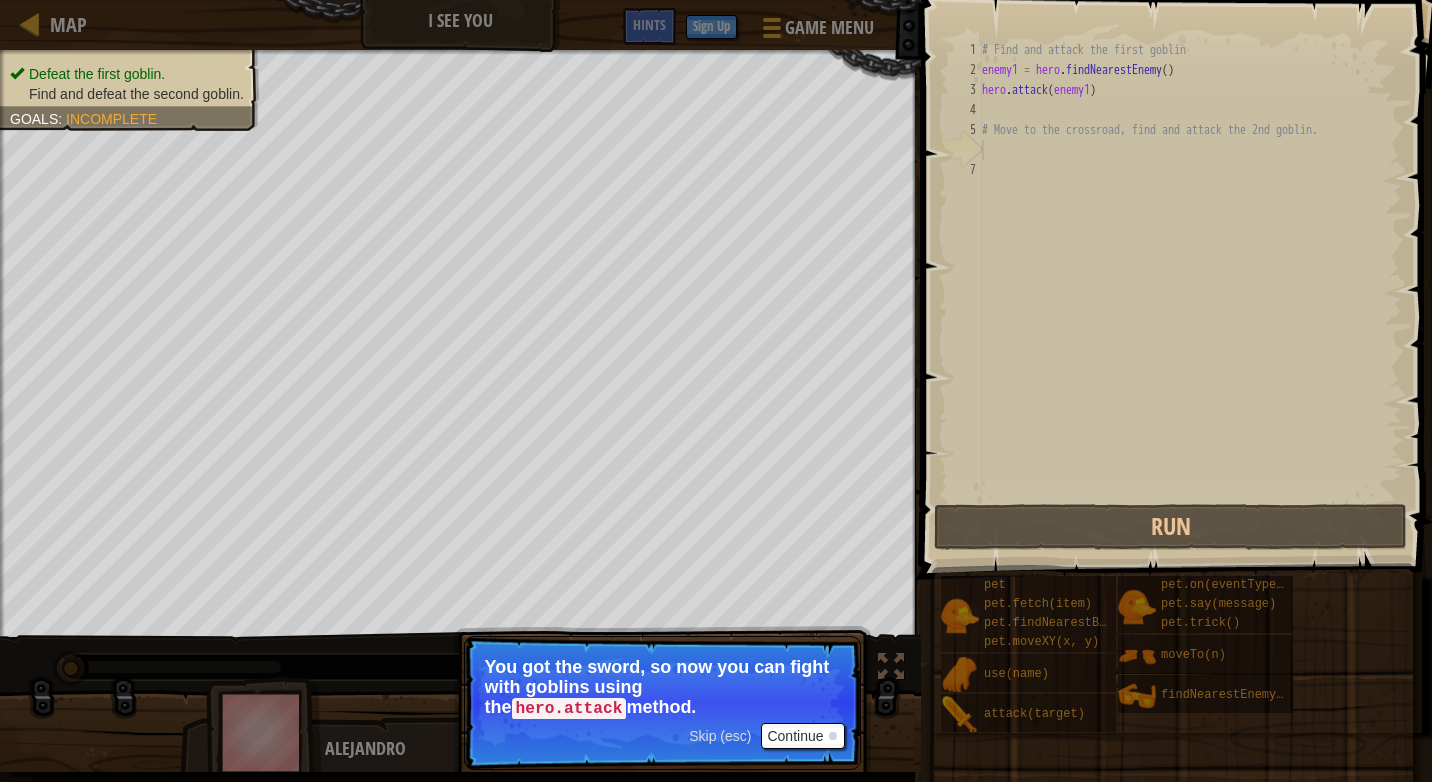 scroll, scrollTop: 9, scrollLeft: 0, axis: vertical 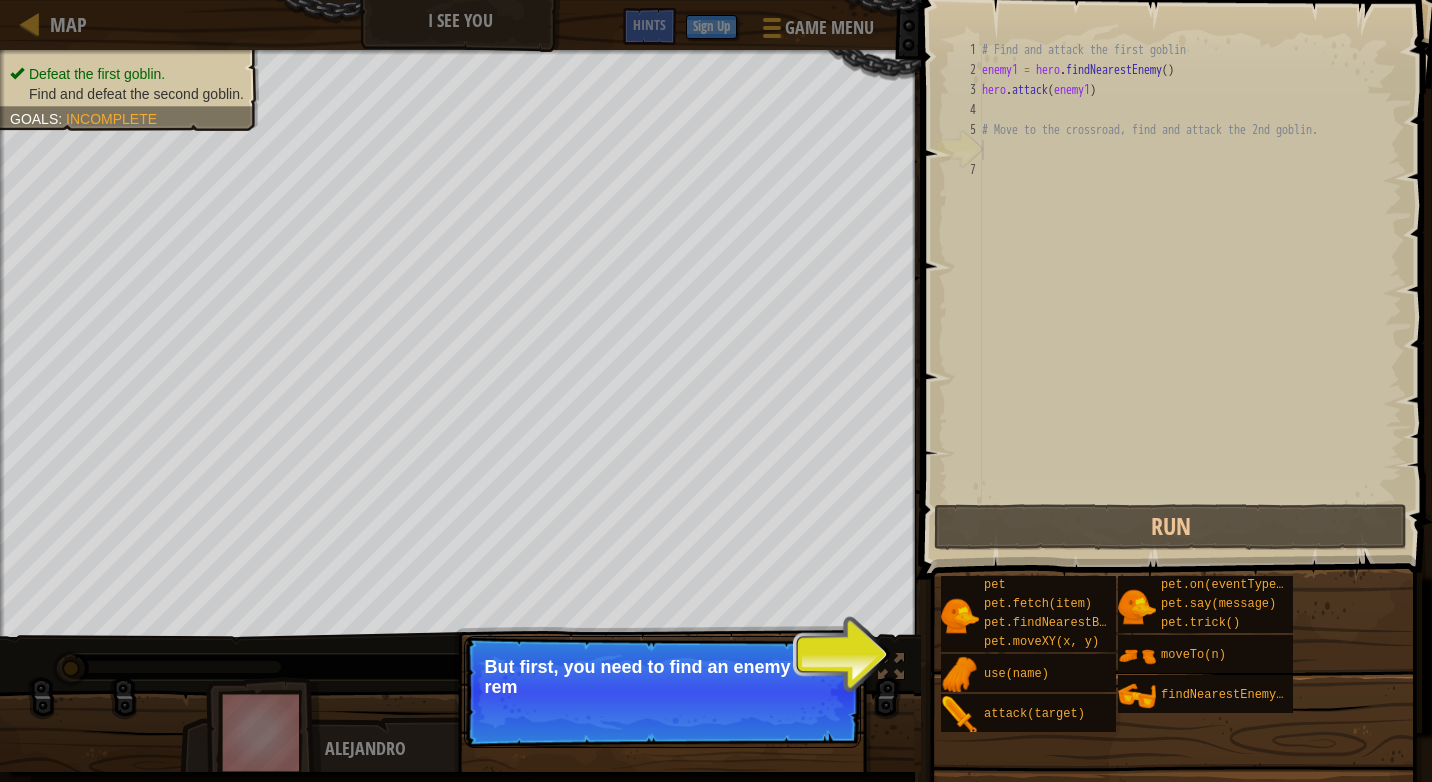 click on "Skip (esc) Continue  But first, you need to find an enemy and rem" at bounding box center (662, 692) 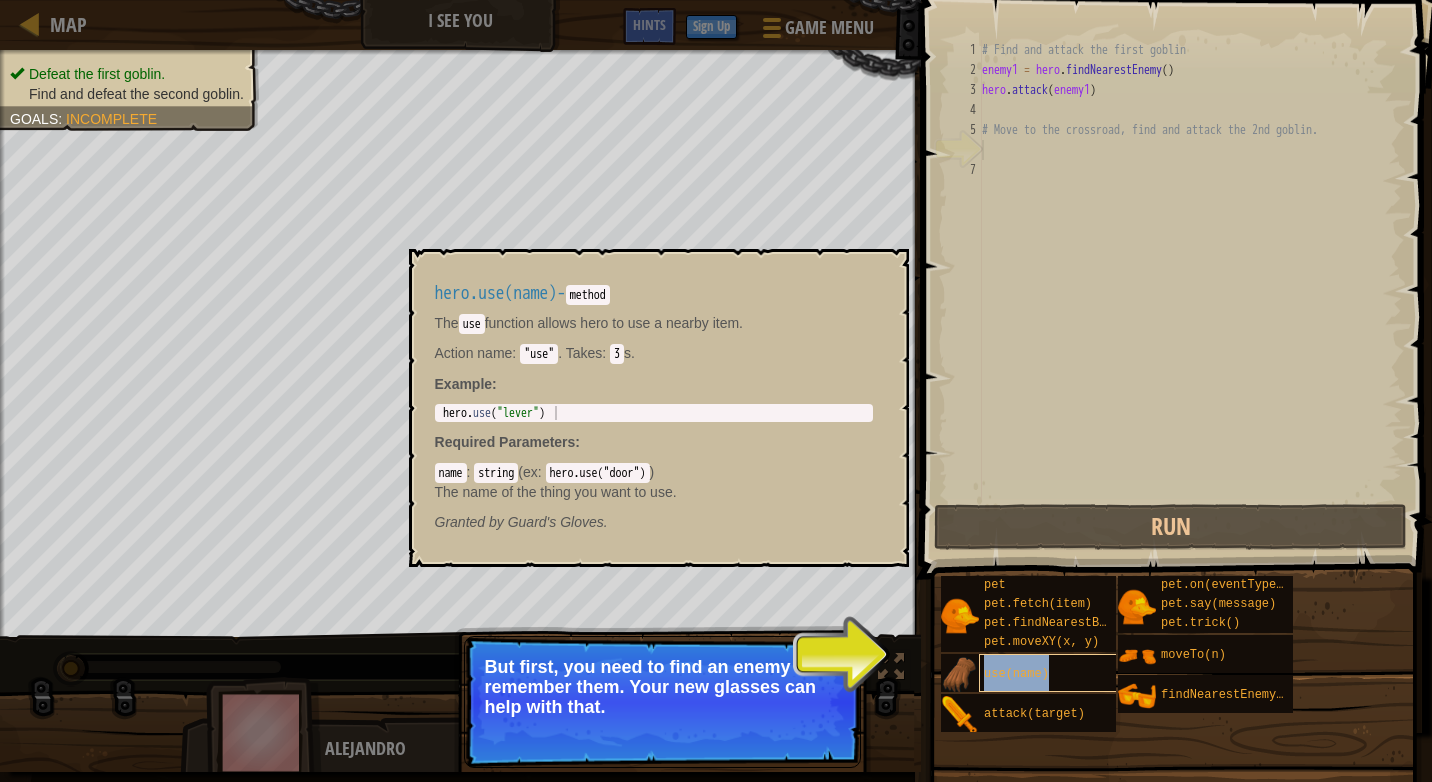 click on "use(name)" at bounding box center (1050, 673) 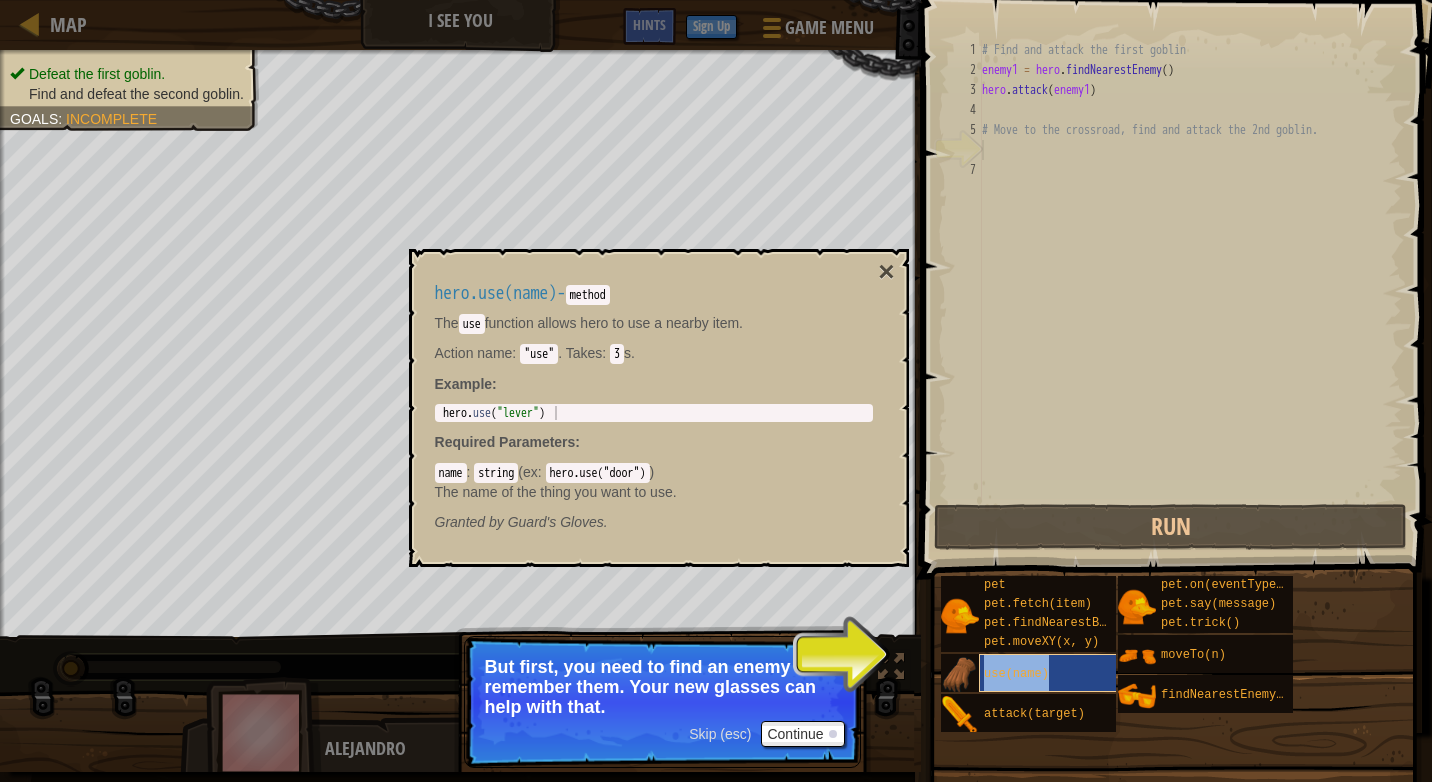 click on "use(name)" at bounding box center (1016, 674) 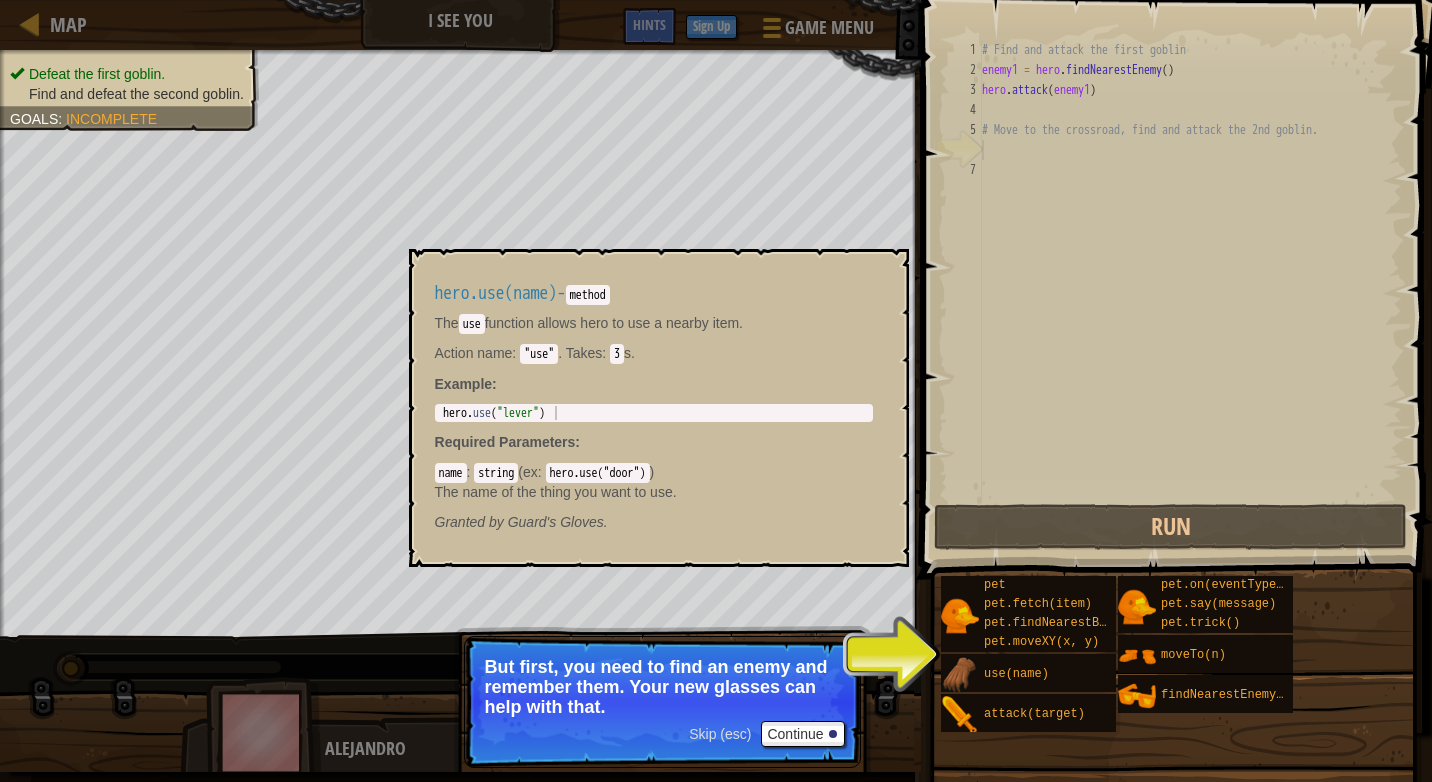 click at bounding box center [960, 675] 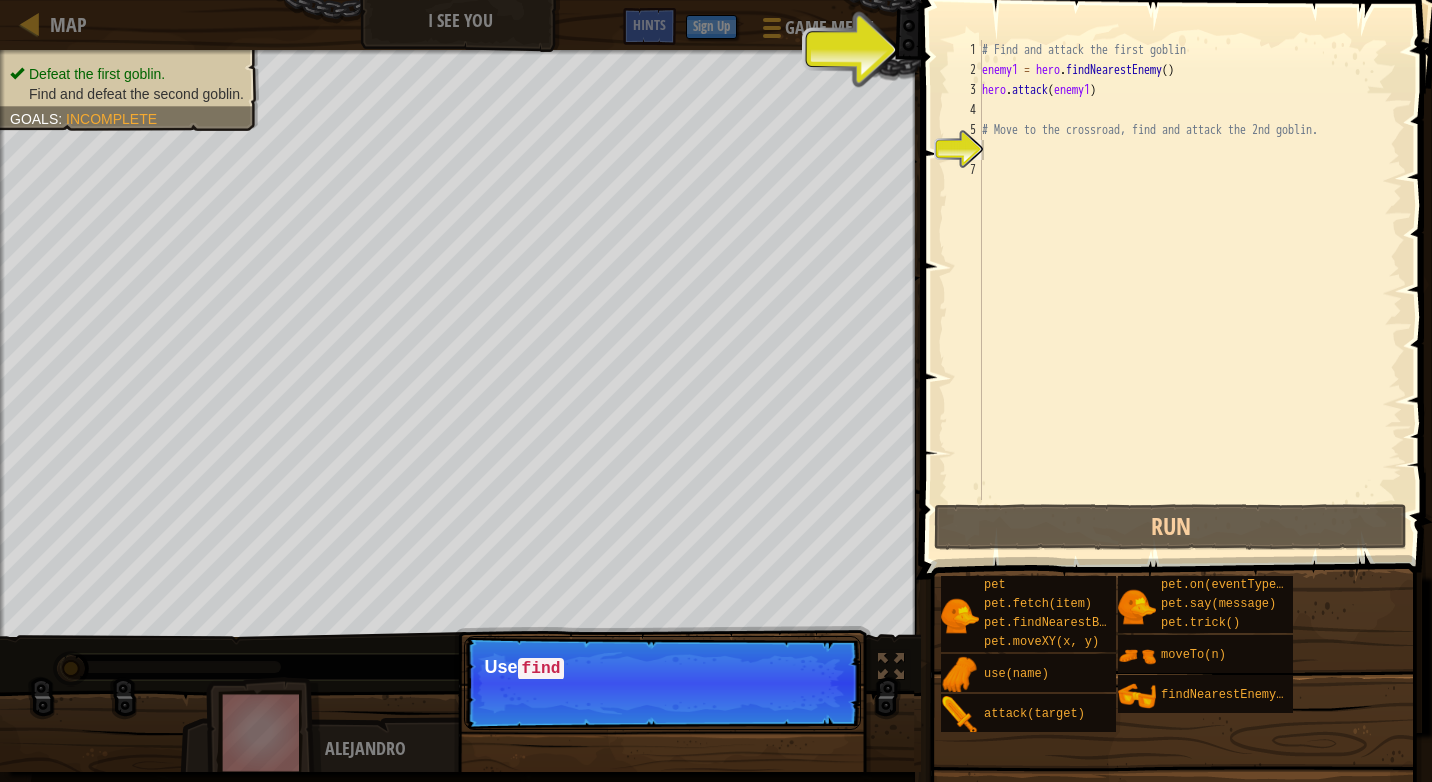 click on "Skip (esc) Continue  Use  find" at bounding box center [662, 683] 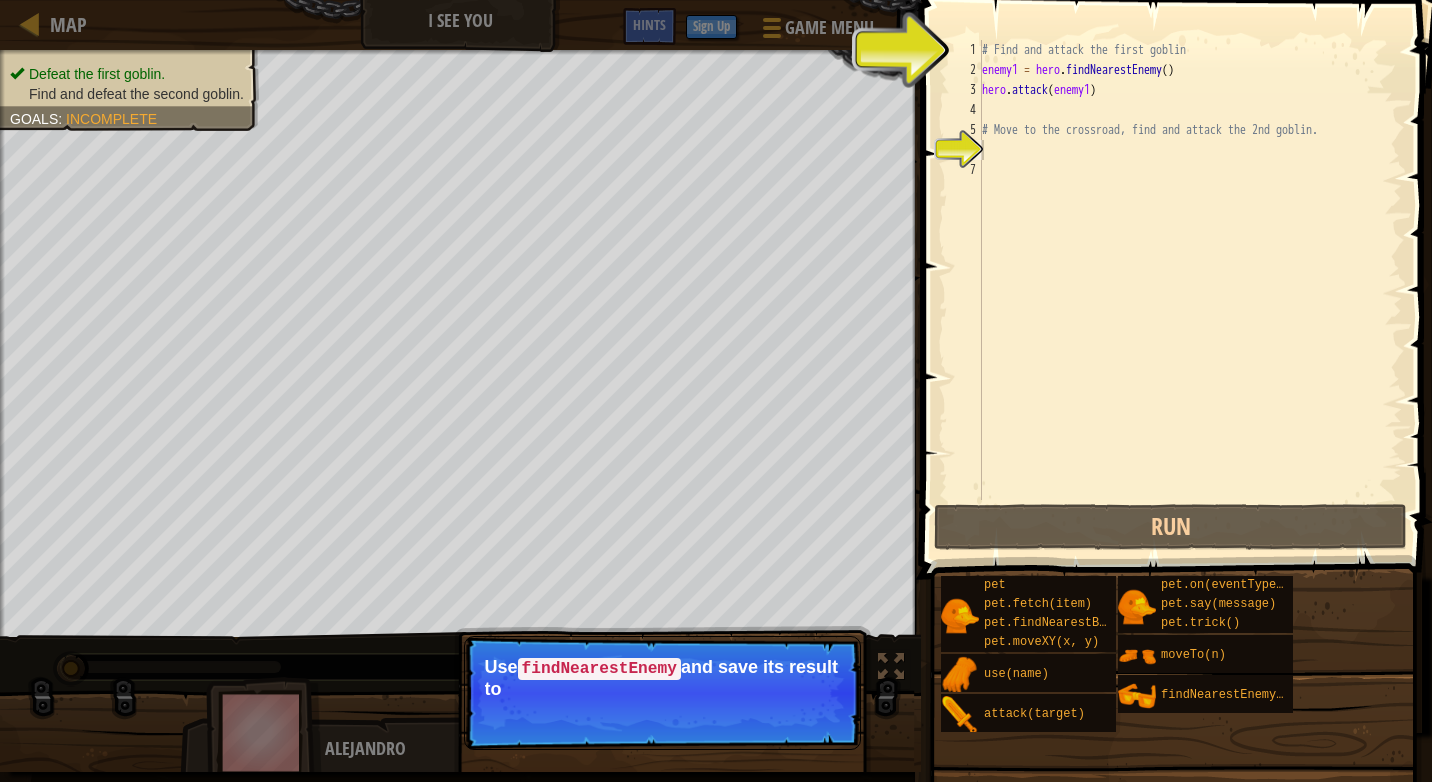 click on "Skip (esc) Continue  Use  findNearestEnemy  and save its result to" at bounding box center (662, 693) 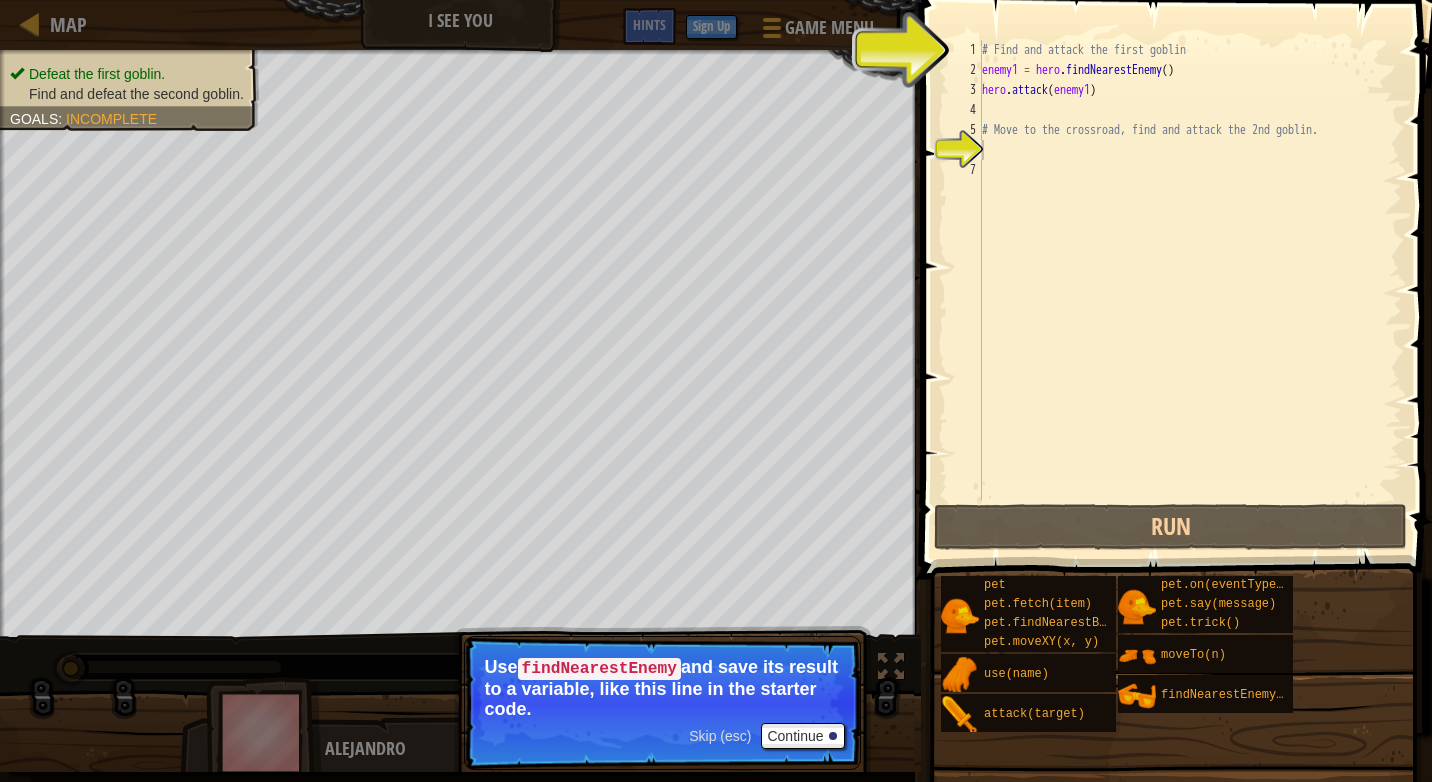 click on "Use  findNearestEnemy  and save its result to a variable, like this  line in the starter code." at bounding box center (662, 688) 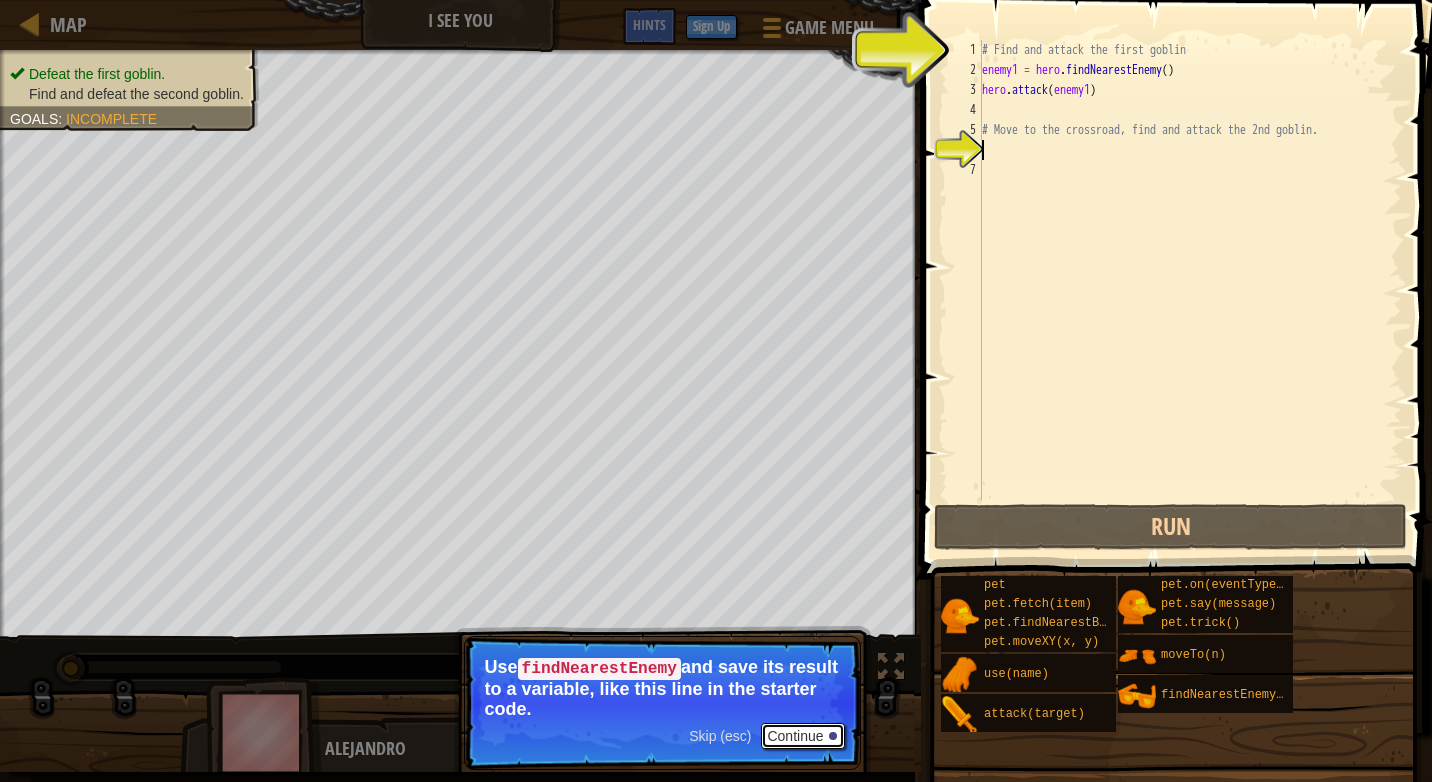 click on "Continue" at bounding box center [802, 736] 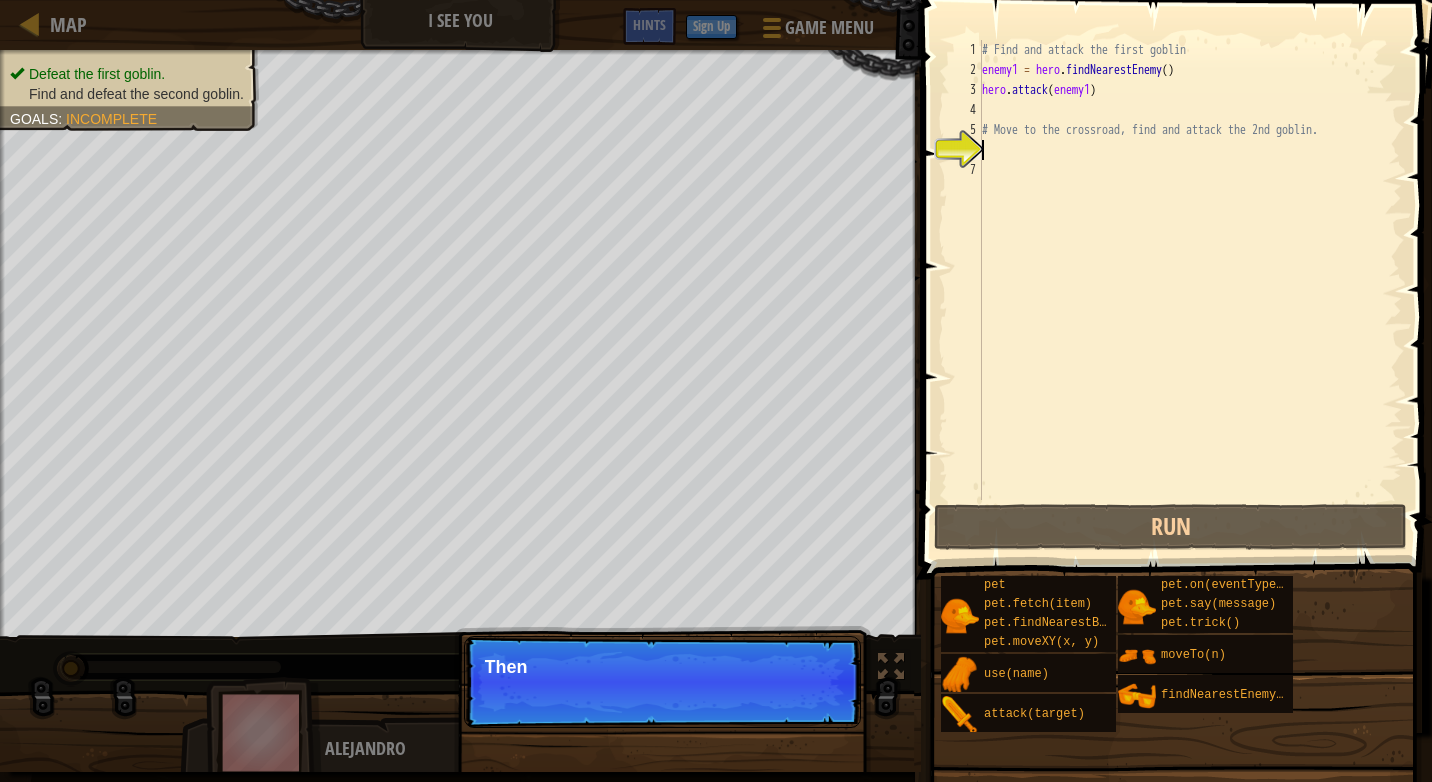 click on "Skip (esc) Continue  Then" at bounding box center (662, 784) 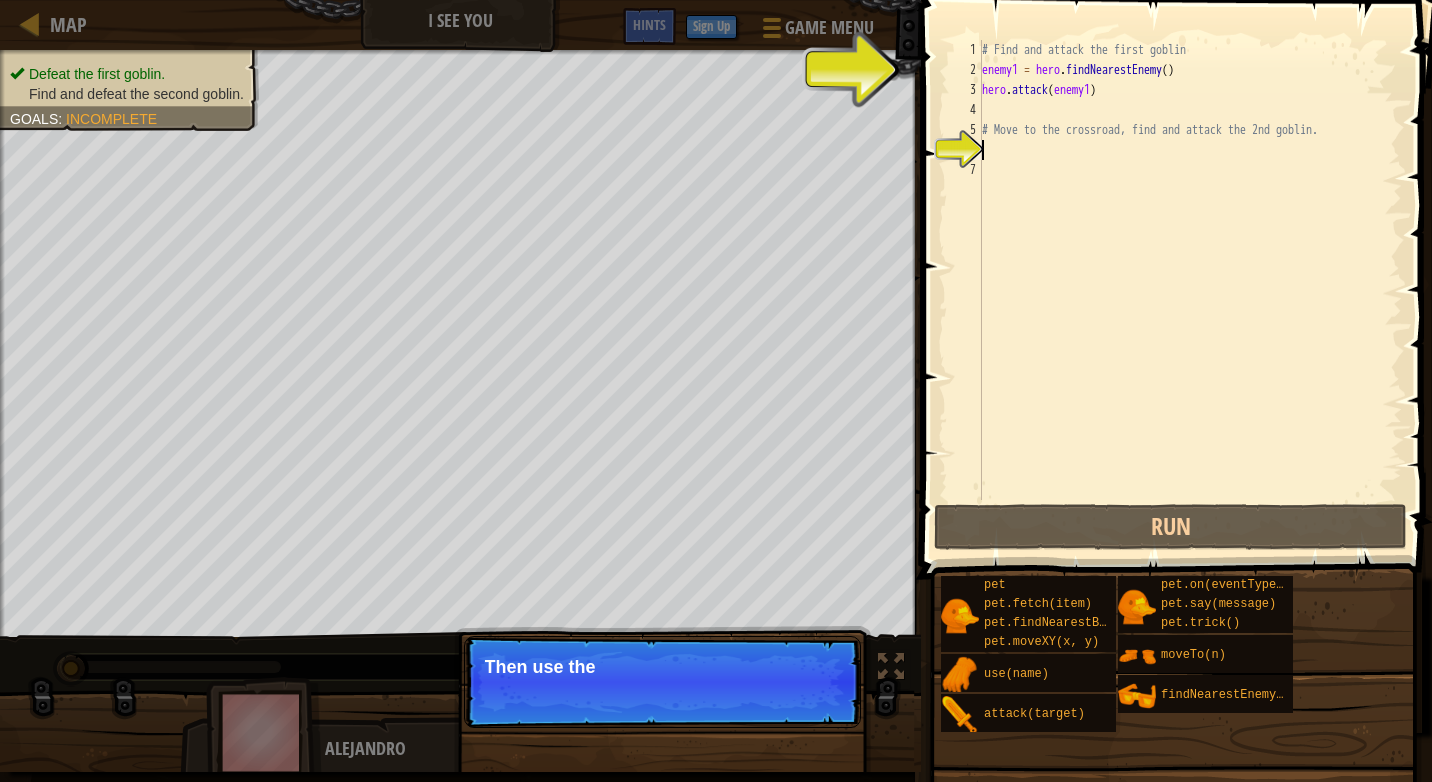 click on "Skip (esc) Continue  Then use the" at bounding box center [662, 784] 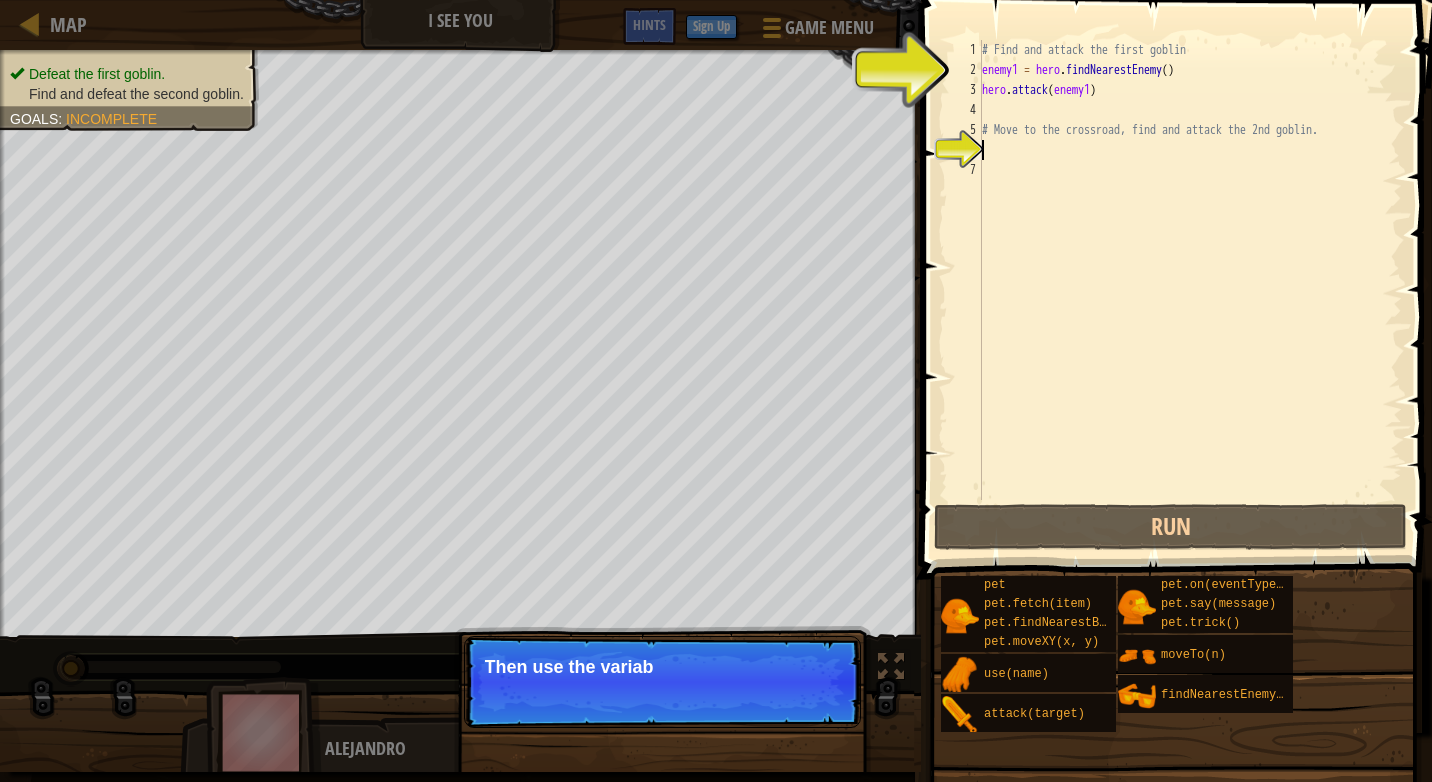 click on "Skip (esc) Continue  Then use the variab" at bounding box center (662, 784) 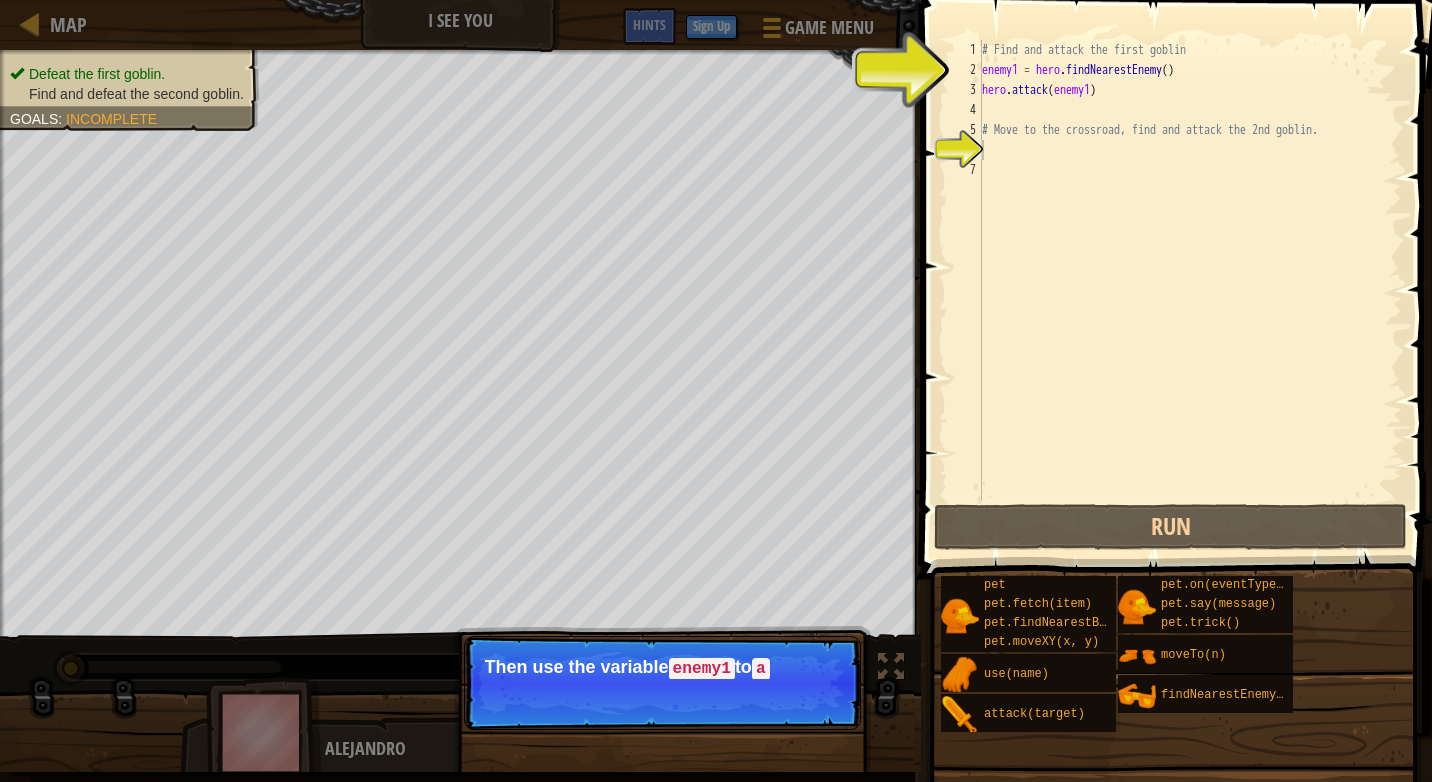 click on "Skip (esc) Continue  Then use the variable  enemy1  to  a" at bounding box center (662, 683) 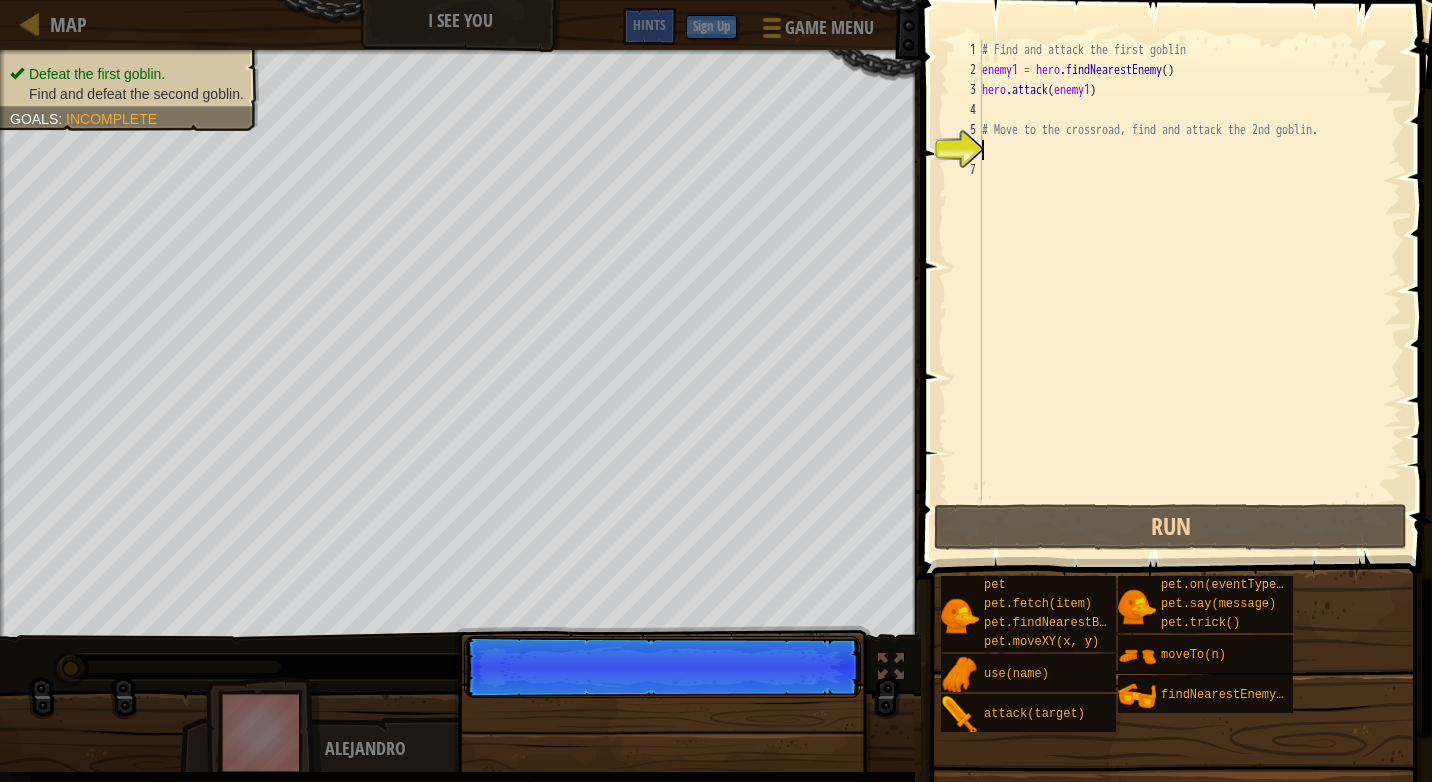 click on "Skip (esc) Continue" at bounding box center [662, 667] 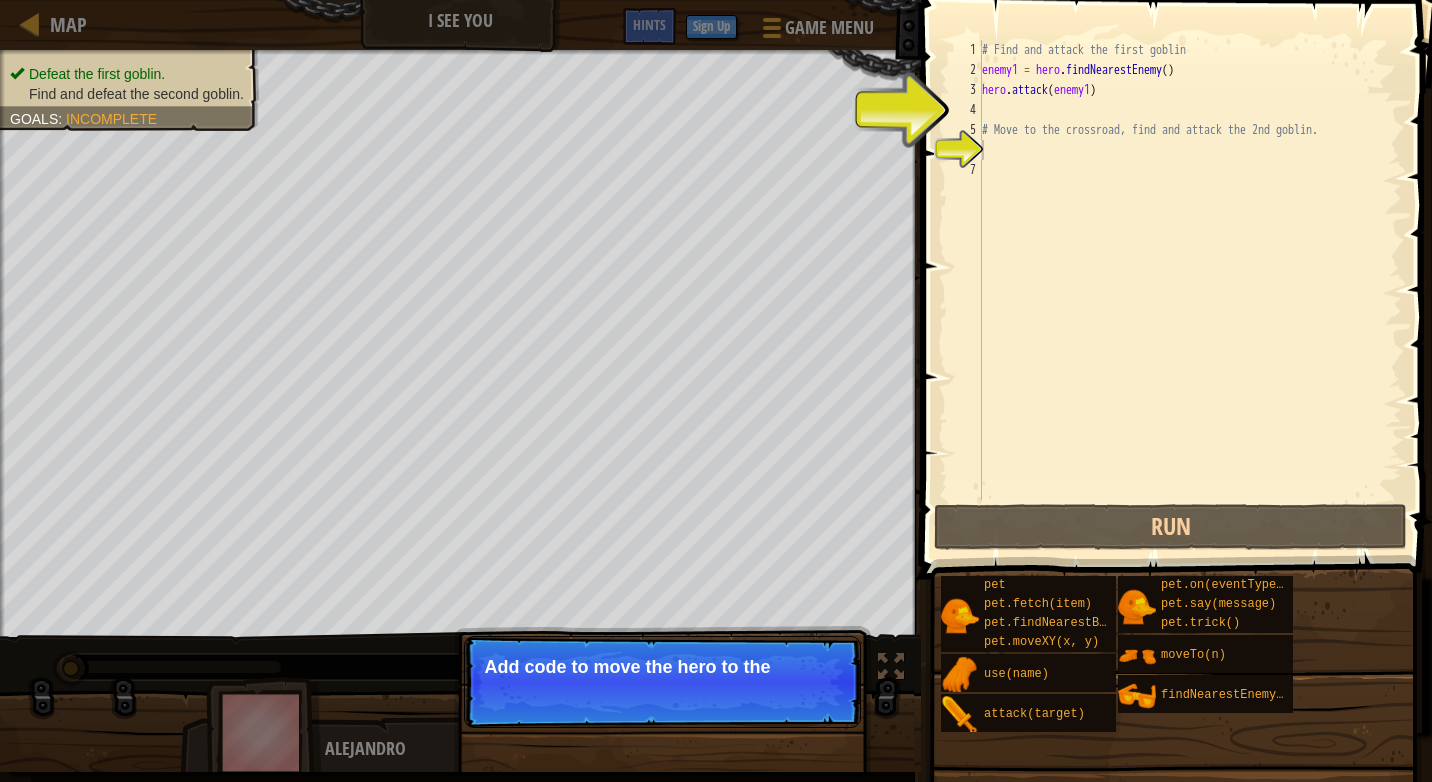 click on "Skip (esc) Continue  Add code to move the hero to the" at bounding box center [662, 682] 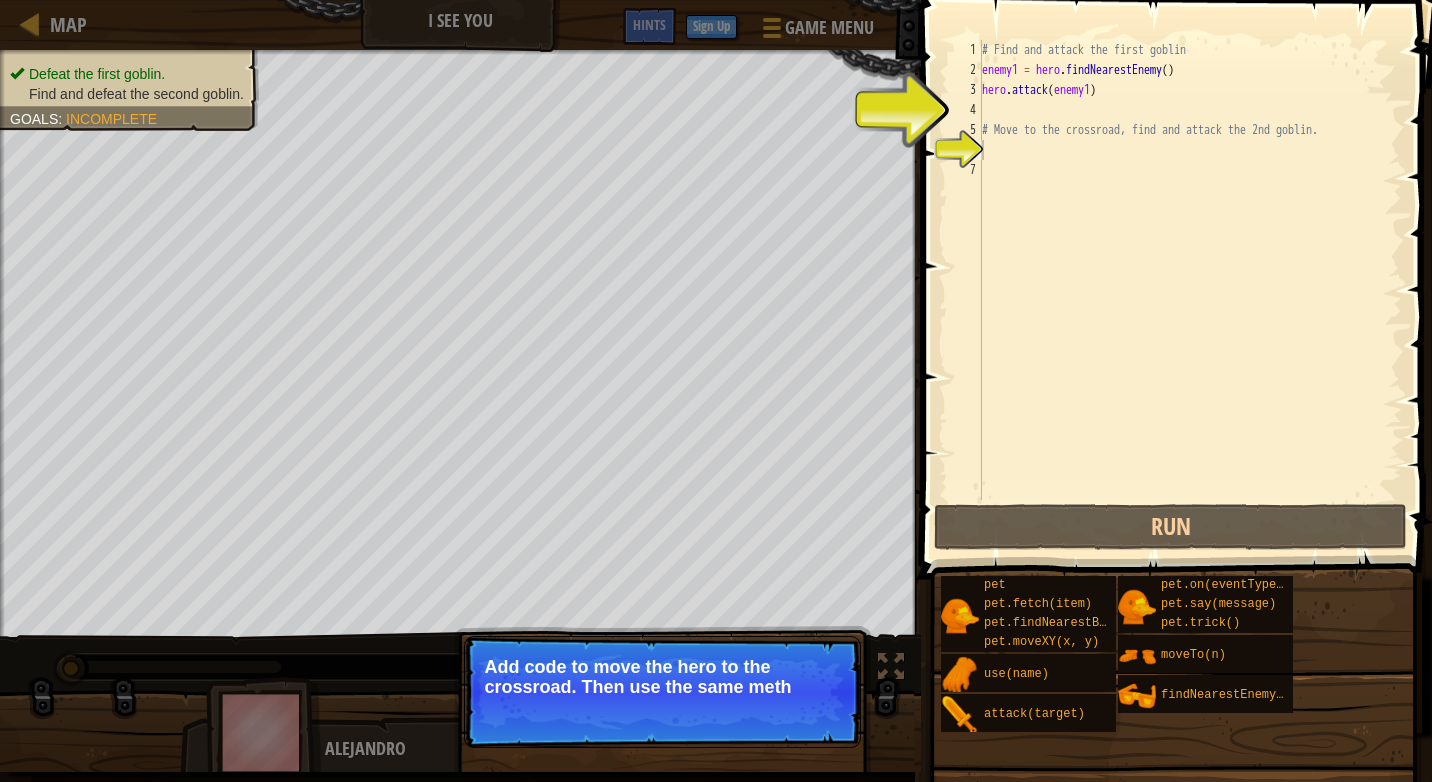 click on "Skip (esc) Continue  Add code to move the hero to the crossroad. Then use the same meth" at bounding box center (662, 692) 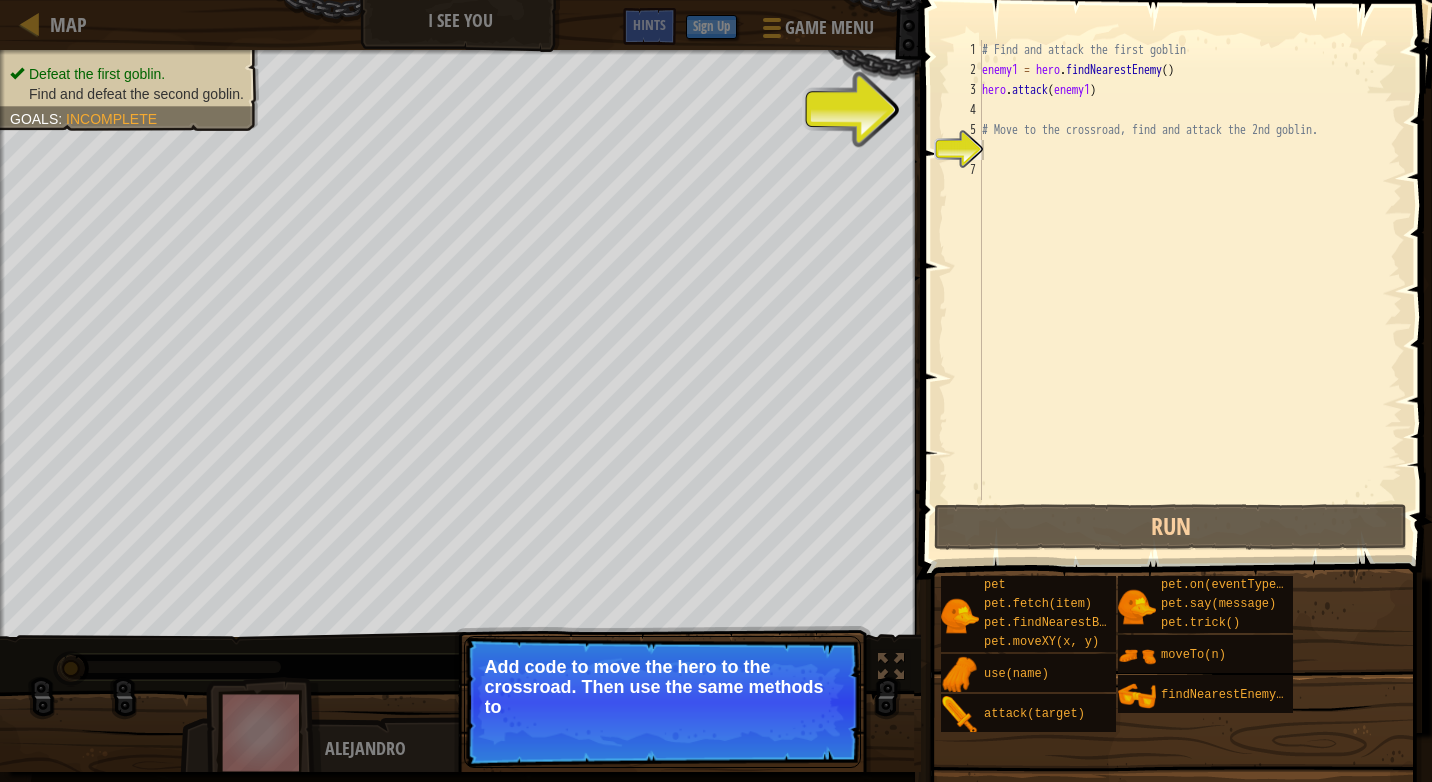 click on "Skip (esc) Continue  Add code to move the hero to the crossroad. Then use the same methods to" at bounding box center [662, 702] 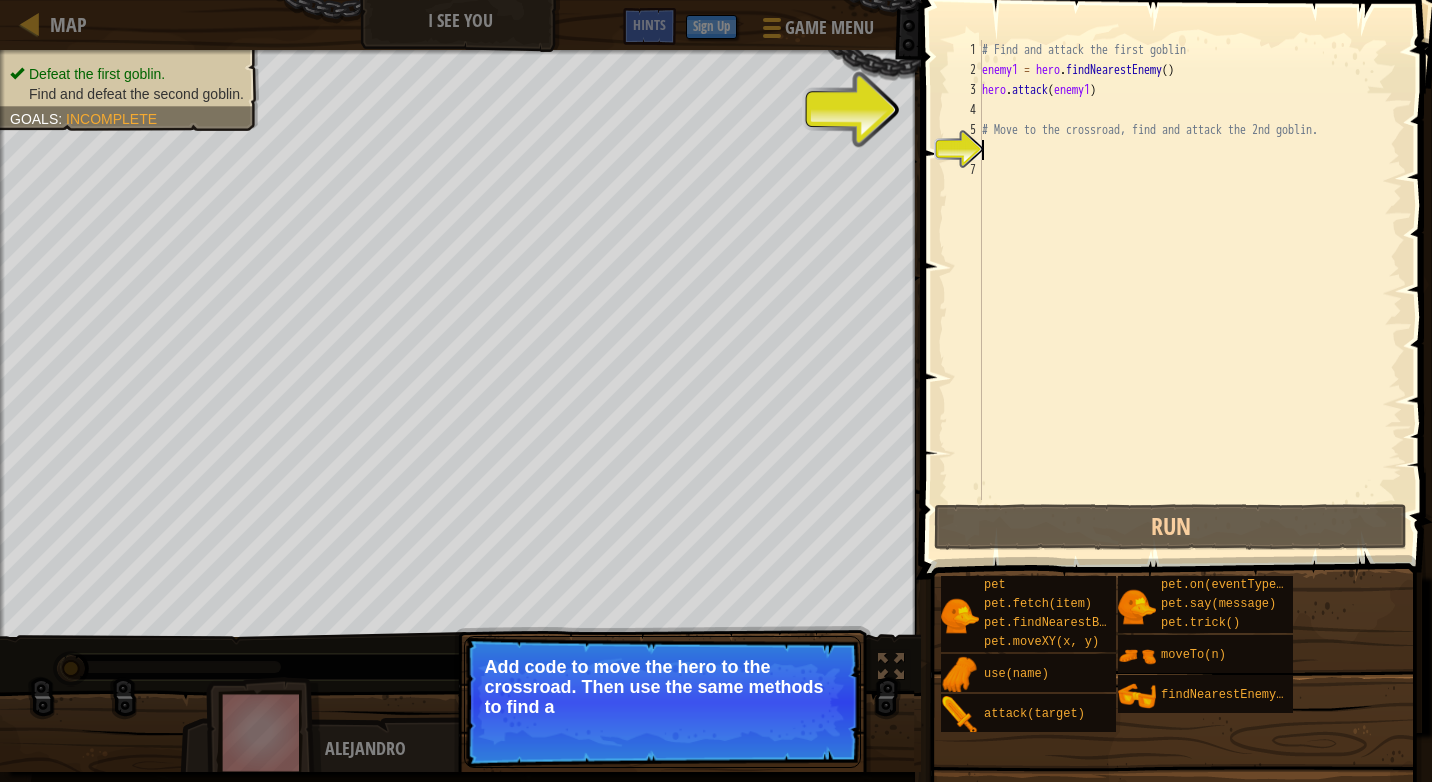 click on "Skip (esc) Continue  Add code to move the hero to the crossroad. Then use the same methods to find a" at bounding box center [662, 702] 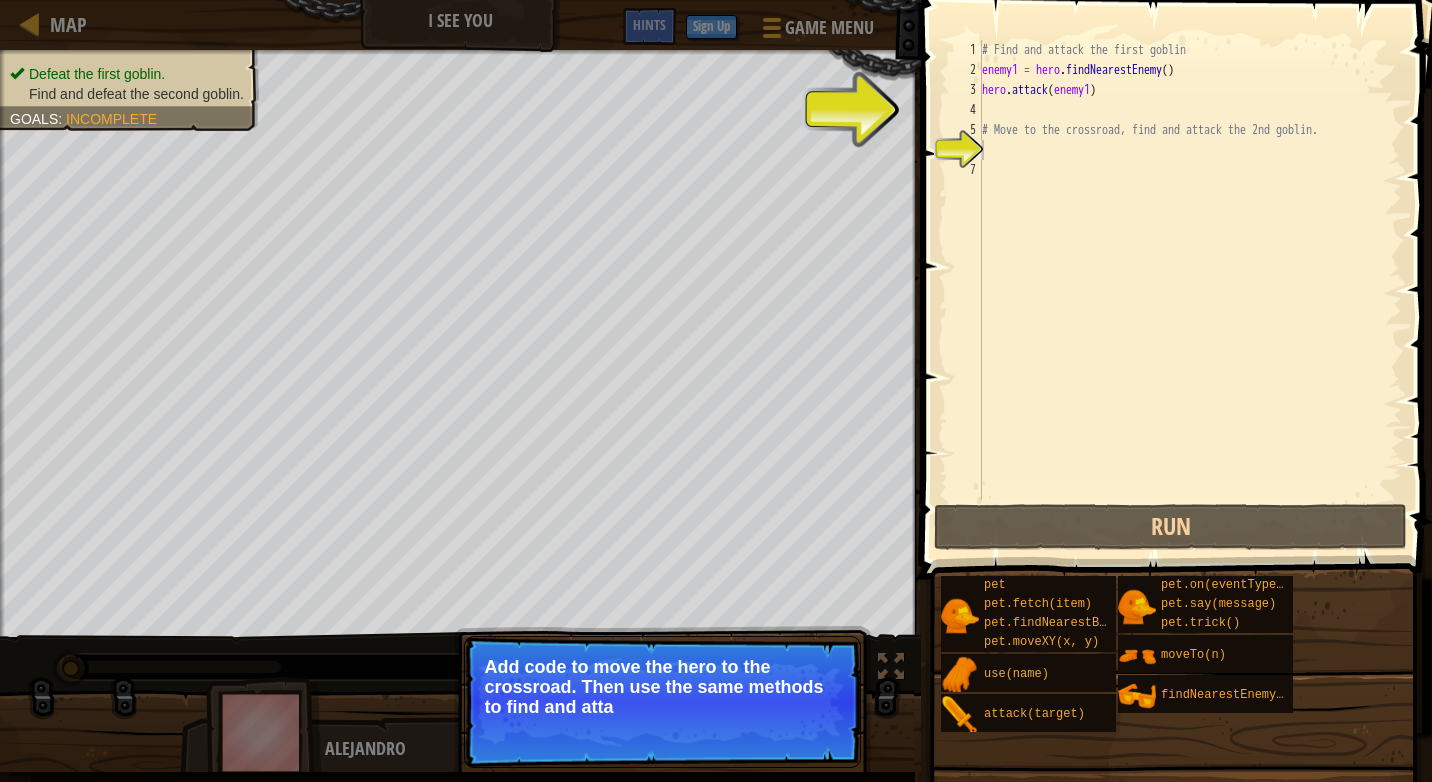 click on "Skip (esc) Continue  Add code to move the hero to the crossroad. Then use the same methods to find and atta" at bounding box center (662, 702) 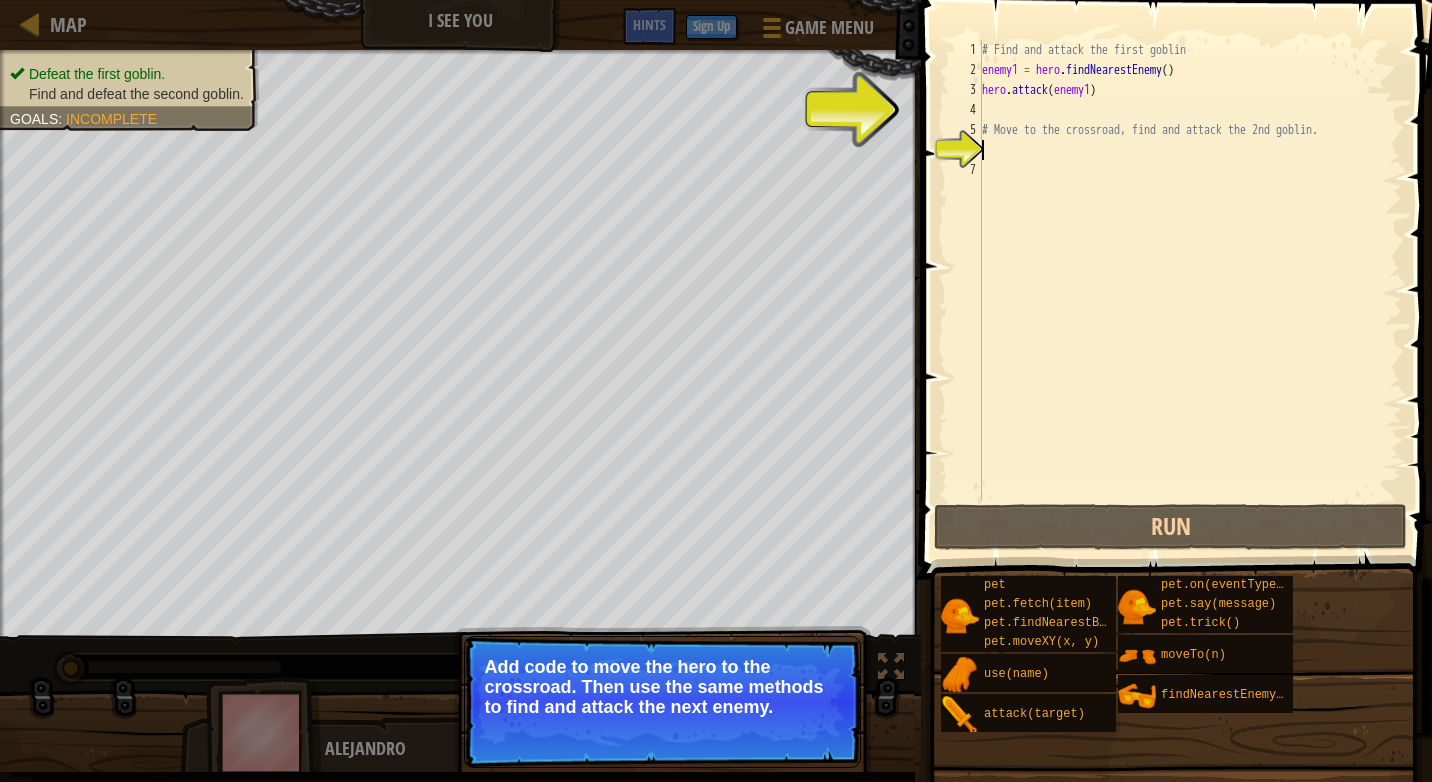 click on "Skip (esc)" at bounding box center [720, 734] 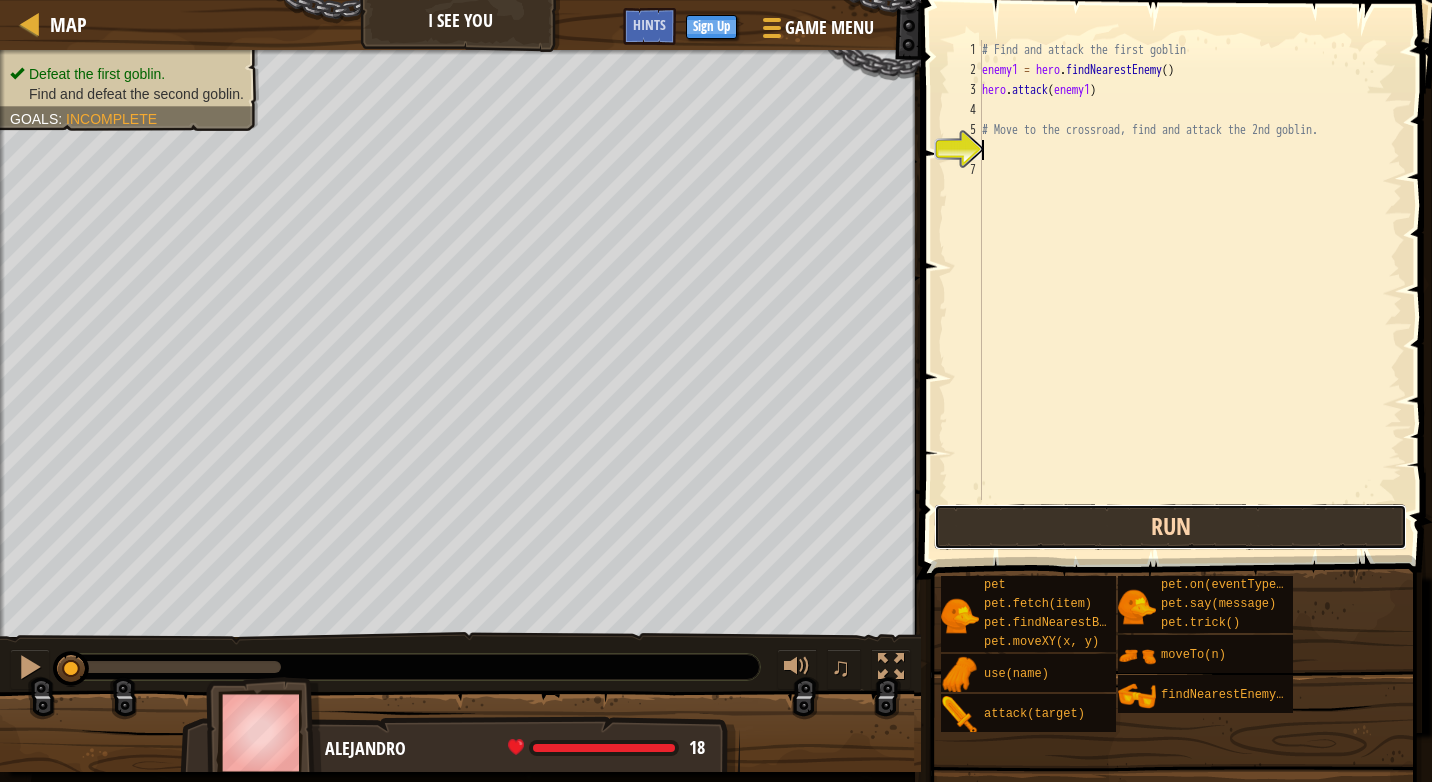 click on "Run" at bounding box center [1170, 527] 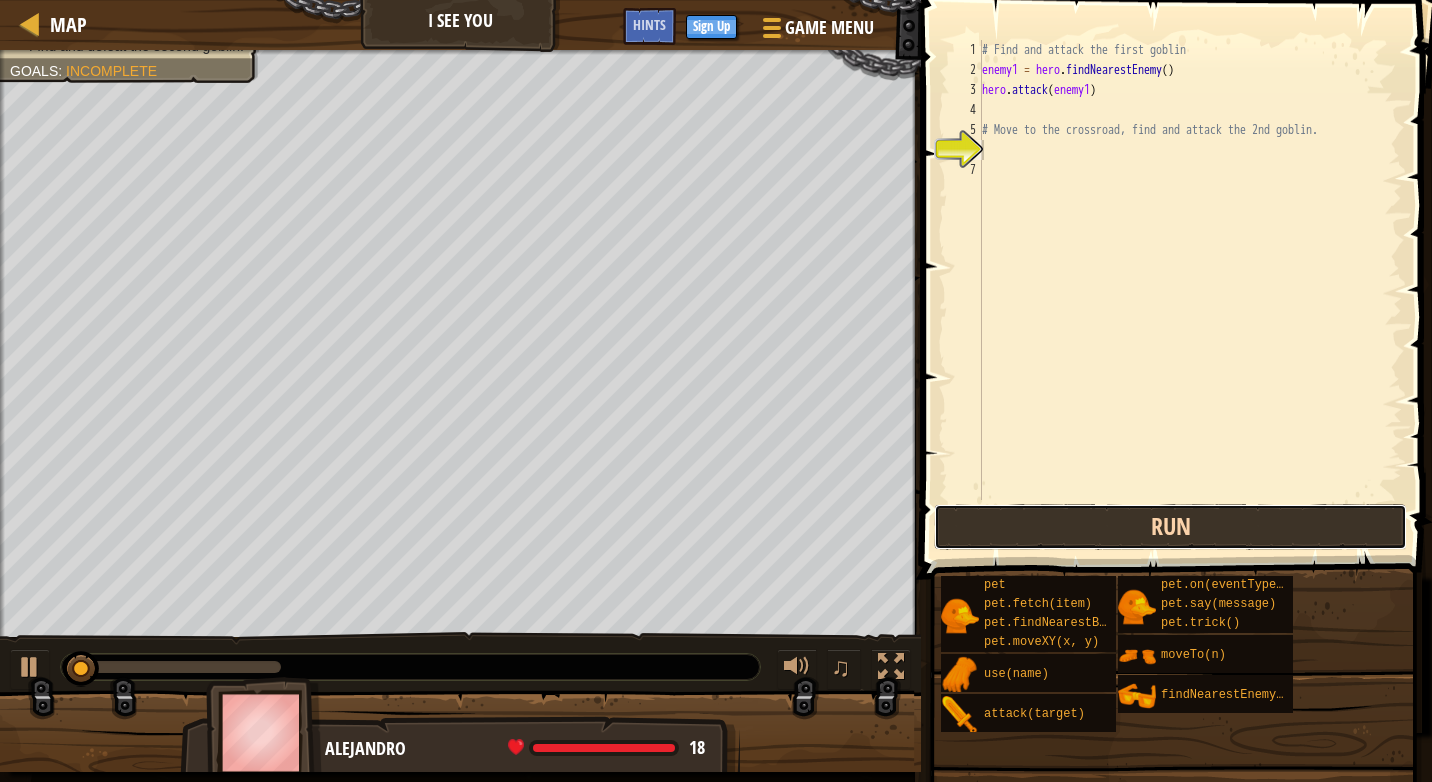 click on "Run" at bounding box center [1170, 527] 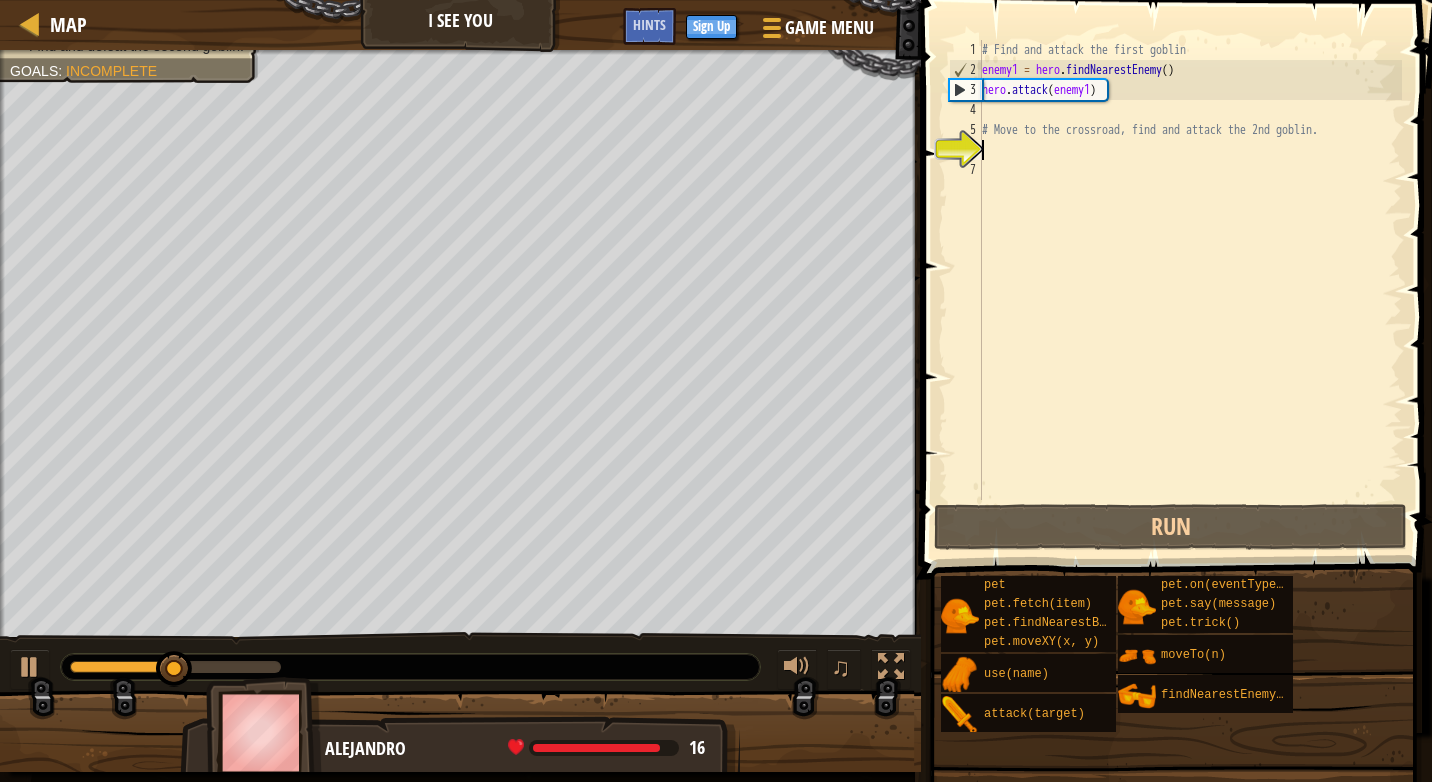 type on "2" 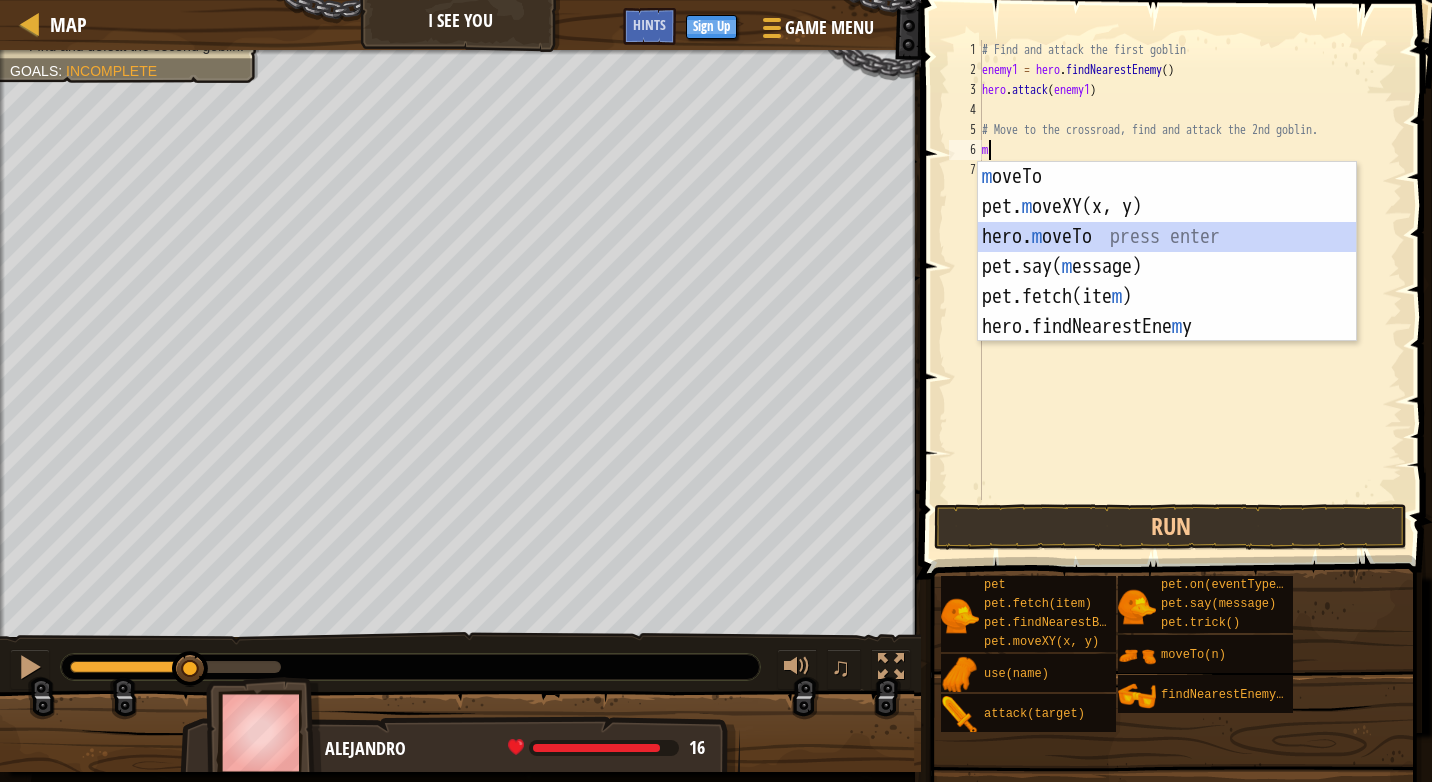 click on "m oveTo press enter pet. m oveXY(x, y) press enter hero. m oveTo press enter pet.say( m essage) press enter pet.fetch(ite m ) press enter hero.findNearestEne m y press enter" at bounding box center [1167, 282] 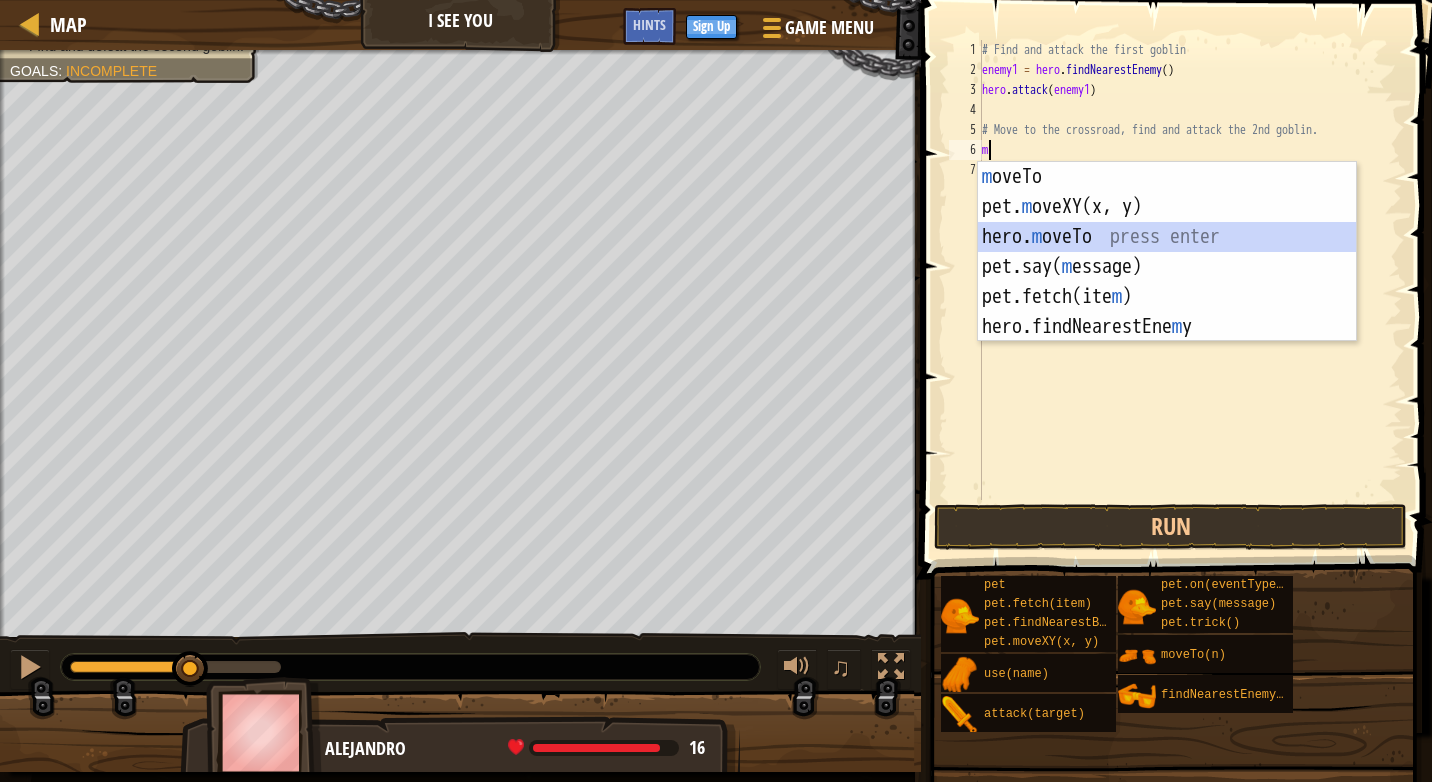 type on "hero.moveTo(2)" 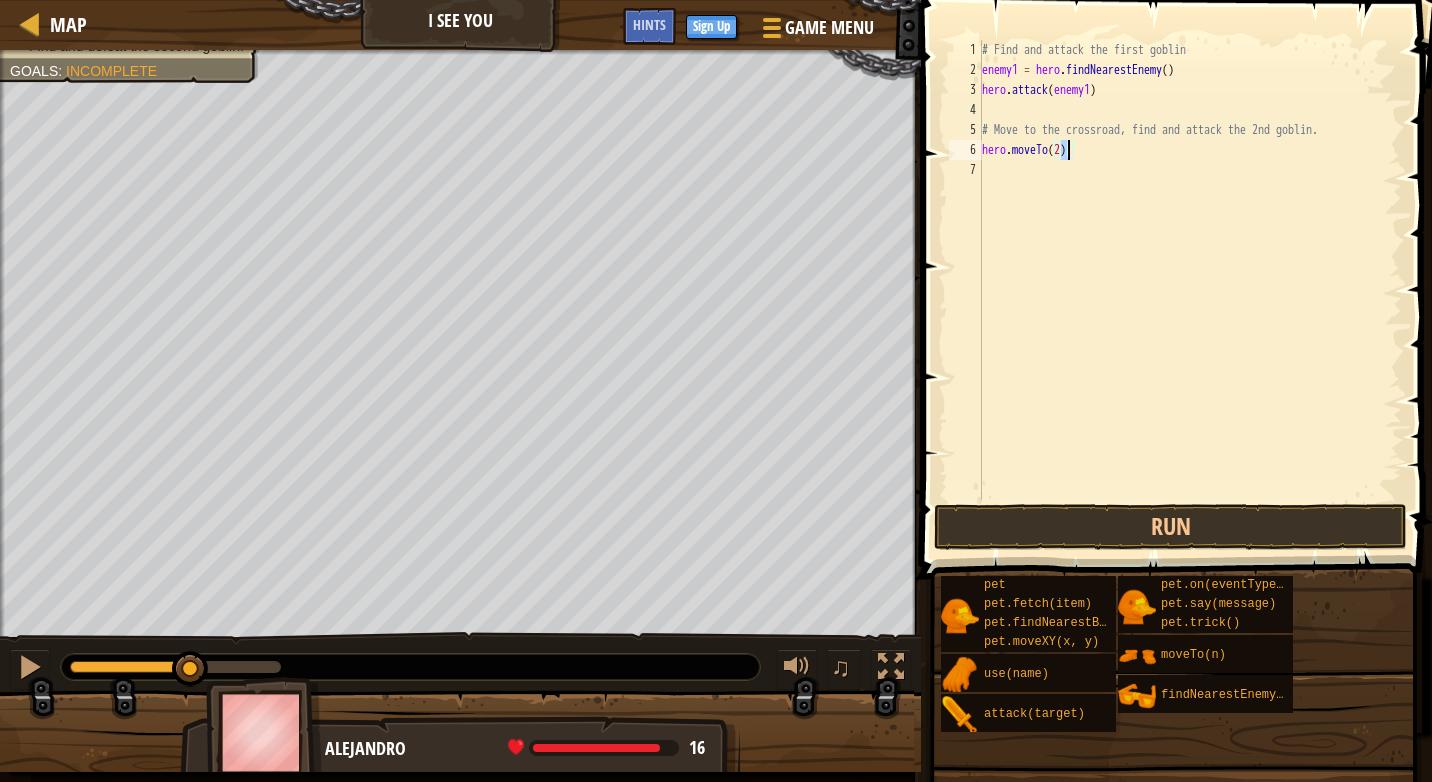 click on "# Find and attack the first goblin enemy1   =   hero . findNearestEnemy ( ) hero . attack ( enemy1 ) # Move to the crossroad, find and attack the 2nd goblin. hero . moveTo ( 2 )" at bounding box center [1190, 290] 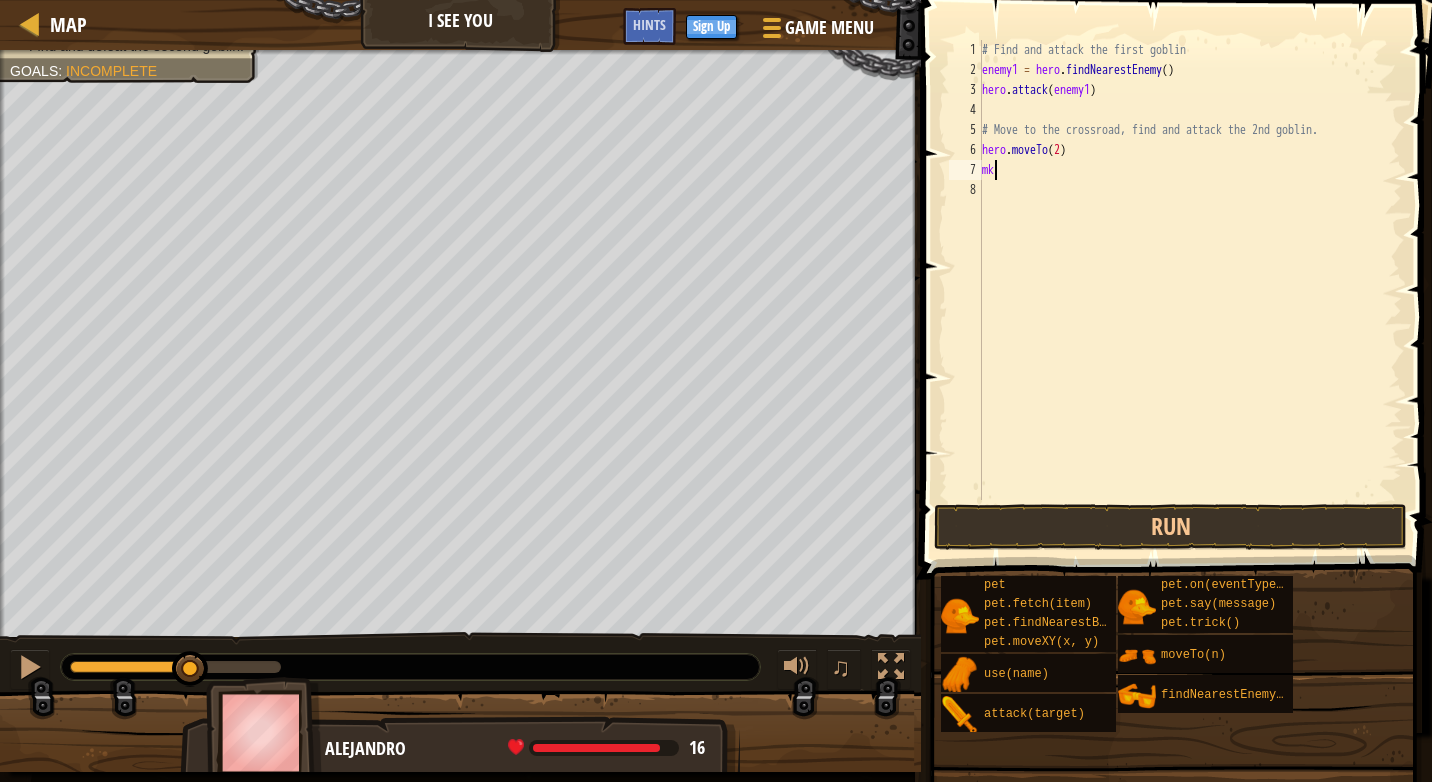 type on "m" 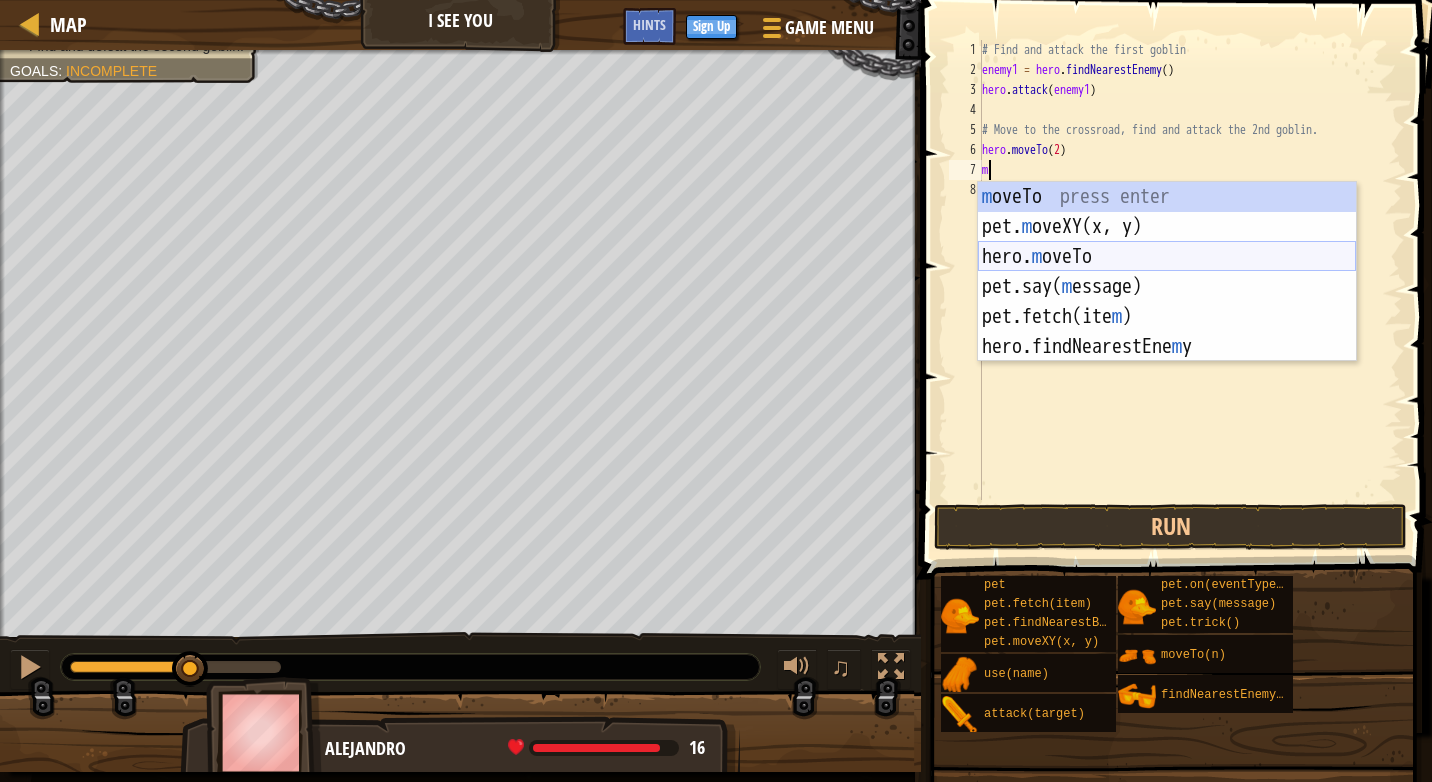 click on "m oveTo press enter pet. m oveXY(x, y) press enter hero. m oveTo press enter pet.say( m essage) press enter pet.fetch(ite m ) press enter hero.findNearestEne m y press enter" at bounding box center [1167, 302] 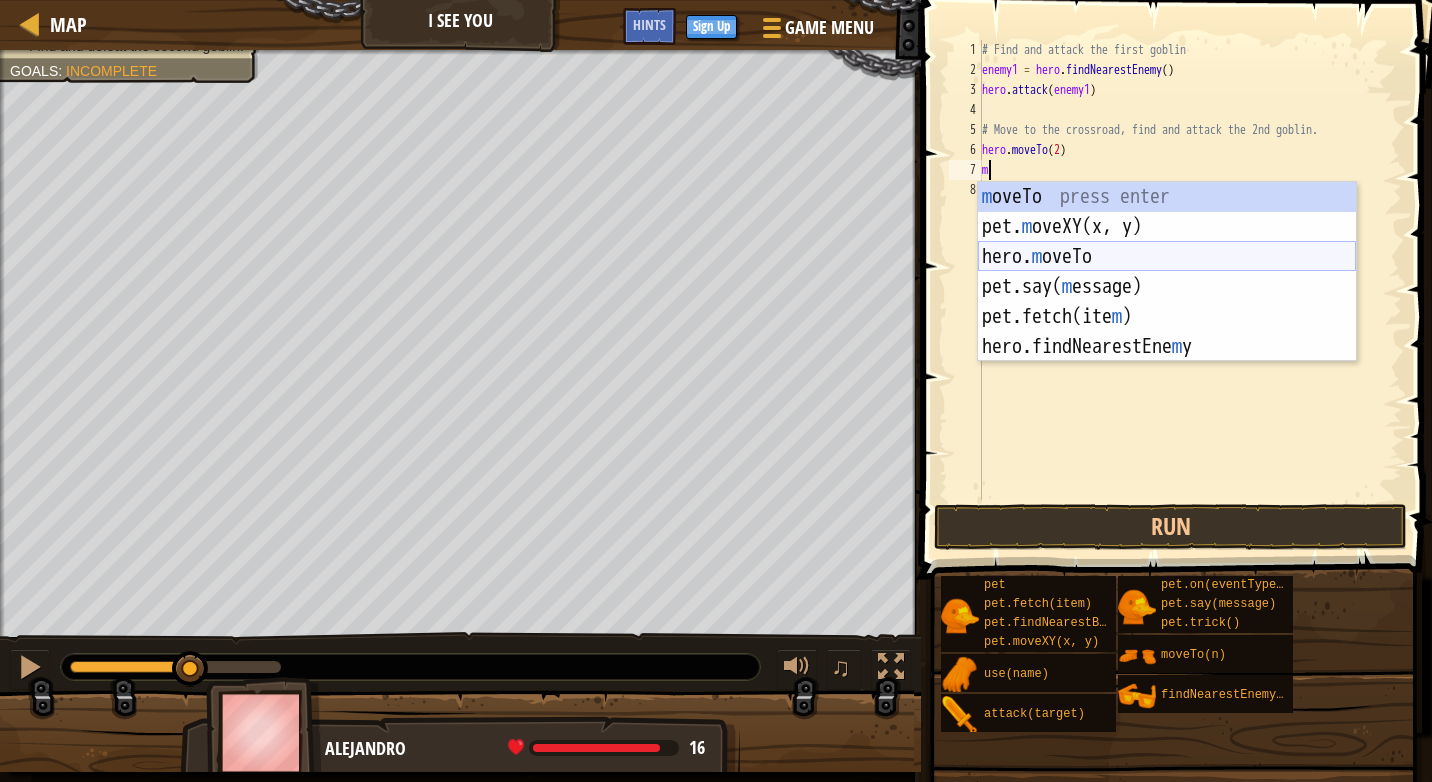 type on "hero.moveTo(2)" 